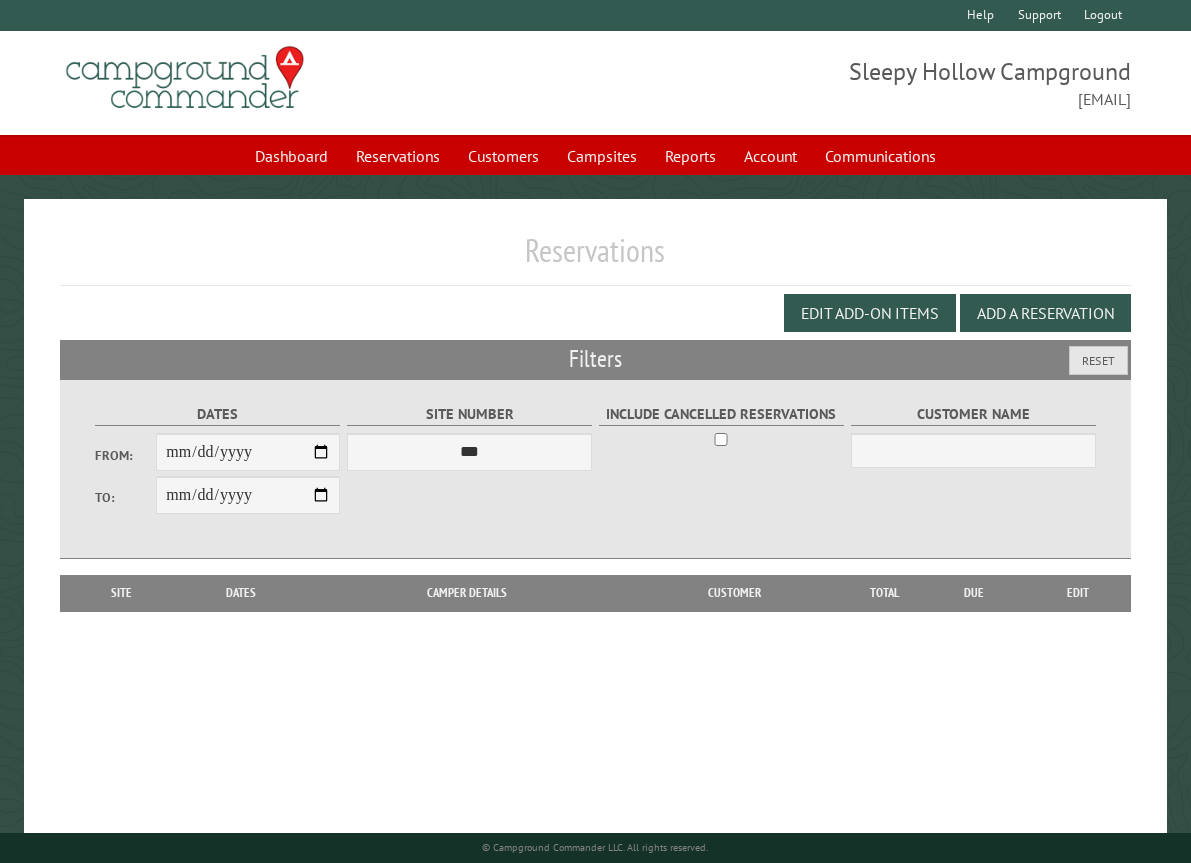 scroll, scrollTop: 0, scrollLeft: 0, axis: both 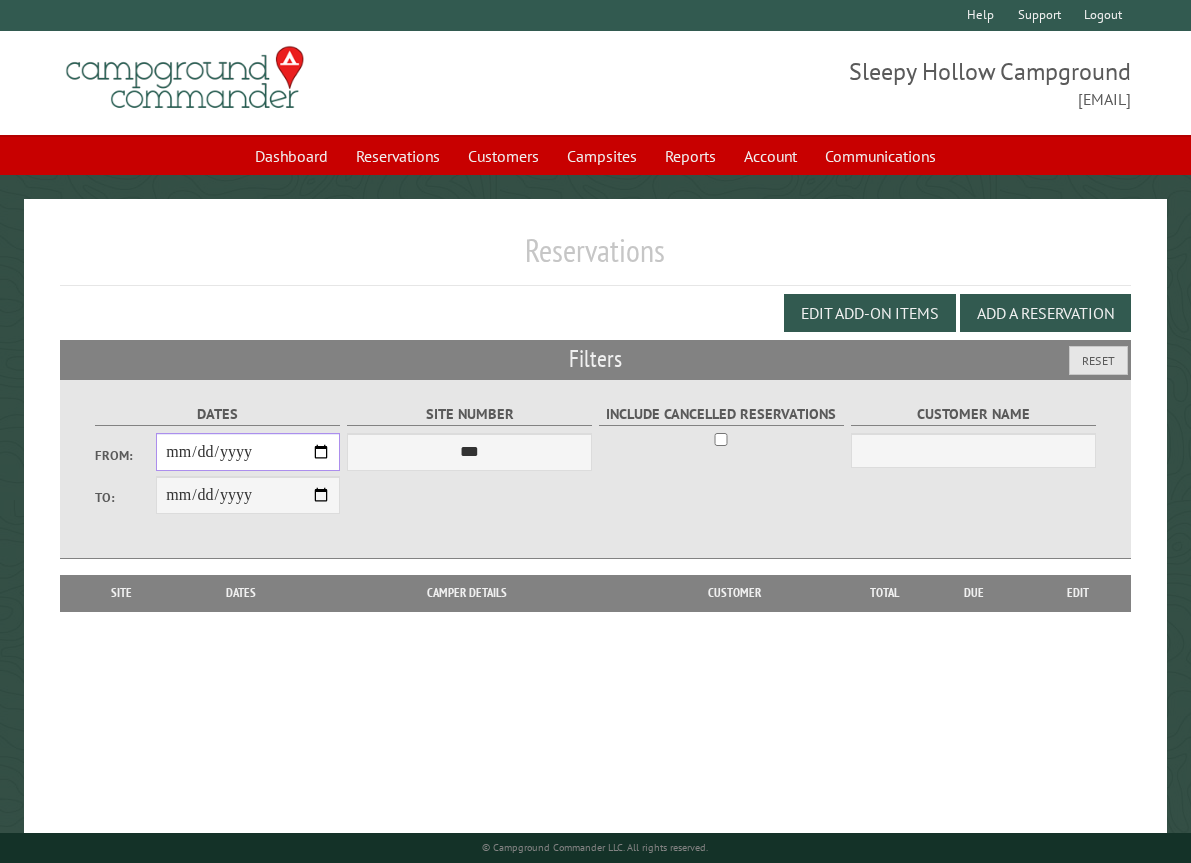 click on "From:" at bounding box center [248, 452] 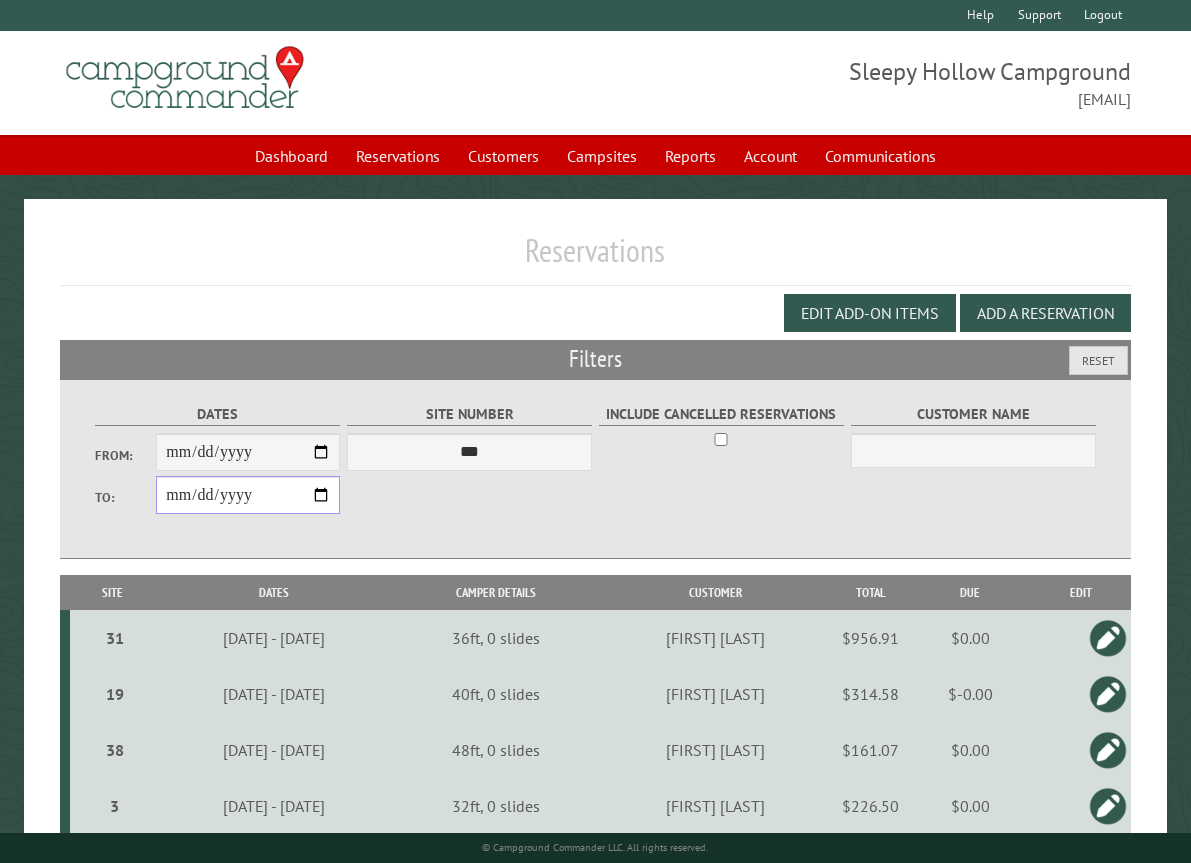 click on "**********" at bounding box center (248, 495) 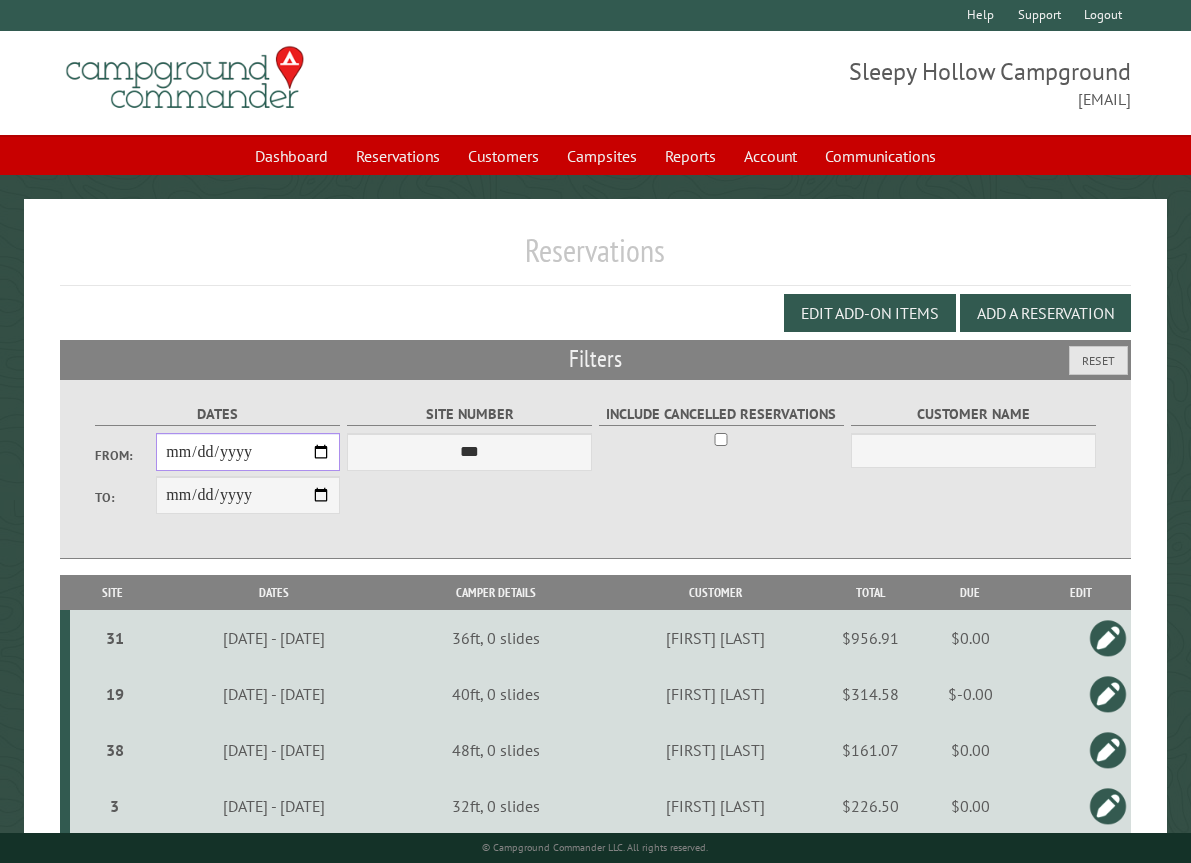 click on "**********" at bounding box center [248, 452] 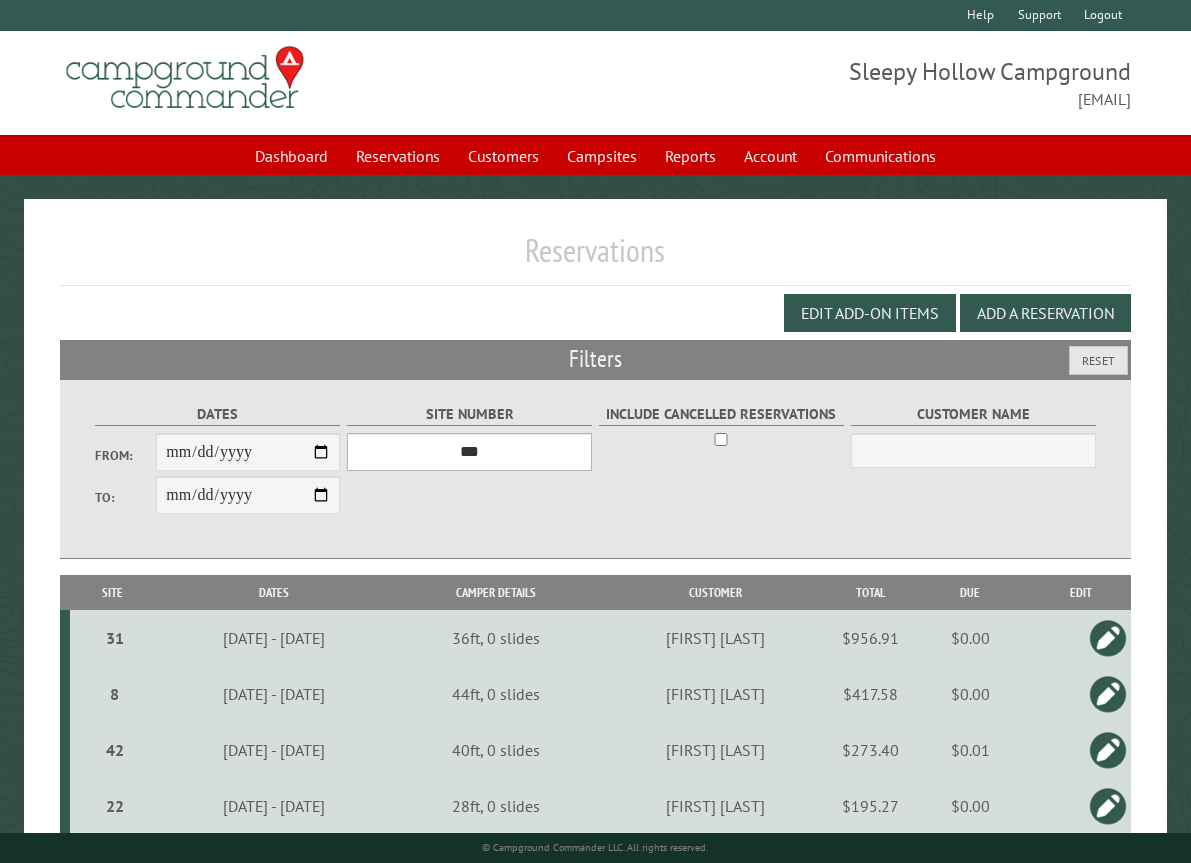 click on "*** * * * * * * * * * ** *** *** ** ** ** ** ** ** ** ** ** ** *** *** ** ** ** ** ** ** ** ** ** ** *** *** ** ** ** ** ** ** ** ** *** *** ** ** ** ** ** ** *** *** ** ** ** ** ** *** ** ** ** ** ** ** ** ** ** ** ** ** ** ** ** ** ** ** ** ** ** ** ** ** **" at bounding box center (470, 452) 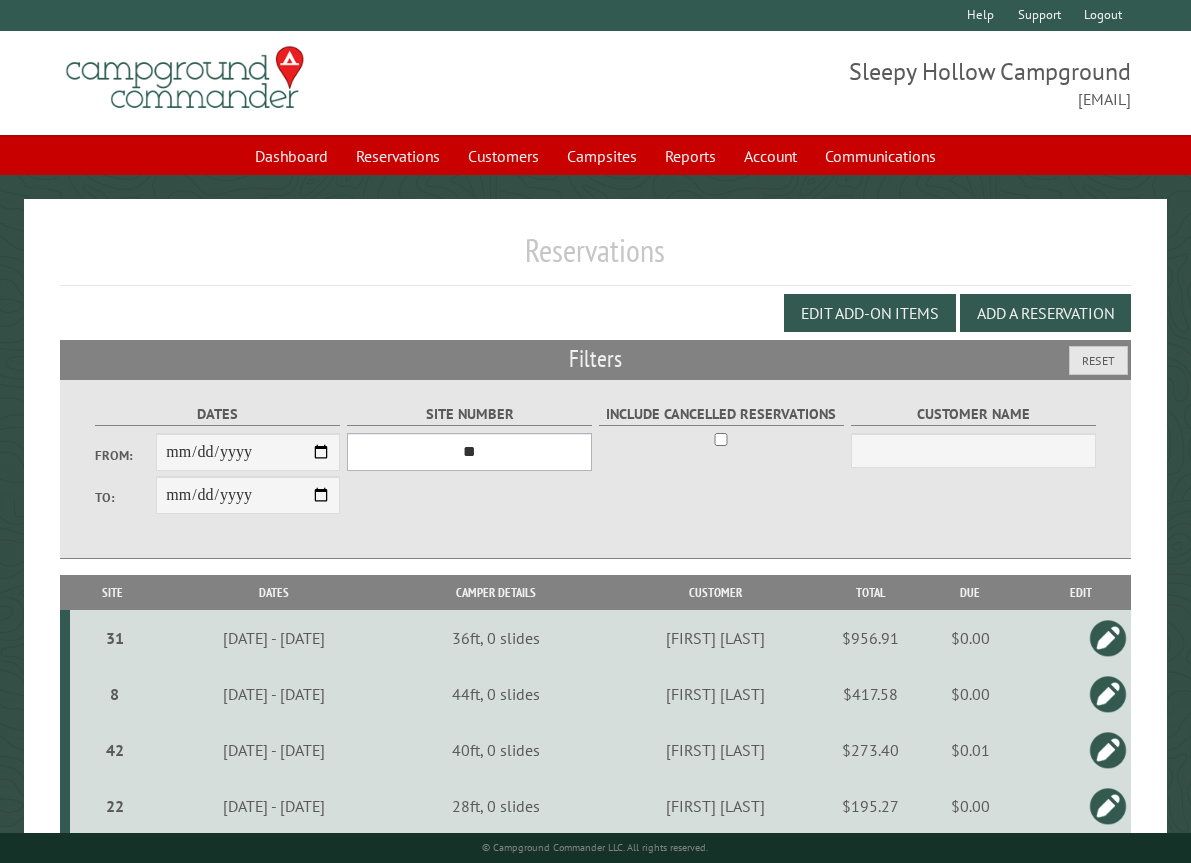 click on "*** * * * * * * * * * ** *** *** ** ** ** ** ** ** ** ** ** ** *** *** ** ** ** ** ** ** ** ** ** ** *** *** ** ** ** ** ** ** ** ** *** *** ** ** ** ** ** ** *** *** ** ** ** ** ** *** ** ** ** ** ** ** ** ** ** ** ** ** ** ** ** ** ** ** ** ** ** ** ** ** **" at bounding box center [470, 452] 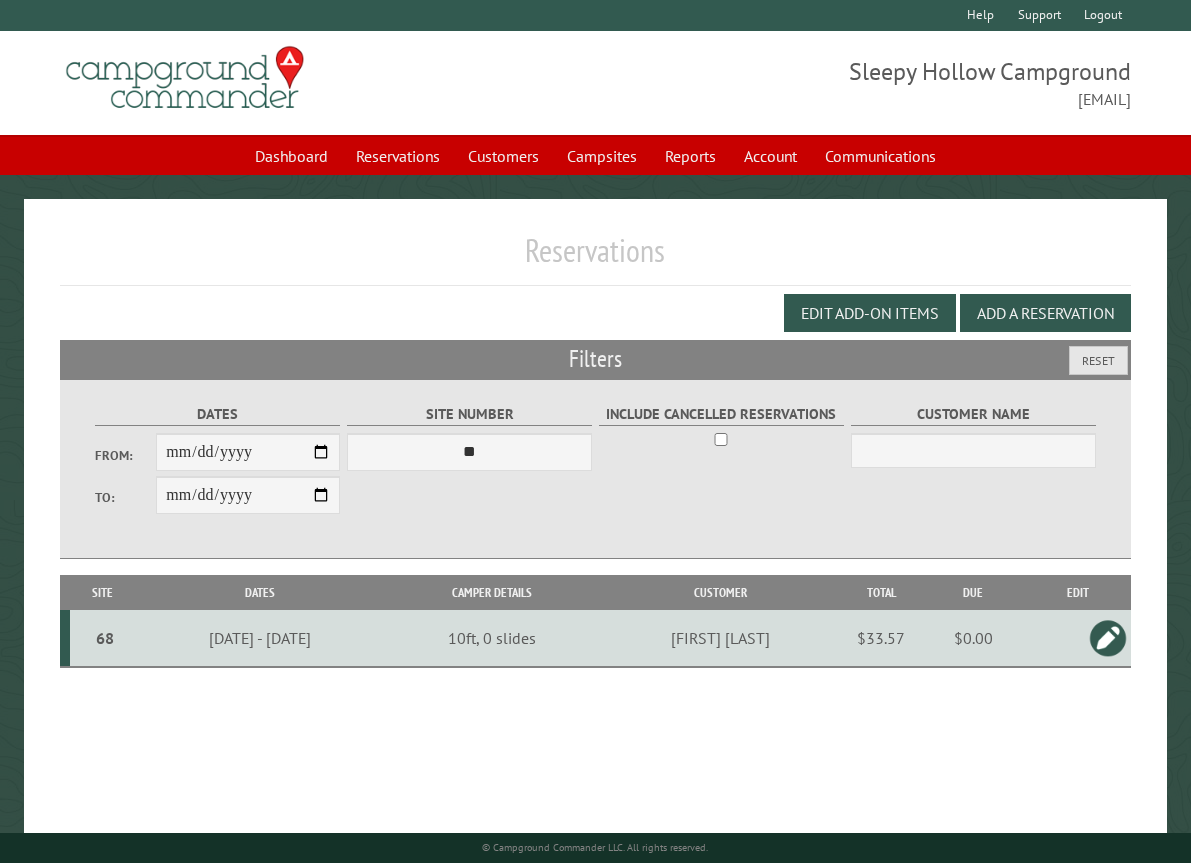 click on "**********" at bounding box center [596, 469] 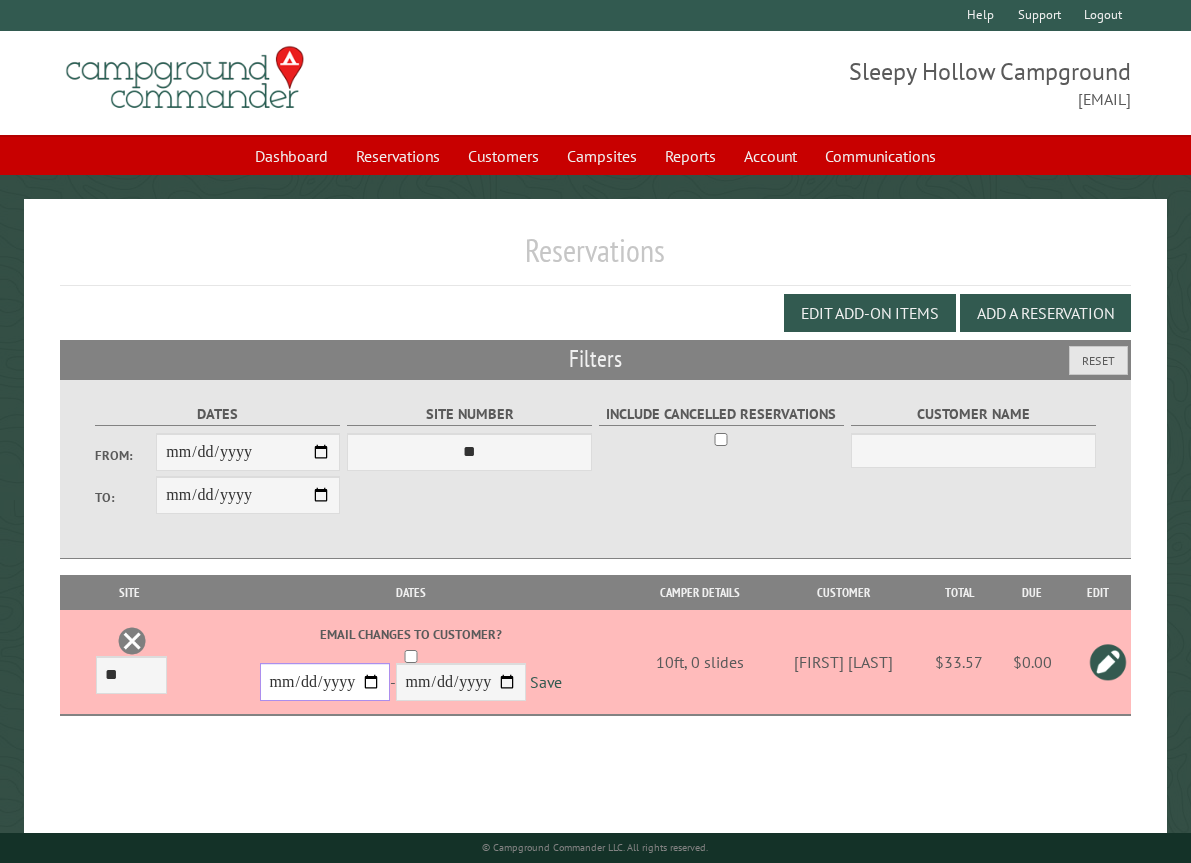 click on "**********" at bounding box center (325, 682) 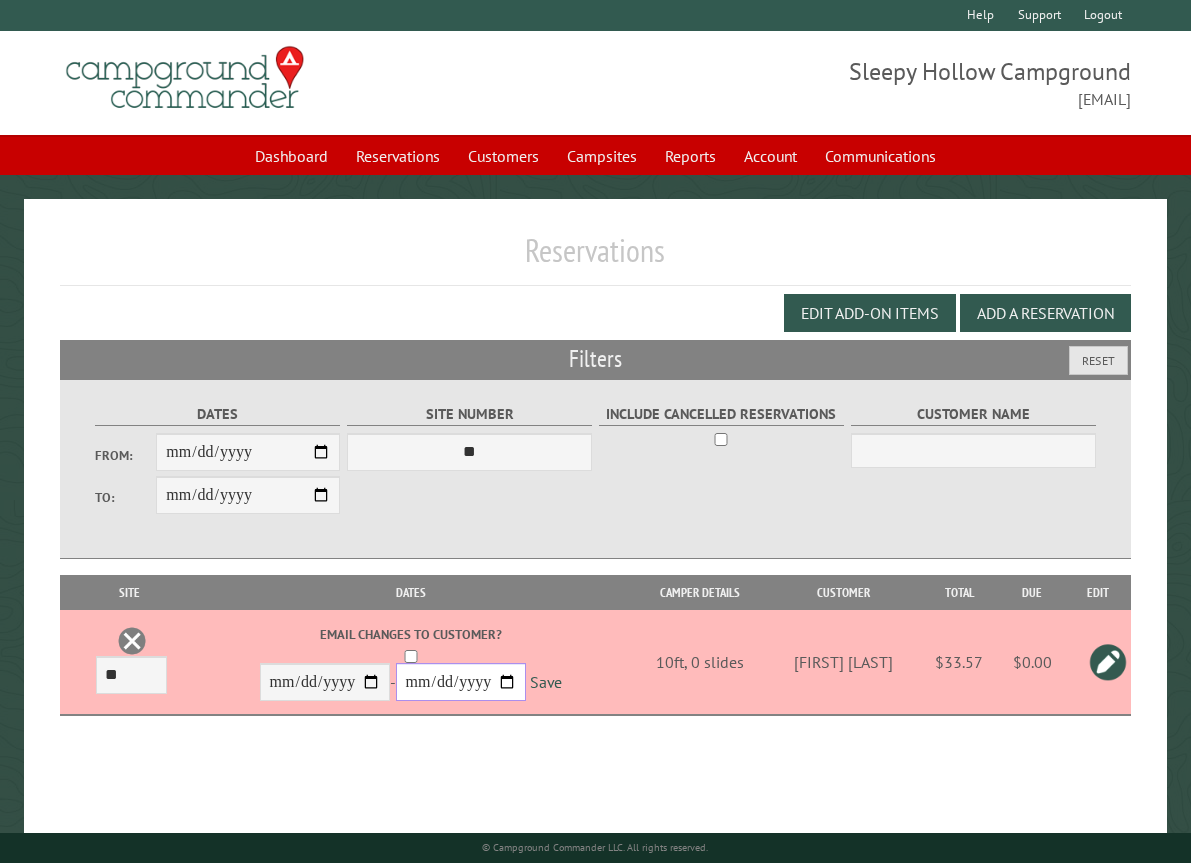 click on "**********" at bounding box center [461, 682] 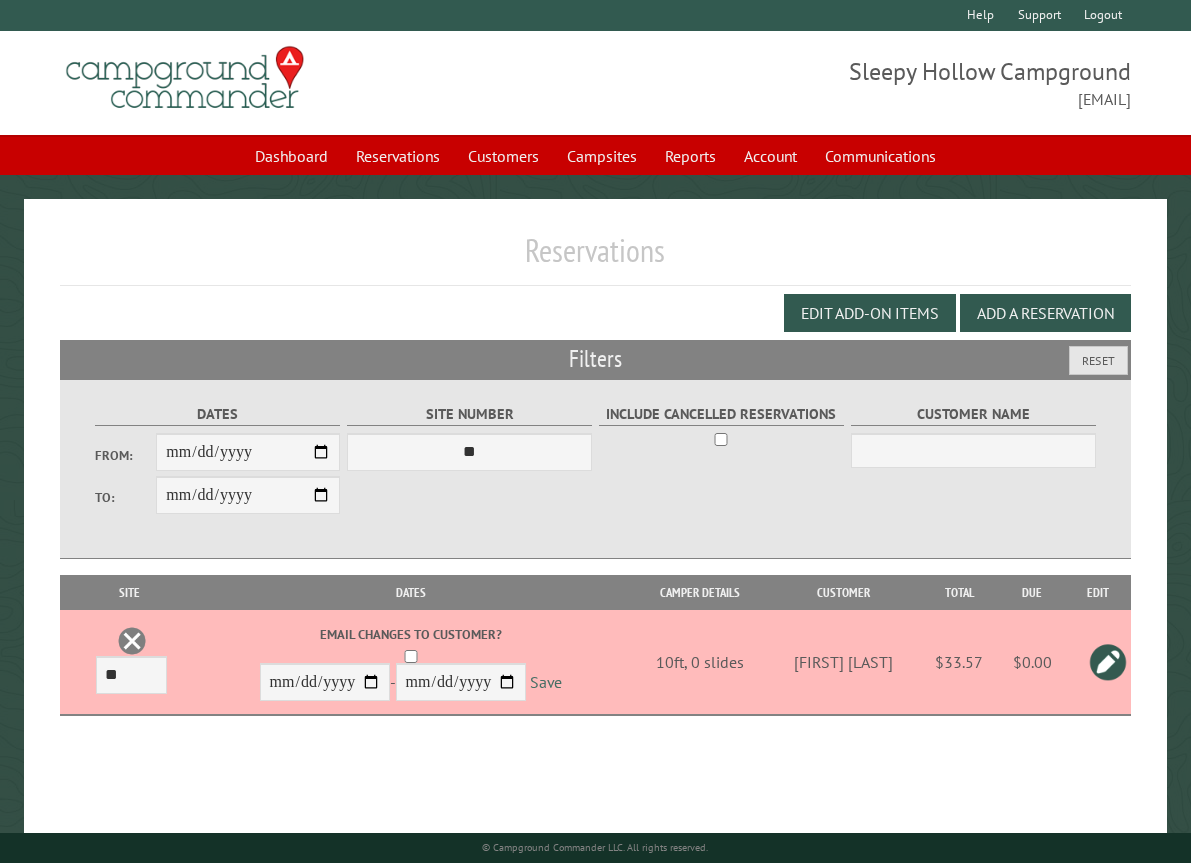 click on "Save" at bounding box center (546, 683) 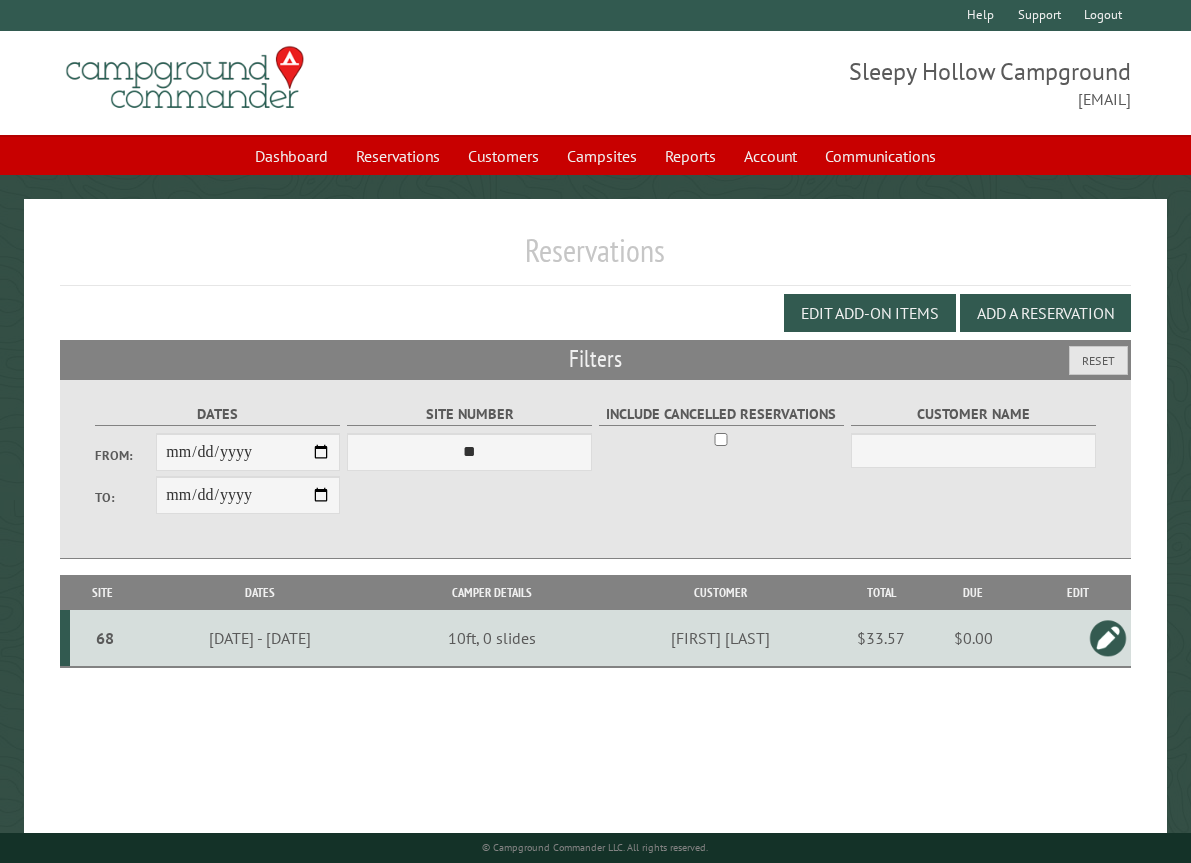 click on "**********" at bounding box center (596, 469) 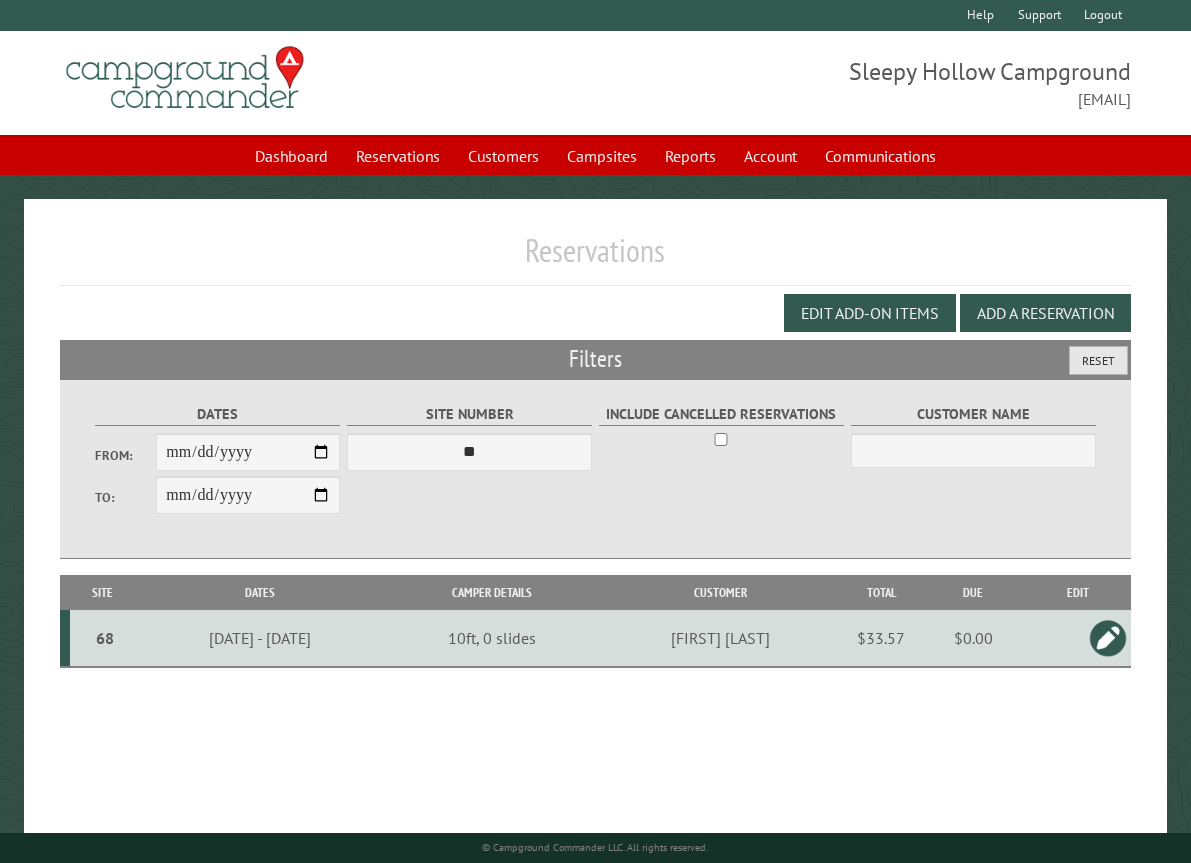 click on "Reset" at bounding box center (1098, 360) 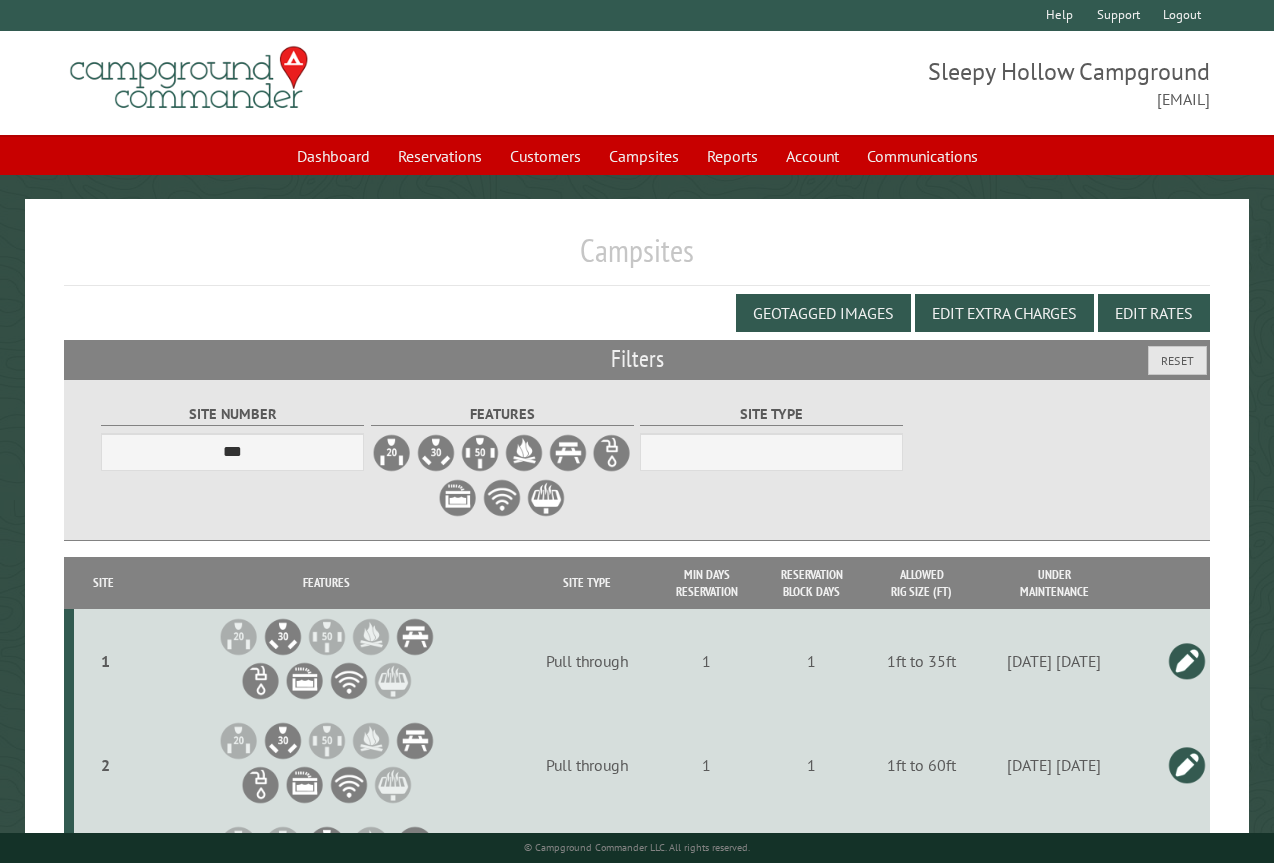 scroll, scrollTop: 2900, scrollLeft: 0, axis: vertical 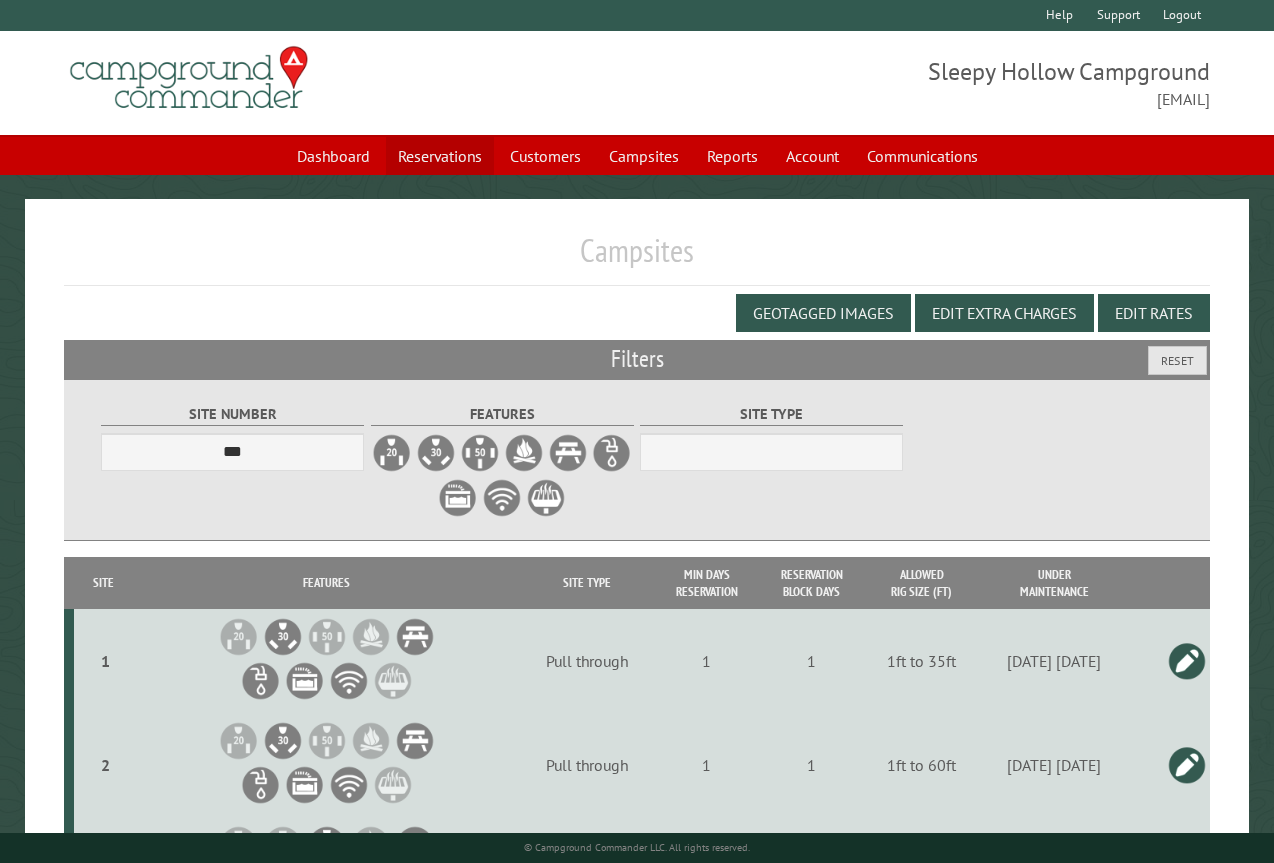 click on "Reservations" at bounding box center (440, 156) 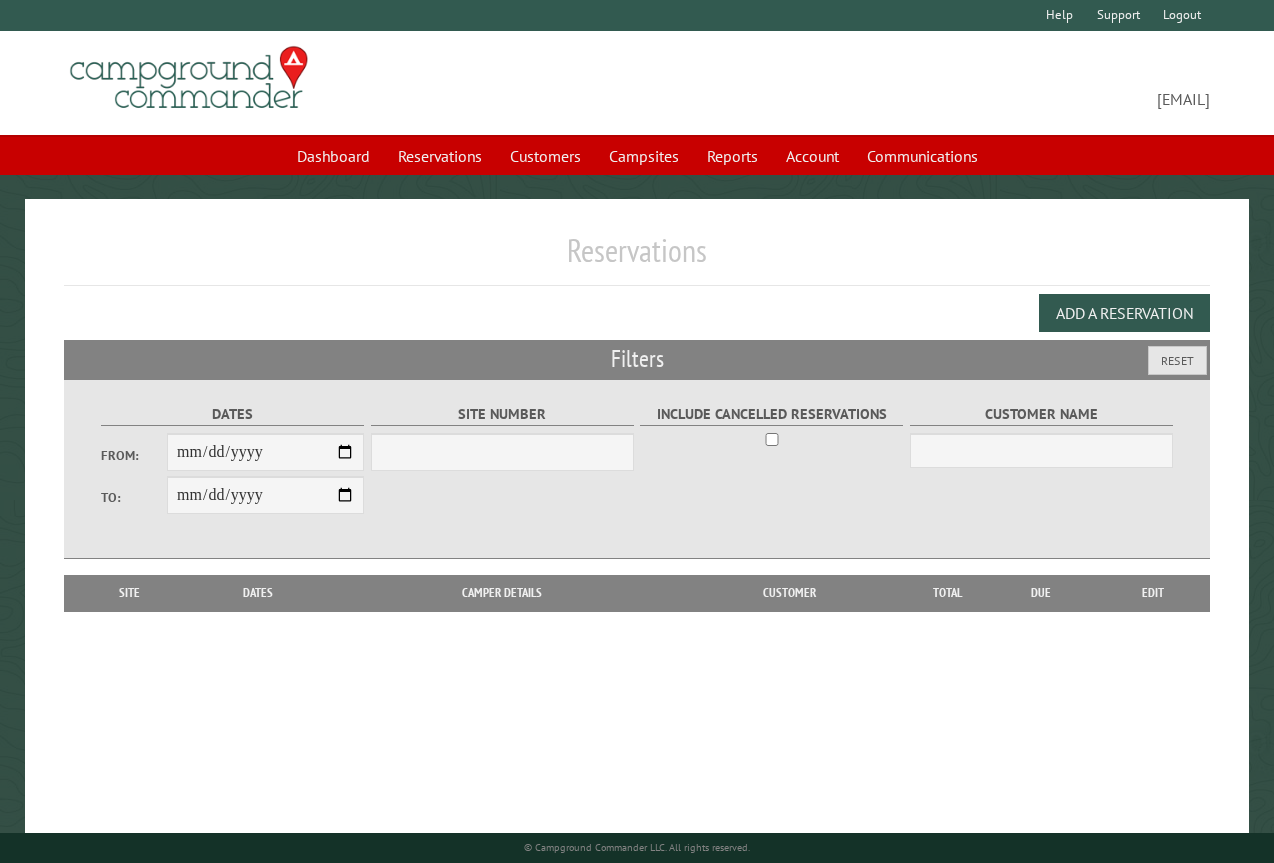 scroll, scrollTop: 0, scrollLeft: 0, axis: both 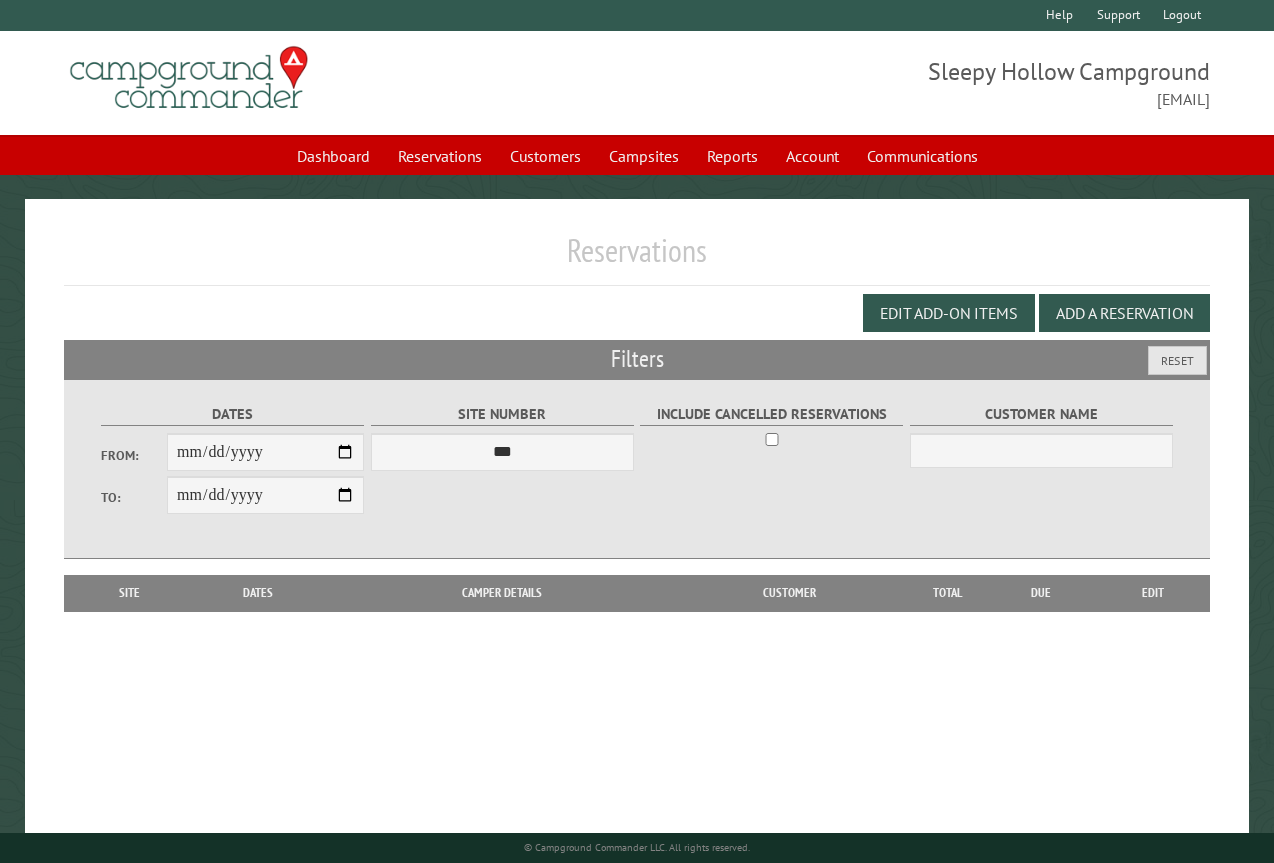 select 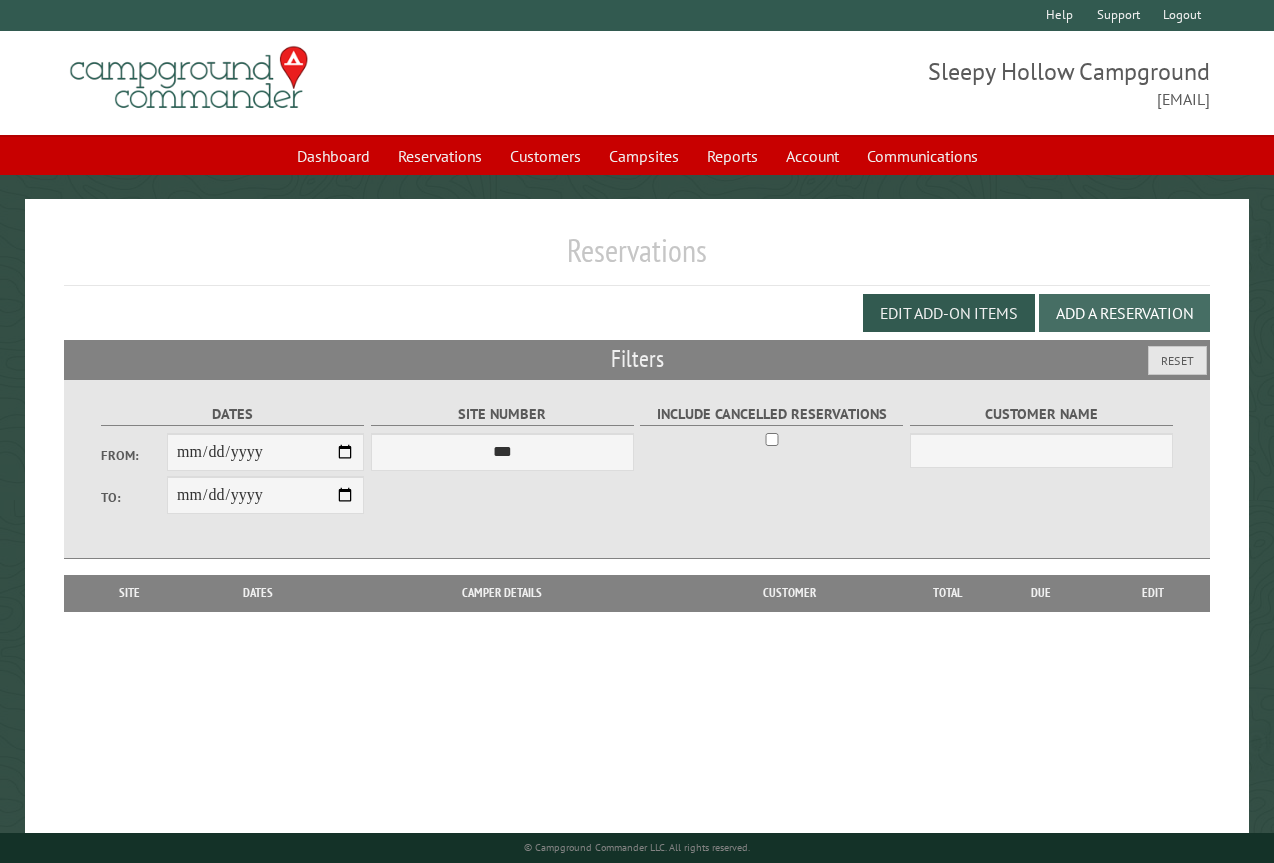 click on "Add a Reservation" at bounding box center (1124, 313) 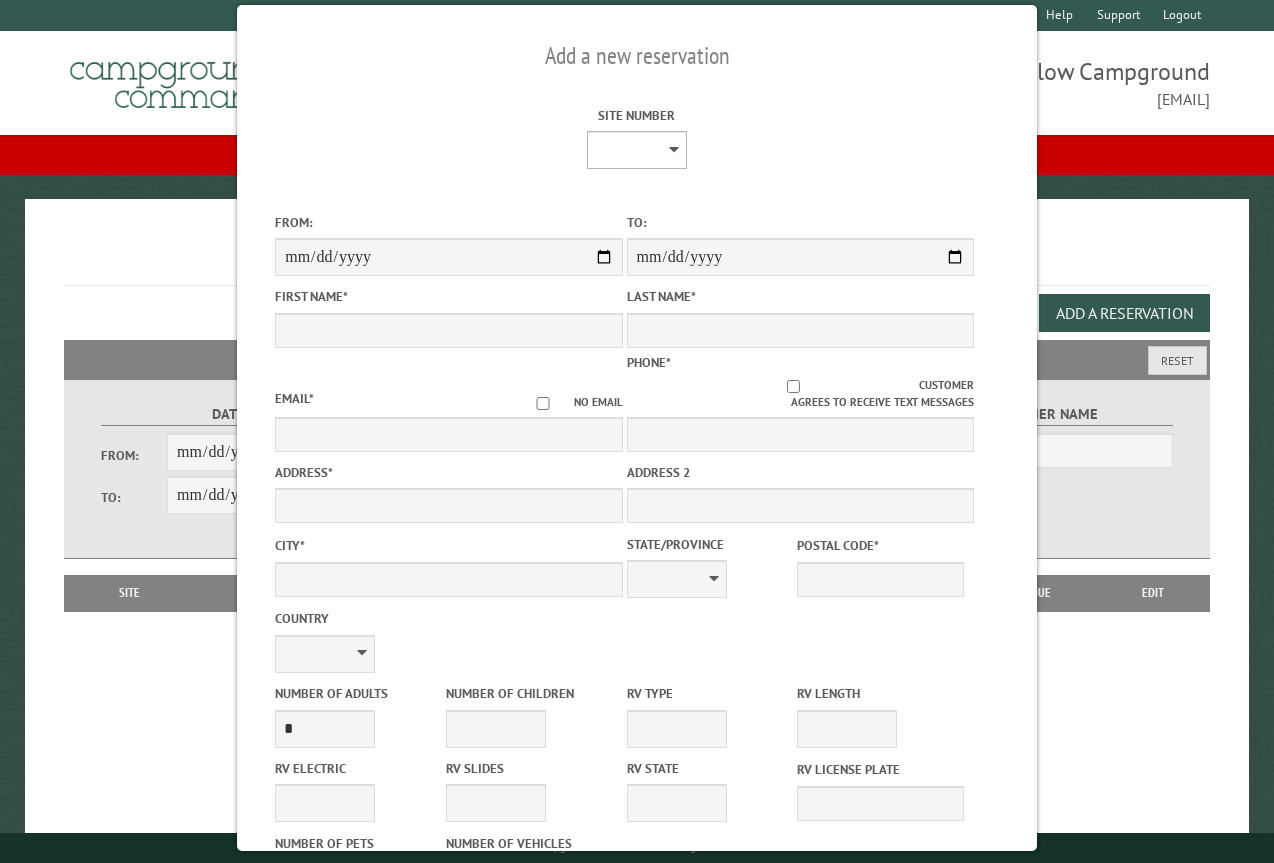 click on "* * * * * * * * * ** *** *** ** ** ** ** ** ** ** ** ** ** *** *** ** ** ** ** ** ** ** ** ** ** *** *** ** ** ** ** ** ** ** ** *** *** ** ** ** ** ** ** *** *** ** ** ** ** ** *** ** ** ** ** ** ** ** ** ** ** ** ** ** ** ** ** ** ** ** ** ** ** ** ** **" at bounding box center (637, 150) 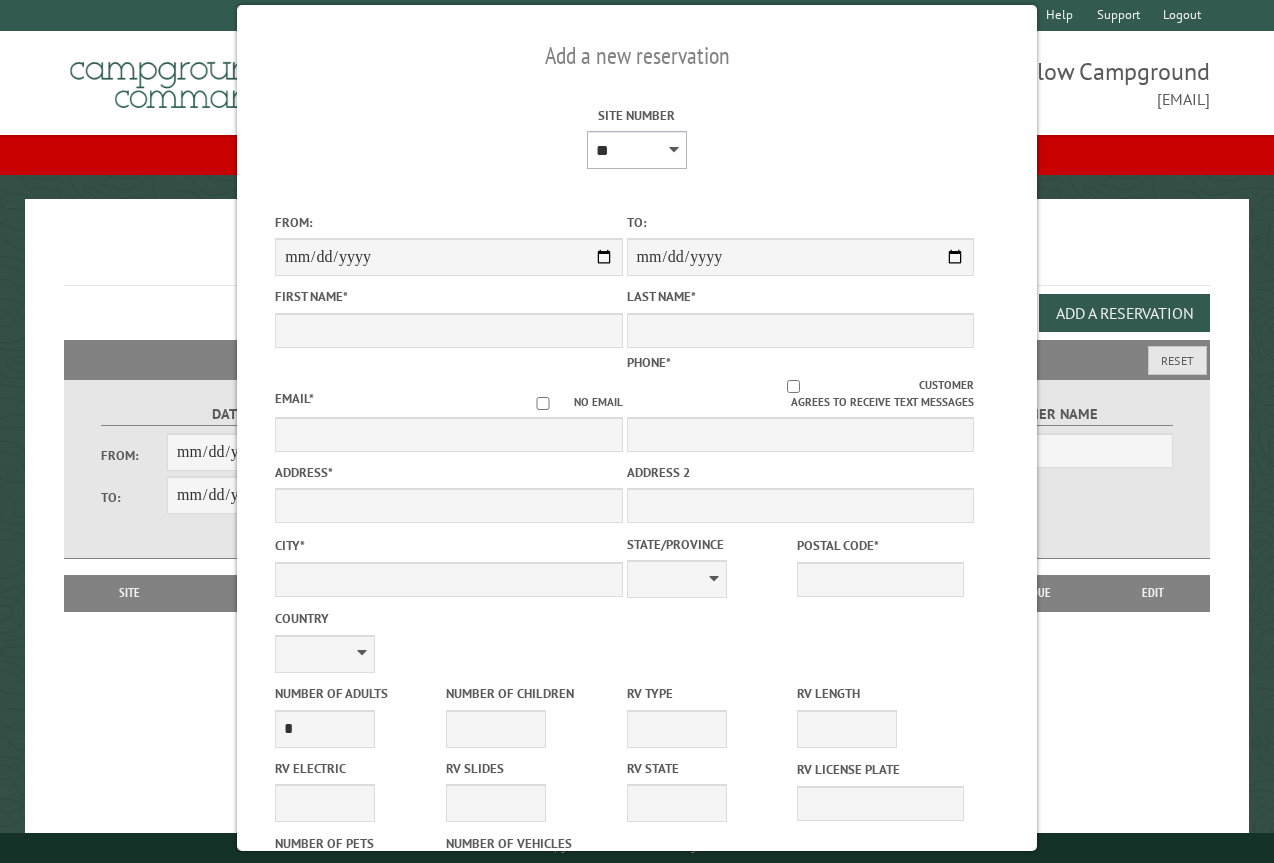 click on "* * * * * * * * * ** *** *** ** ** ** ** ** ** ** ** ** ** *** *** ** ** ** ** ** ** ** ** ** ** *** *** ** ** ** ** ** ** ** ** *** *** ** ** ** ** ** ** *** *** ** ** ** ** ** *** ** ** ** ** ** ** ** ** ** ** ** ** ** ** ** ** ** ** ** ** ** ** ** ** **" at bounding box center [637, 150] 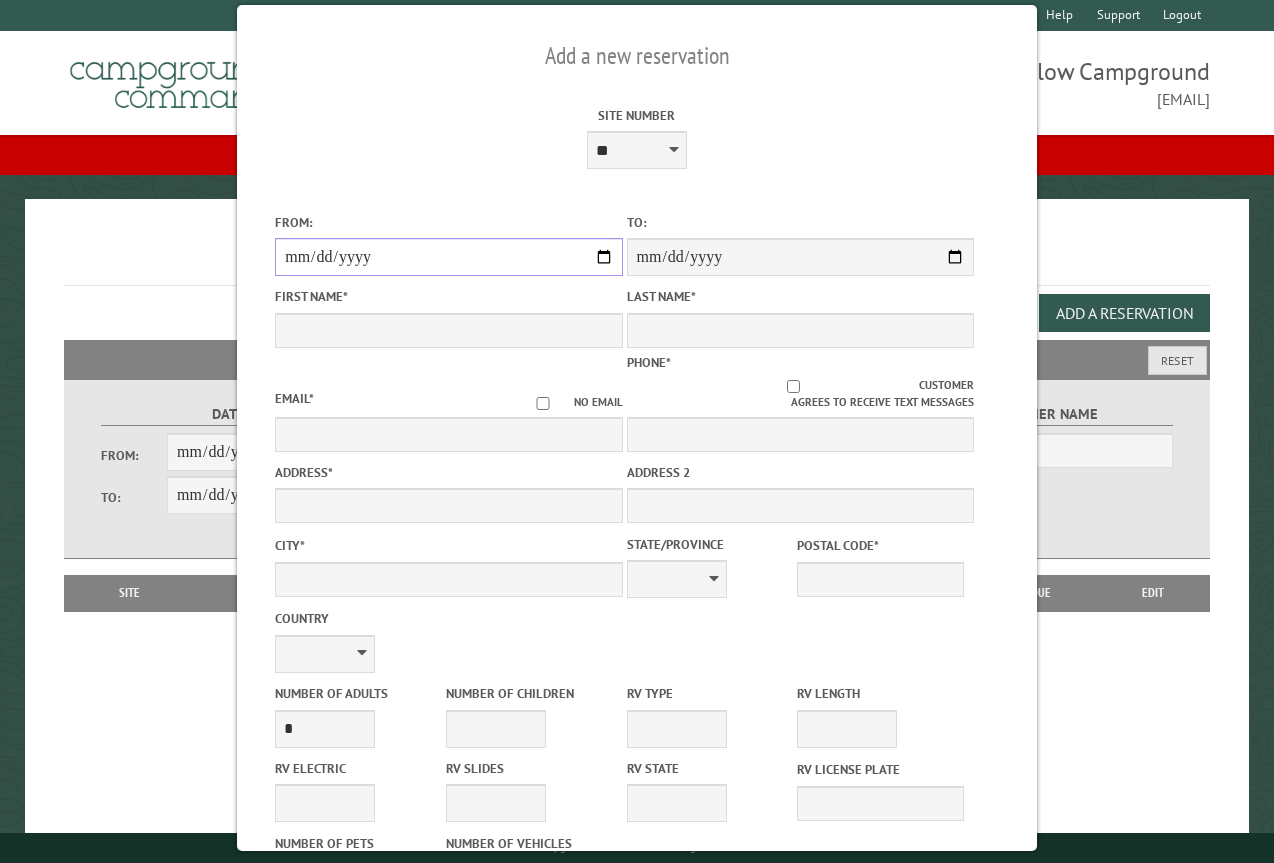 click on "From:" at bounding box center [448, 257] 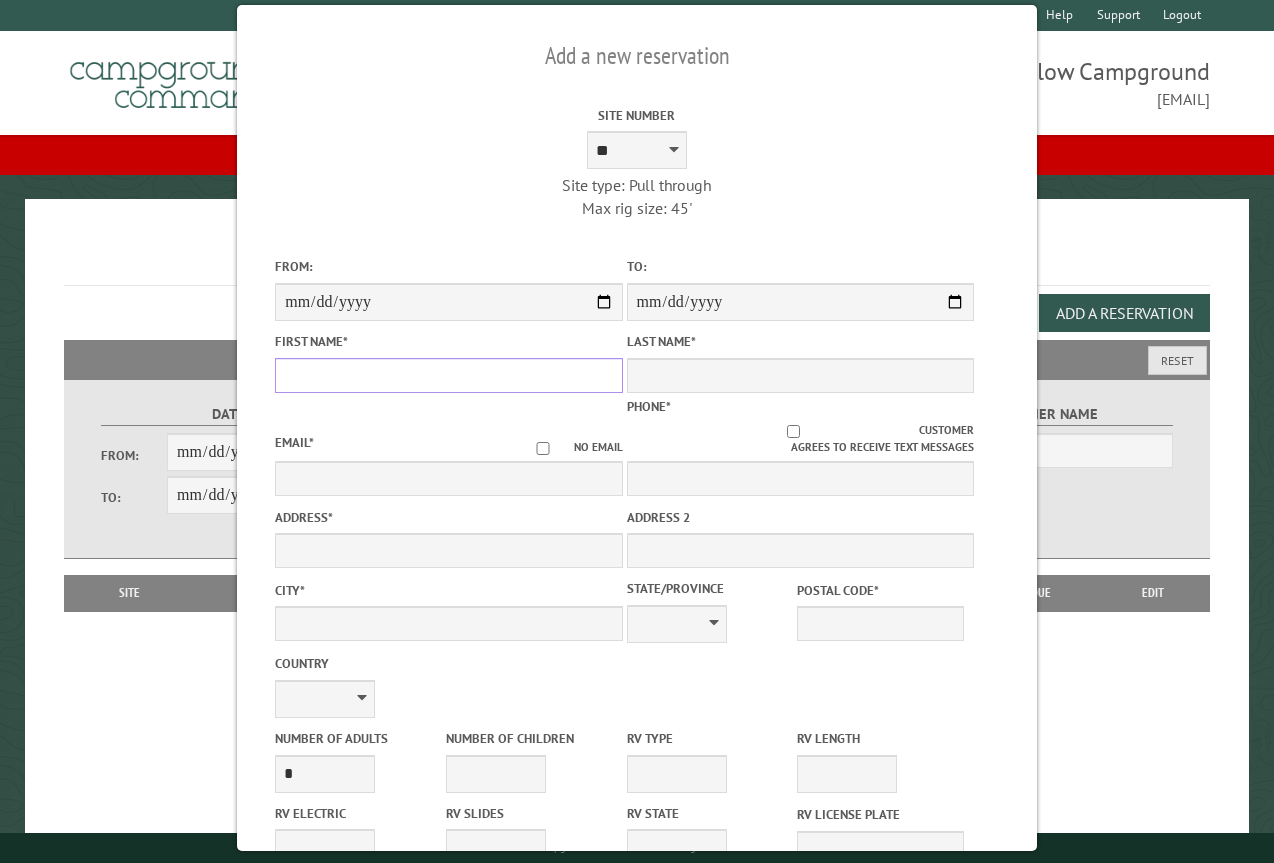 click on "First Name *" at bounding box center (448, 375) 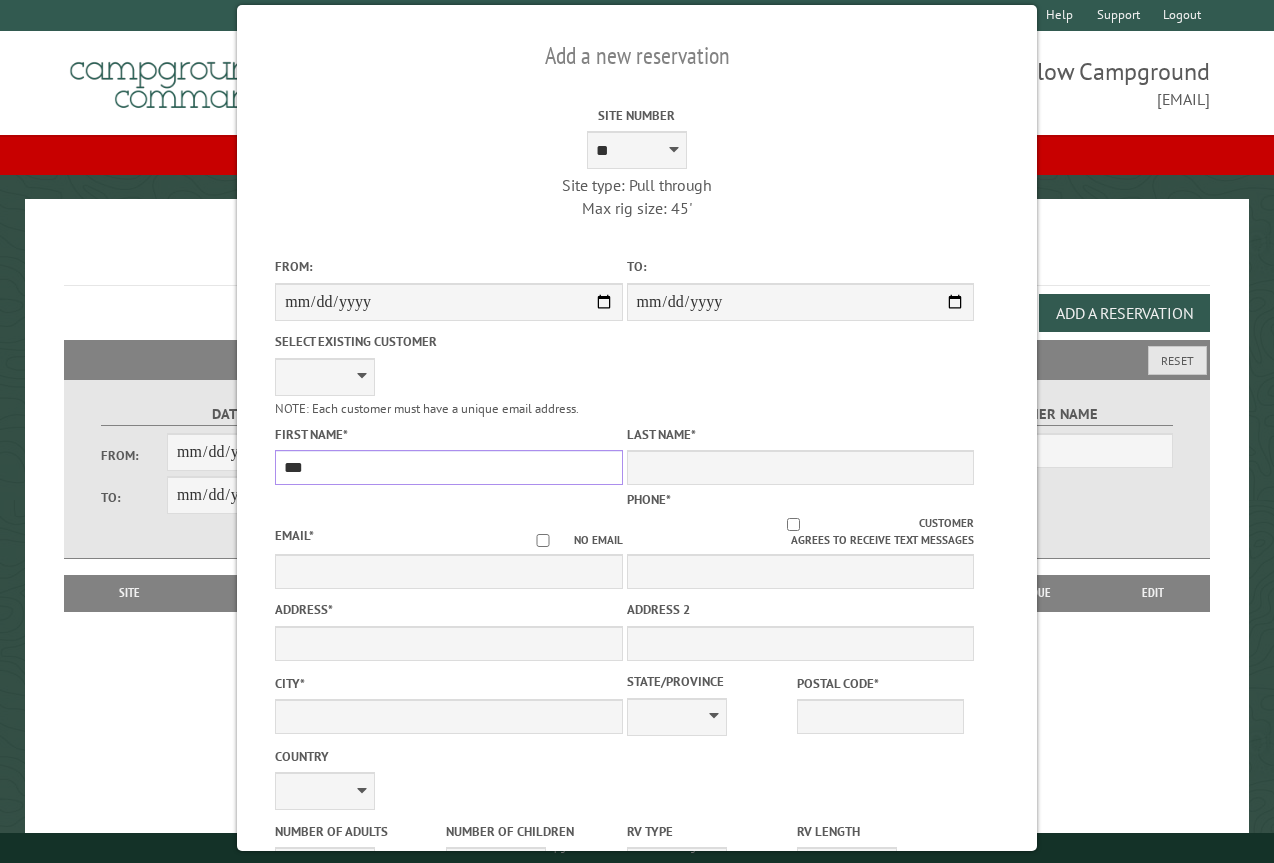 type on "***" 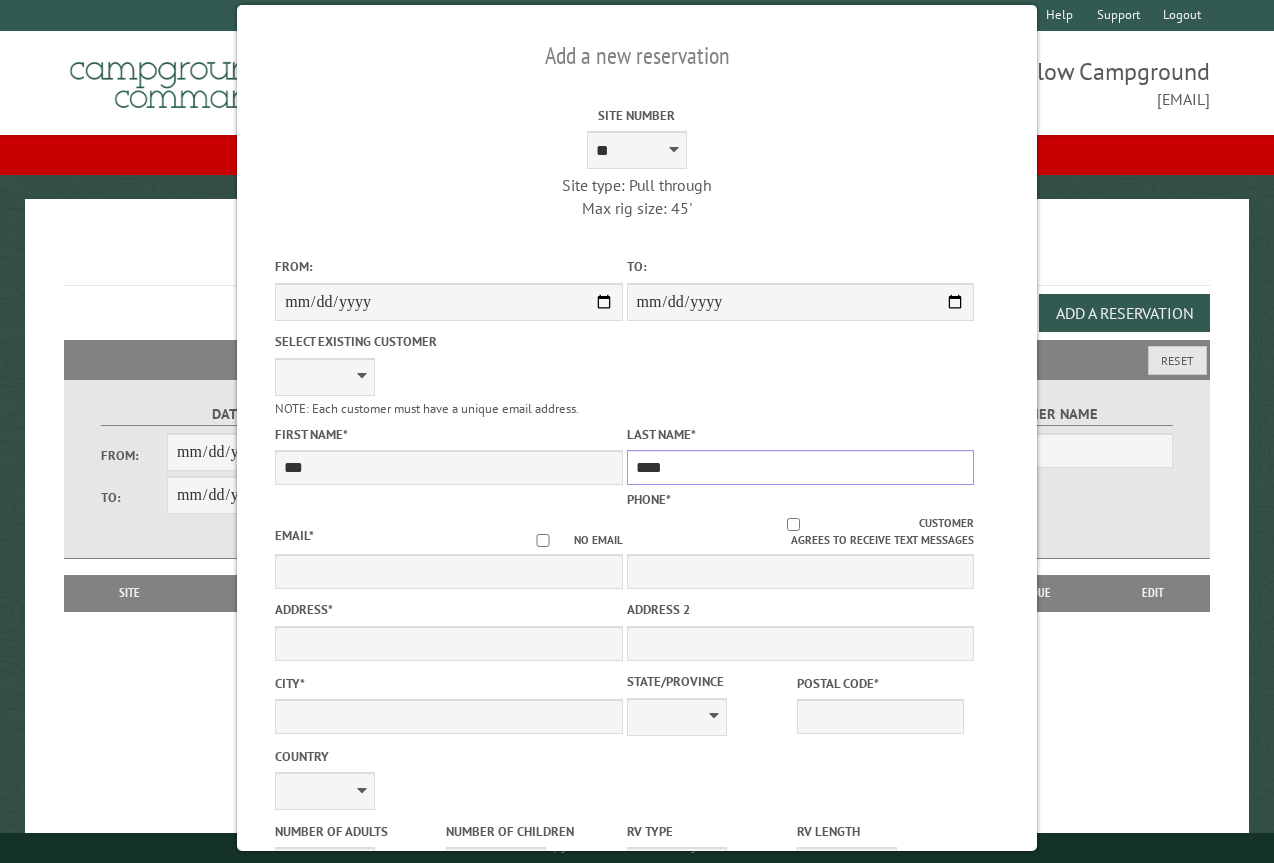 type on "****" 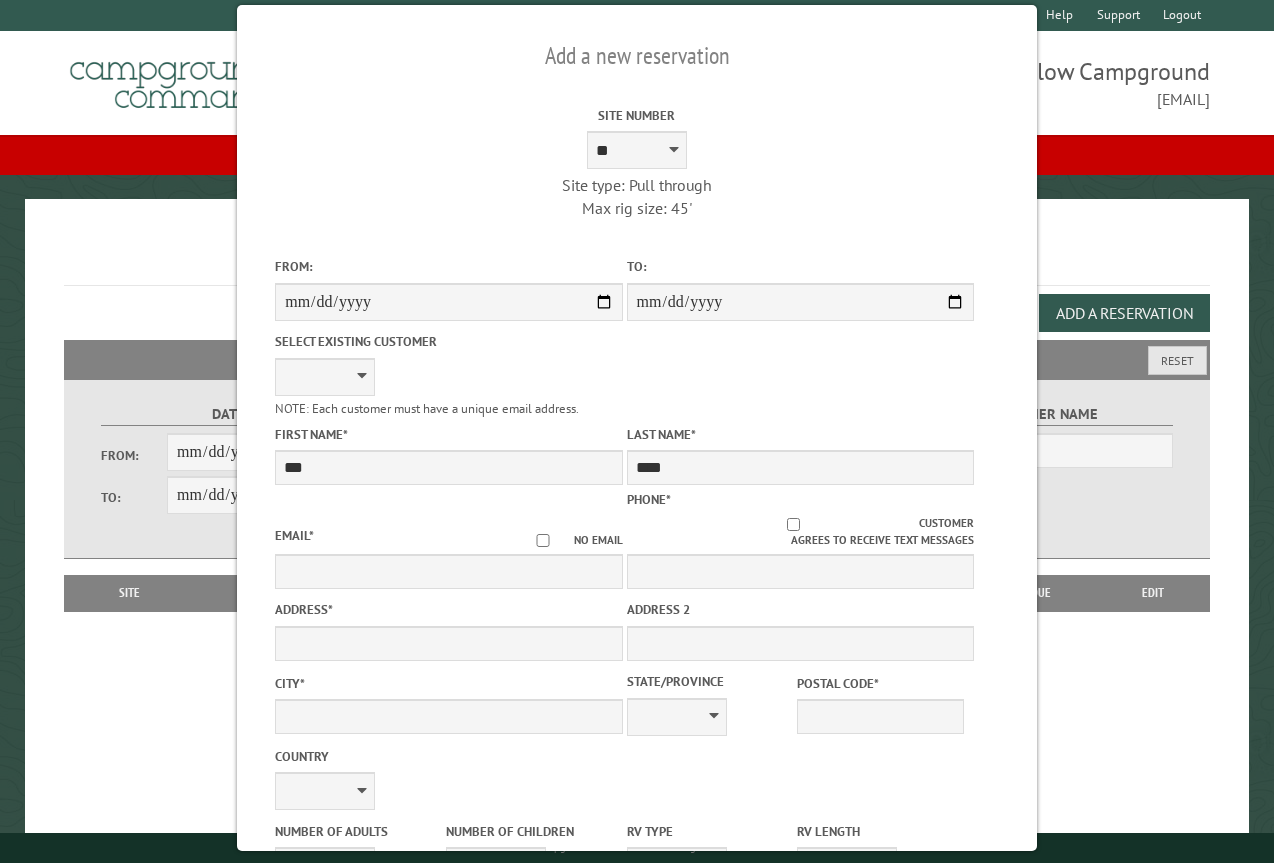 click on "**********" at bounding box center [448, 372] 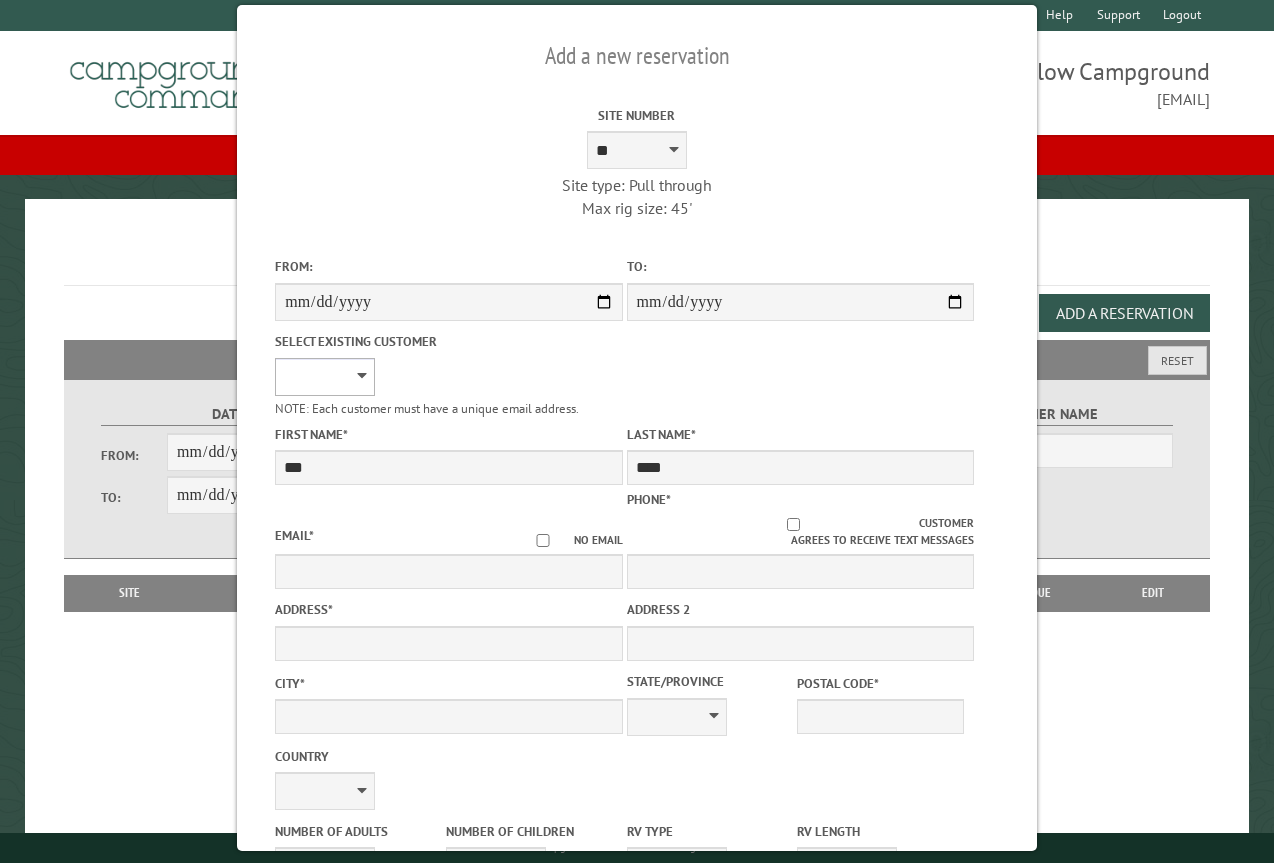 click on "**********" at bounding box center [325, 377] 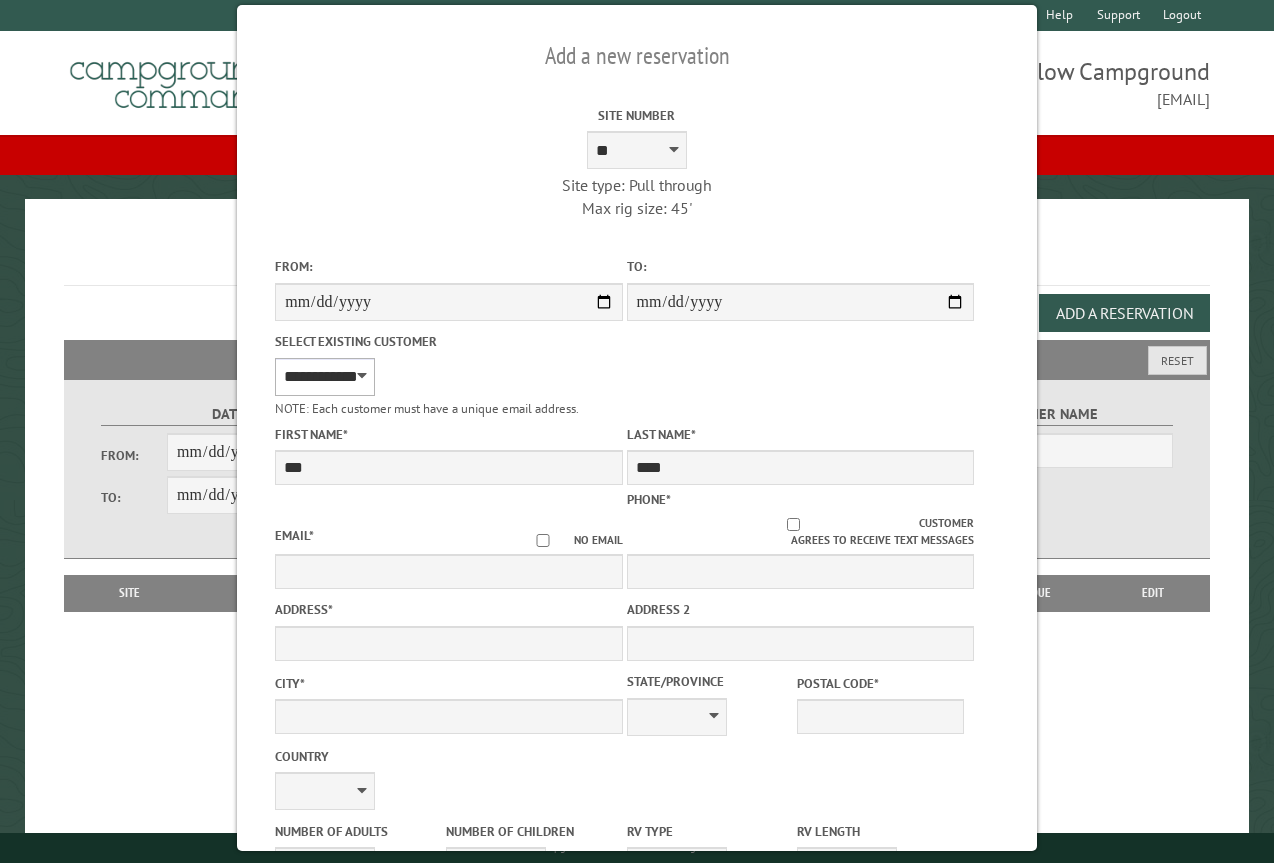 click on "**********" at bounding box center (325, 377) 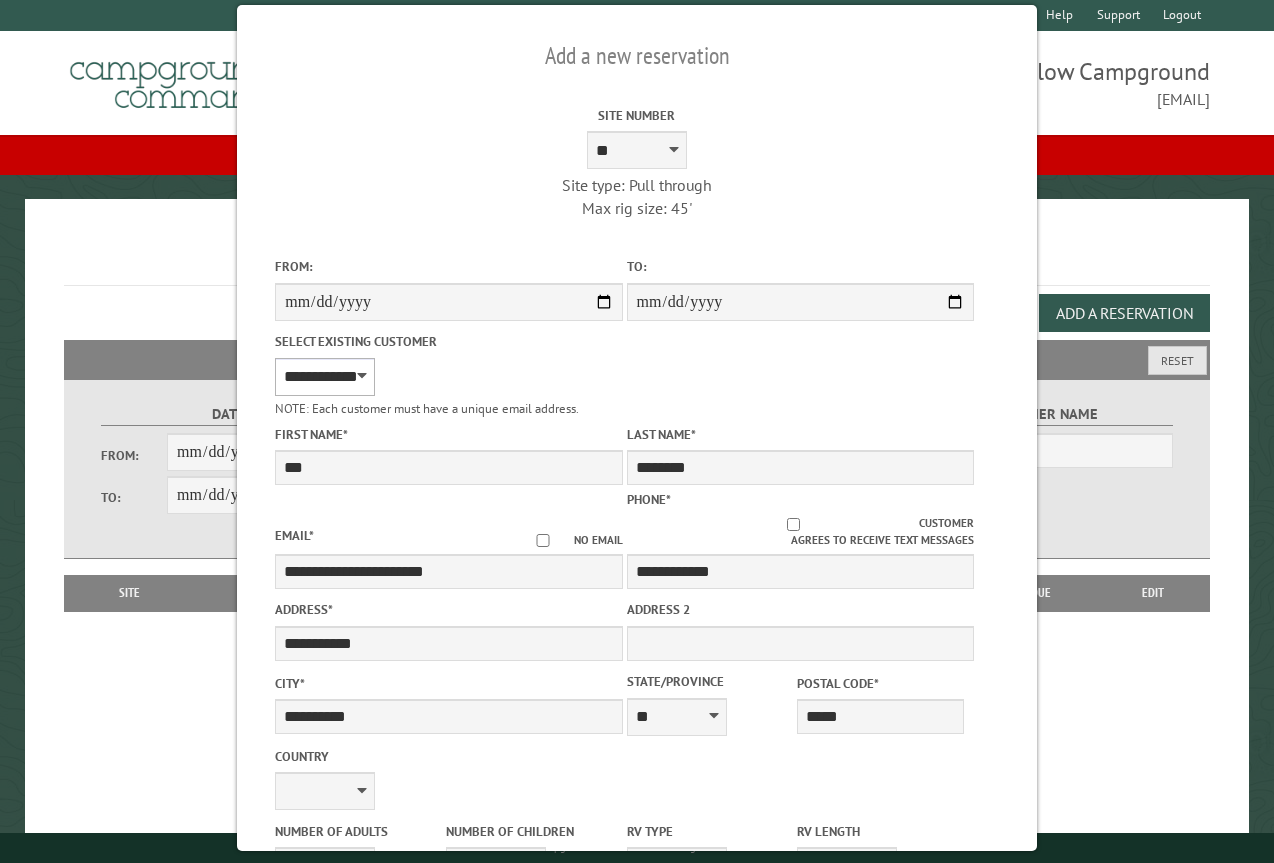 select on "**" 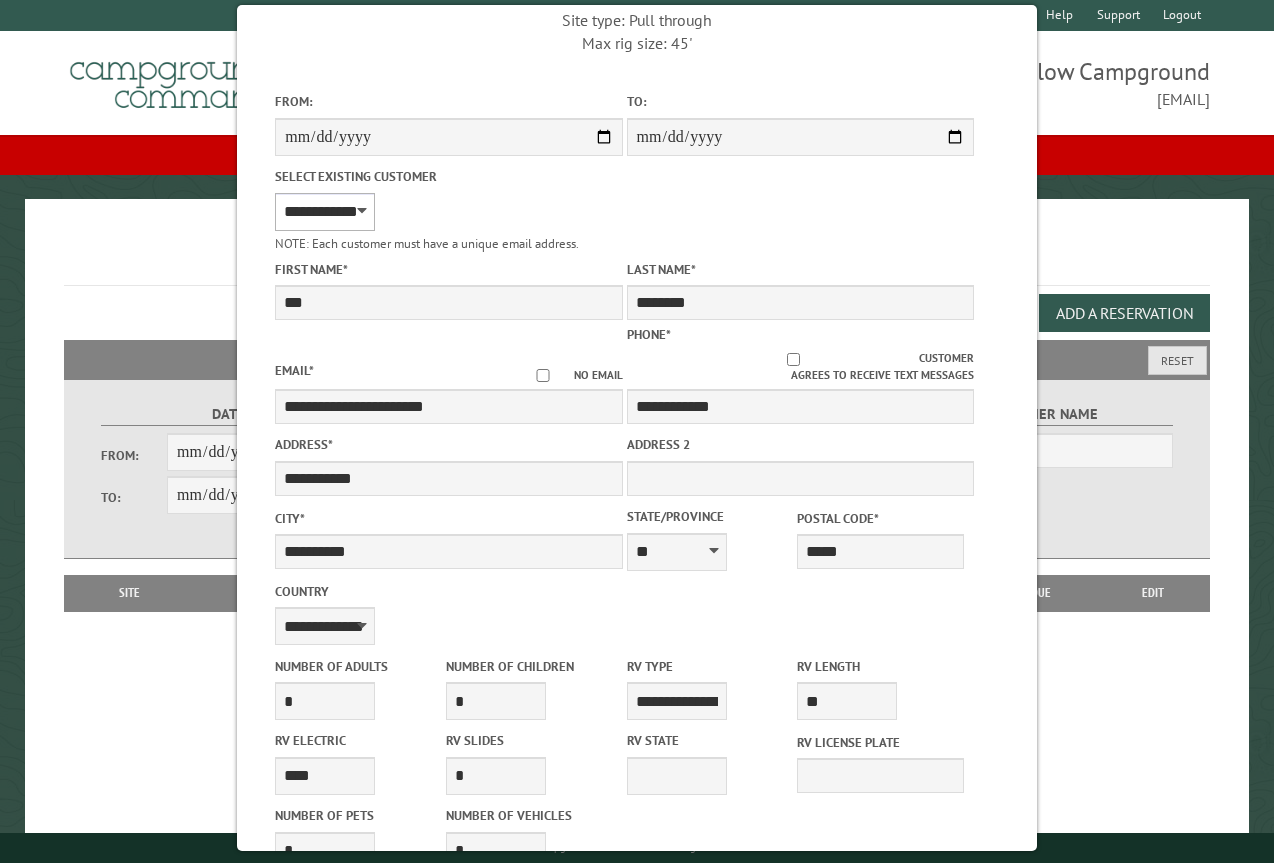 scroll, scrollTop: 200, scrollLeft: 0, axis: vertical 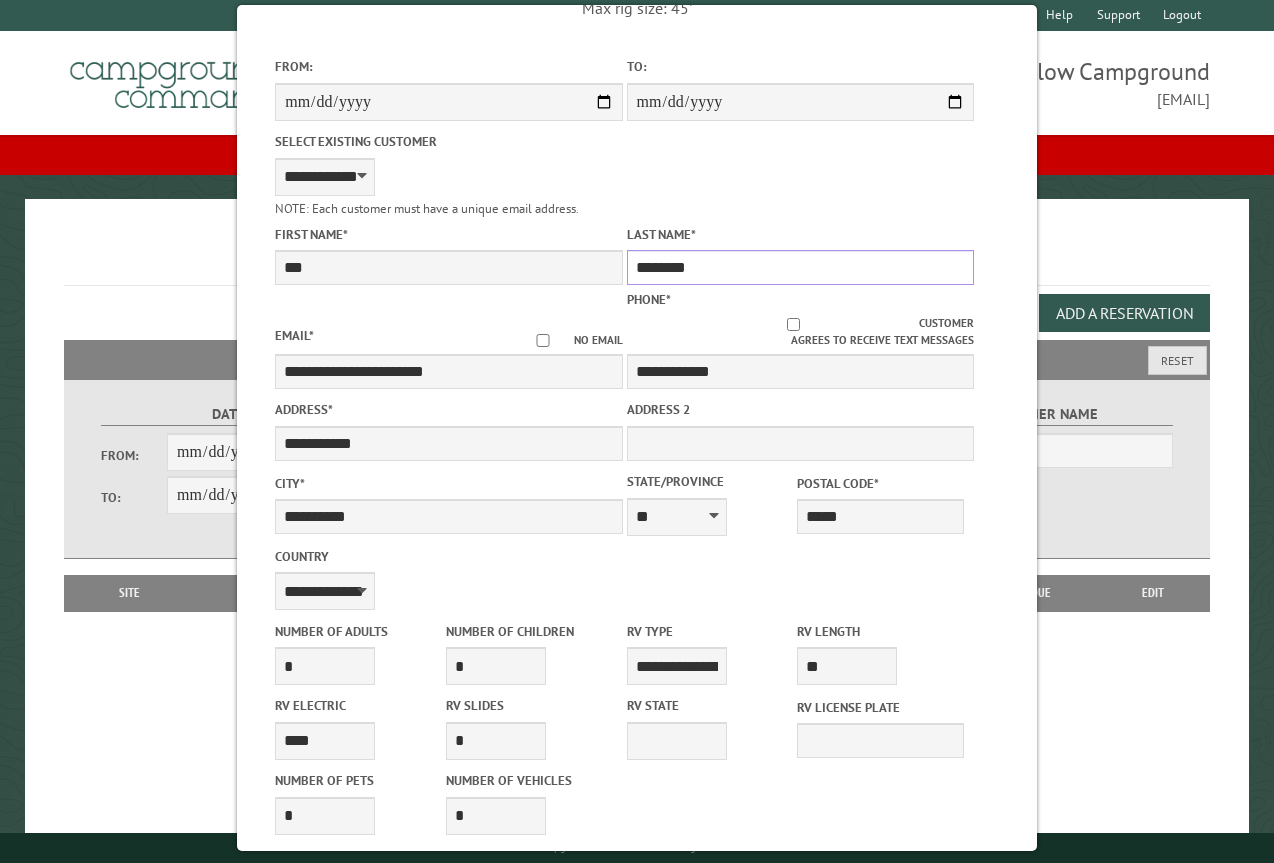 drag, startPoint x: 703, startPoint y: 270, endPoint x: 668, endPoint y: 268, distance: 35.057095 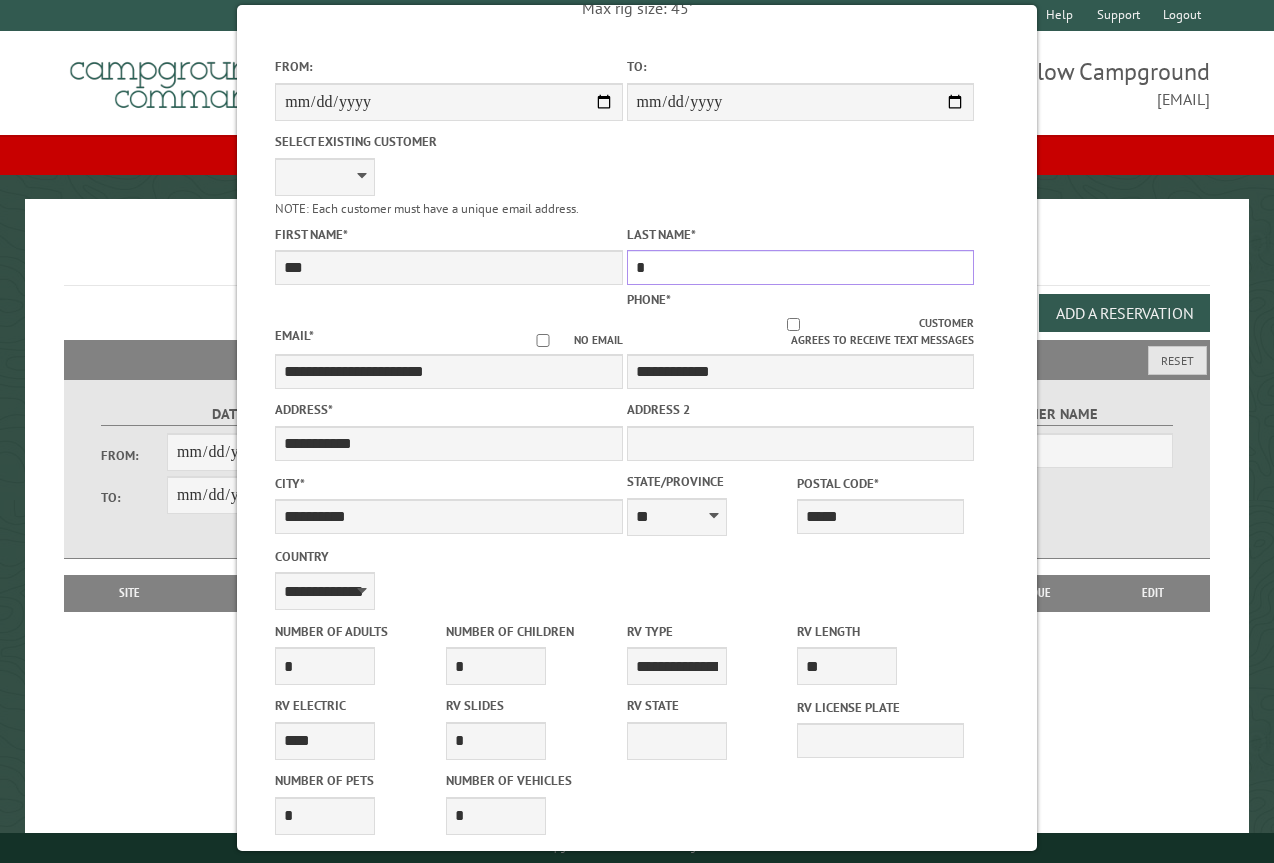 type on "*" 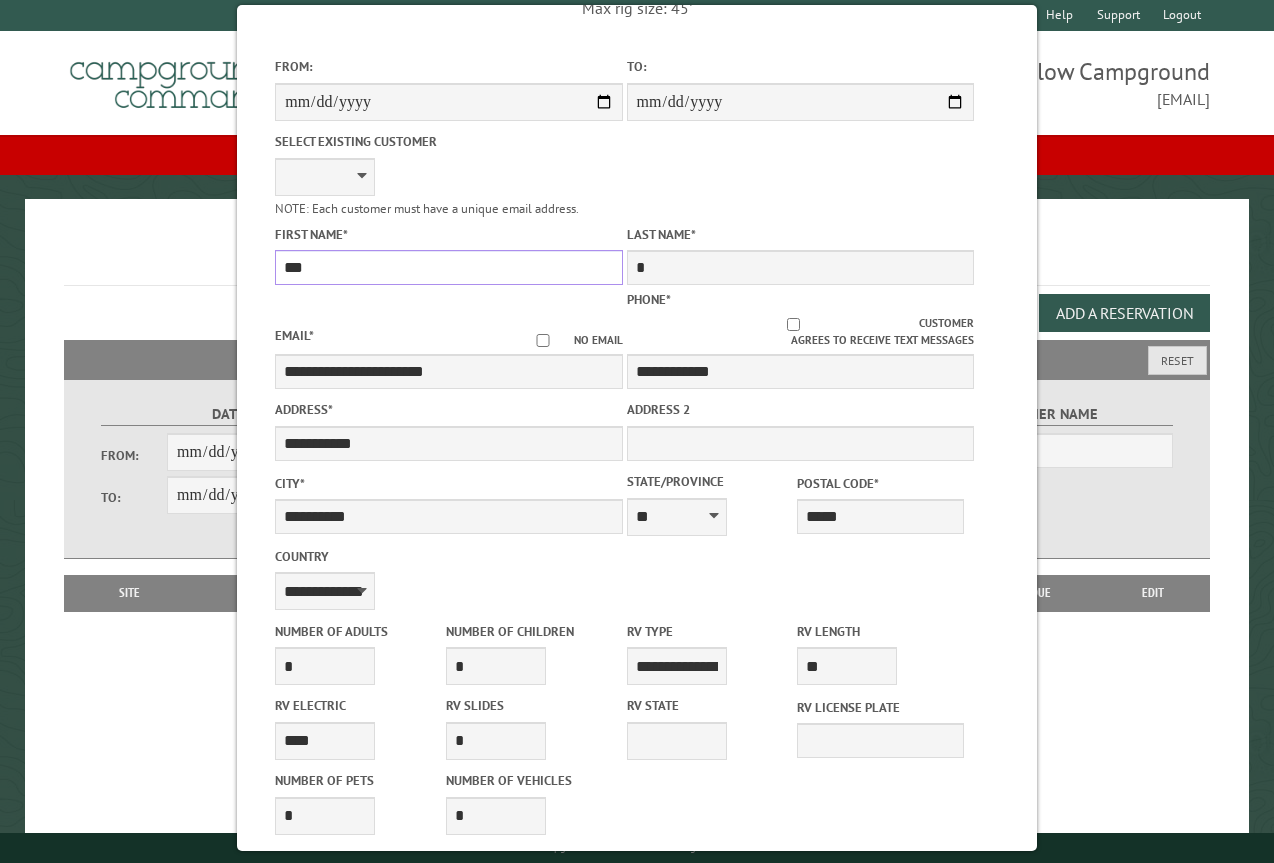 drag, startPoint x: 341, startPoint y: 272, endPoint x: 270, endPoint y: 266, distance: 71.25307 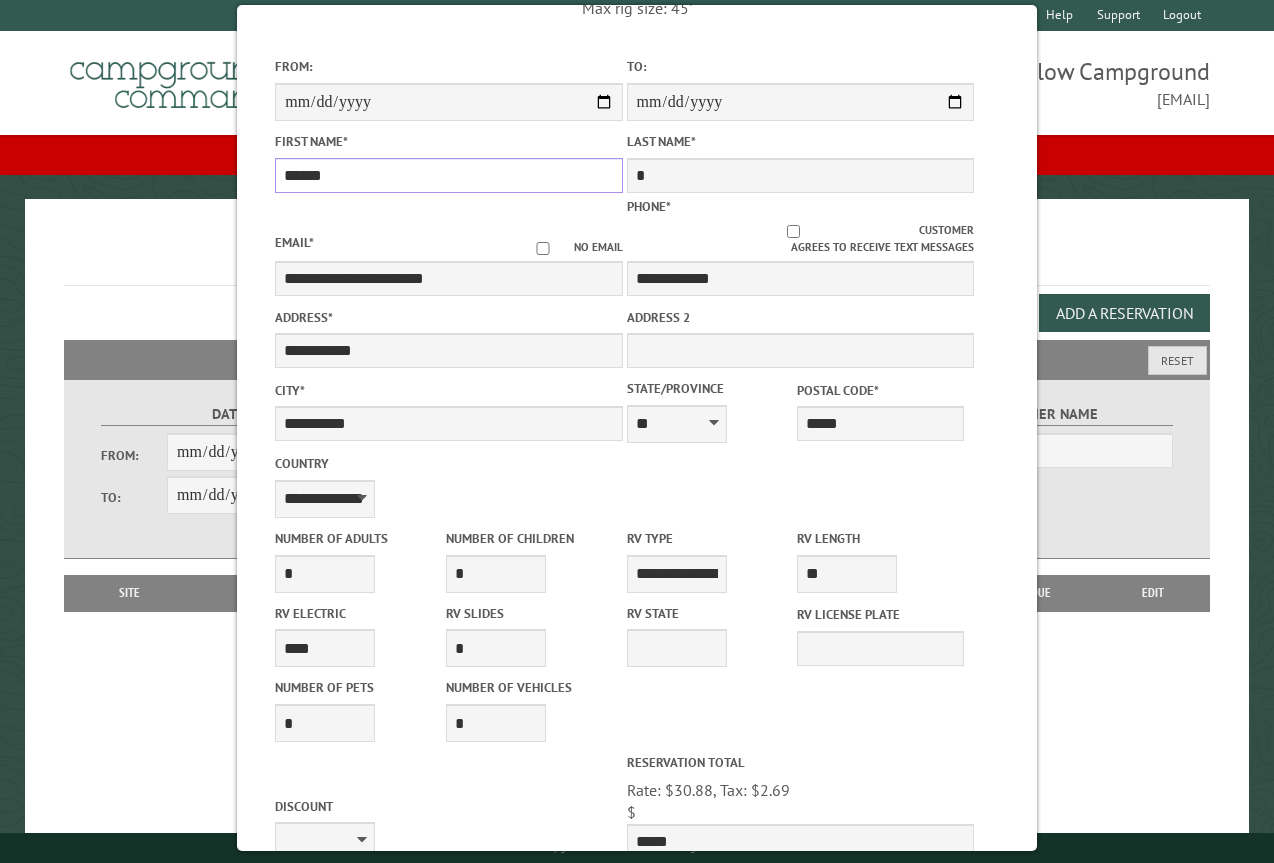 type on "******" 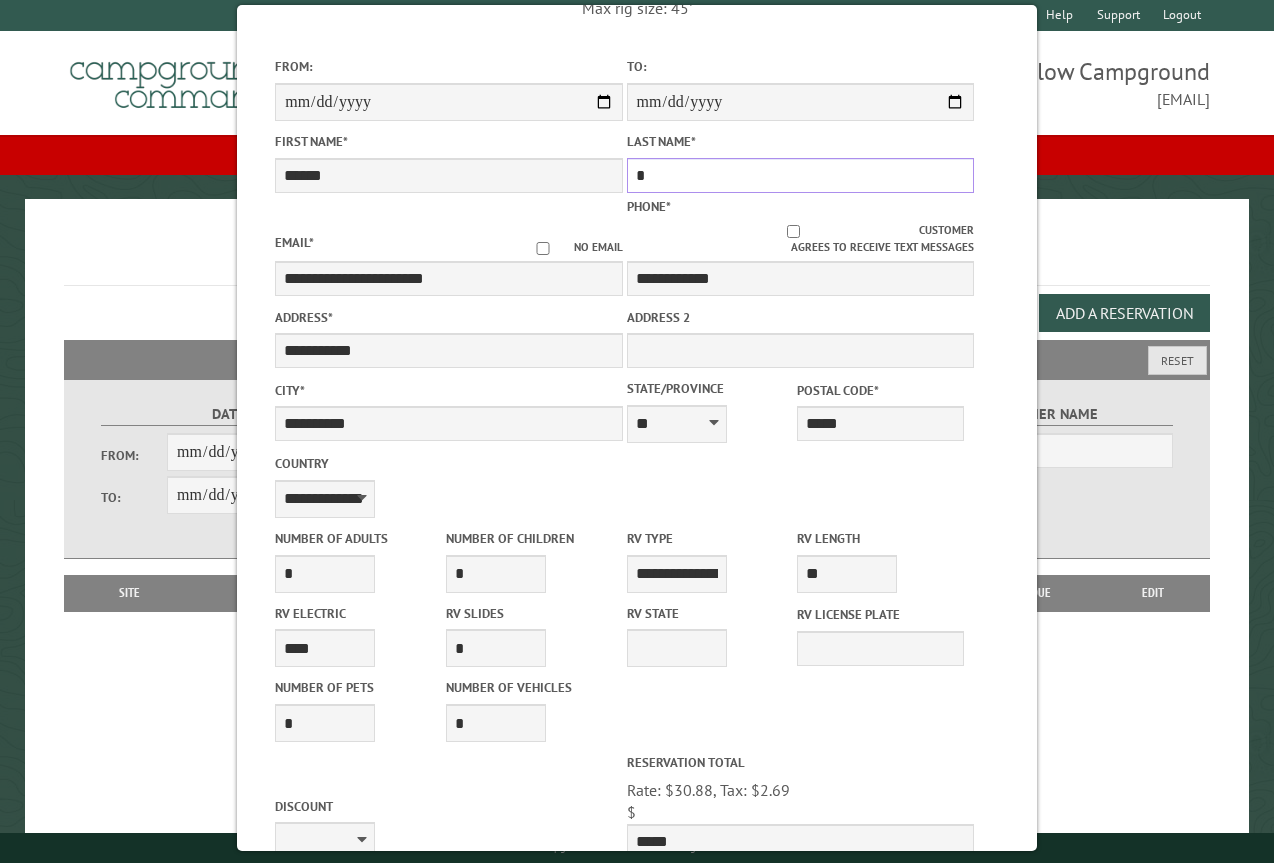 drag, startPoint x: 649, startPoint y: 180, endPoint x: 632, endPoint y: 180, distance: 17 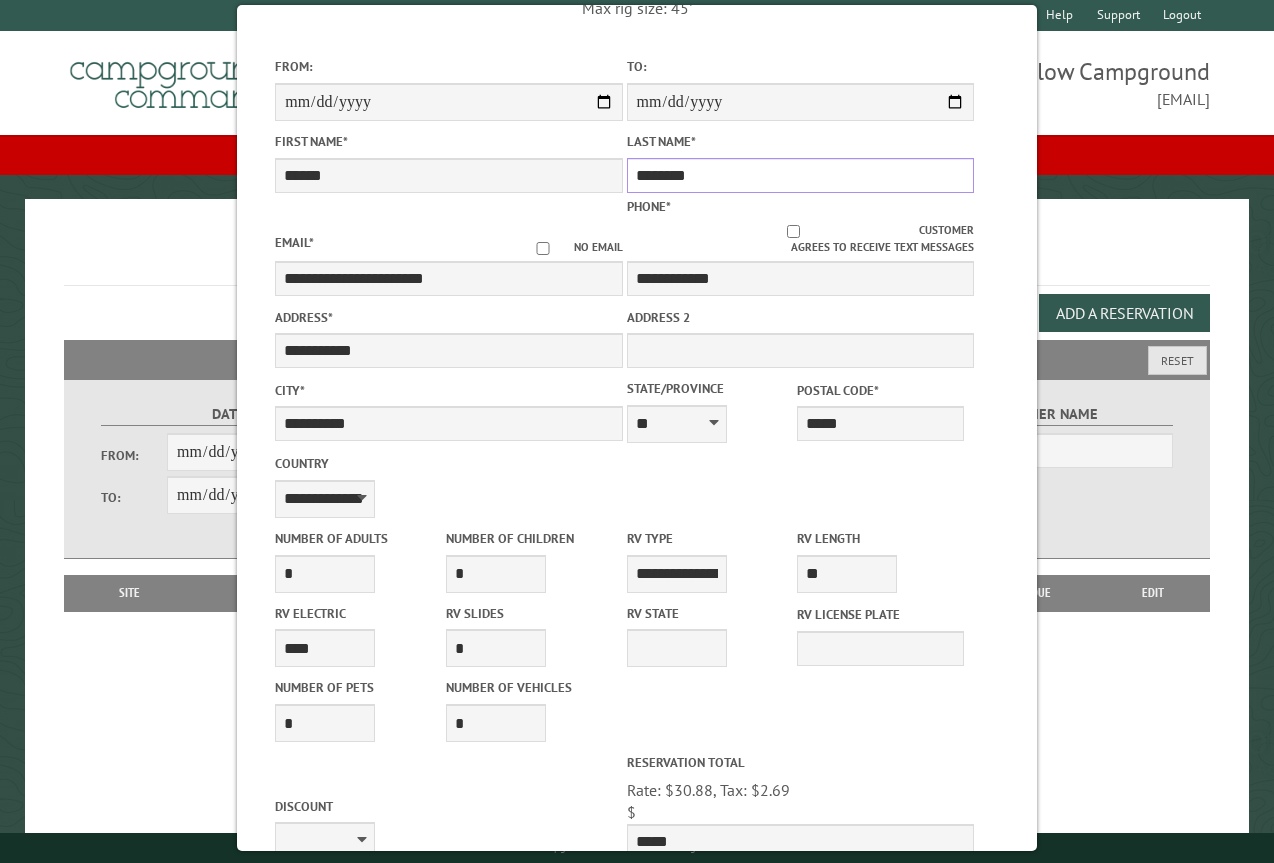 type on "********" 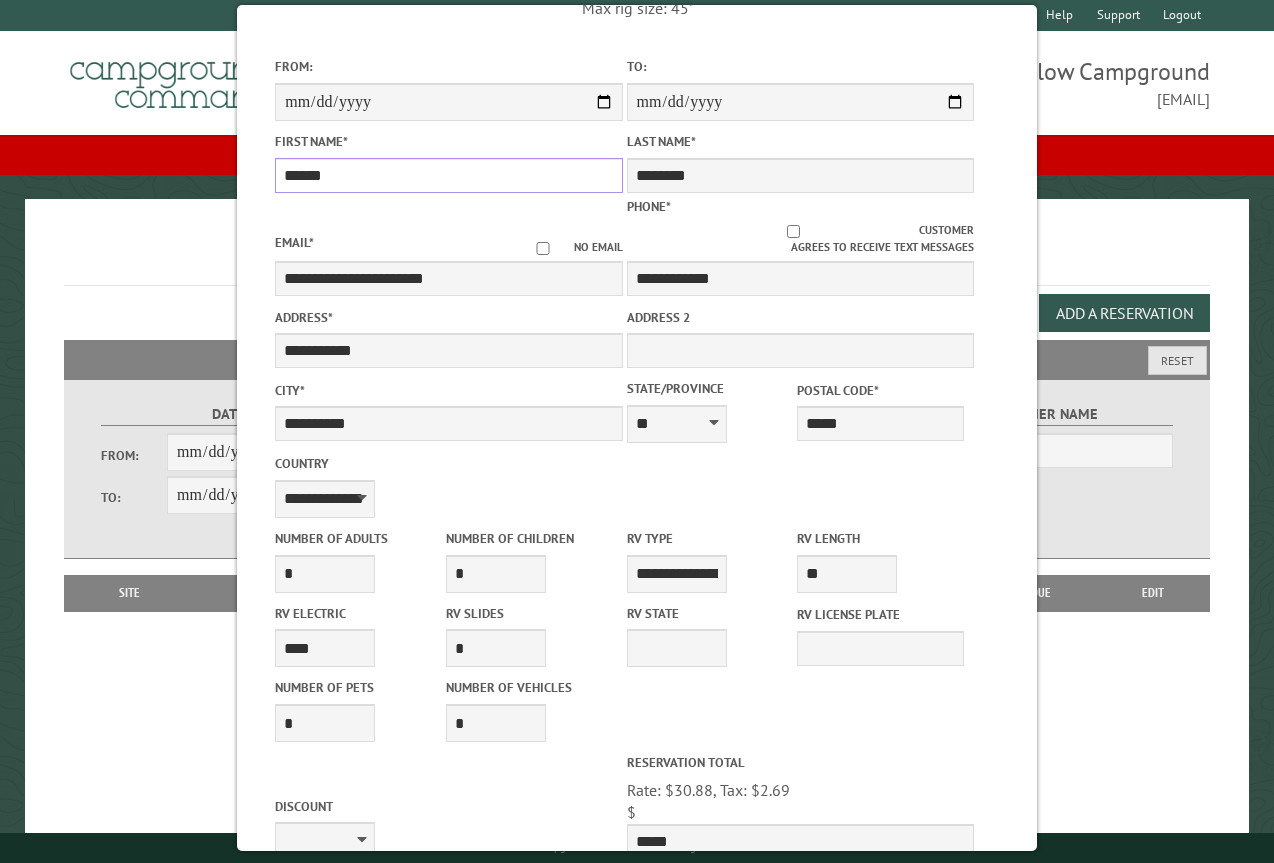 drag, startPoint x: 356, startPoint y: 183, endPoint x: 129, endPoint y: 150, distance: 229.38614 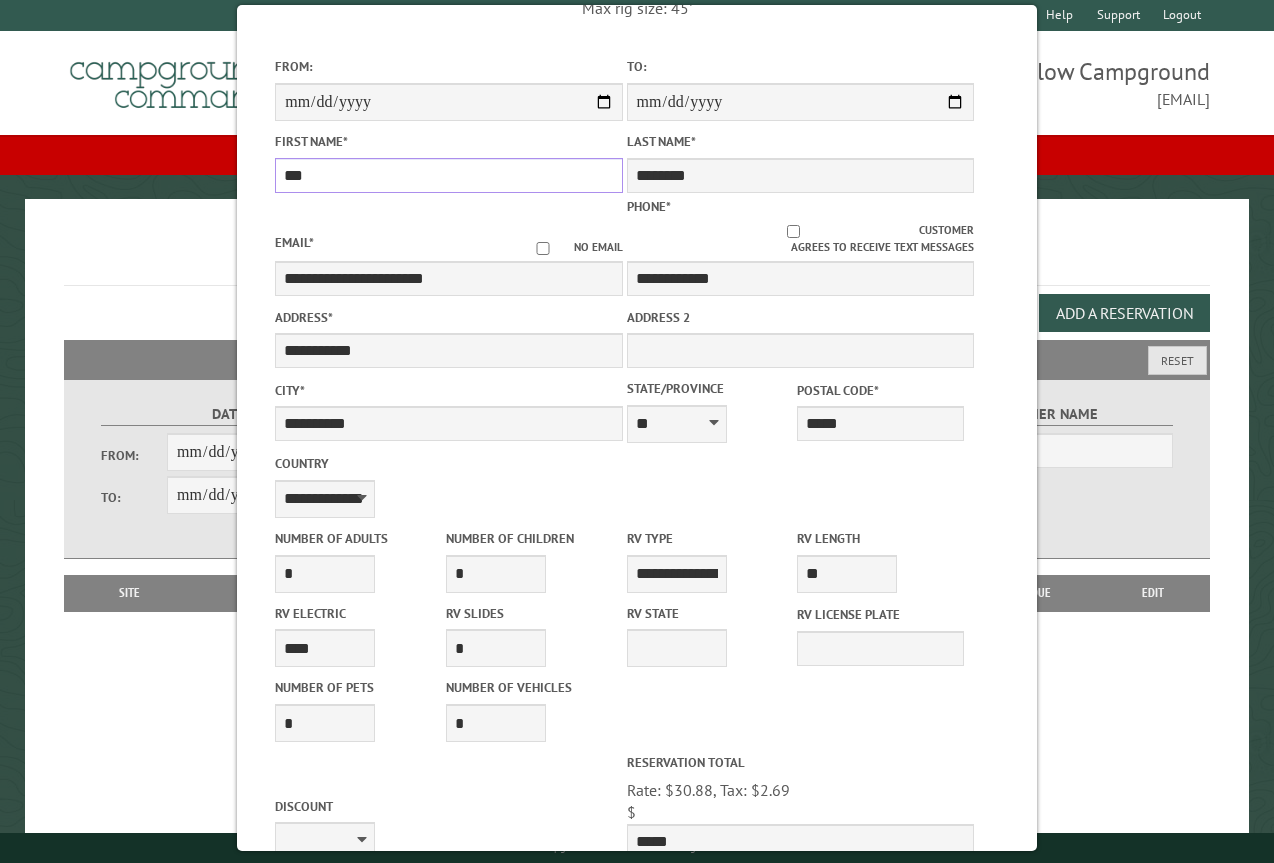 type on "***" 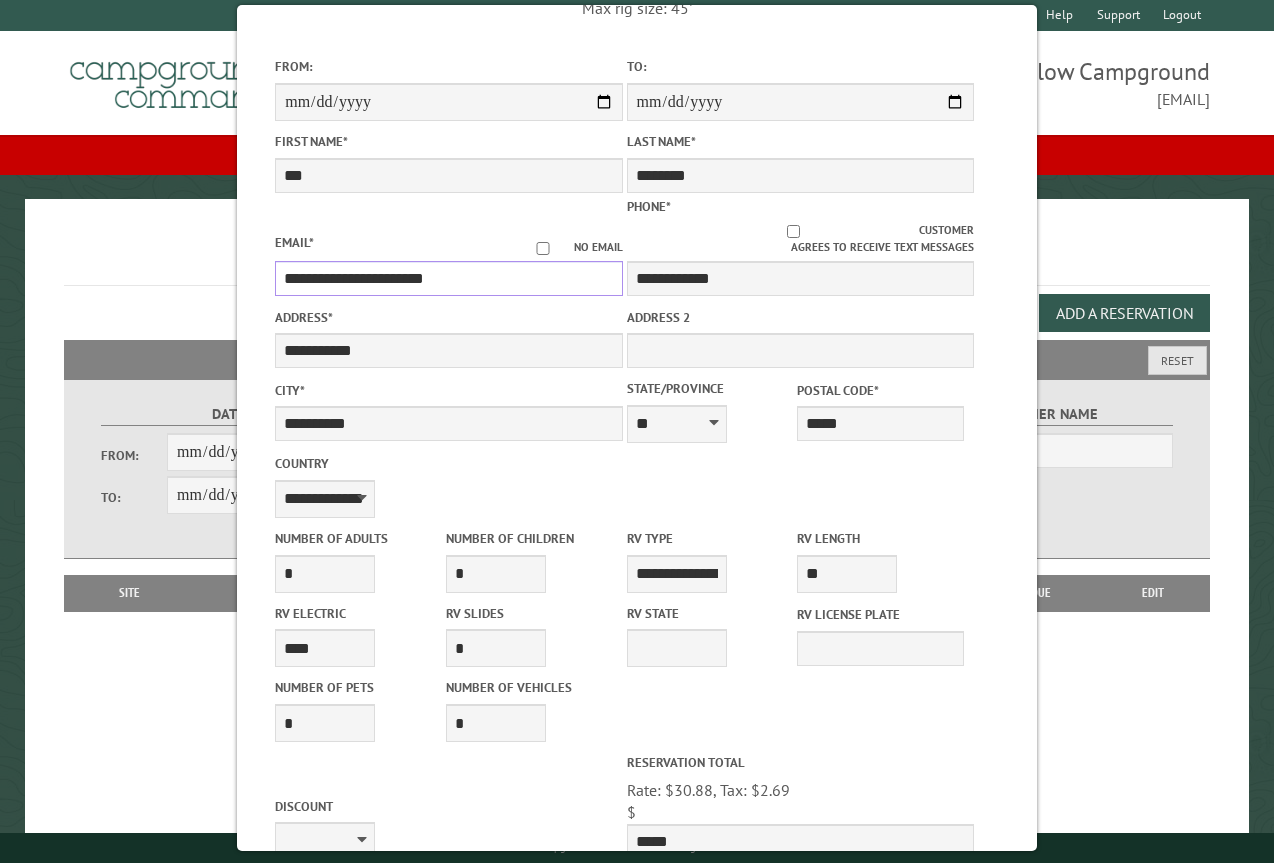 click on "**********" at bounding box center [448, 278] 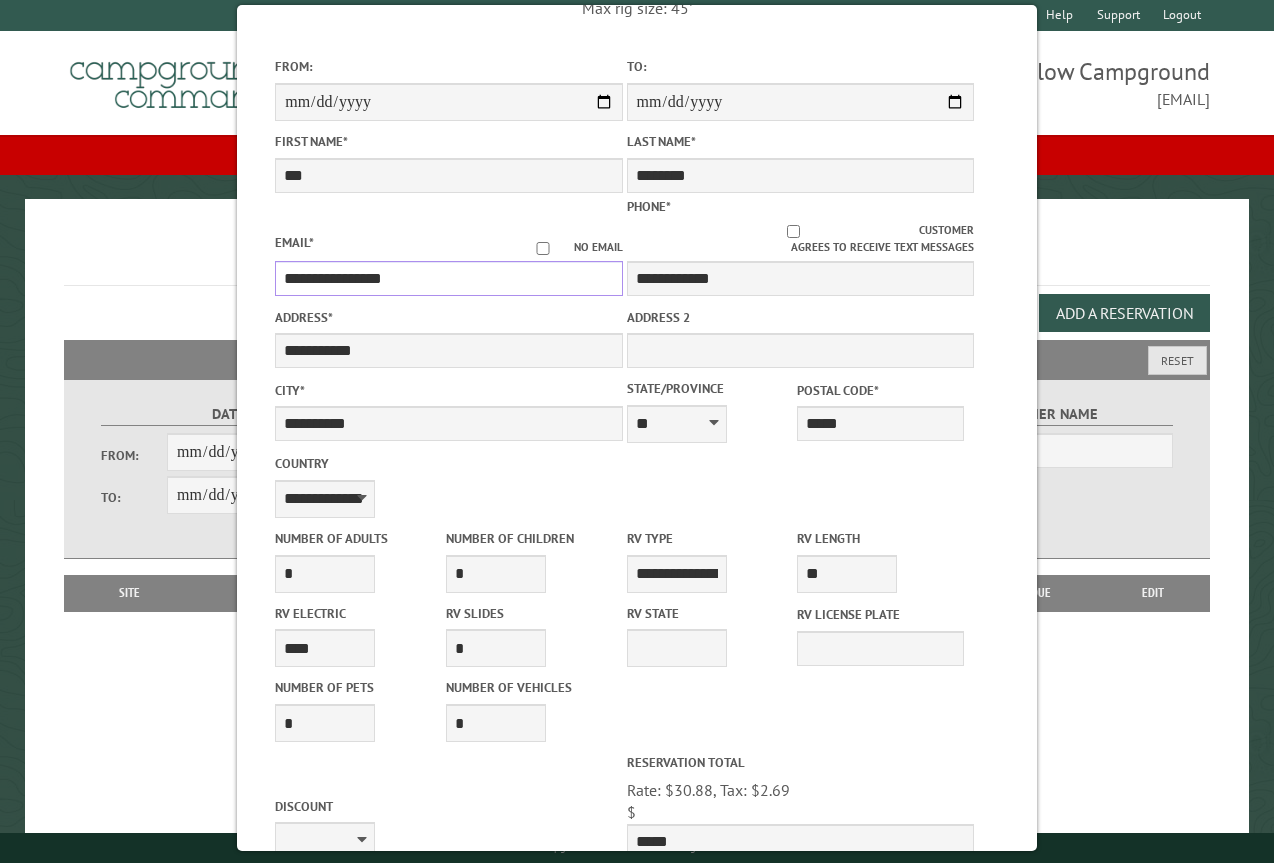 click on "**********" at bounding box center [448, 278] 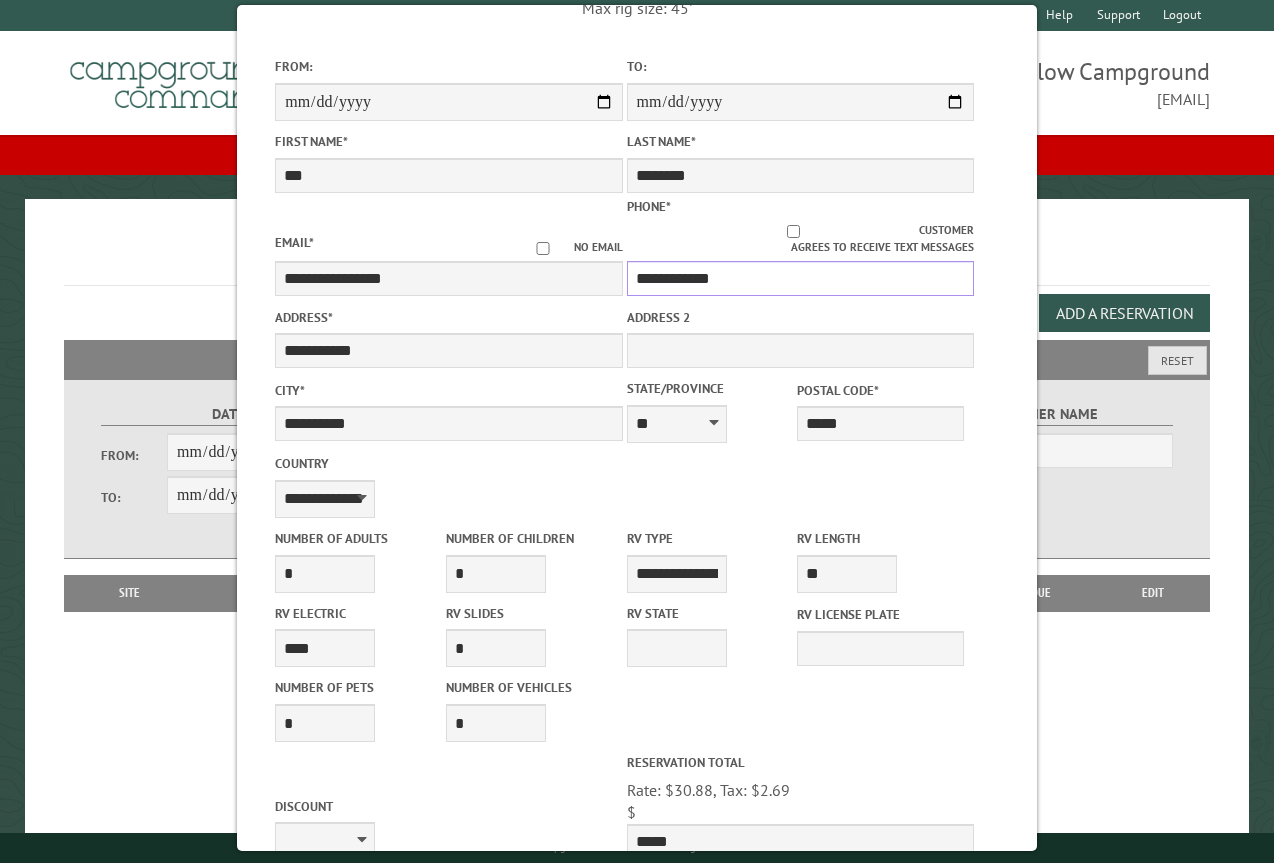 drag, startPoint x: 737, startPoint y: 260, endPoint x: 610, endPoint y: 264, distance: 127.06297 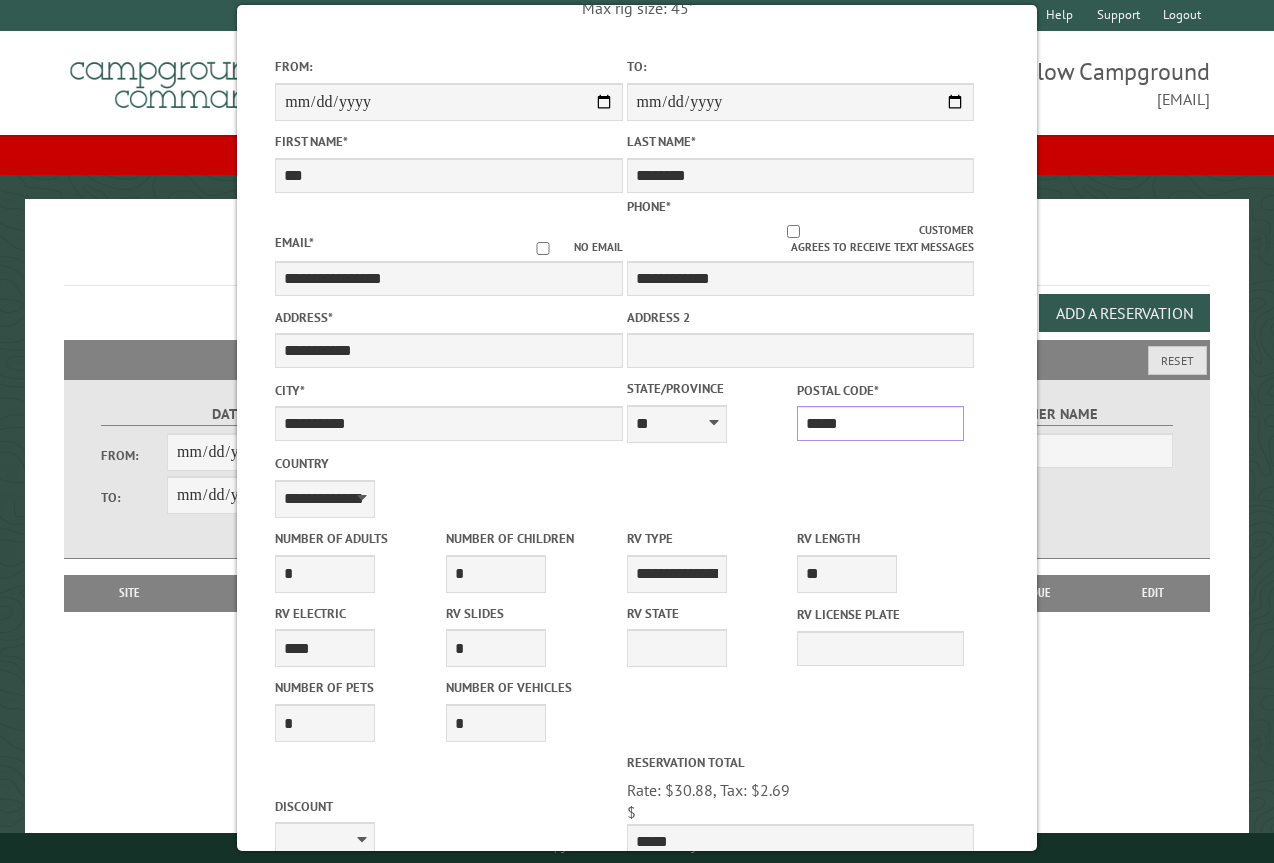 drag, startPoint x: 880, startPoint y: 404, endPoint x: 758, endPoint y: 389, distance: 122.91867 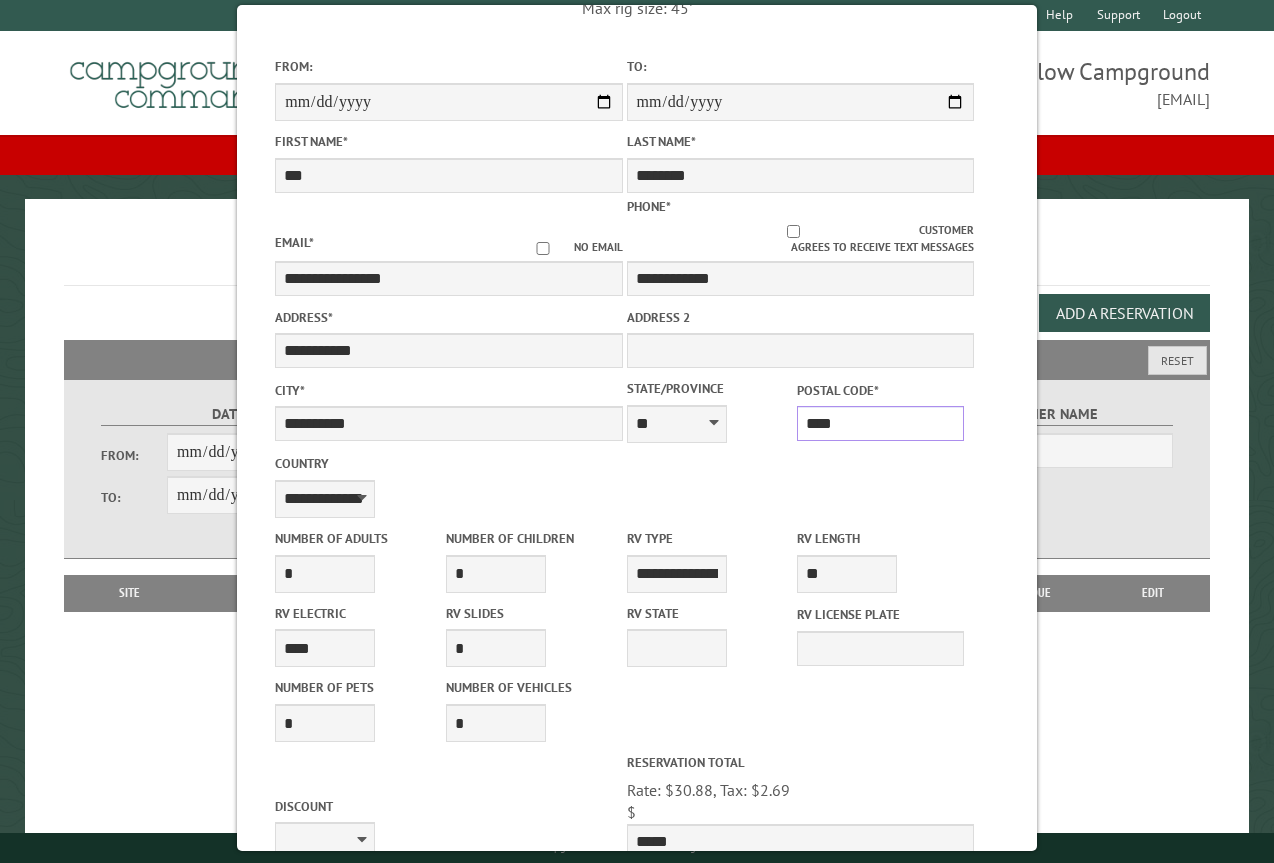 type on "*****" 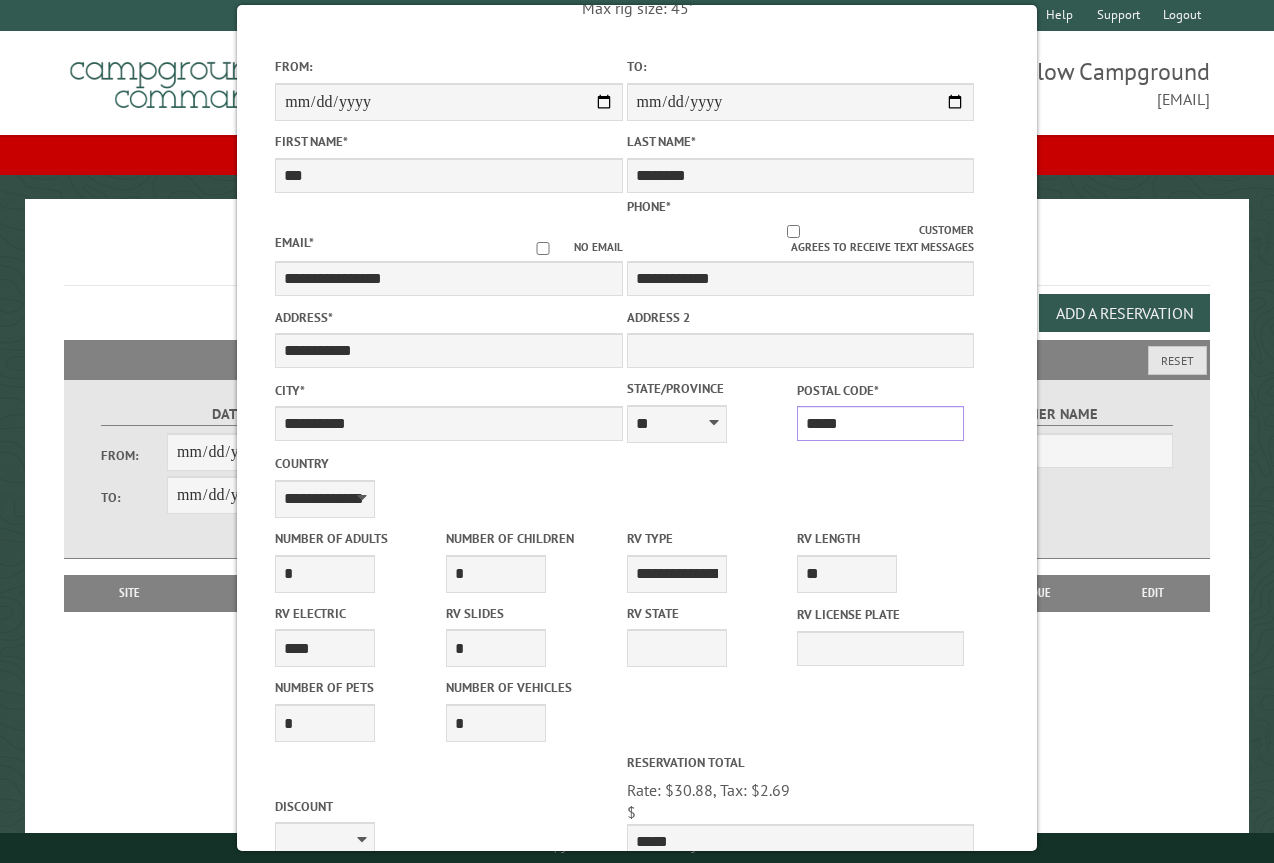 type on "*******" 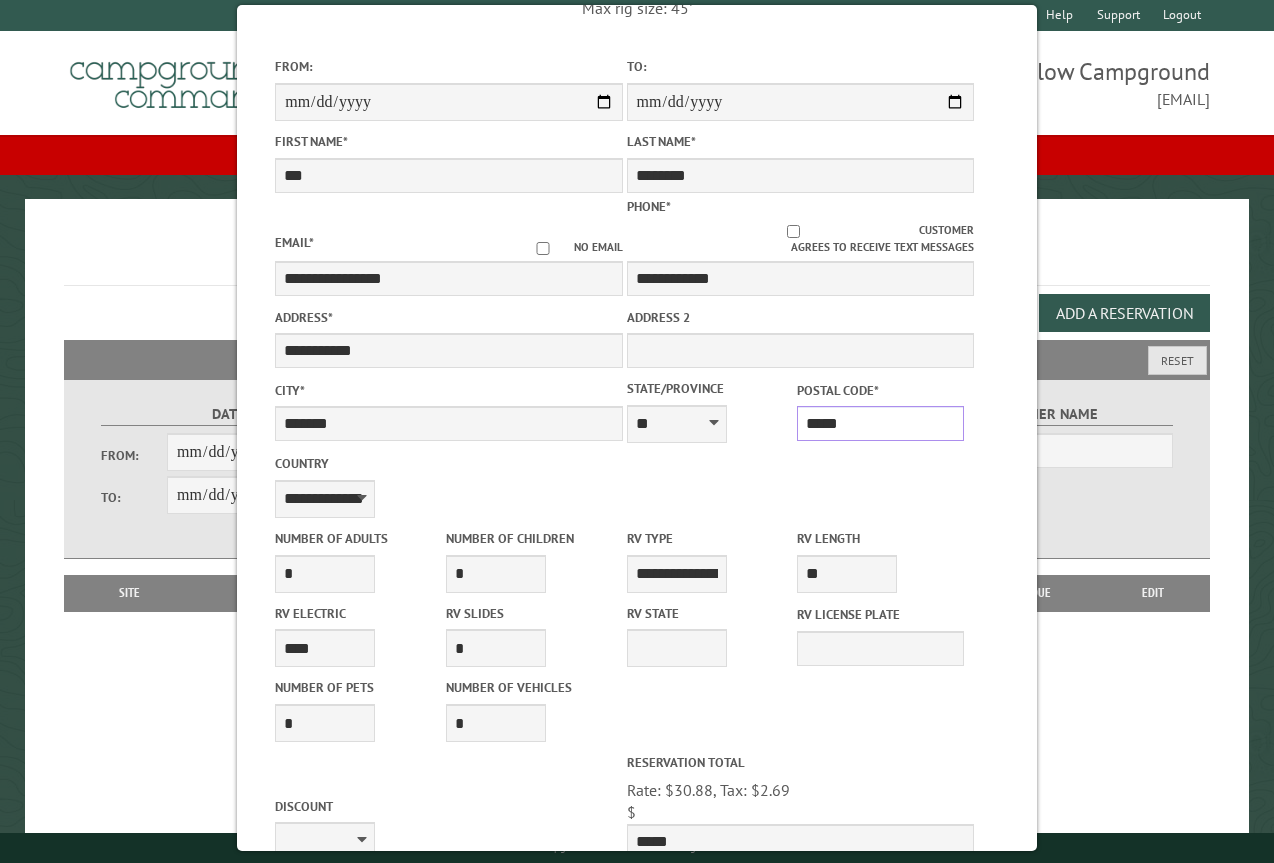 type on "*****" 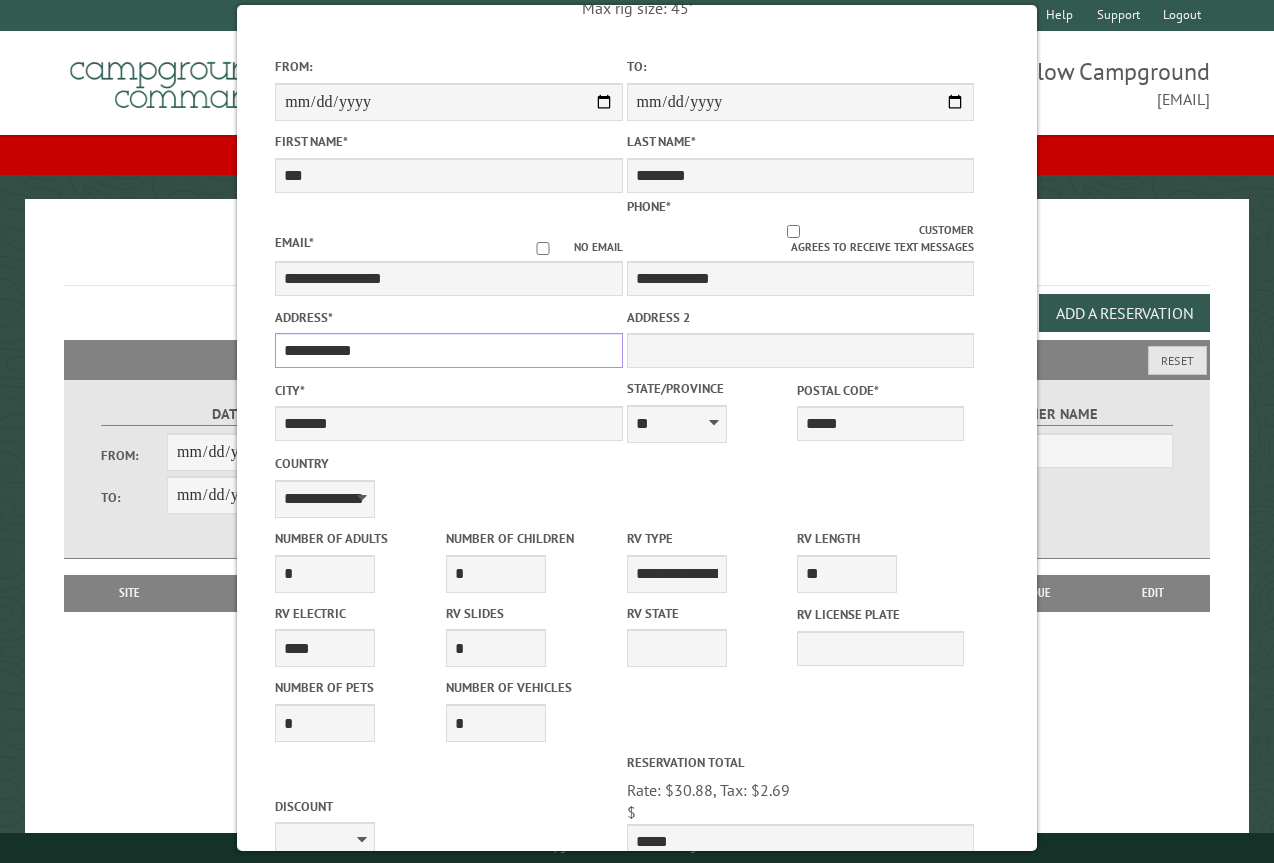 drag, startPoint x: 409, startPoint y: 343, endPoint x: 216, endPoint y: 311, distance: 195.63486 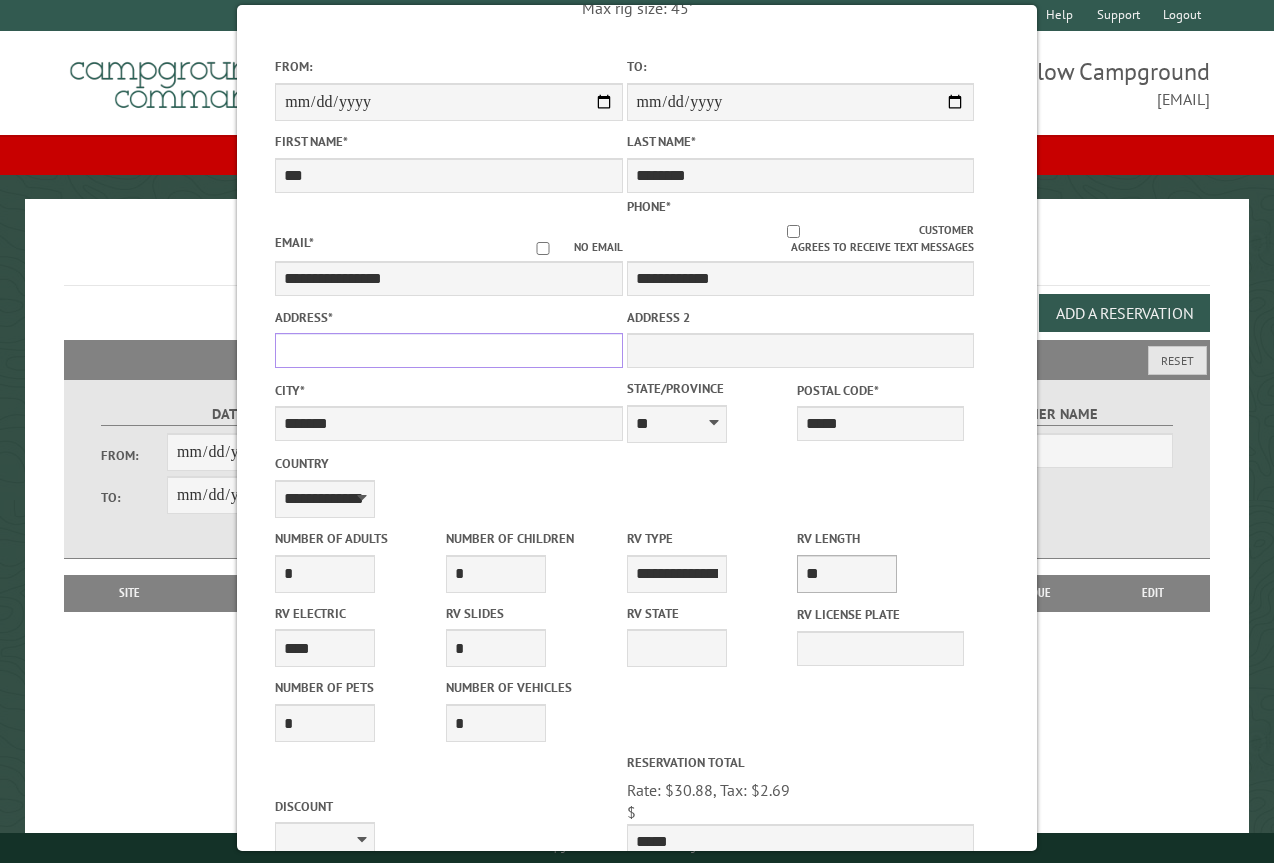 type 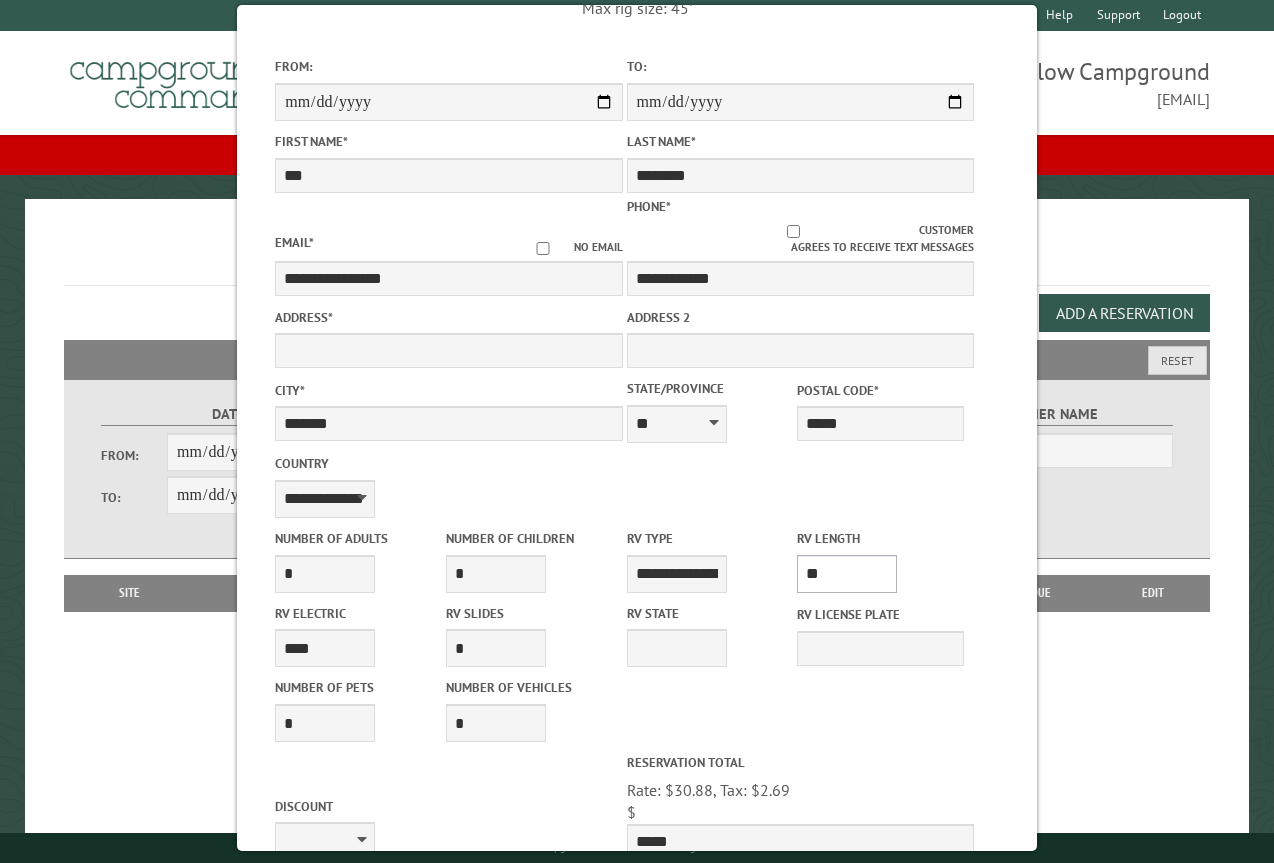 click on "* ** ** ** ** ** ** ** ** ** ** **" at bounding box center (847, 574) 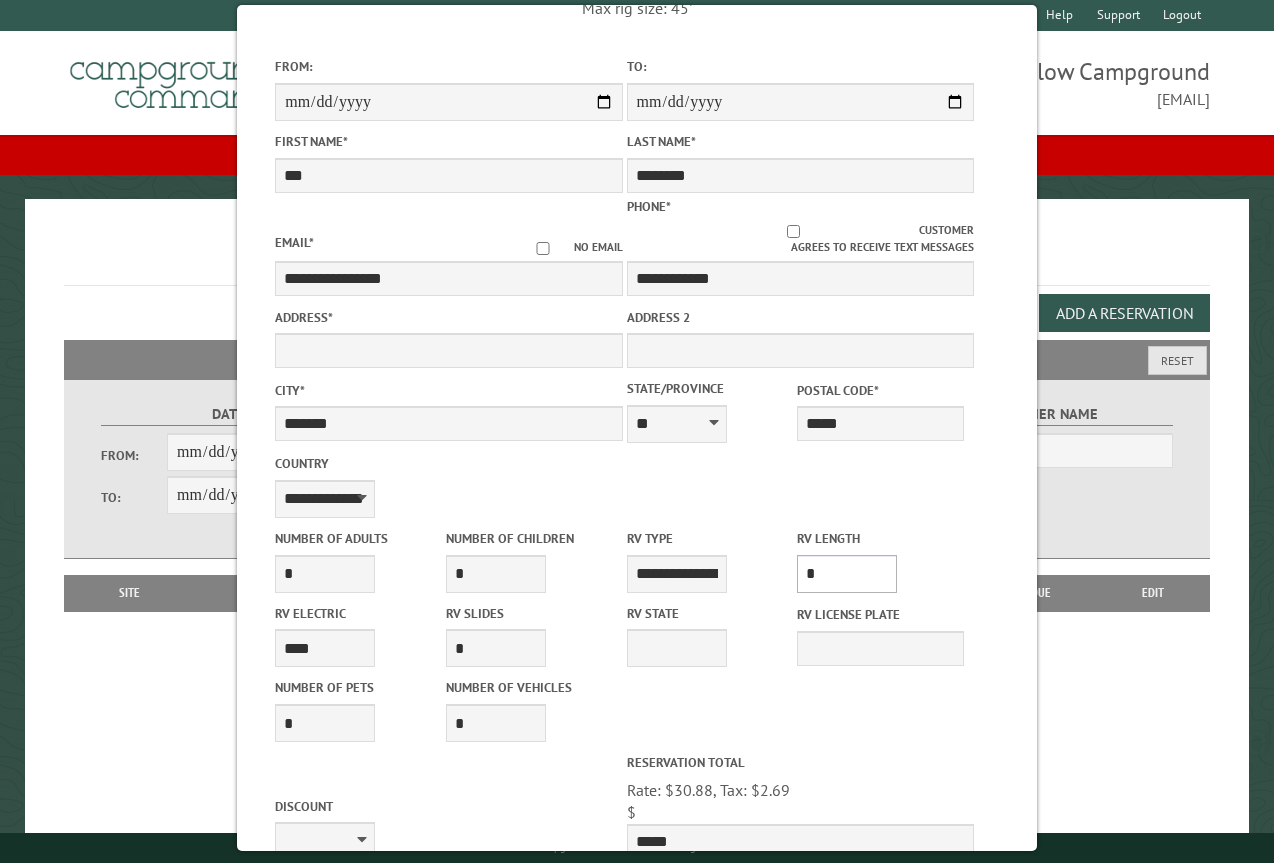 click on "* ** ** ** ** ** ** ** ** ** ** **" at bounding box center [847, 574] 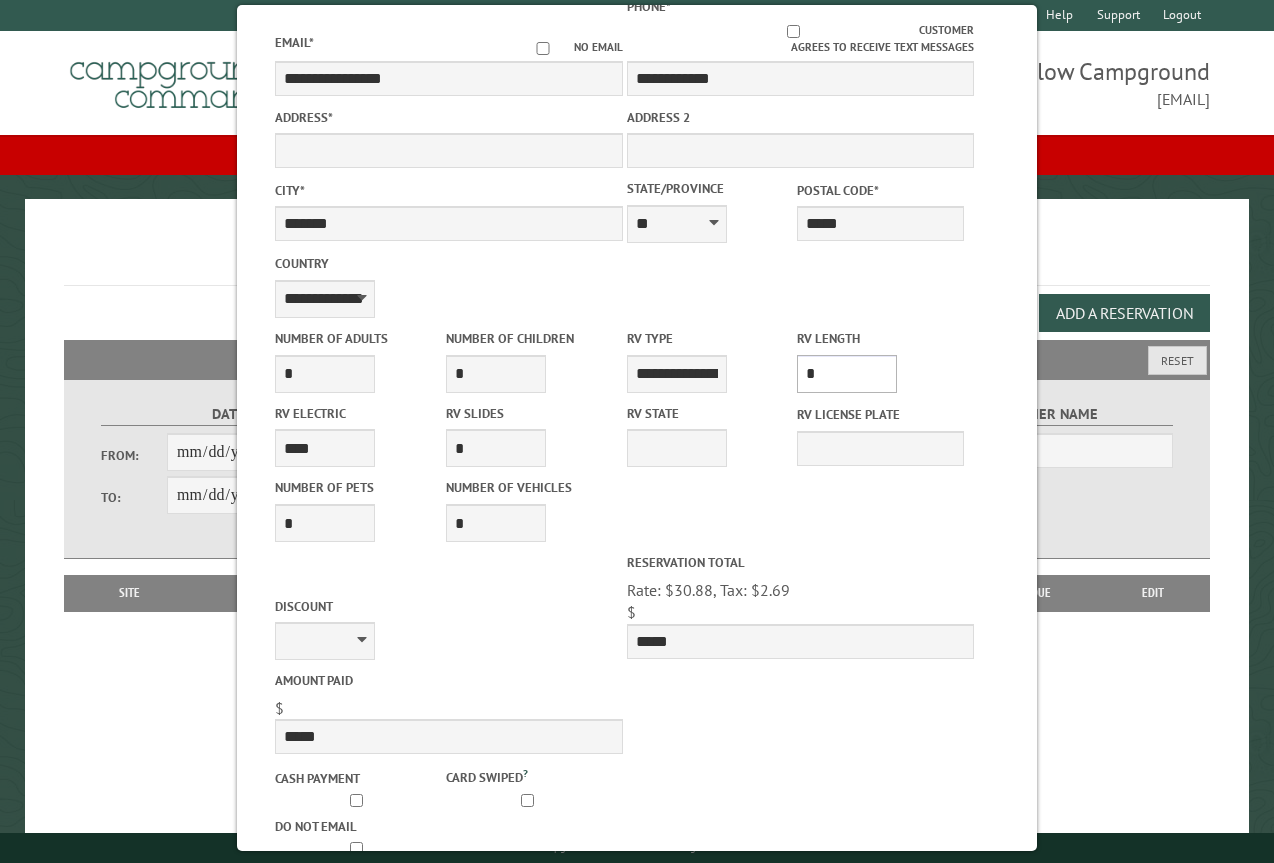 scroll, scrollTop: 467, scrollLeft: 0, axis: vertical 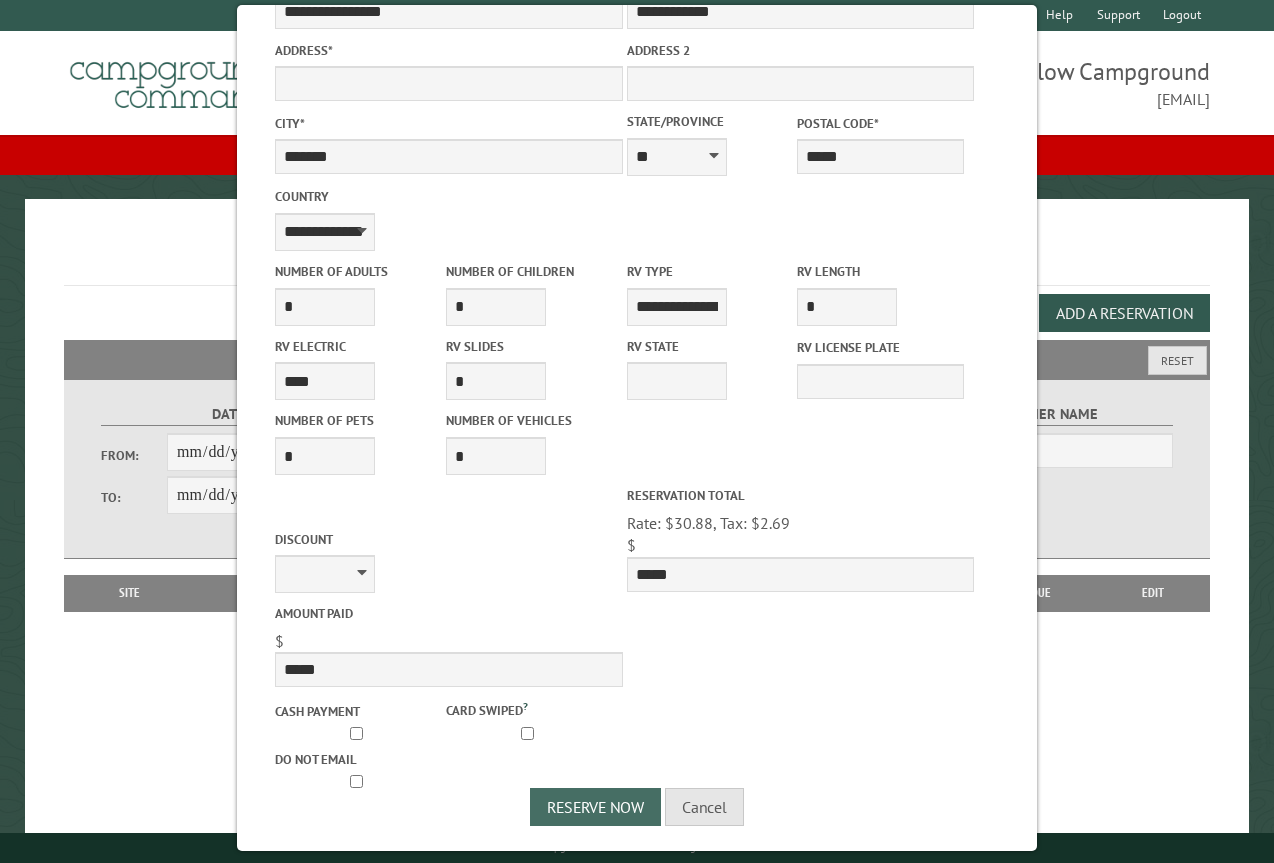 click on "Reserve Now" at bounding box center [595, 807] 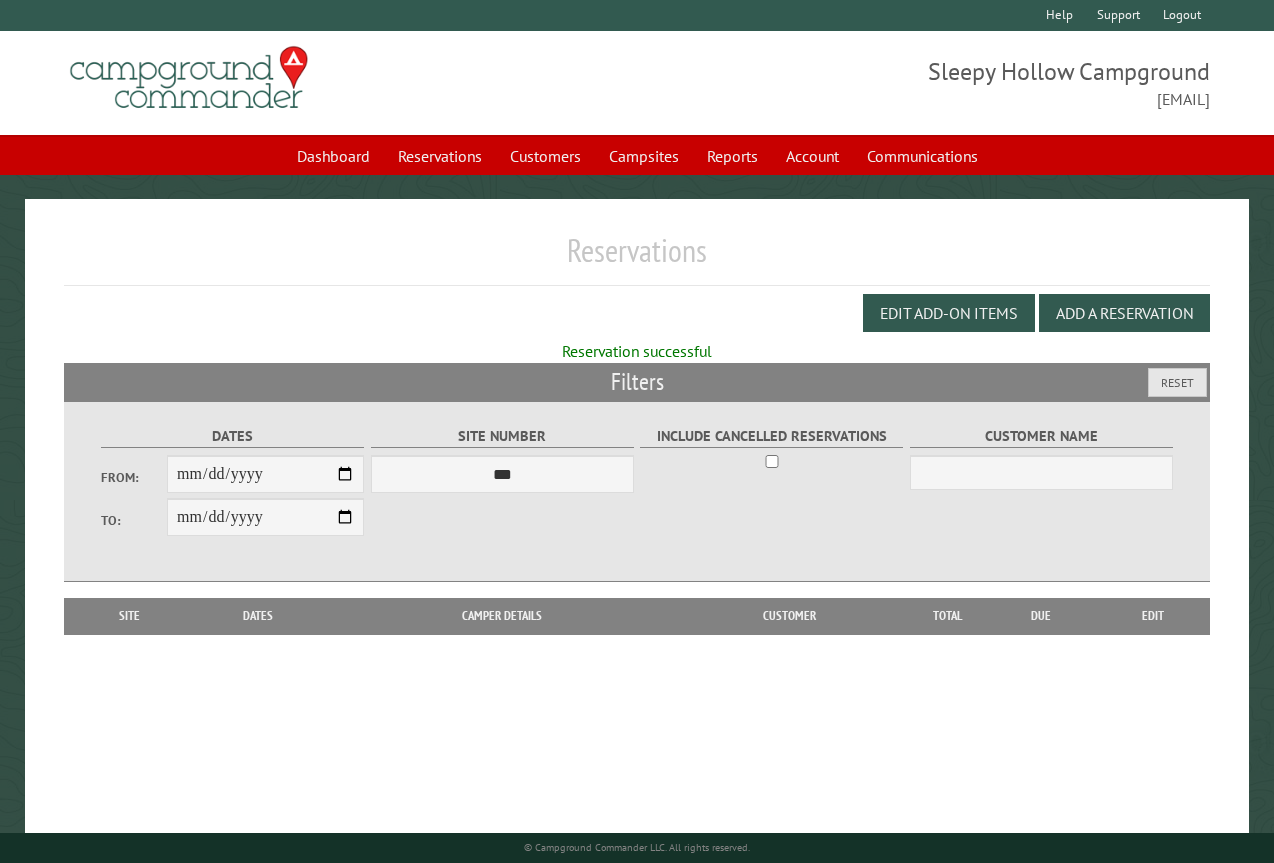 click on "Reservations" at bounding box center [637, 258] 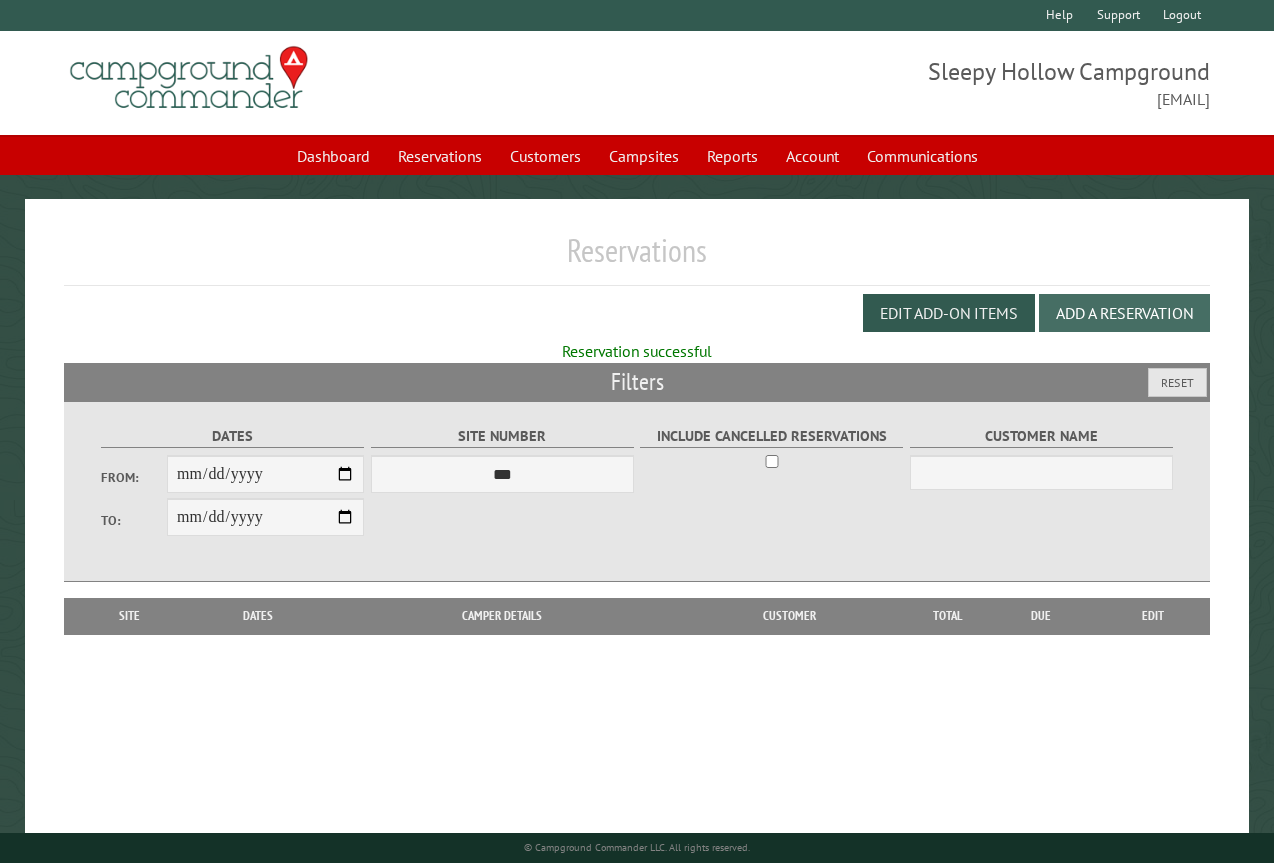 click on "Add a Reservation" at bounding box center (1124, 313) 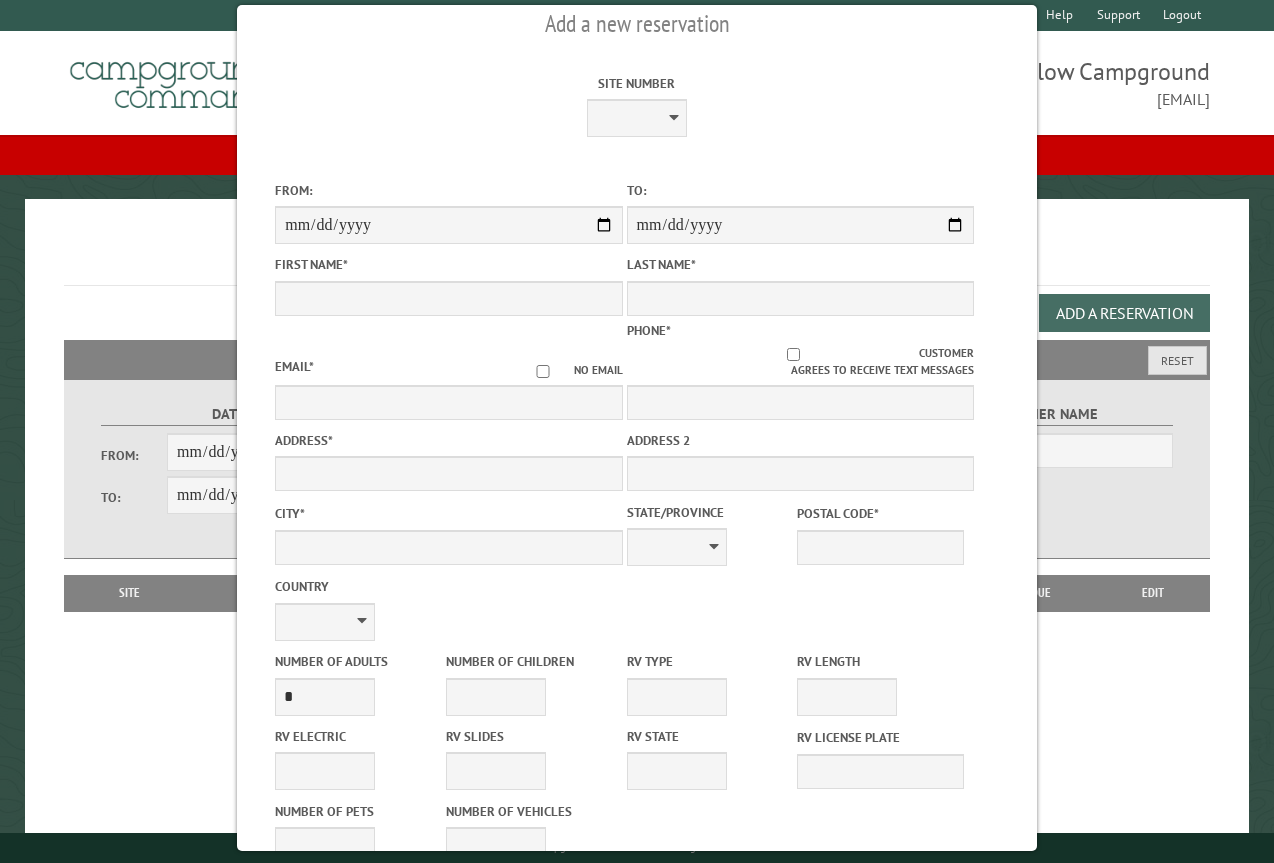 scroll, scrollTop: 0, scrollLeft: 0, axis: both 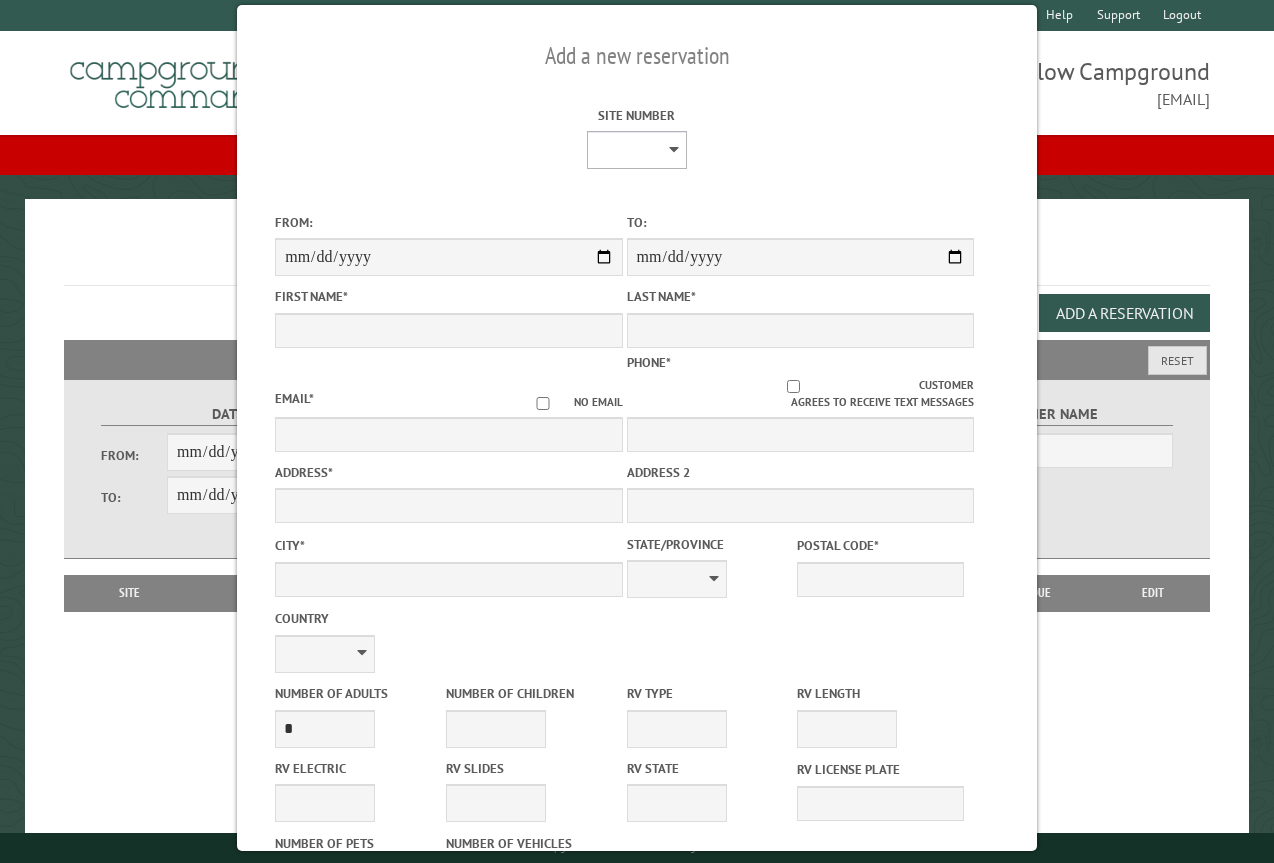 click on "* * * * * * * * * ** *** *** ** ** ** ** ** ** ** ** ** ** *** *** ** ** ** ** ** ** ** ** ** ** *** *** ** ** ** ** ** ** ** ** *** *** ** ** ** ** ** ** *** *** ** ** ** ** ** *** ** ** ** ** ** ** ** ** ** ** ** ** ** ** ** ** ** ** ** ** ** ** ** ** **" at bounding box center [637, 150] 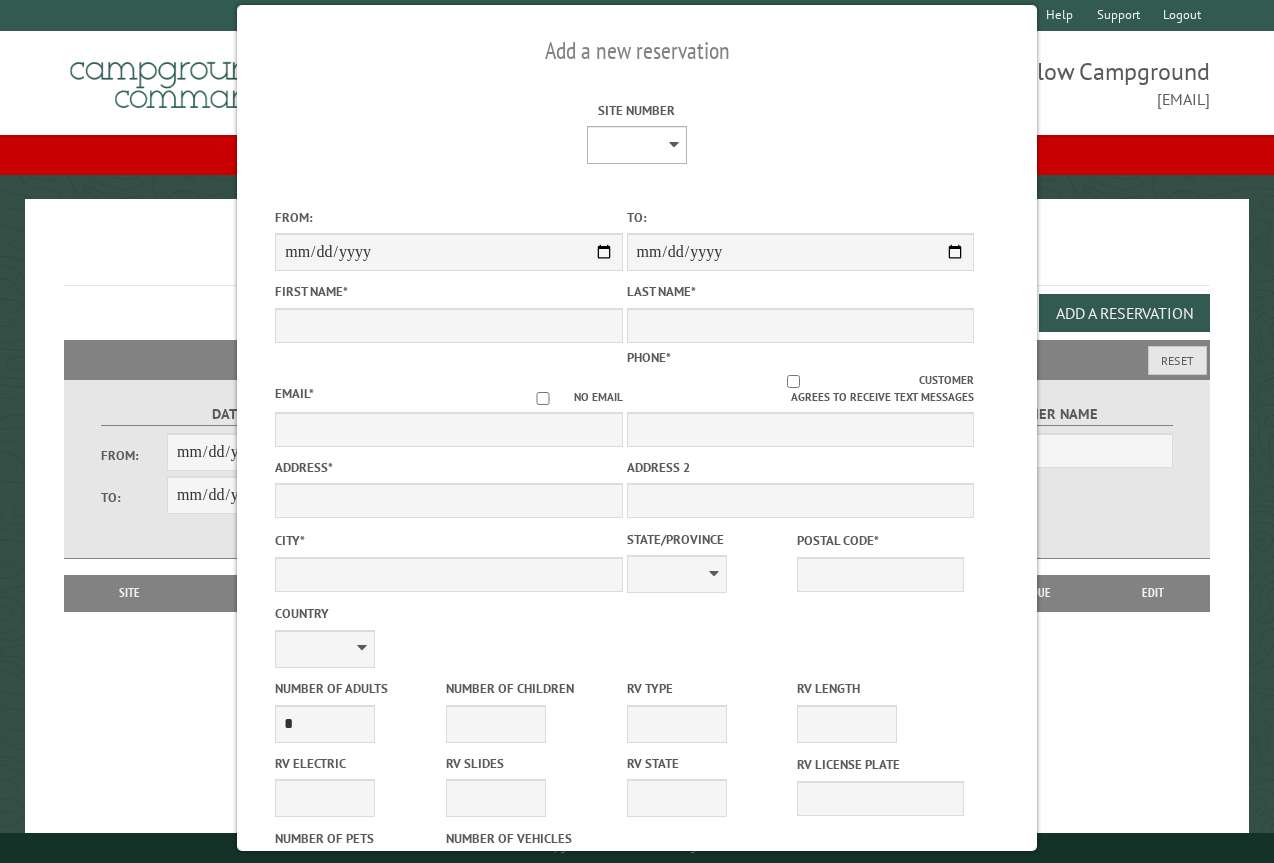 scroll, scrollTop: 0, scrollLeft: 0, axis: both 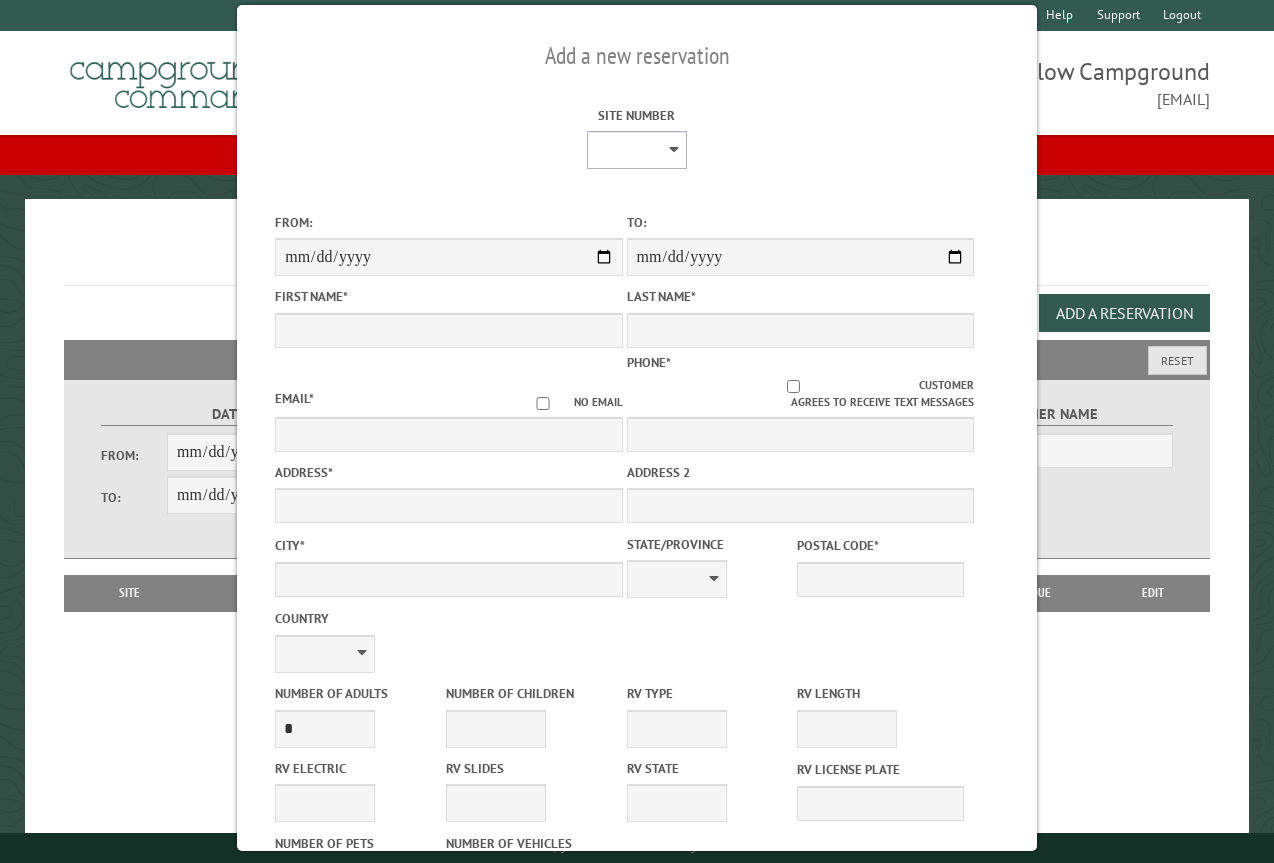 click on "* * * * * * * * * ** *** *** ** ** ** ** ** ** ** ** ** ** *** *** ** ** ** ** ** ** ** ** ** ** *** *** ** ** ** ** ** ** ** ** *** *** ** ** ** ** ** ** *** *** ** ** ** ** ** *** ** ** ** ** ** ** ** ** ** ** ** ** ** ** ** ** ** ** ** ** ** ** ** ** **" at bounding box center [637, 150] 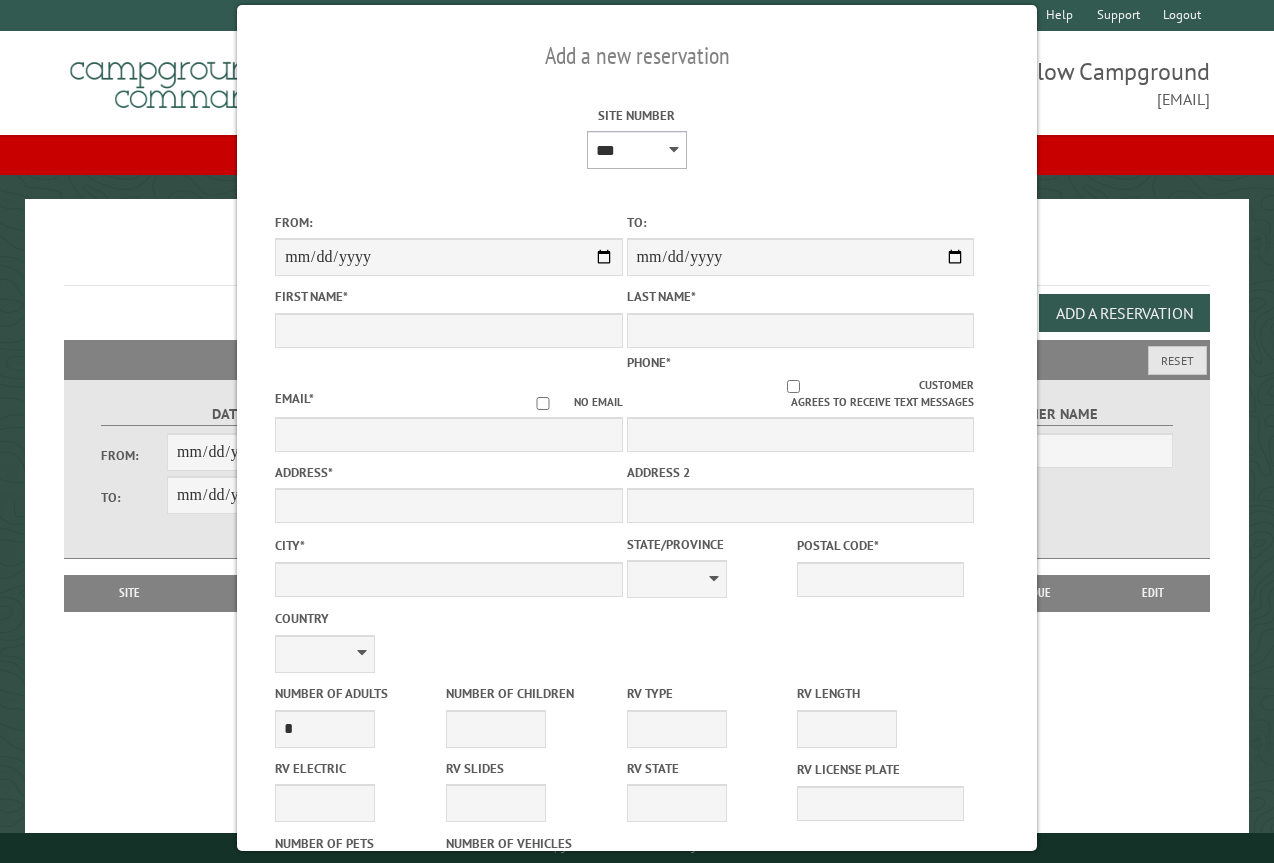 click on "* * * * * * * * * ** *** *** ** ** ** ** ** ** ** ** ** ** *** *** ** ** ** ** ** ** ** ** ** ** *** *** ** ** ** ** ** ** ** ** *** *** ** ** ** ** ** ** *** *** ** ** ** ** ** *** ** ** ** ** ** ** ** ** ** ** ** ** ** ** ** ** ** ** ** ** ** ** ** ** **" at bounding box center [637, 150] 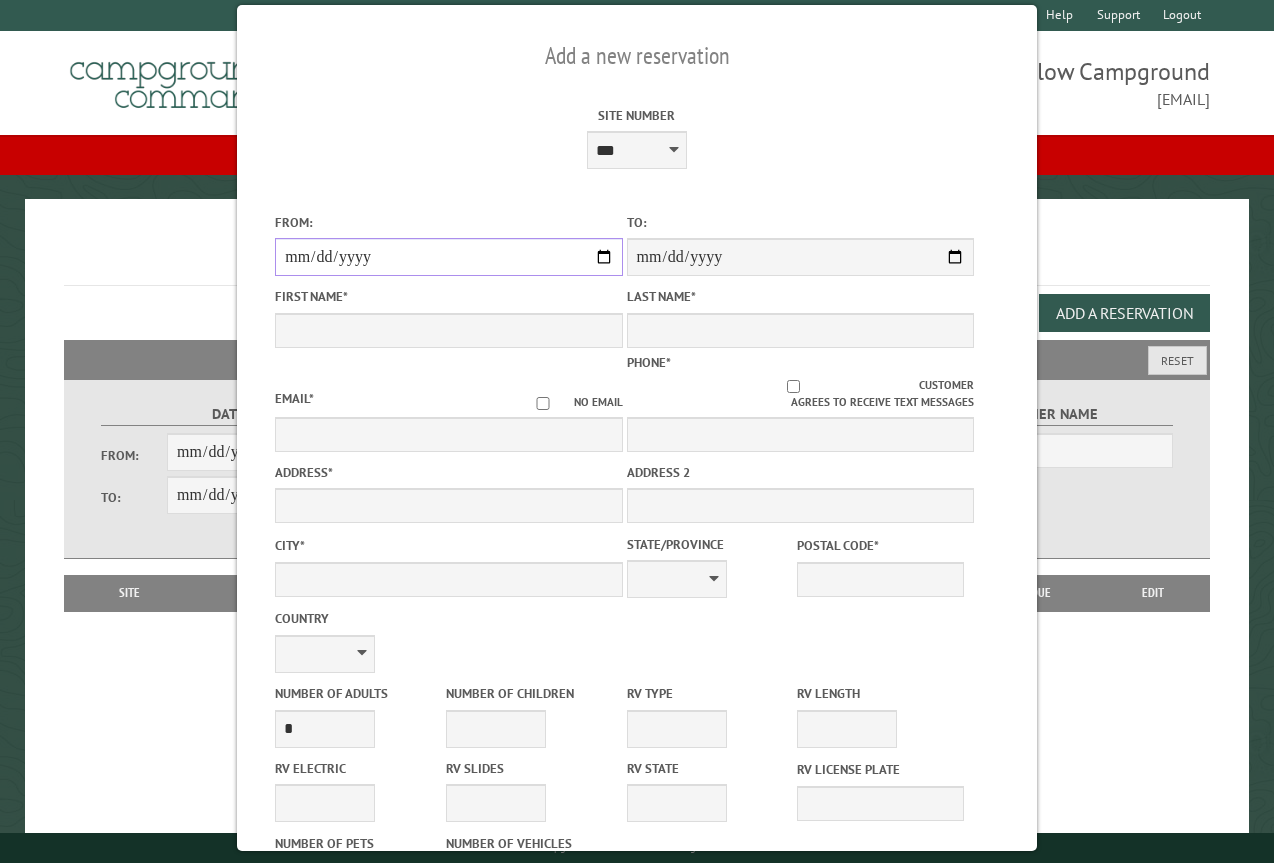 click on "From:" at bounding box center [448, 257] 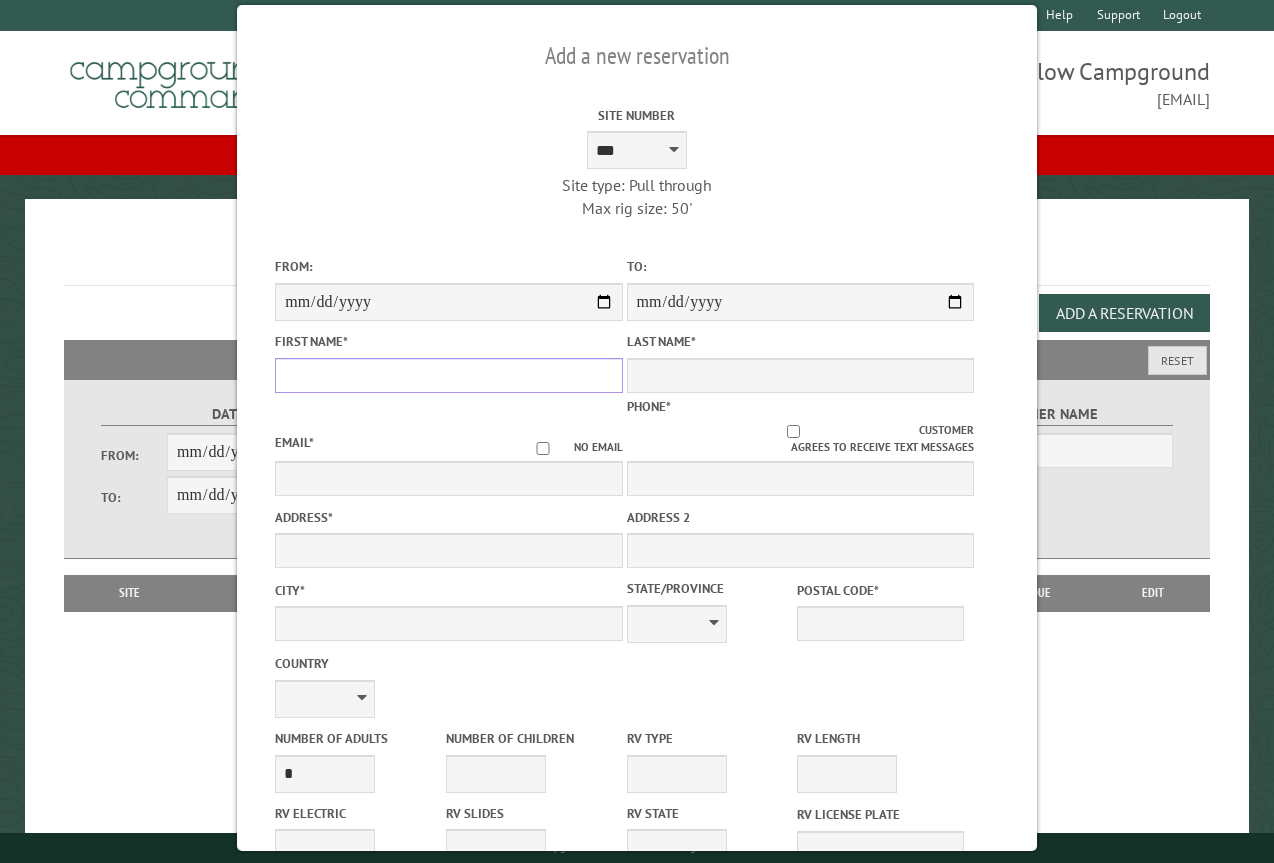 click on "First Name *" at bounding box center (448, 375) 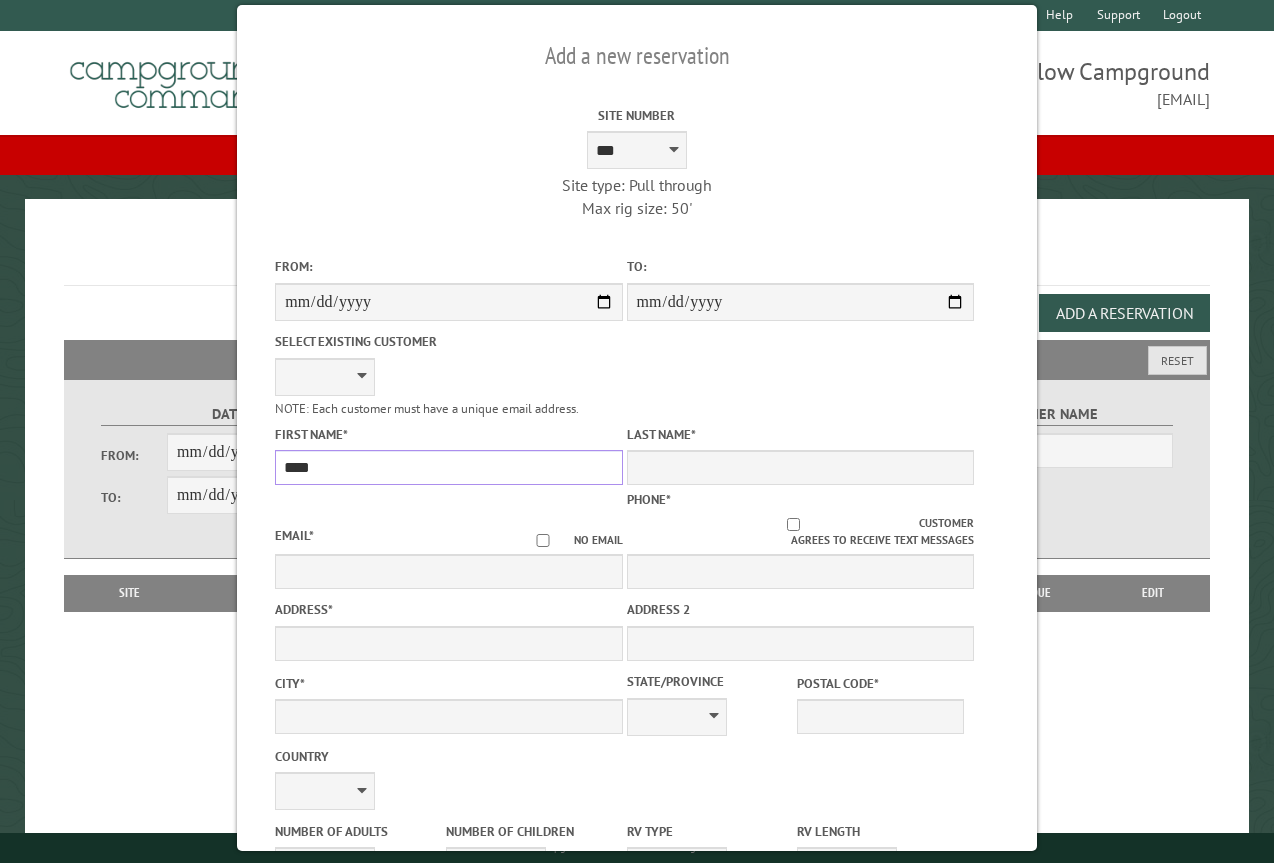 type on "****" 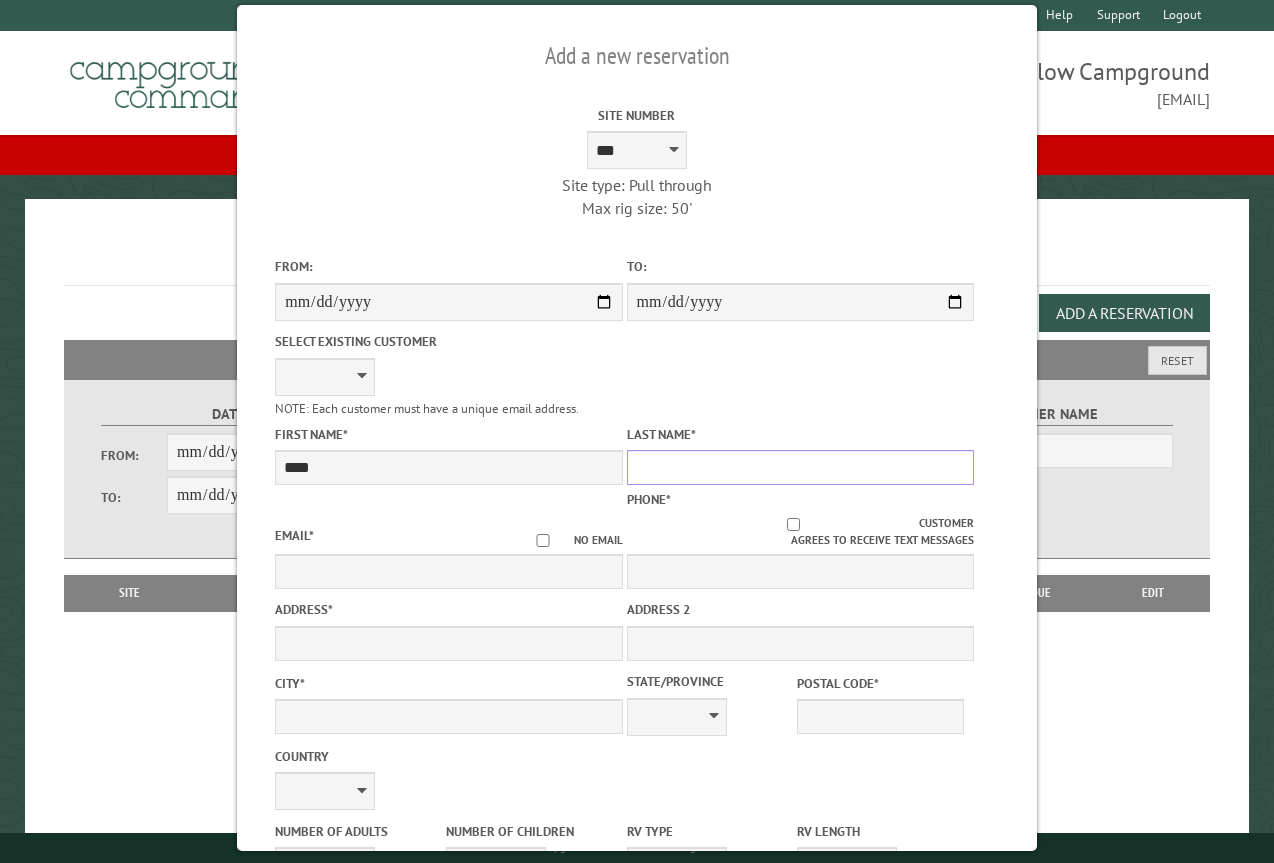 click on "Last Name *" at bounding box center (800, 467) 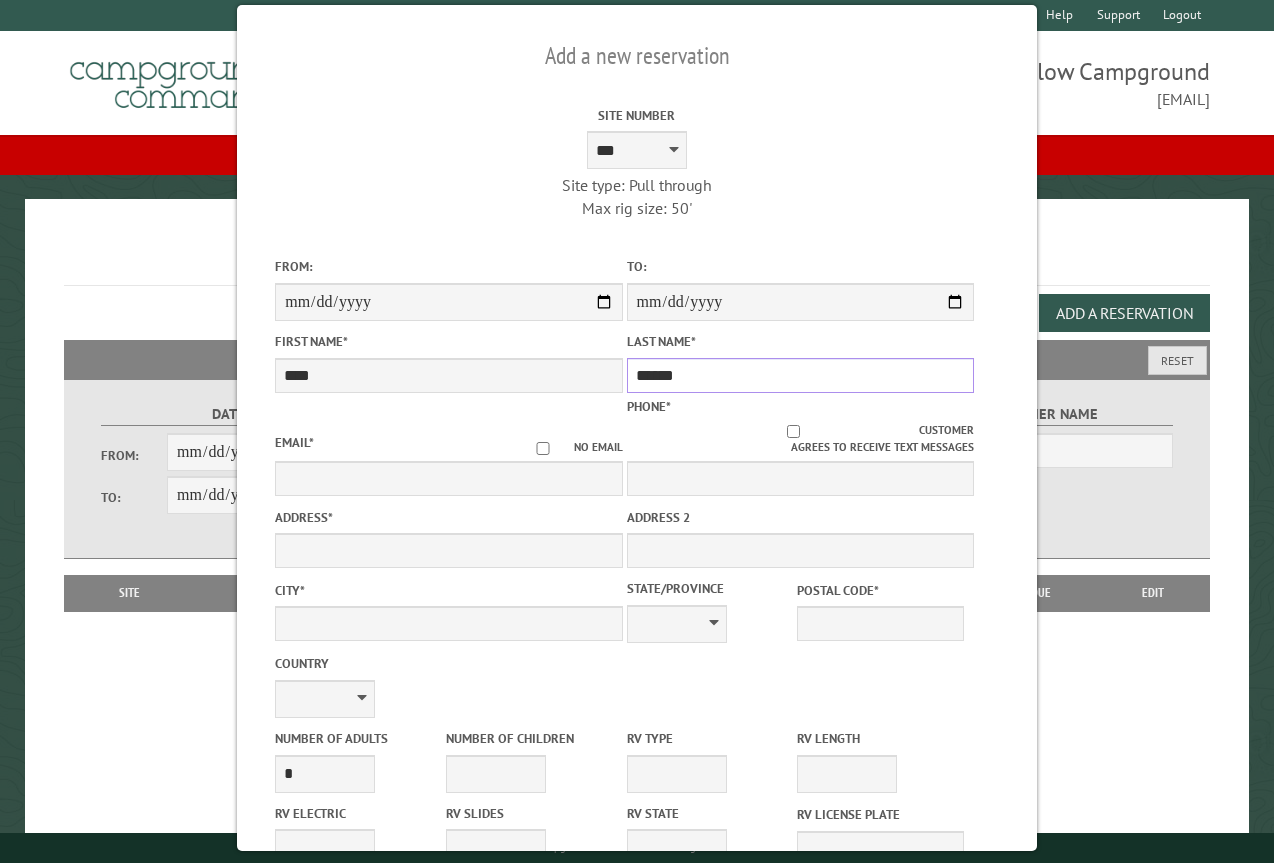 type on "******" 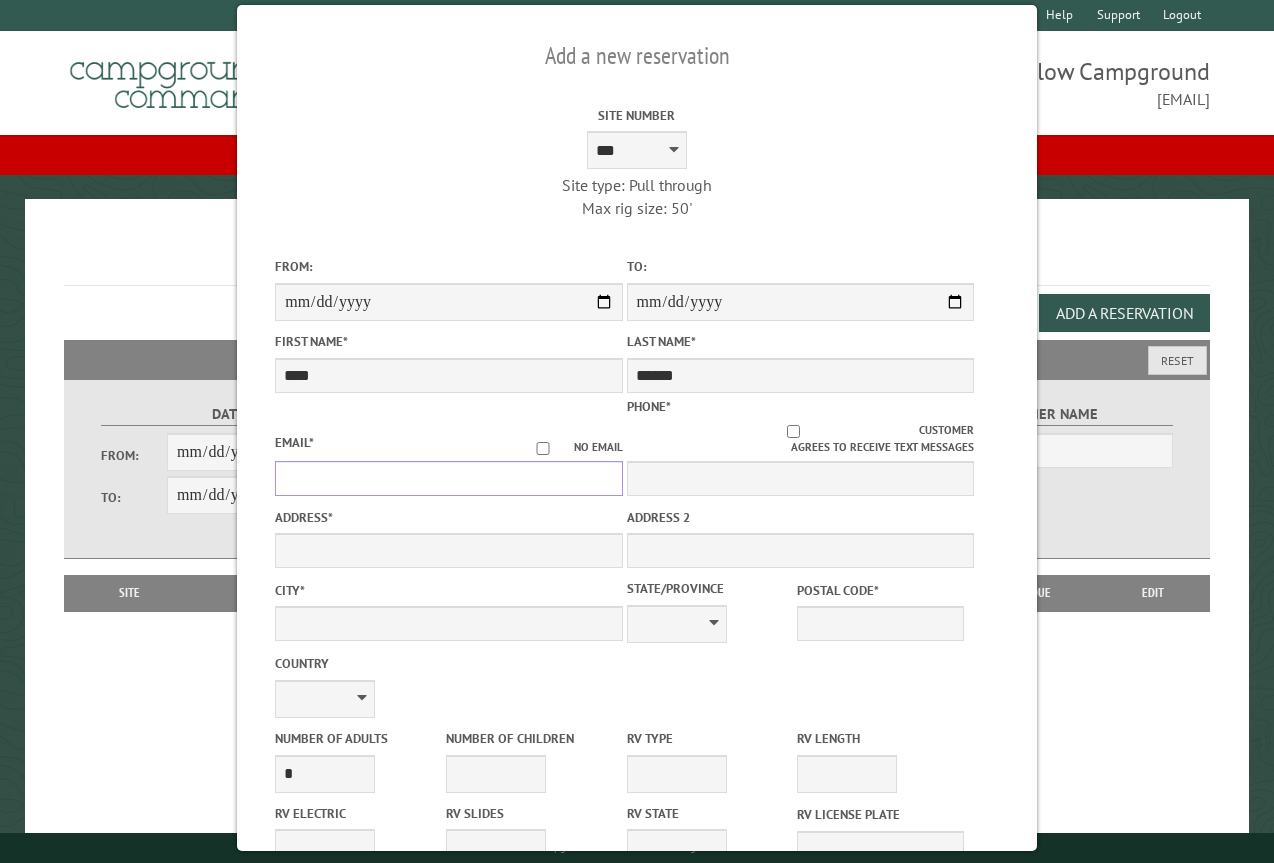 click on "Email *" at bounding box center [448, 478] 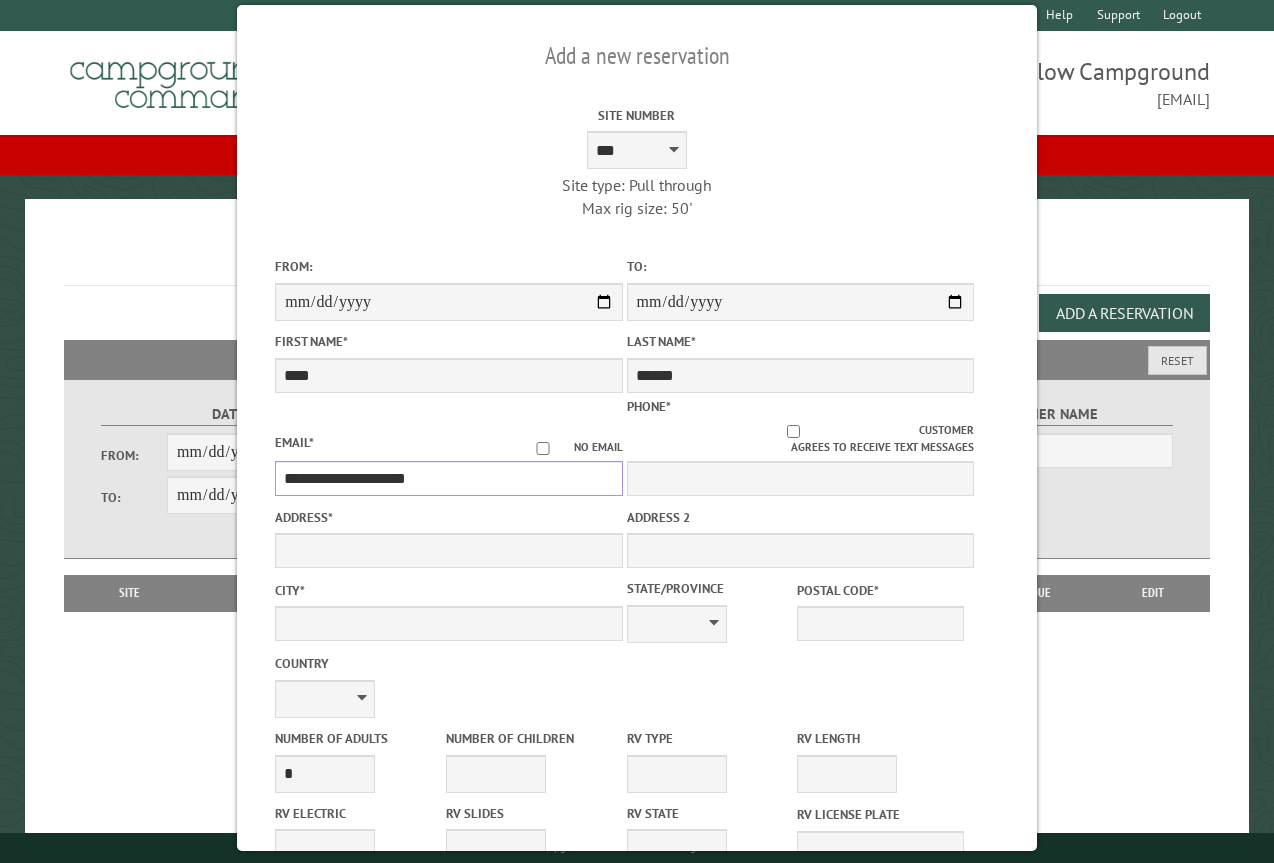 type on "**********" 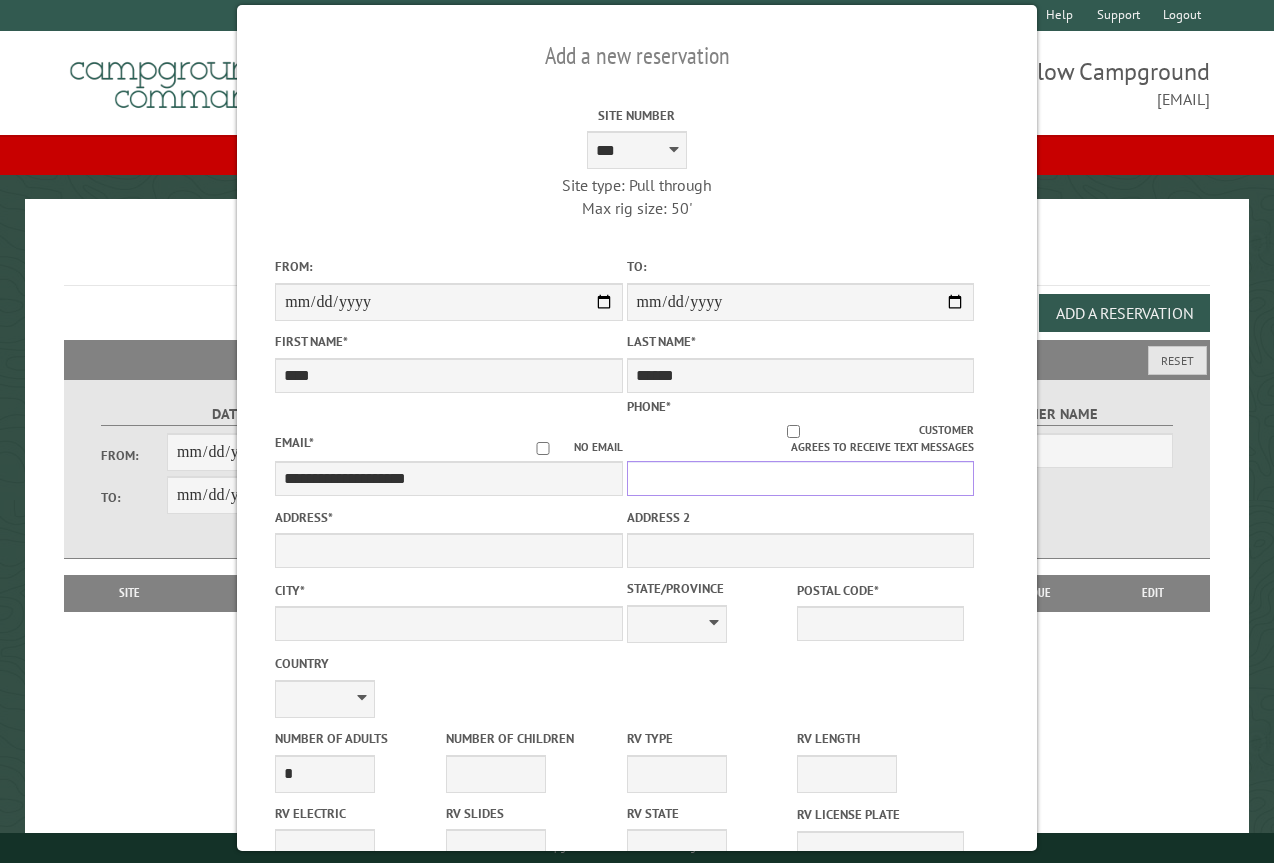 click on "Phone *" at bounding box center (800, 478) 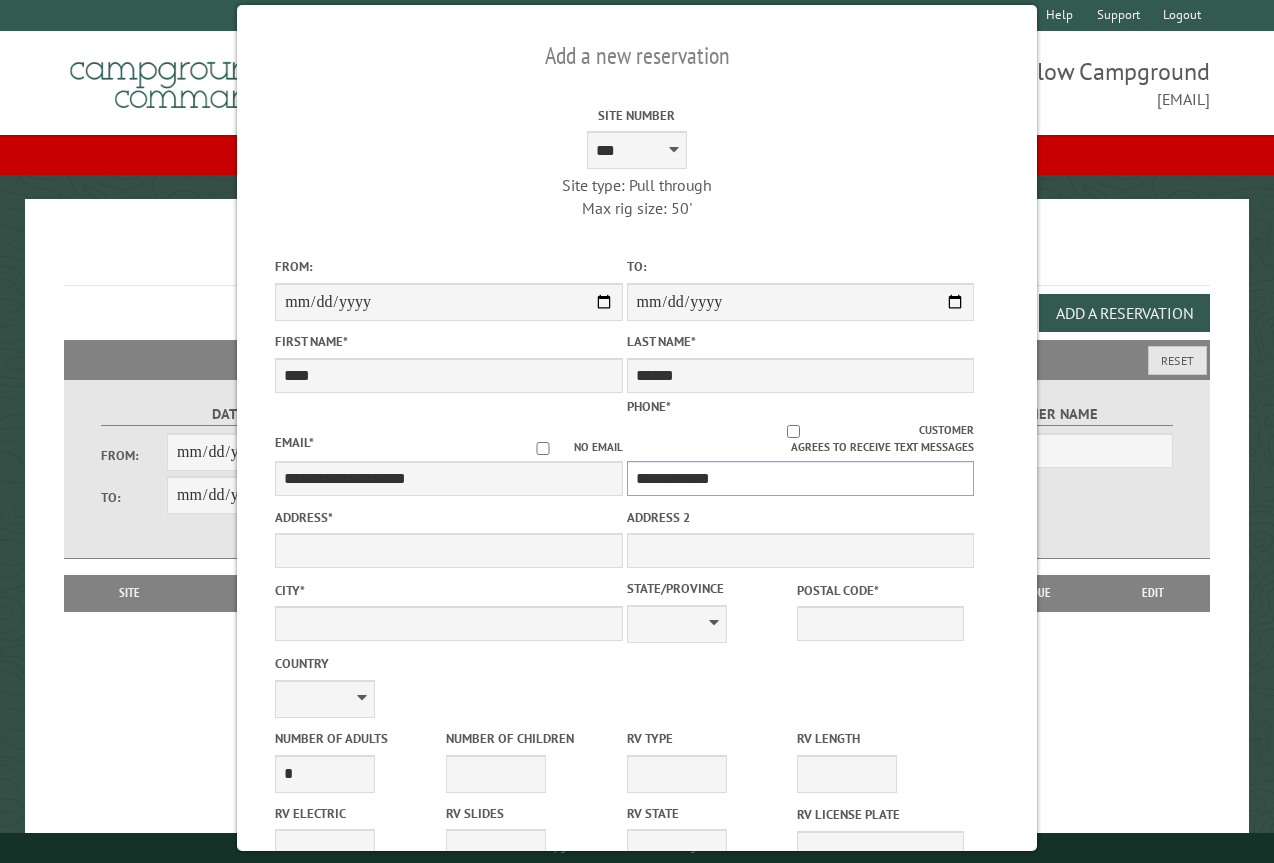 type on "**********" 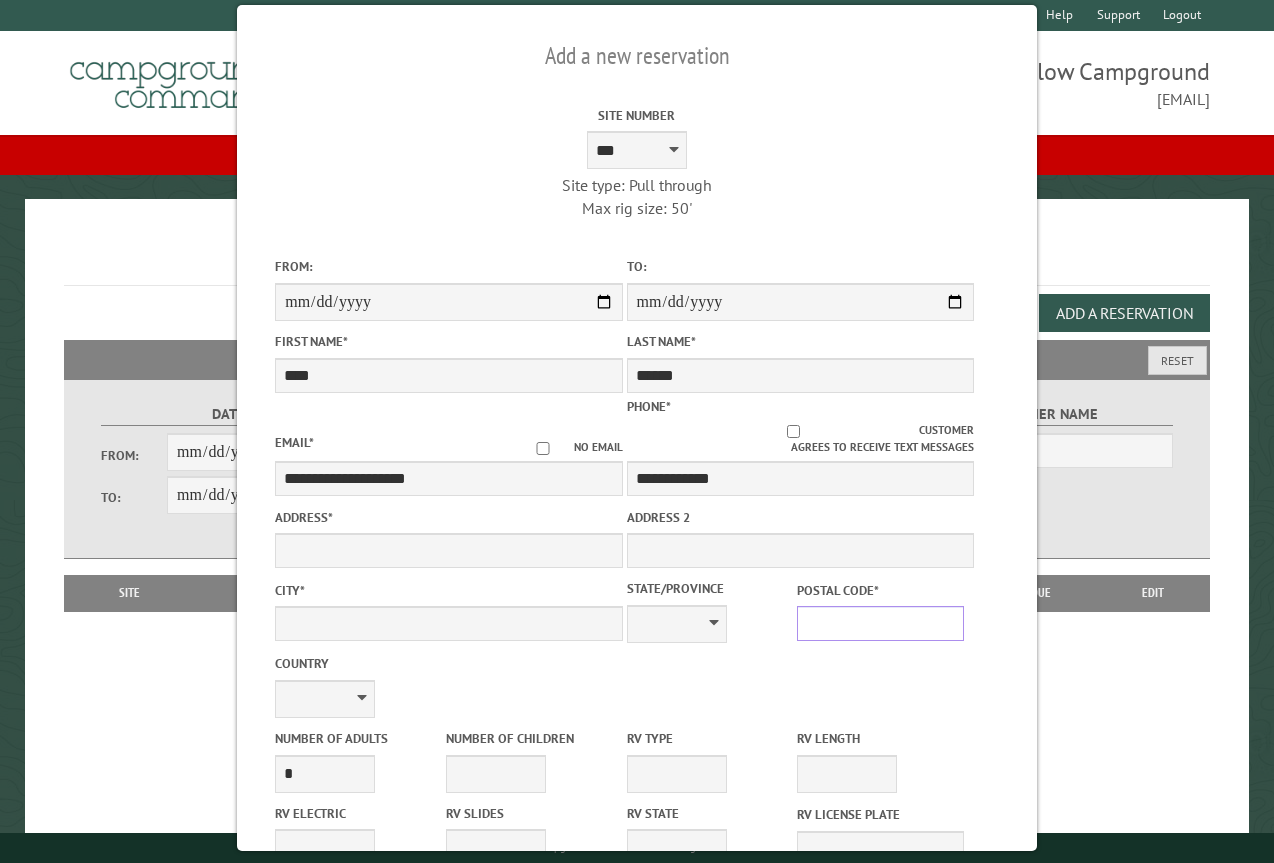click on "Postal Code *" at bounding box center (880, 623) 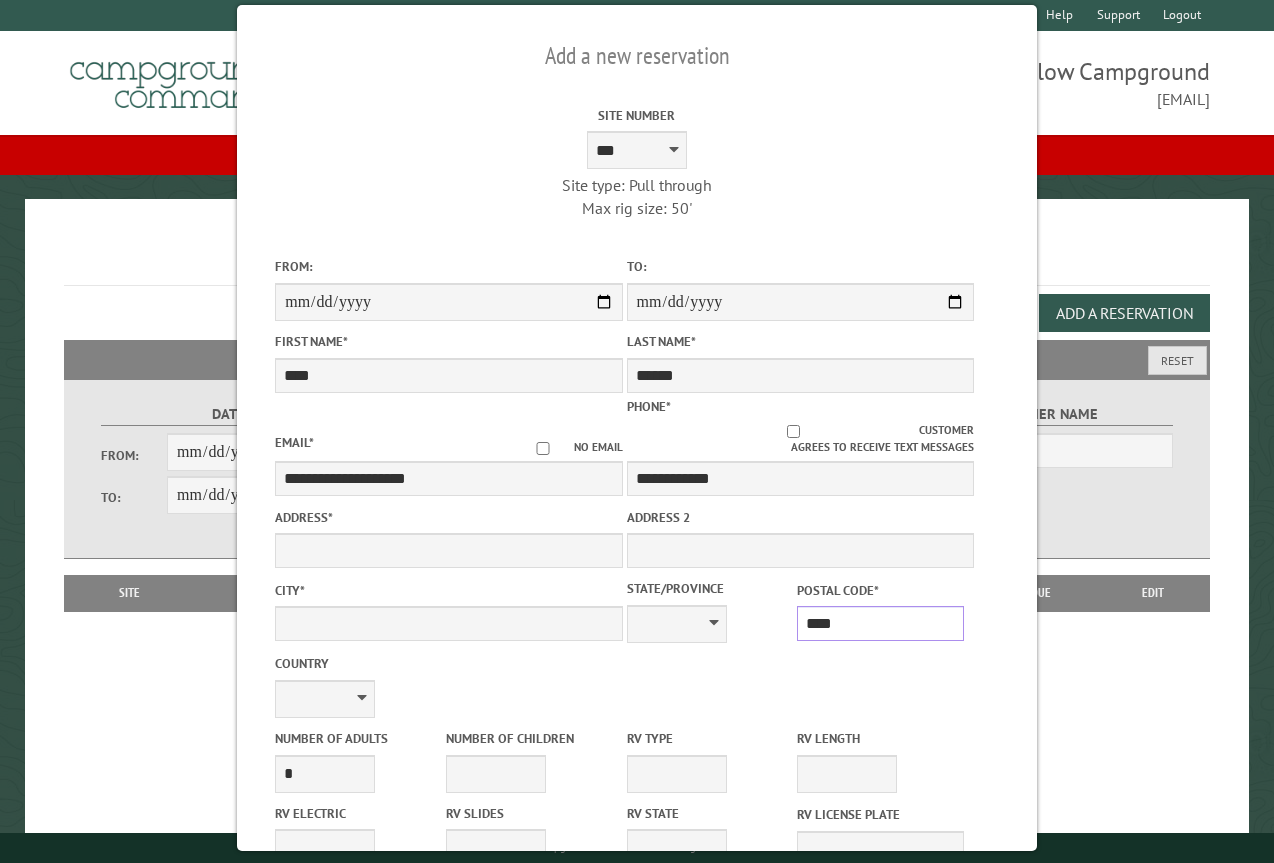 type on "*****" 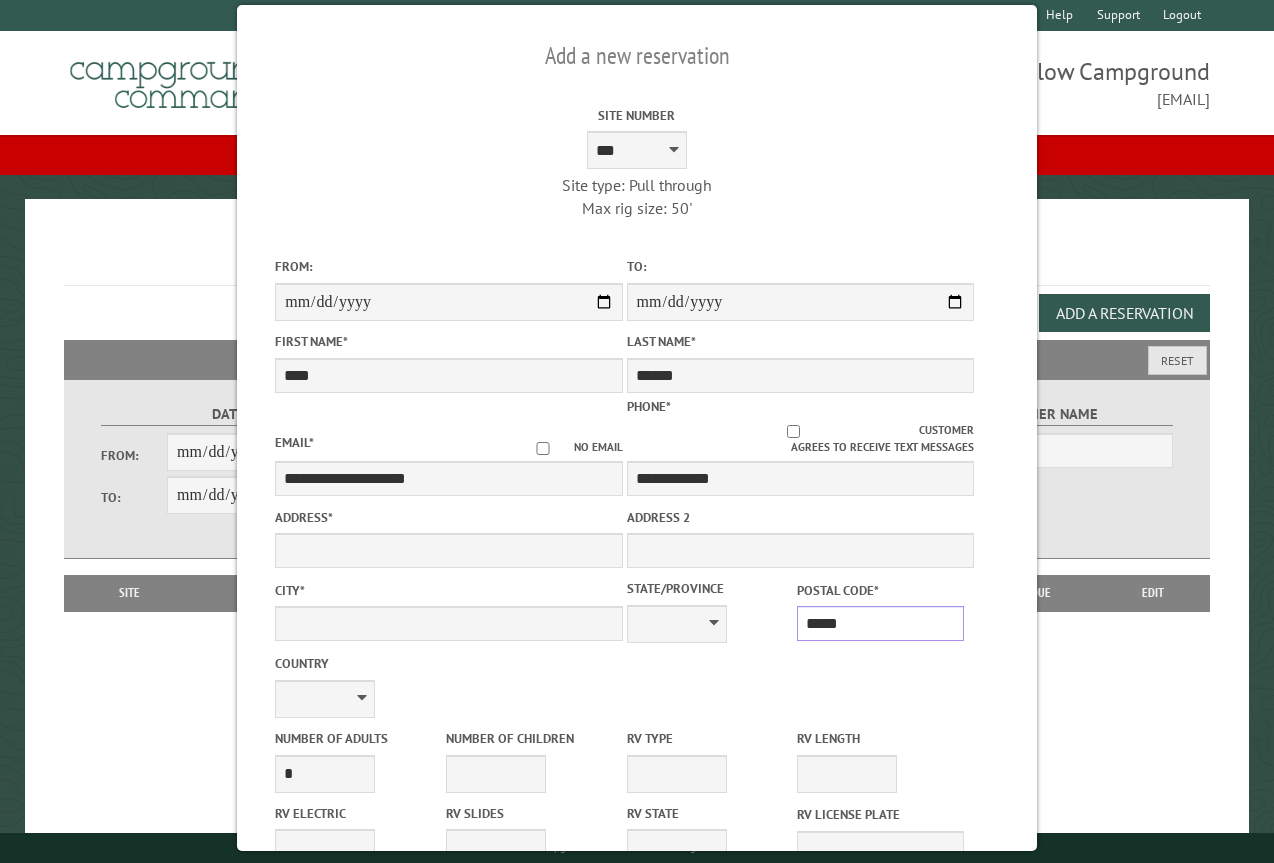 type on "*********" 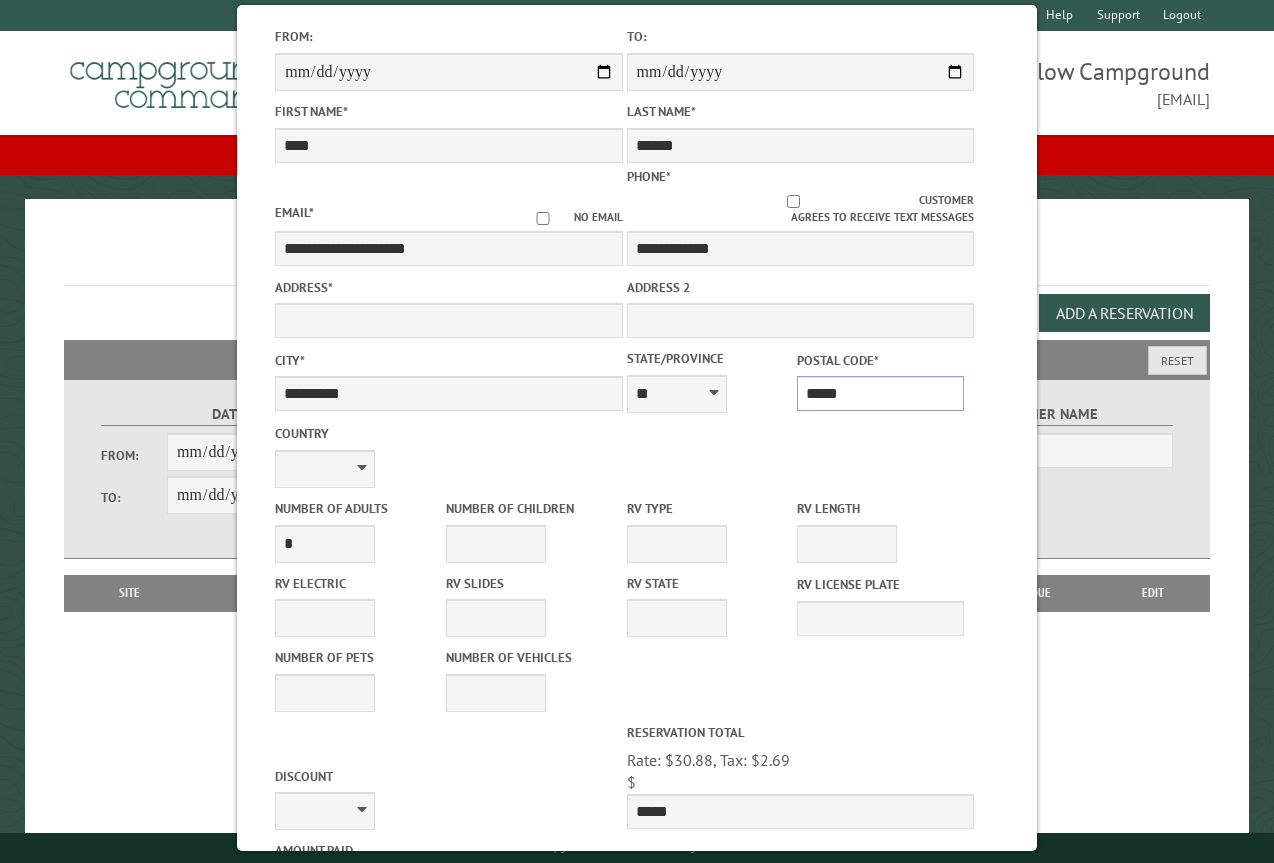 scroll, scrollTop: 300, scrollLeft: 0, axis: vertical 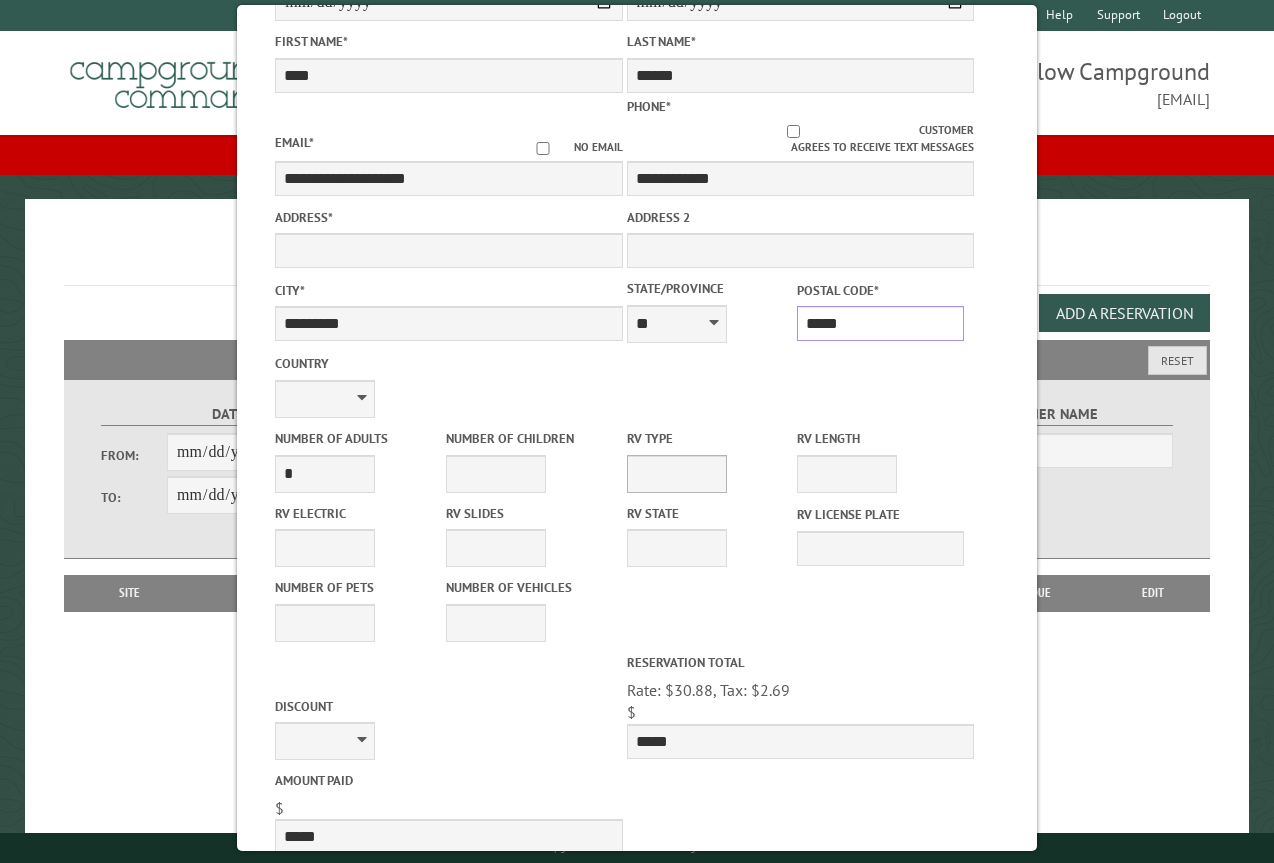 type on "*****" 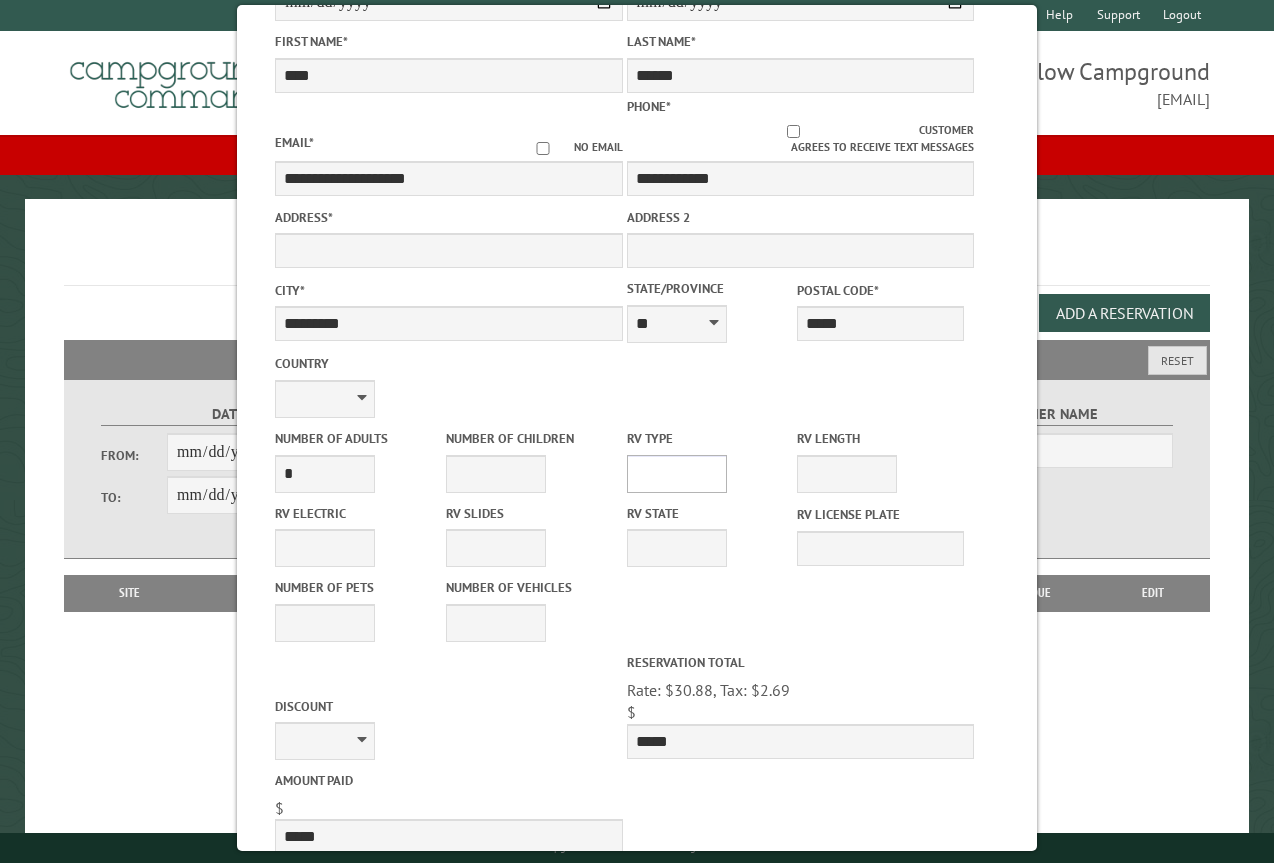 click on "**********" at bounding box center [677, 474] 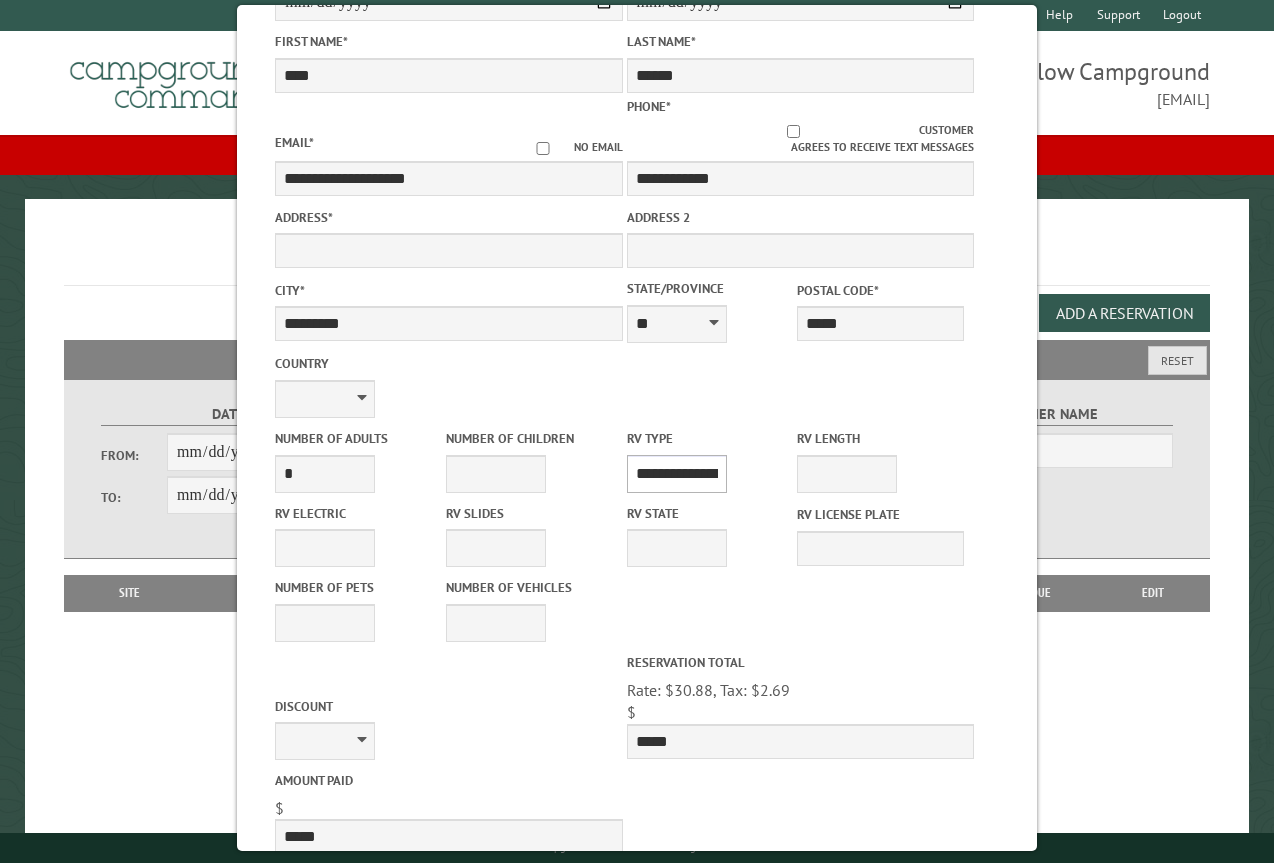 click on "**********" at bounding box center (677, 474) 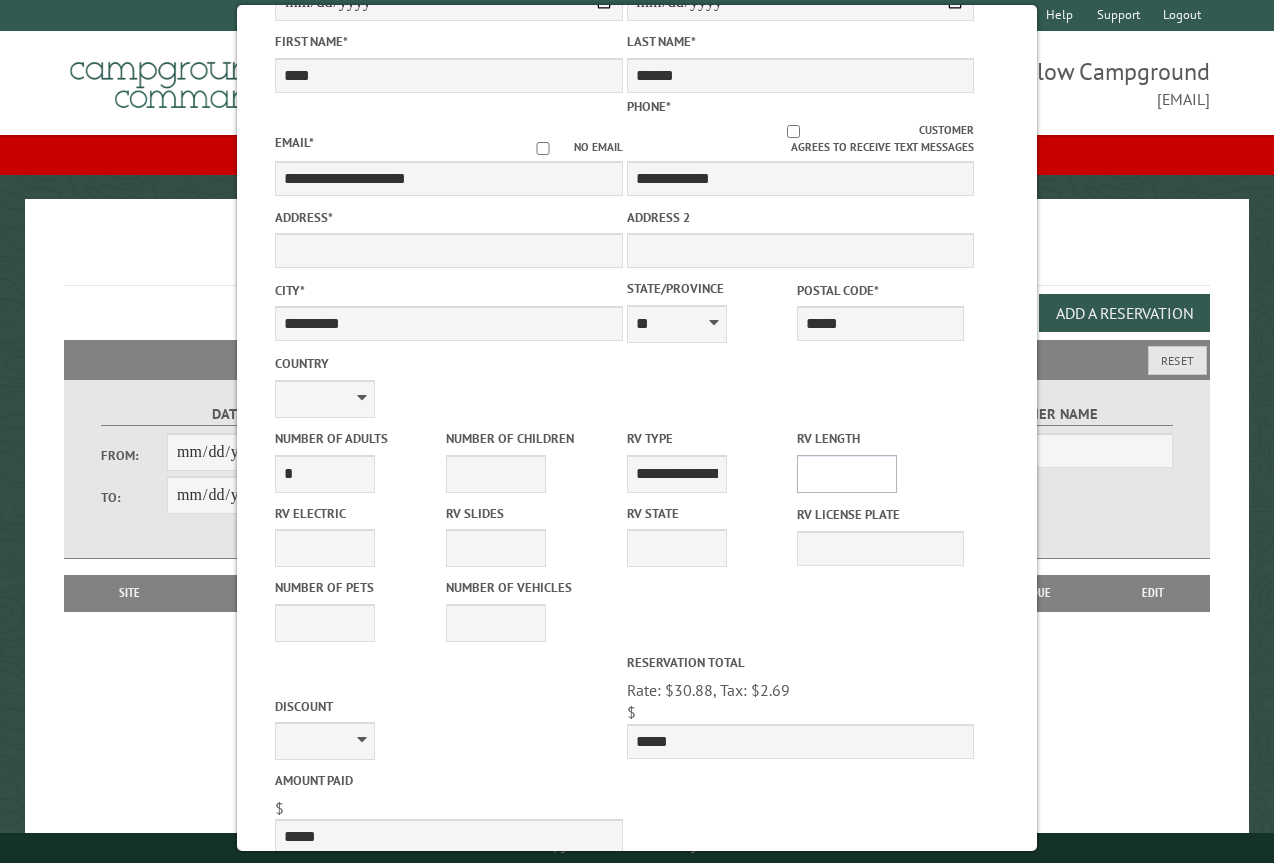 click on "* ** ** ** ** ** ** ** ** ** ** **" at bounding box center (847, 474) 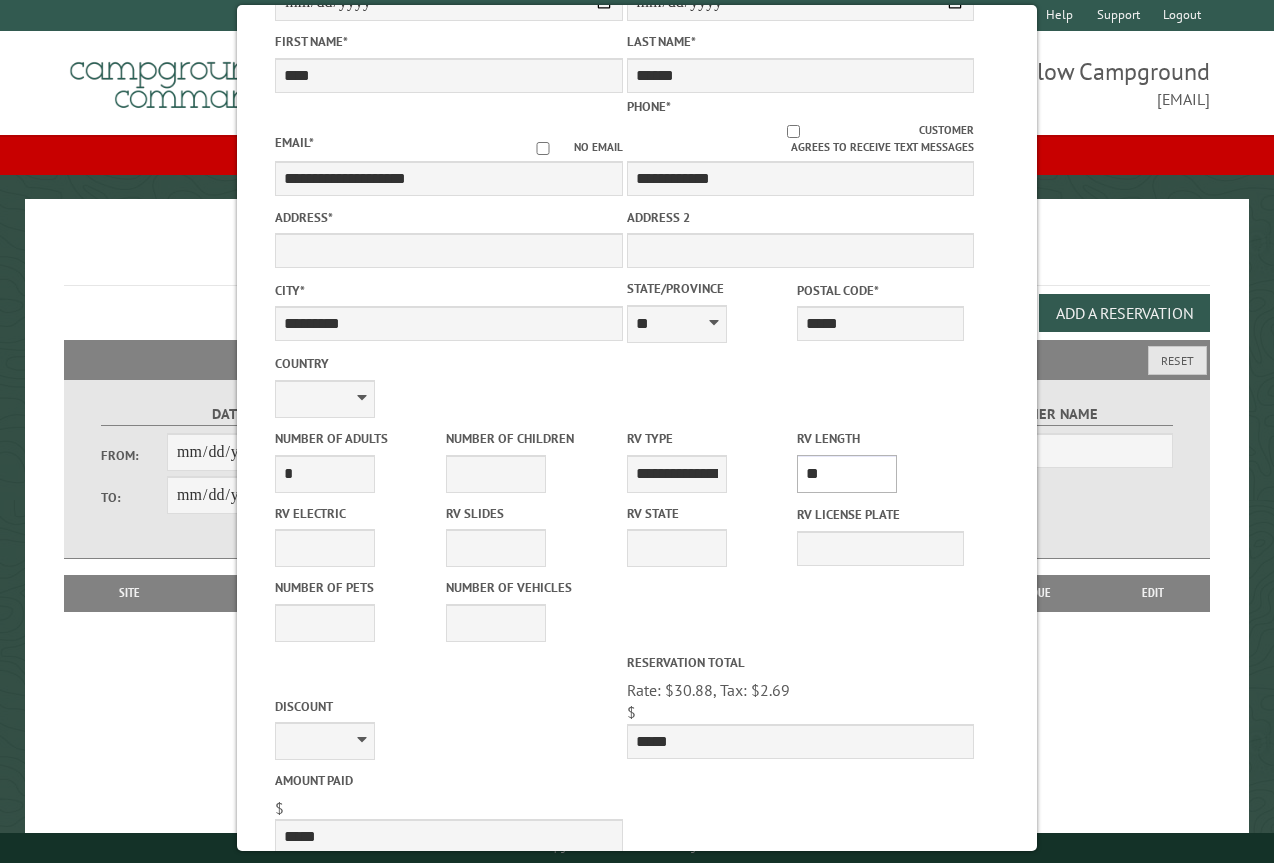 click on "* ** ** ** ** ** ** ** ** ** ** **" at bounding box center (847, 474) 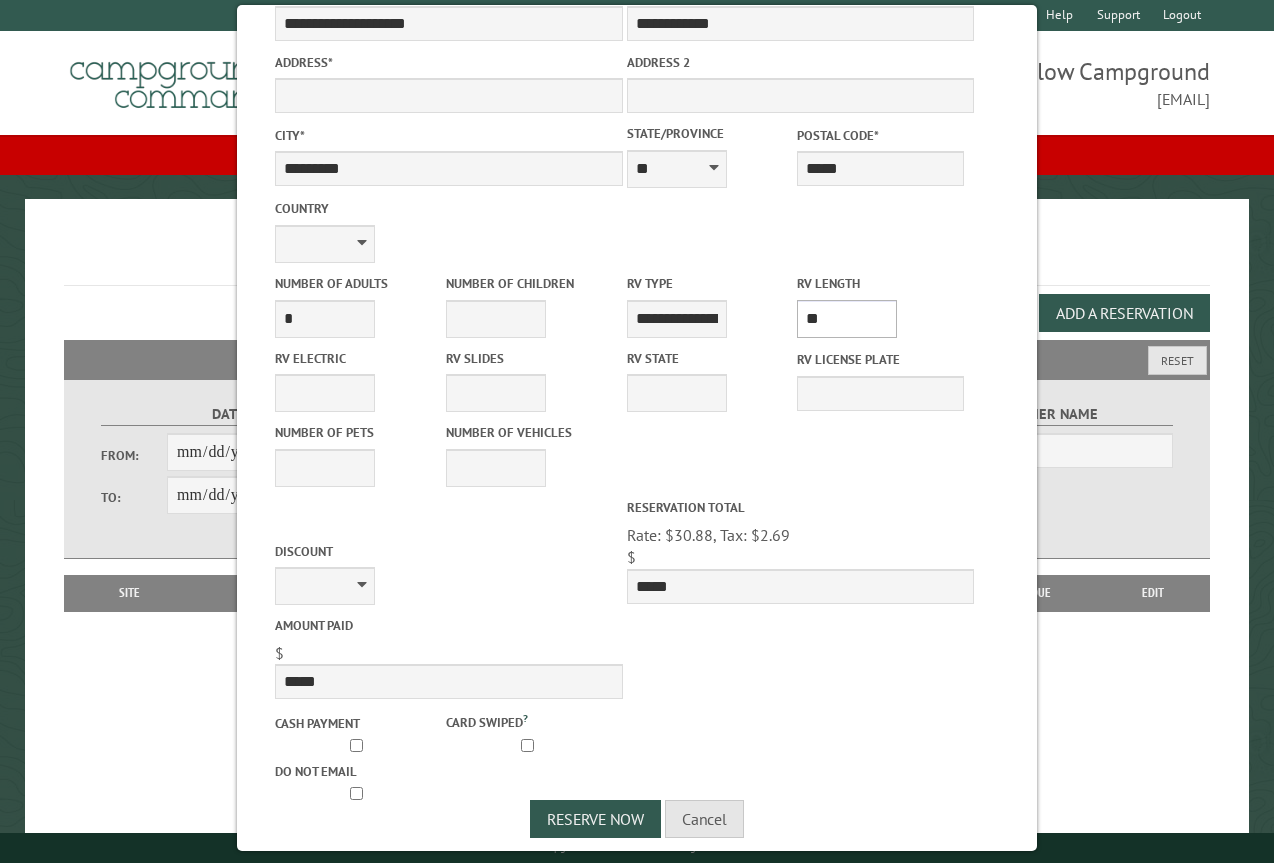 scroll, scrollTop: 467, scrollLeft: 0, axis: vertical 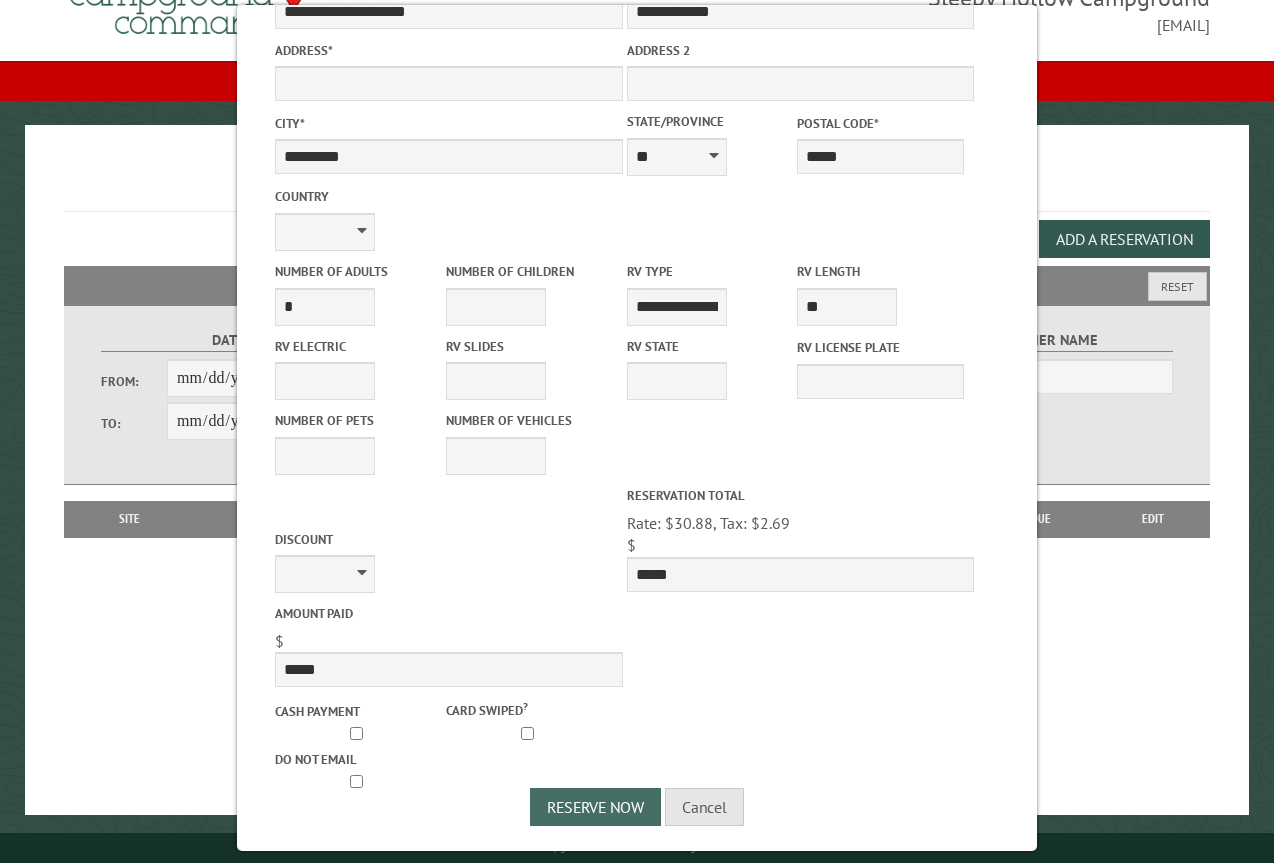 click on "Reserve Now" at bounding box center (595, 807) 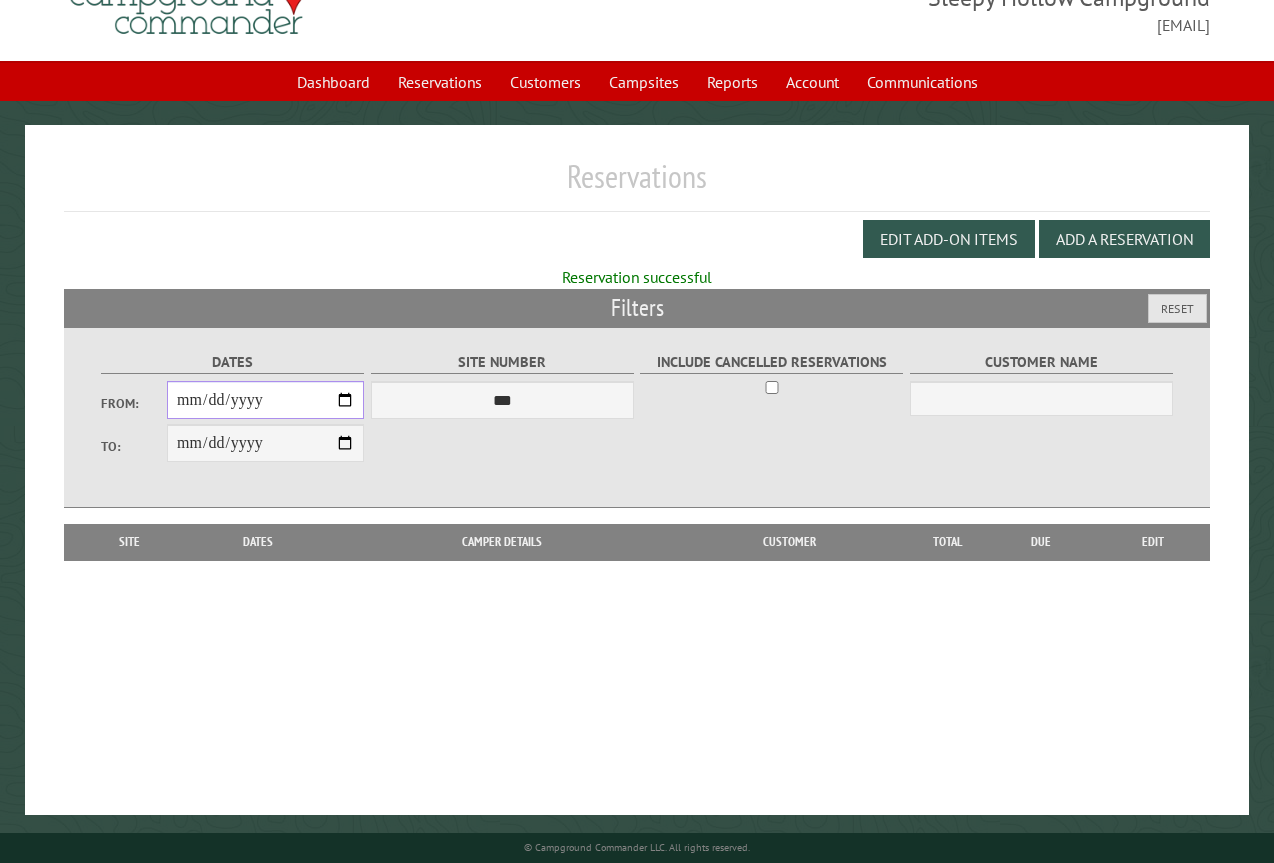 click on "From:" at bounding box center (265, 400) 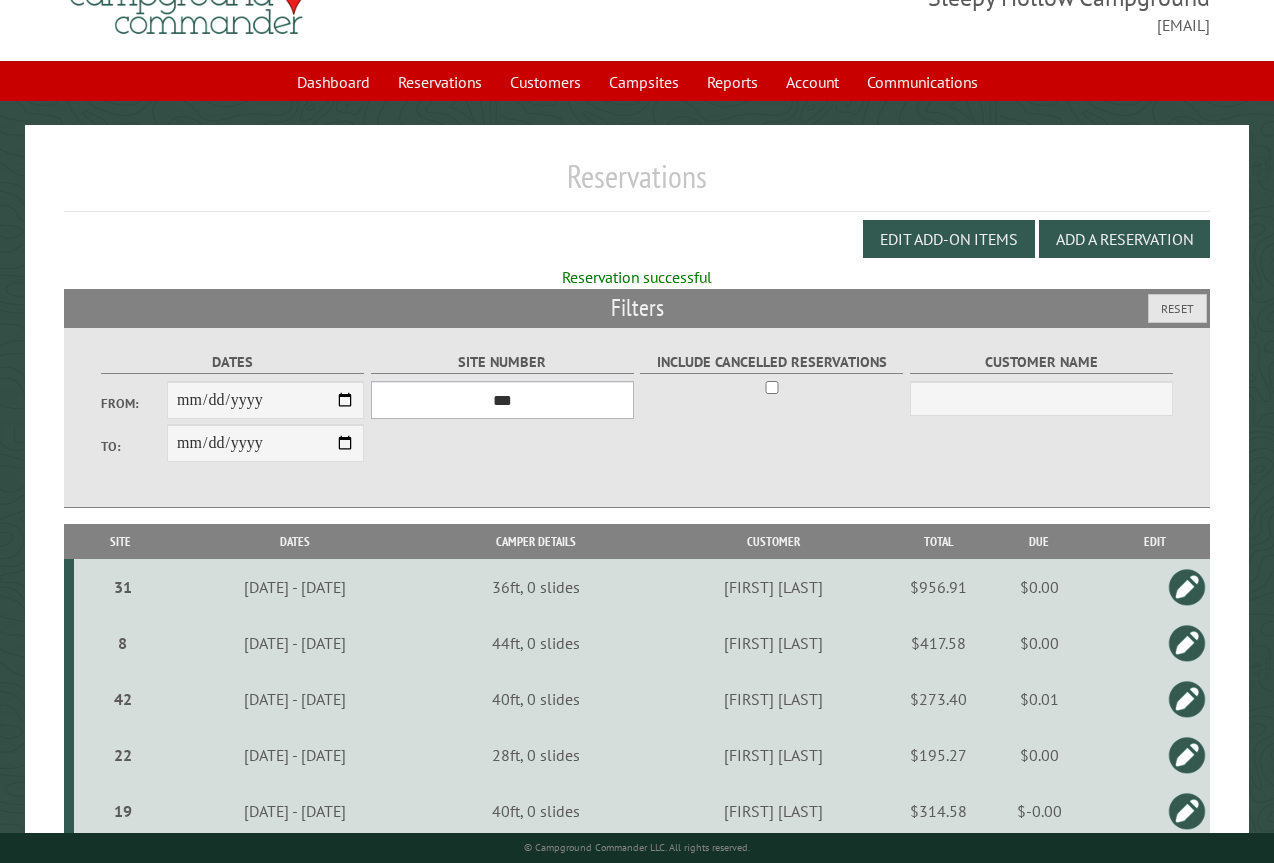 click on "*** * * * * * * * * * ** *** *** ** ** ** ** ** ** ** ** ** ** *** *** ** ** ** ** ** ** ** ** ** ** *** *** ** ** ** ** ** ** ** ** *** *** ** ** ** ** ** ** *** *** ** ** ** ** ** *** ** ** ** ** ** ** ** ** ** ** ** ** ** ** ** ** ** ** ** ** ** ** ** ** **" at bounding box center [502, 400] 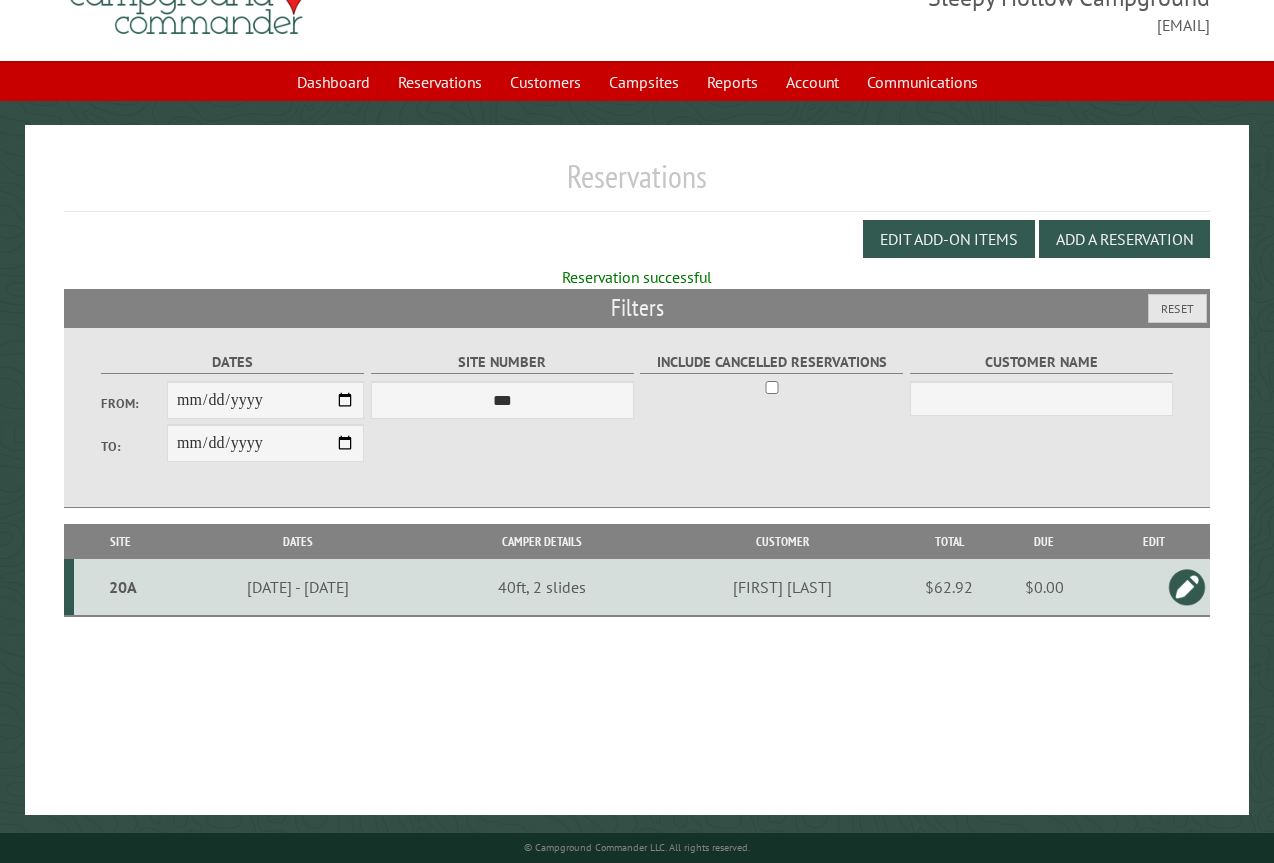 scroll, scrollTop: 0, scrollLeft: 0, axis: both 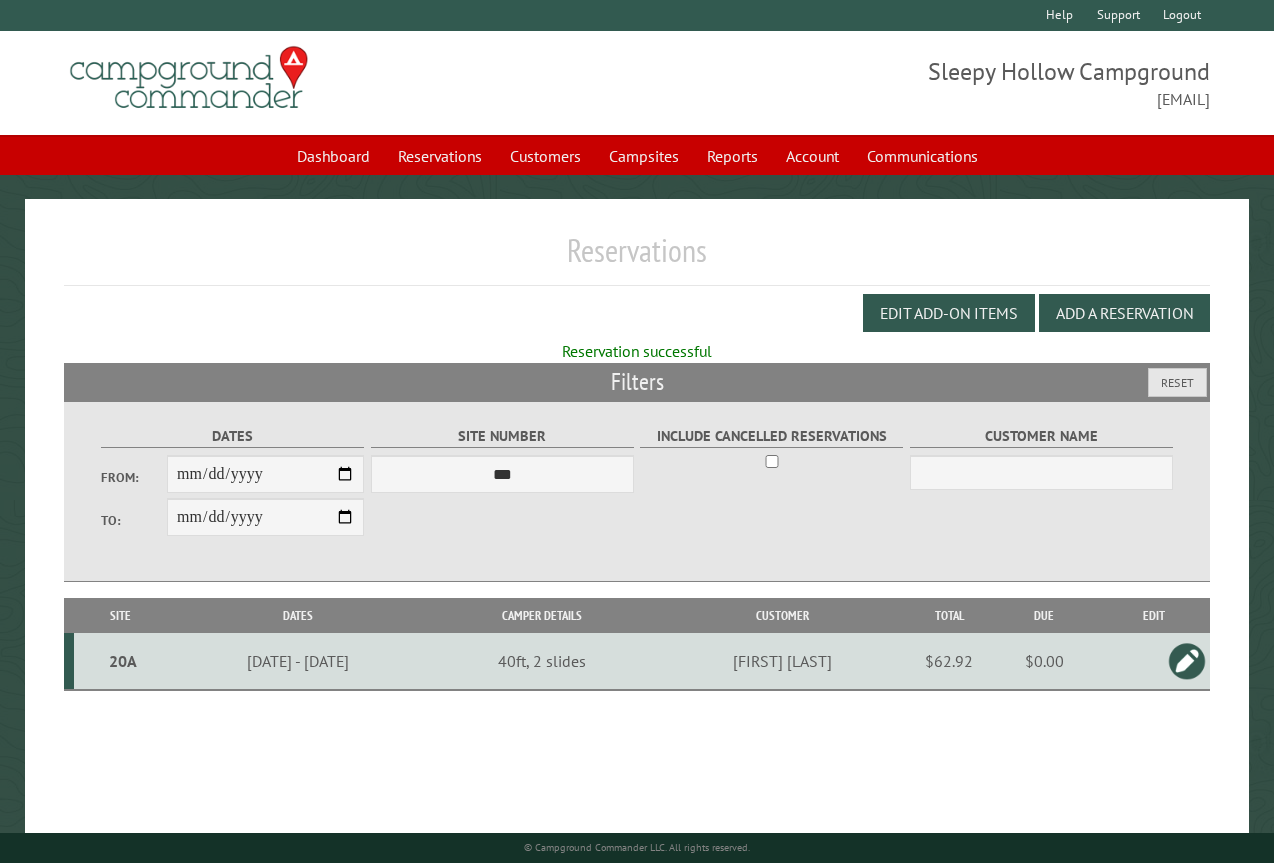 click on "Edit Add-on Items
Add a Reservation" at bounding box center (637, 313) 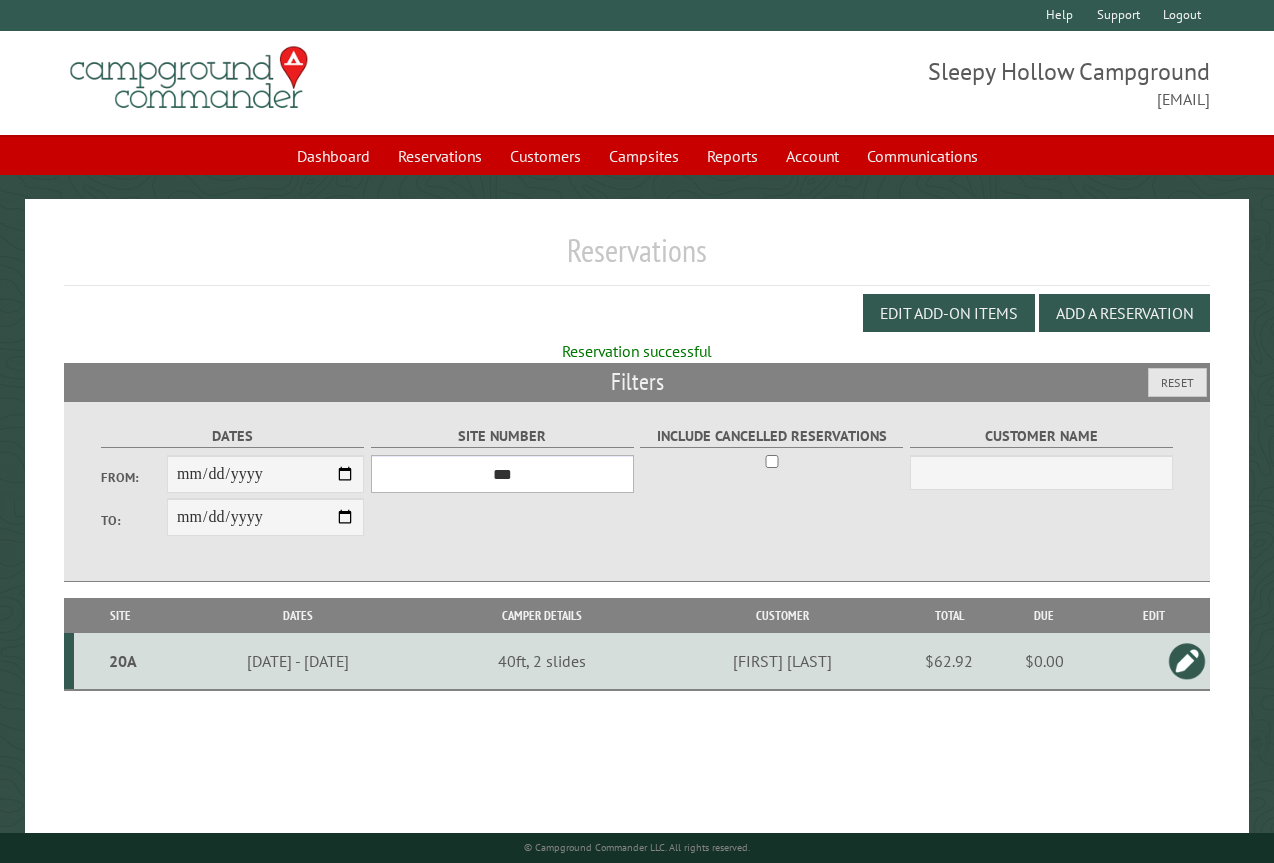 click on "*** * * * * * * * * * ** *** *** ** ** ** ** ** ** ** ** ** ** *** *** ** ** ** ** ** ** ** ** ** ** *** *** ** ** ** ** ** ** ** ** *** *** ** ** ** ** ** ** *** *** ** ** ** ** ** *** ** ** ** ** ** ** ** ** ** ** ** ** ** ** ** ** ** ** ** ** ** ** ** ** **" at bounding box center (502, 474) 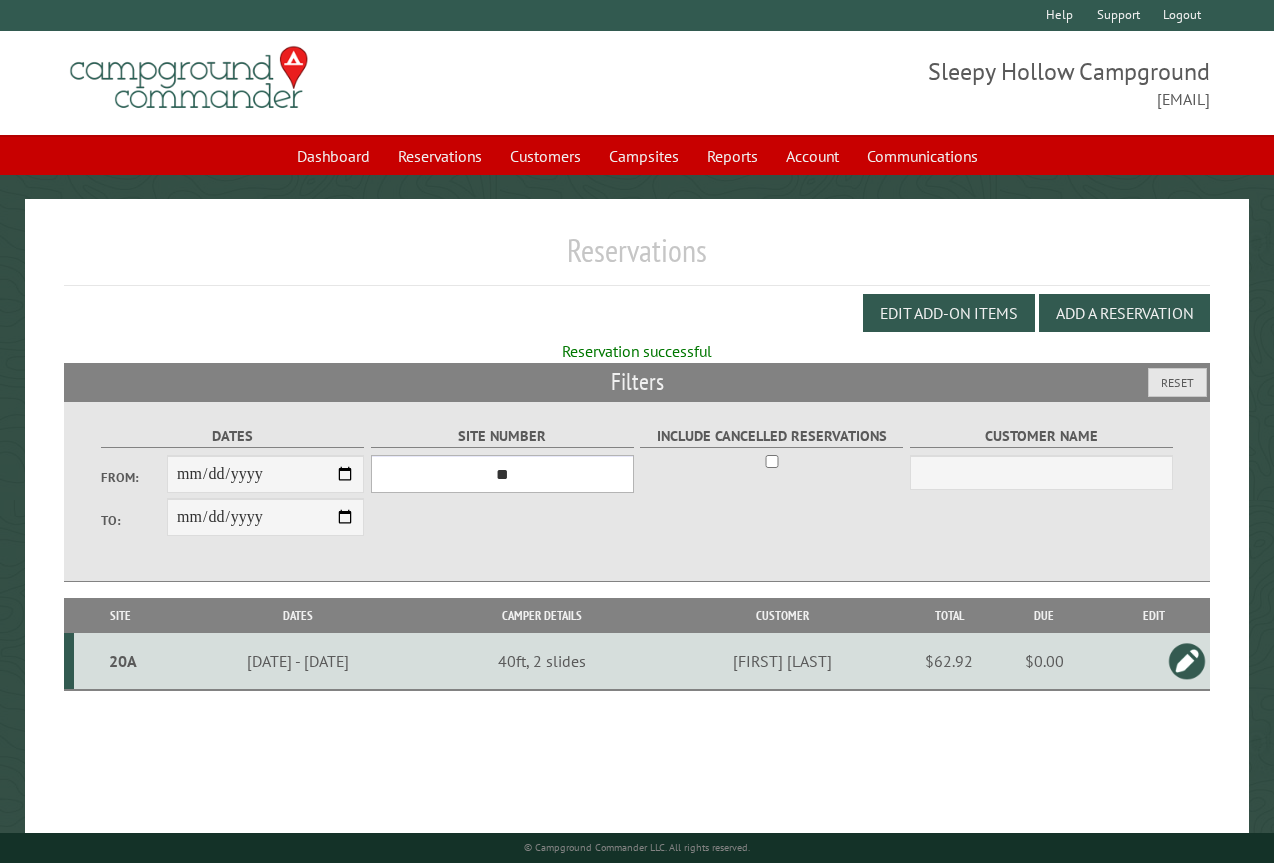 click on "*** * * * * * * * * * ** *** *** ** ** ** ** ** ** ** ** ** ** *** *** ** ** ** ** ** ** ** ** ** ** *** *** ** ** ** ** ** ** ** ** *** *** ** ** ** ** ** ** *** *** ** ** ** ** ** *** ** ** ** ** ** ** ** ** ** ** ** ** ** ** ** ** ** ** ** ** ** ** ** ** **" at bounding box center (502, 474) 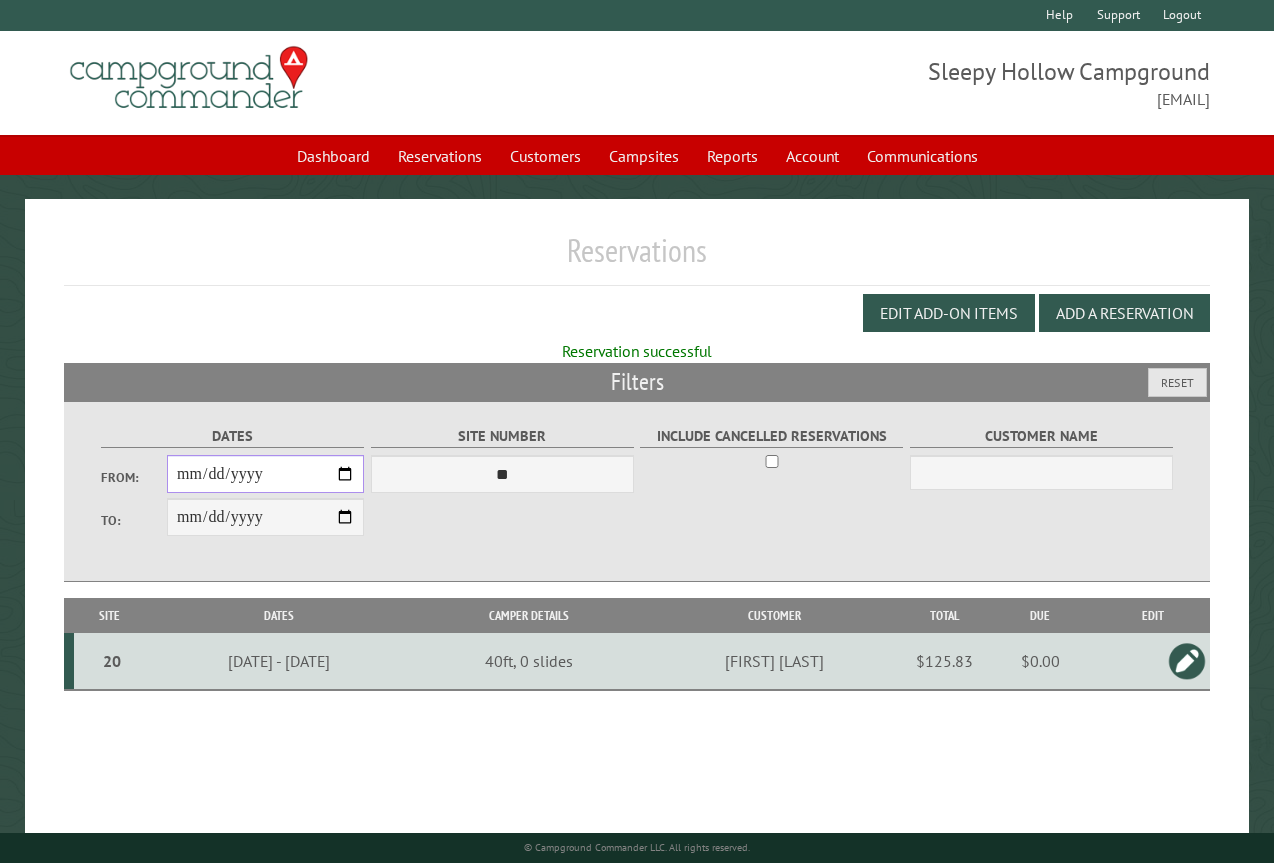 click on "**********" at bounding box center (265, 474) 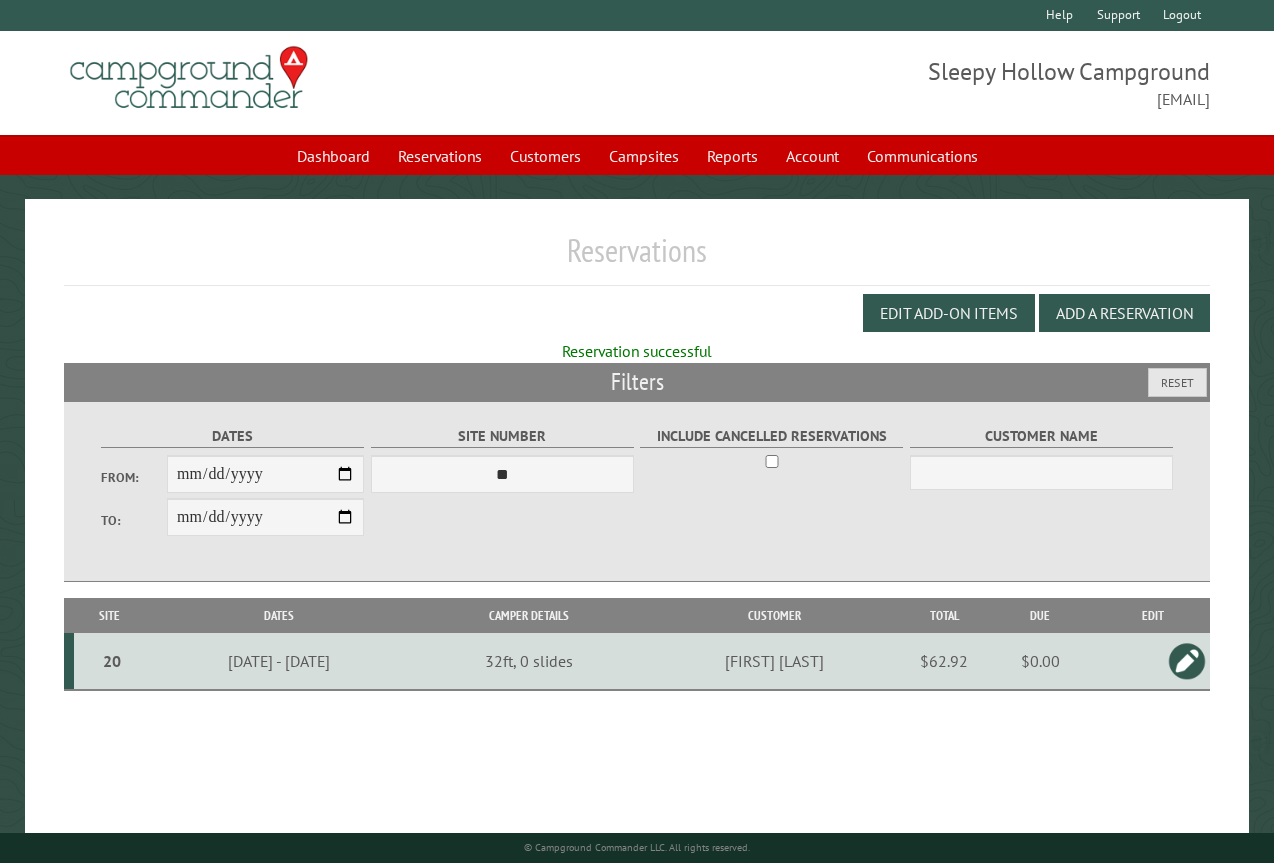 click at bounding box center [1187, 661] 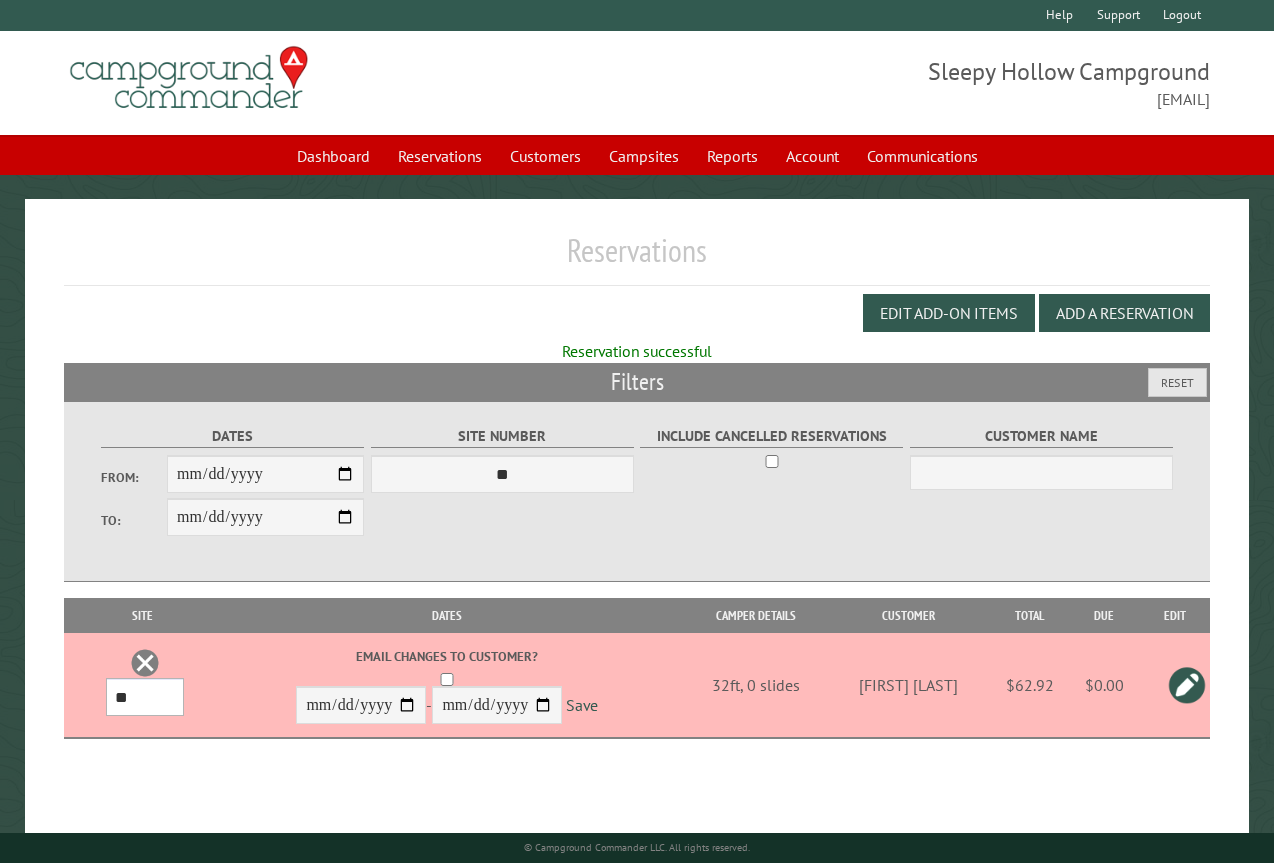 drag, startPoint x: 135, startPoint y: 699, endPoint x: 66, endPoint y: 691, distance: 69.46222 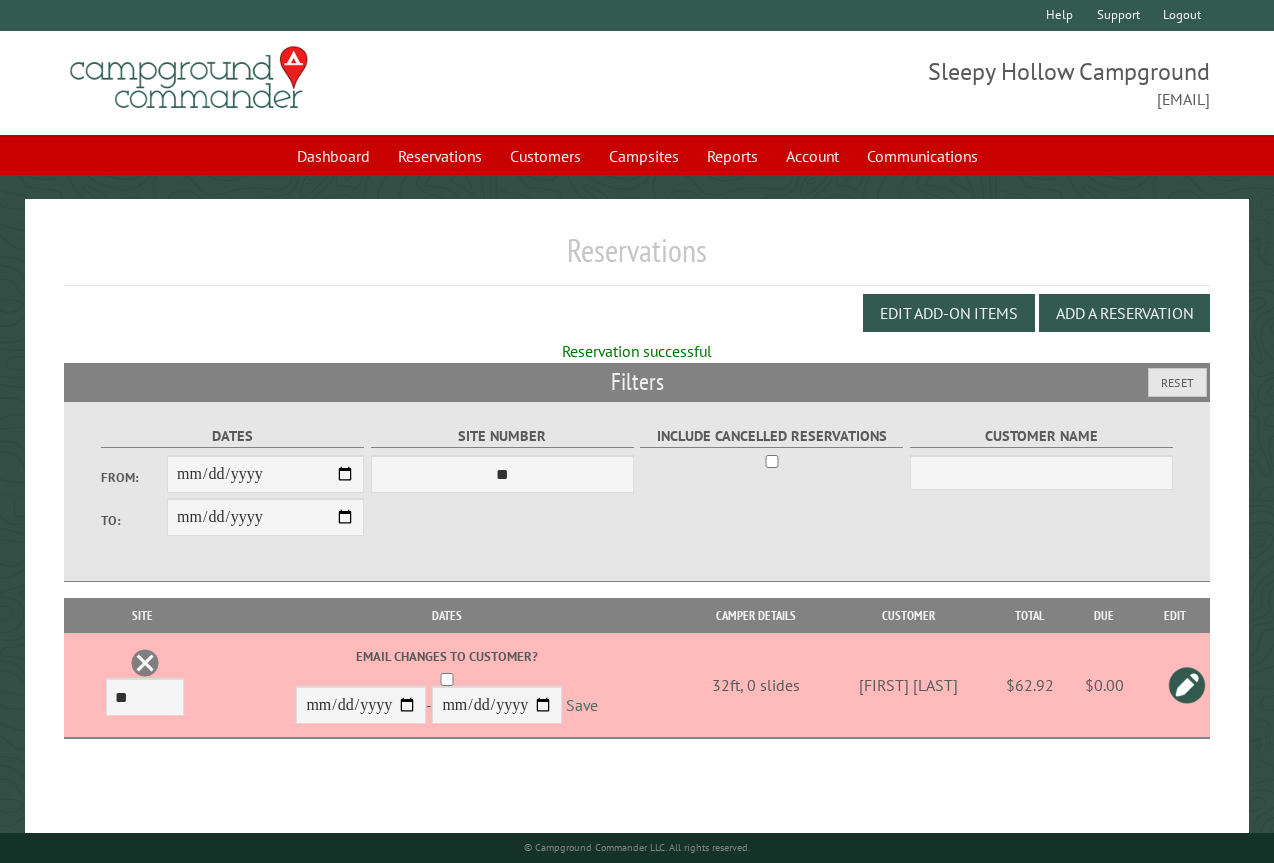 click on "Save" at bounding box center (582, 705) 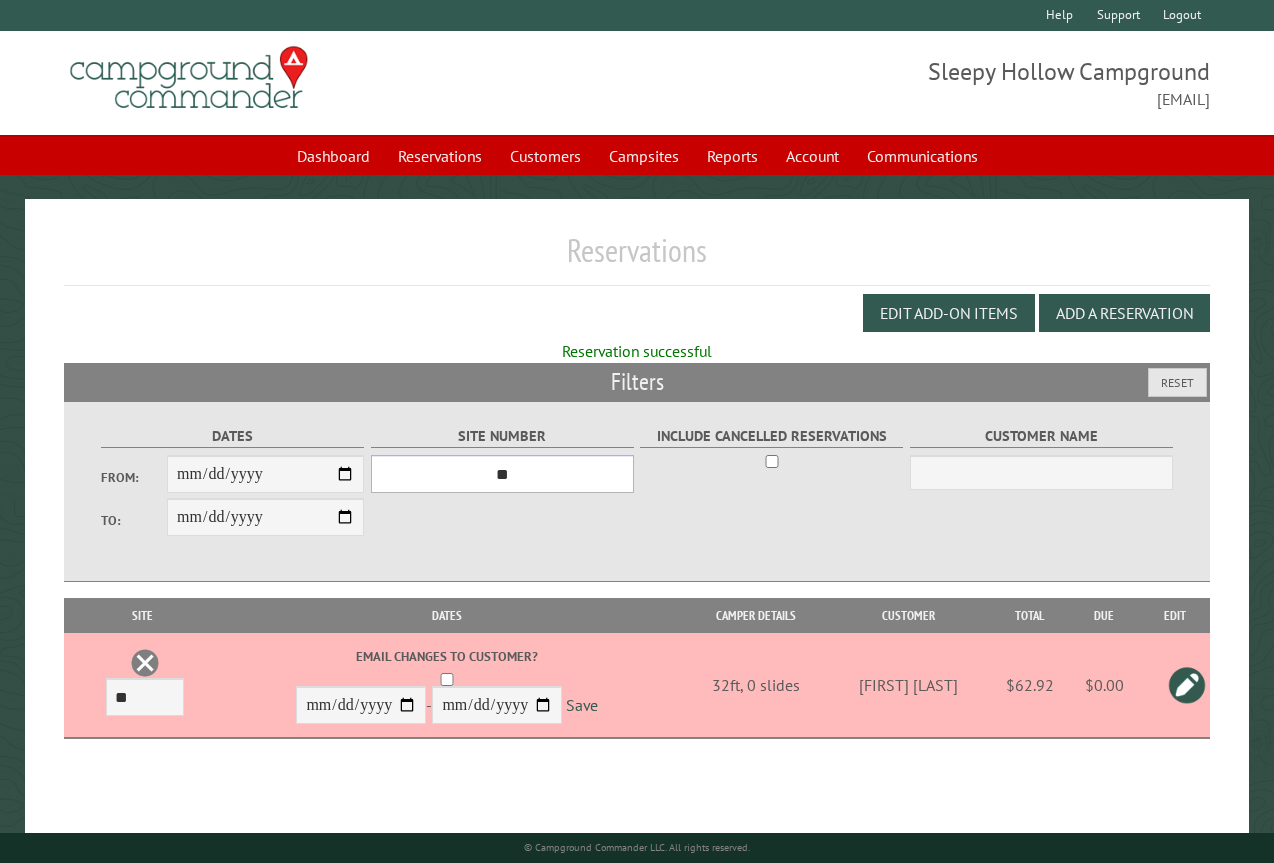 click on "*** * * * * * * * * * ** *** *** ** ** ** ** ** ** ** ** ** ** *** *** ** ** ** ** ** ** ** ** ** ** *** *** ** ** ** ** ** ** ** ** *** *** ** ** ** ** ** ** *** *** ** ** ** ** ** *** ** ** ** ** ** ** ** ** ** ** ** ** ** ** ** ** ** ** ** ** ** ** ** ** **" at bounding box center (502, 474) 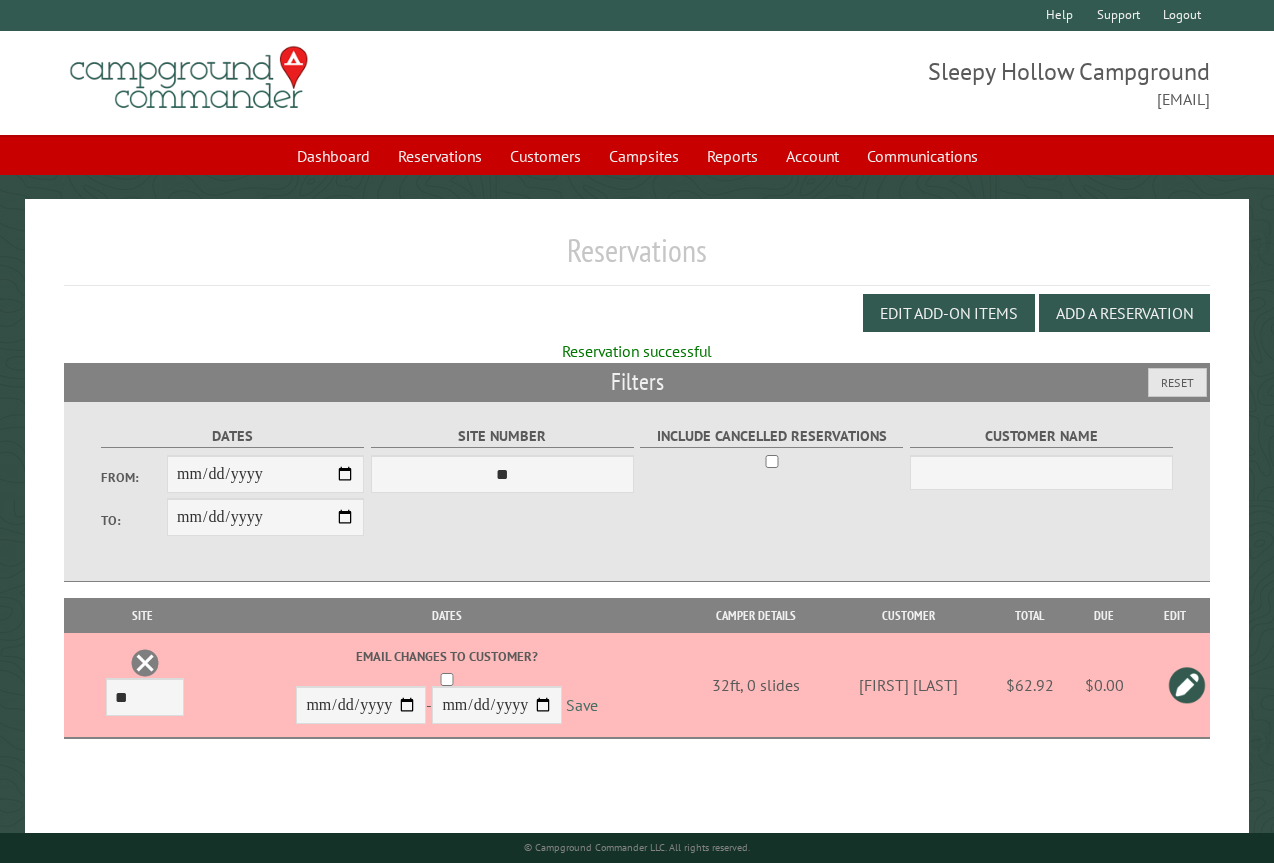 click on "Save" at bounding box center [582, 705] 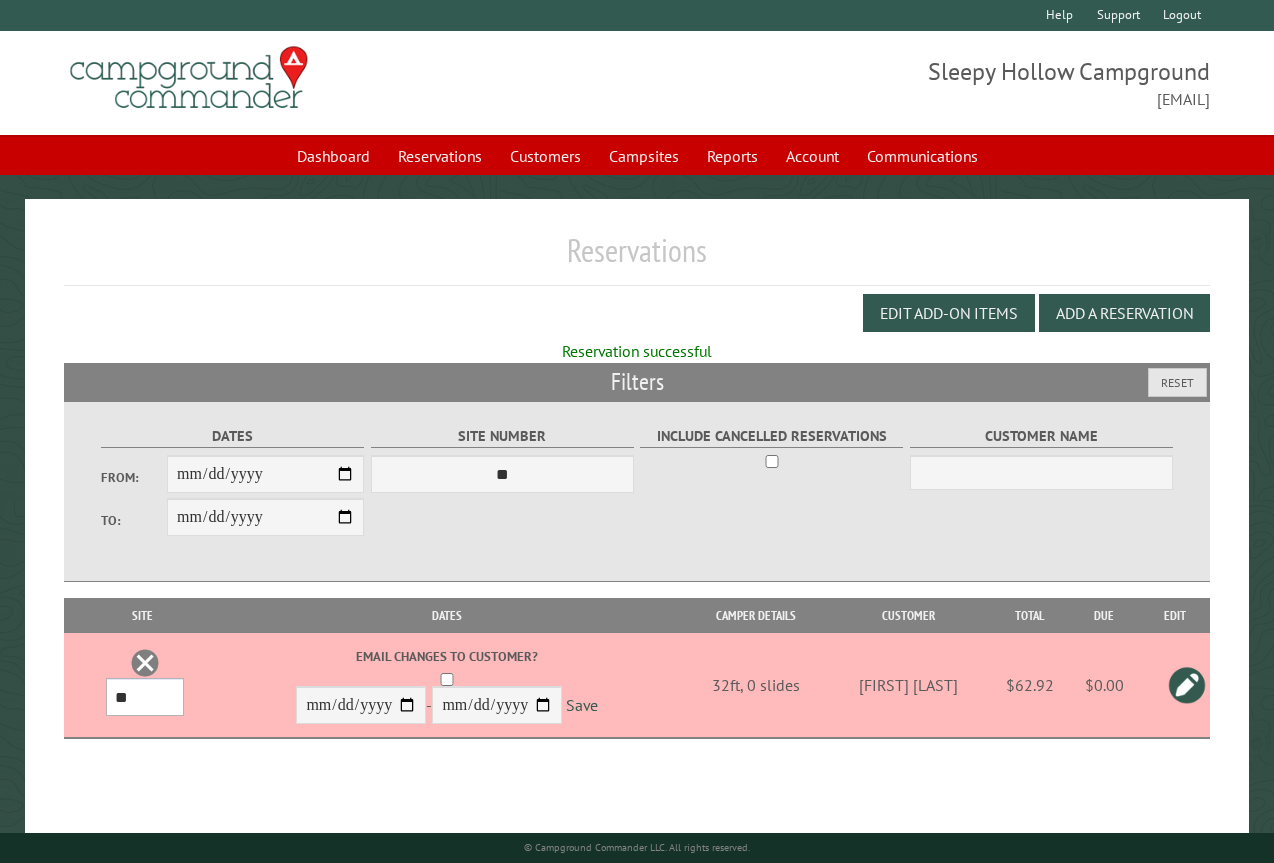 click on "*** * * * * * * * * * ** *** *** ** ** ** ** ** ** ** ** ** ** *** *** ** ** ** ** ** ** ** ** ** ** *** *** ** ** ** ** ** ** ** ** *** *** ** ** ** ** ** ** *** *** ** ** ** ** ** *** ** ** ** ** ** ** ** ** ** ** ** ** ** ** ** ** ** ** ** ** ** ** ** ** **" at bounding box center (145, 697) 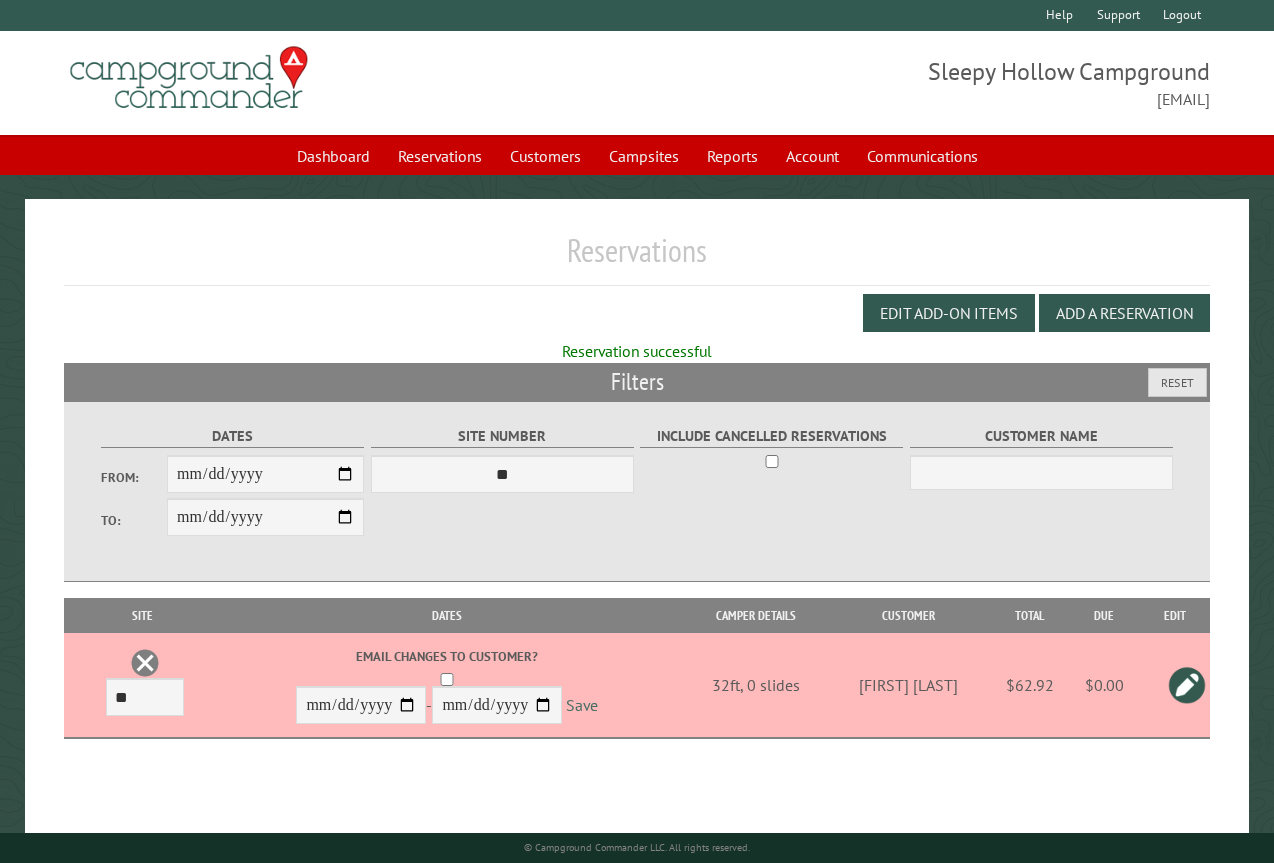 click on "Save" at bounding box center (582, 705) 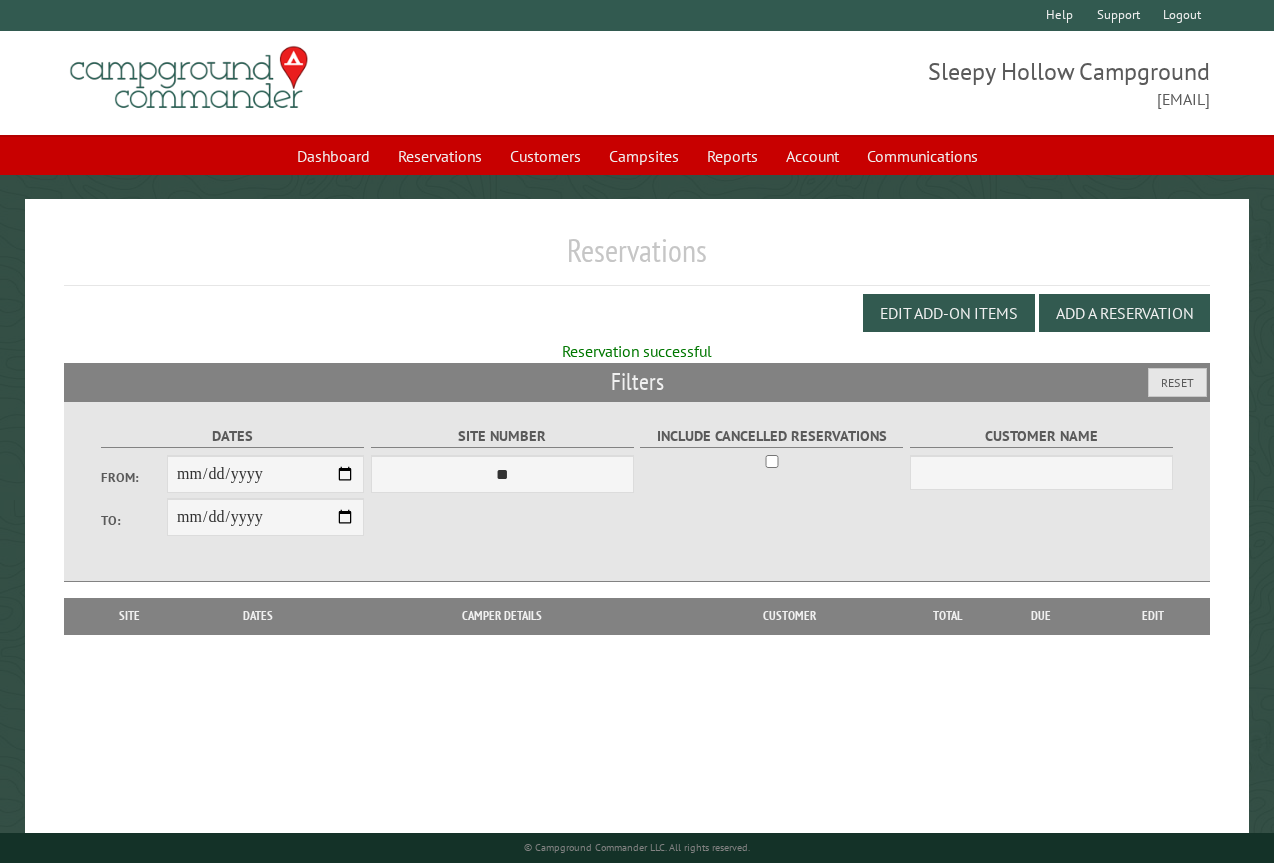 click on "Reservations" at bounding box center (637, 258) 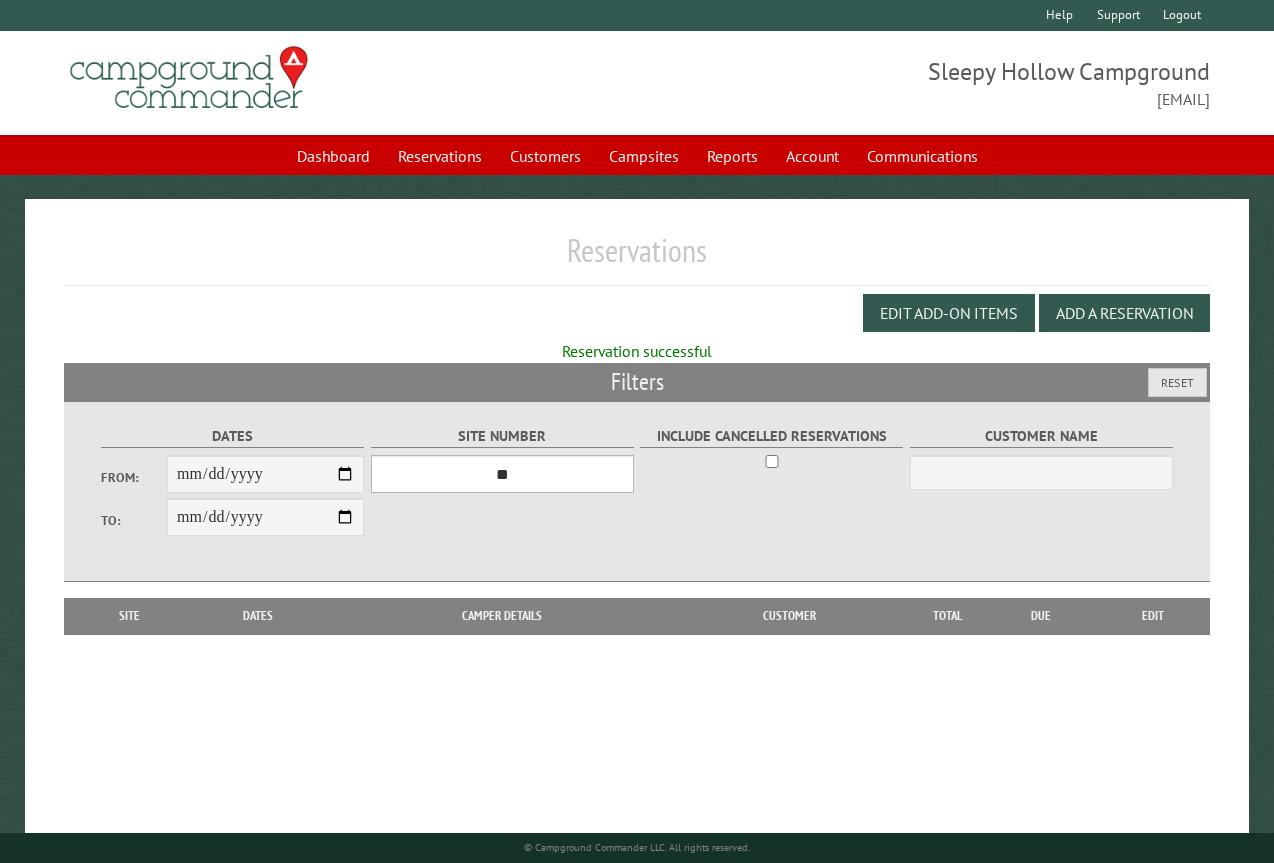 click on "*** * * * * * * * * * ** *** *** ** ** ** ** ** ** ** ** ** ** *** *** ** ** ** ** ** ** ** ** ** ** *** *** ** ** ** ** ** ** ** ** *** *** ** ** ** ** ** ** *** *** ** ** ** ** ** *** ** ** ** ** ** ** ** ** ** ** ** ** ** ** ** ** ** ** ** ** ** ** ** ** **" at bounding box center (502, 474) 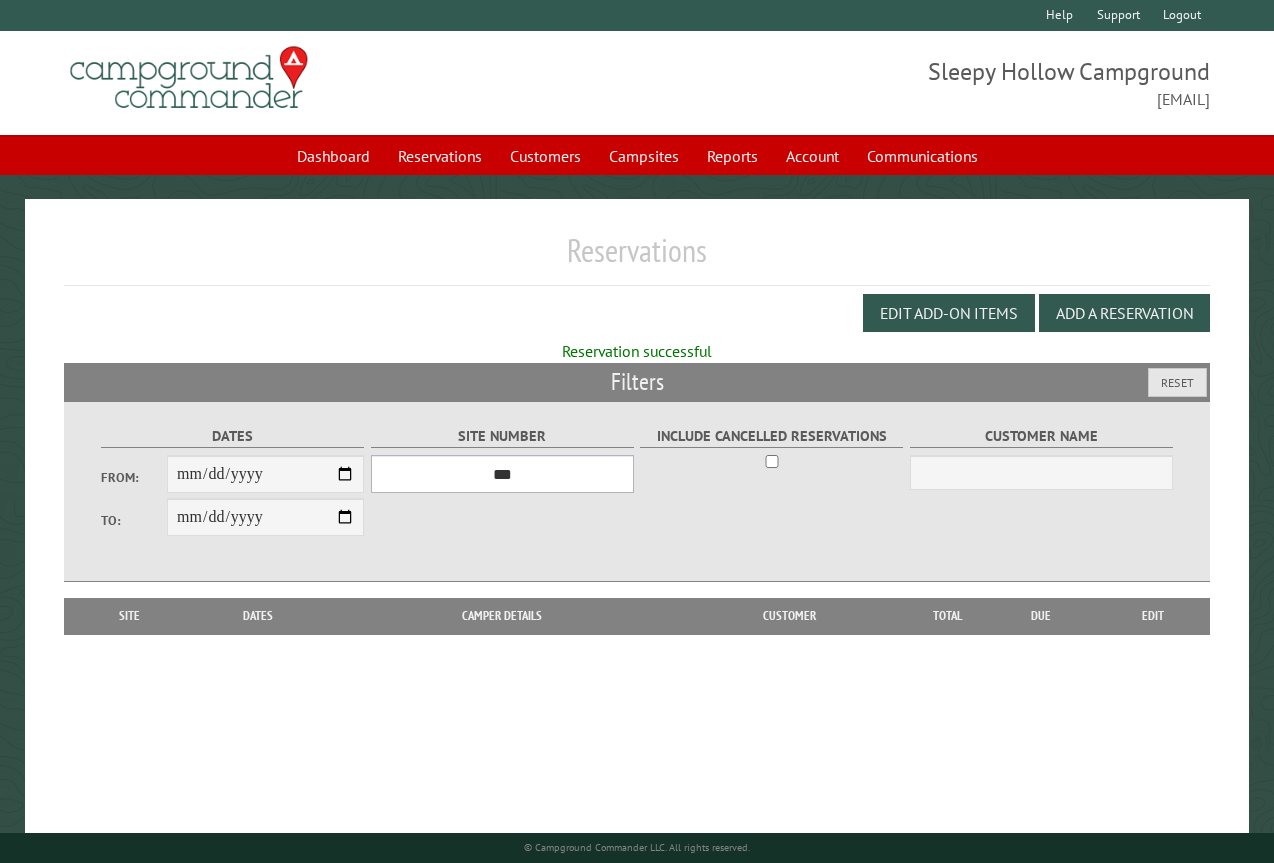 click on "*** * * * * * * * * * ** *** *** ** ** ** ** ** ** ** ** ** ** *** *** ** ** ** ** ** ** ** ** ** ** *** *** ** ** ** ** ** ** ** ** *** *** ** ** ** ** ** ** *** *** ** ** ** ** ** *** ** ** ** ** ** ** ** ** ** ** ** ** ** ** ** ** ** ** ** ** ** ** ** ** **" at bounding box center (502, 474) 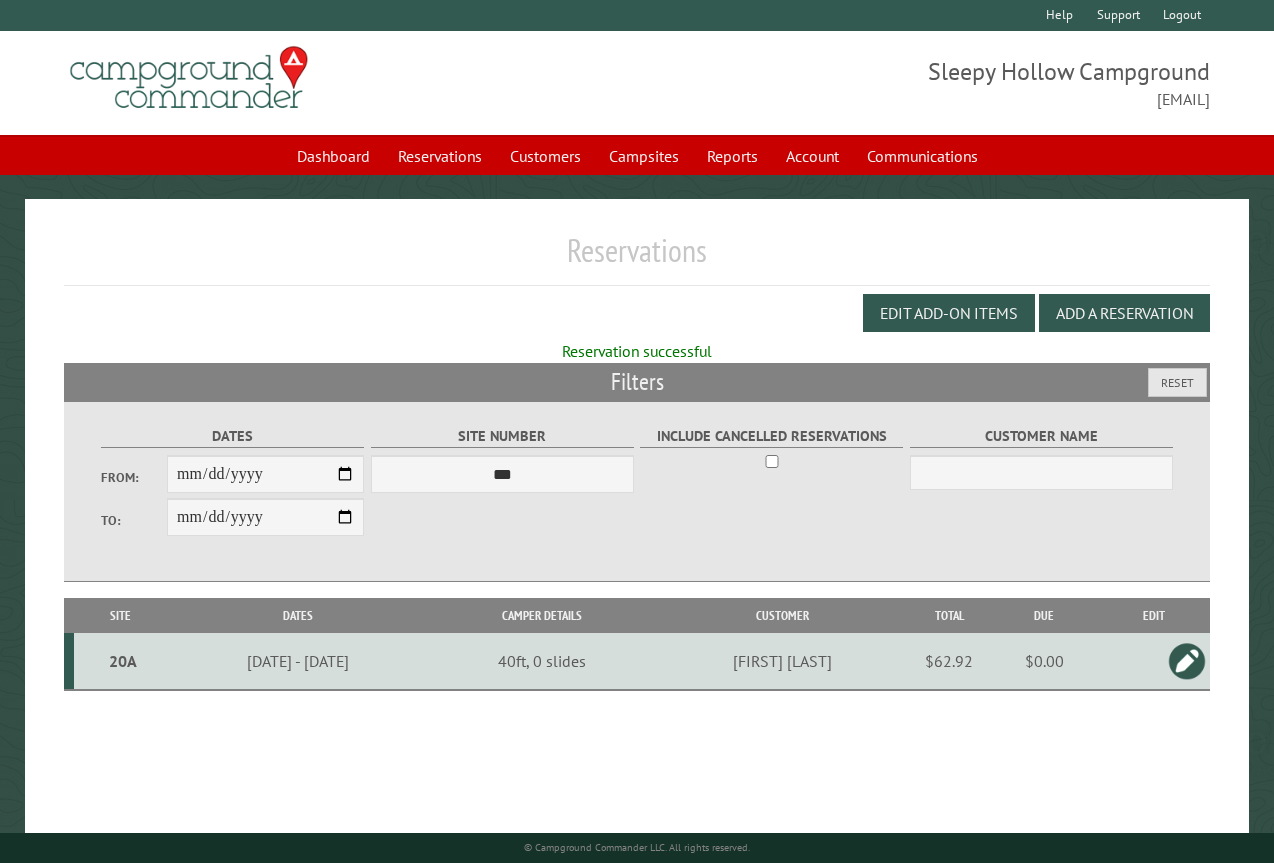 click at bounding box center [1187, 661] 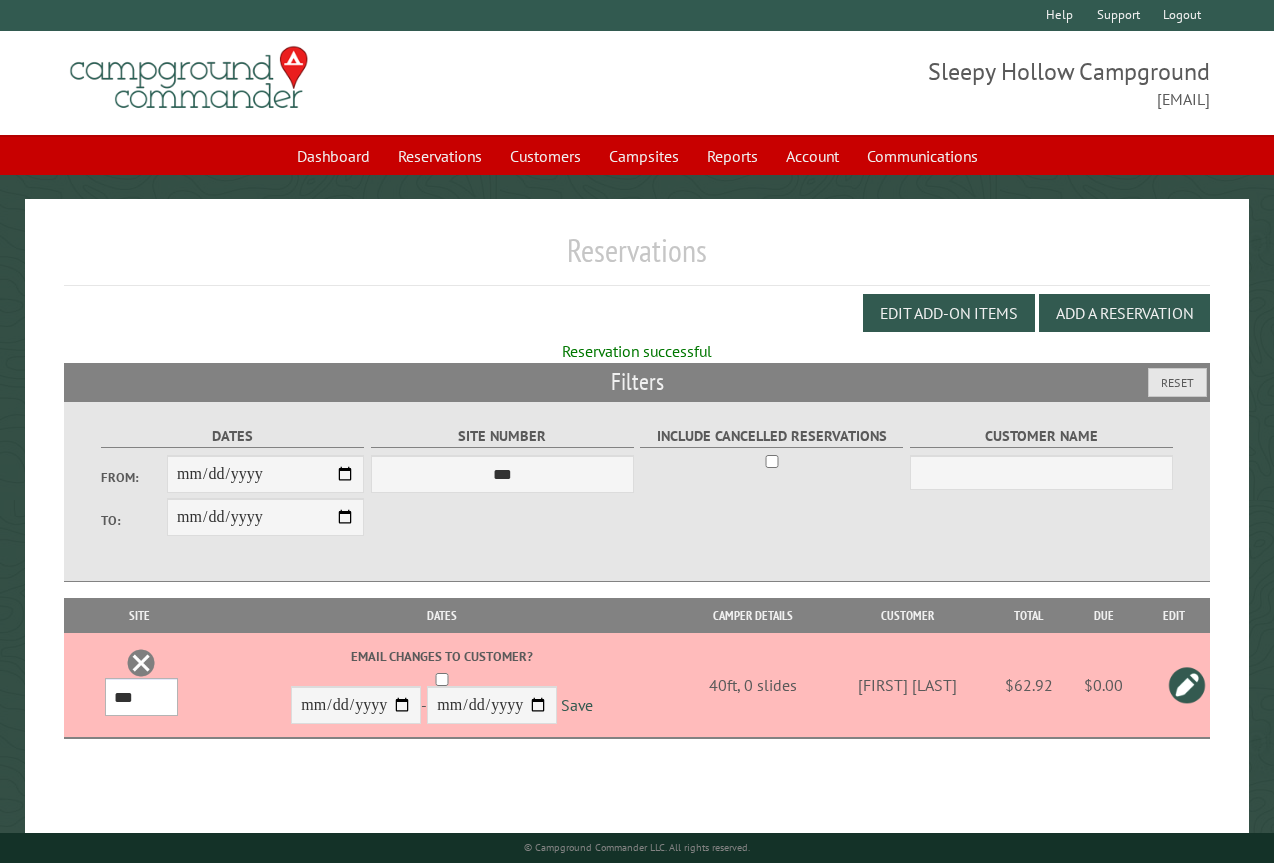 click on "*** * * * * * * * * * ** *** *** ** ** ** ** ** ** ** ** ** ** *** *** ** ** ** ** ** ** ** ** ** ** *** *** ** ** ** ** ** ** ** ** *** *** ** ** ** ** ** ** *** *** ** ** ** ** ** *** ** ** ** ** ** ** ** ** ** ** ** ** ** ** ** ** ** ** ** ** ** ** ** ** **" at bounding box center (141, 697) 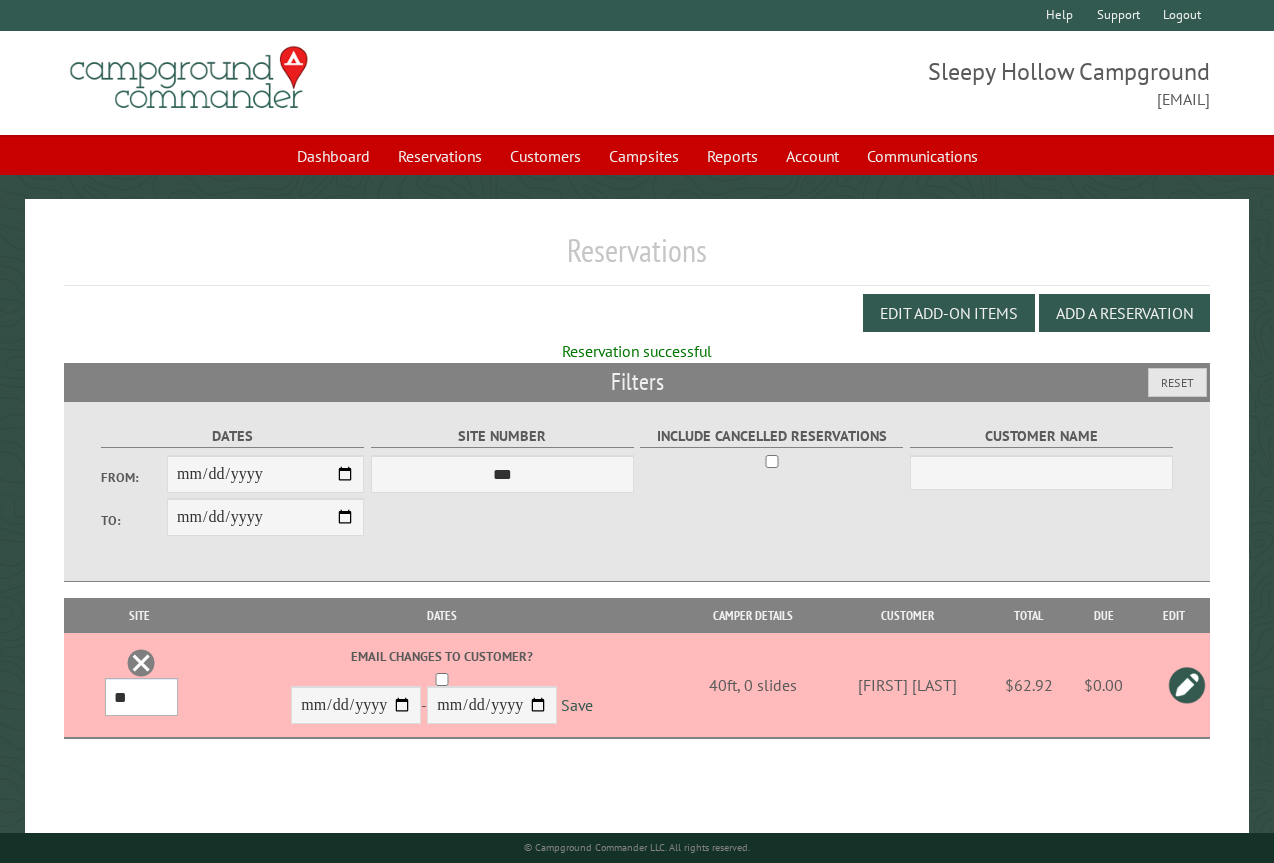 click on "*** * * * * * * * * * ** *** *** ** ** ** ** ** ** ** ** ** ** *** *** ** ** ** ** ** ** ** ** ** ** *** *** ** ** ** ** ** ** ** ** *** *** ** ** ** ** ** ** *** *** ** ** ** ** ** *** ** ** ** ** ** ** ** ** ** ** ** ** ** ** ** ** ** ** ** ** ** ** ** ** **" at bounding box center [141, 697] 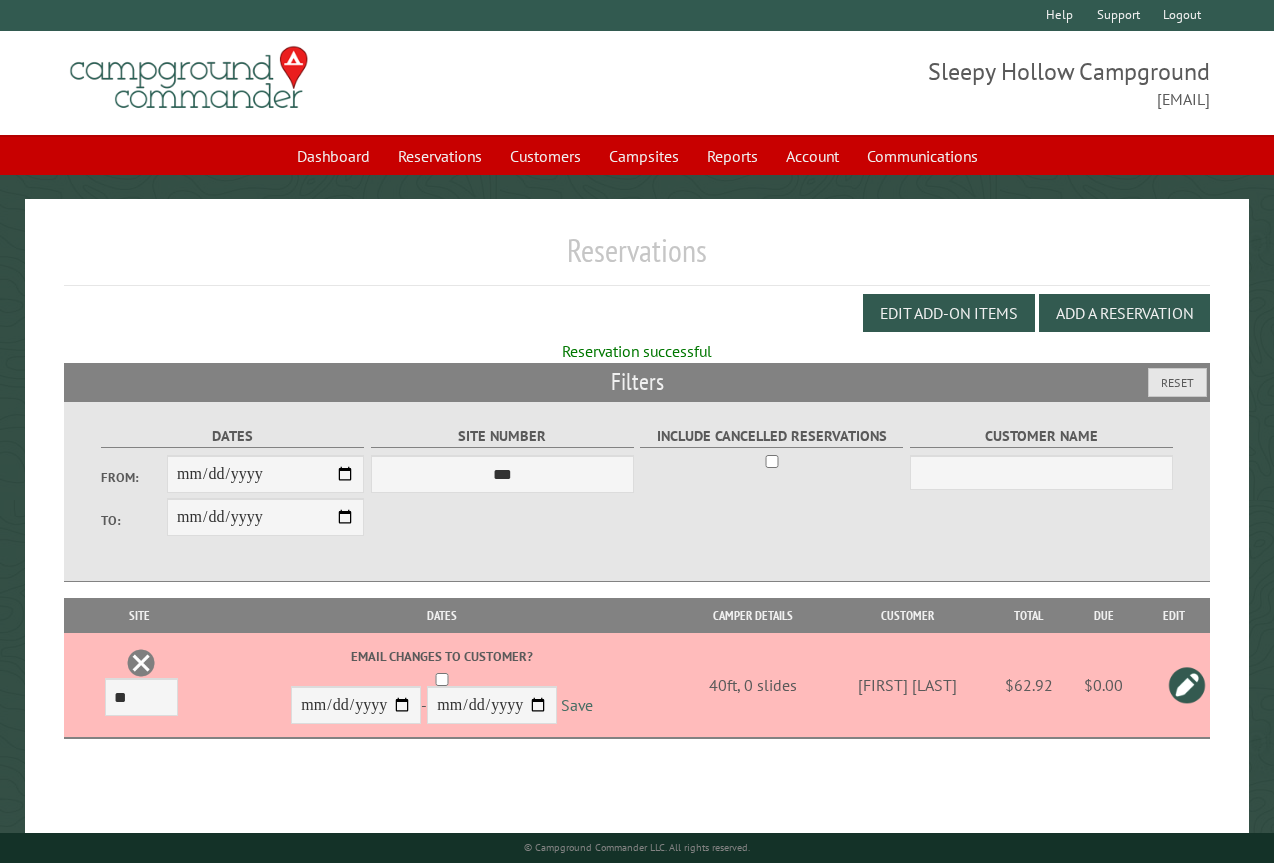 click on "Save" at bounding box center [577, 705] 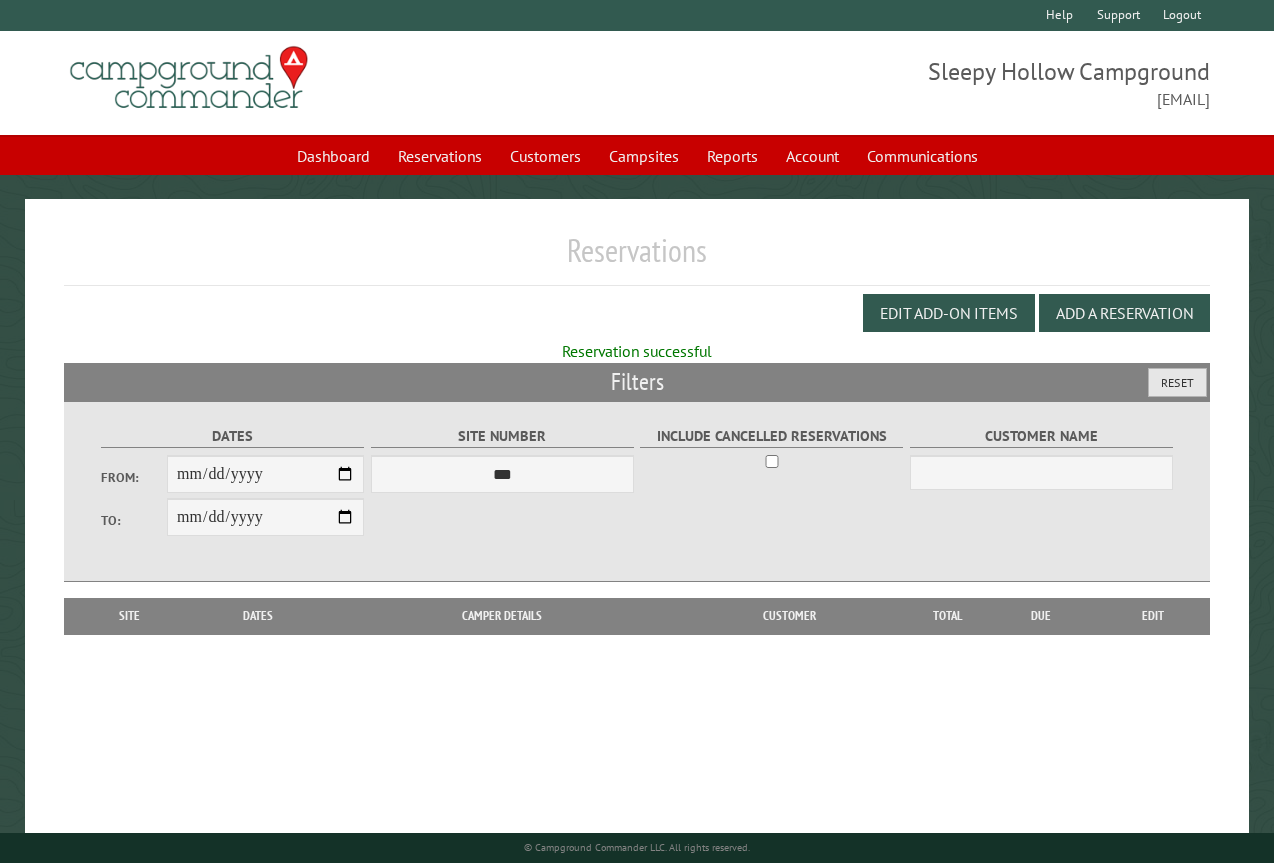 click on "Reset" at bounding box center (1177, 382) 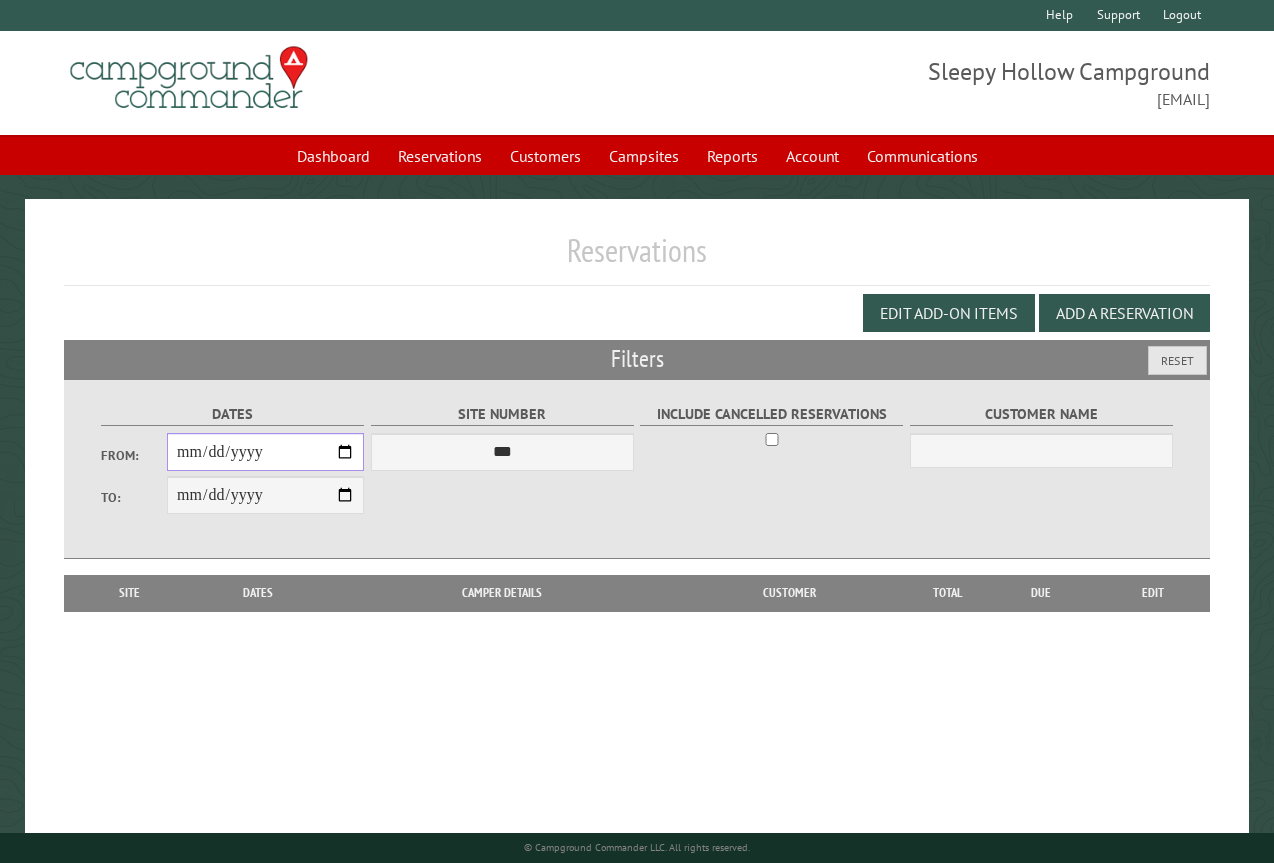 click on "From:" at bounding box center [265, 452] 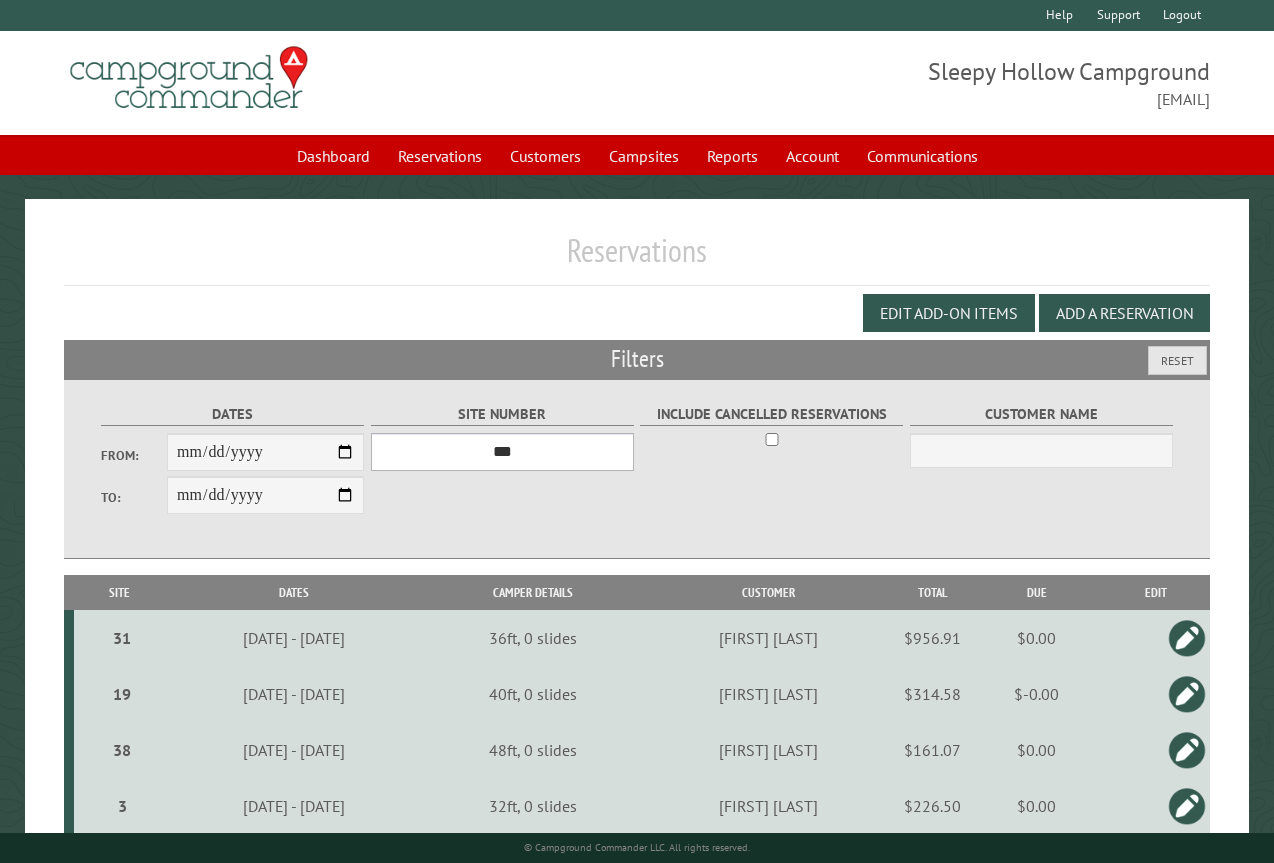 click on "*** * * * * * * * * * ** *** *** ** ** ** ** ** ** ** ** ** ** *** *** ** ** ** ** ** ** ** ** ** ** *** *** ** ** ** ** ** ** ** ** *** *** ** ** ** ** ** ** *** *** ** ** ** ** ** *** ** ** ** ** ** ** ** ** ** ** ** ** ** ** ** ** ** ** ** ** ** ** ** ** **" at bounding box center (502, 452) 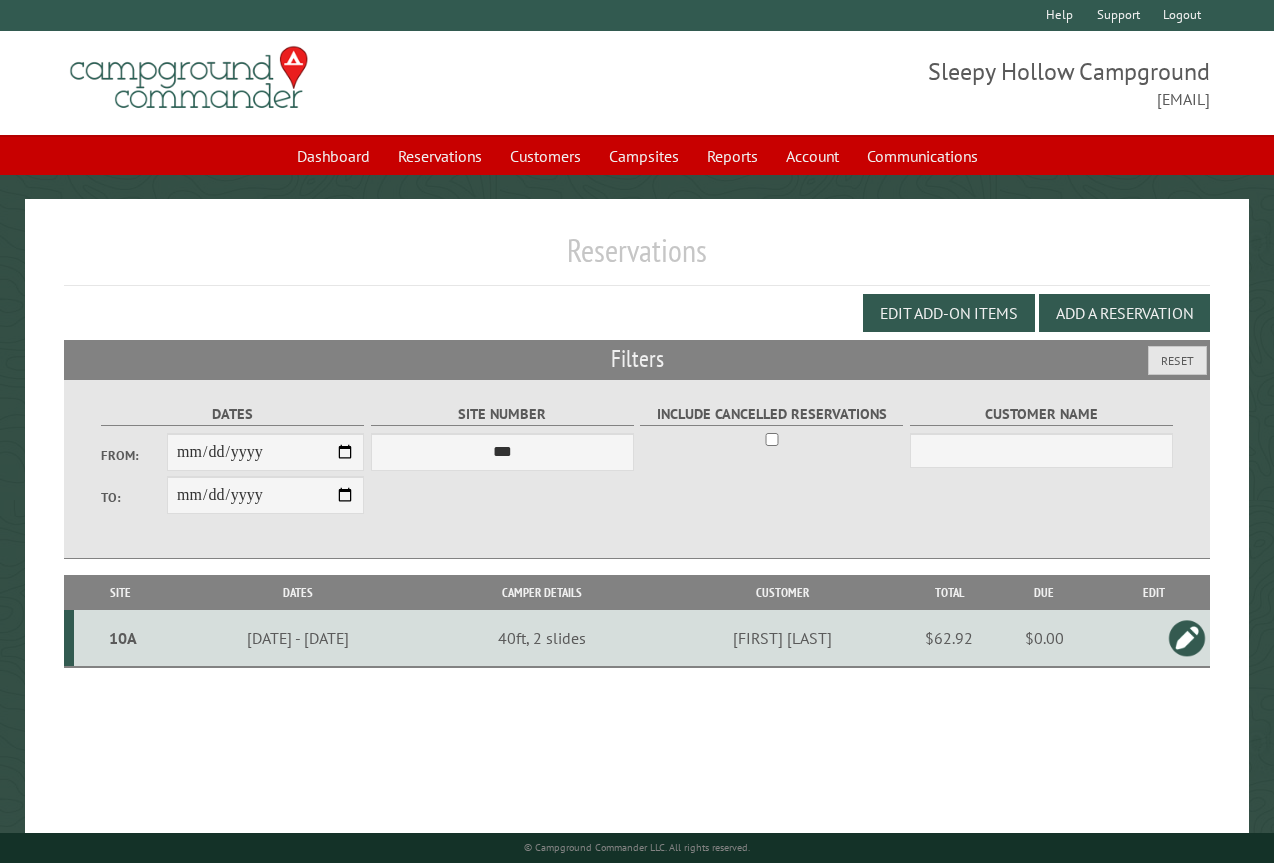 click at bounding box center [1187, 638] 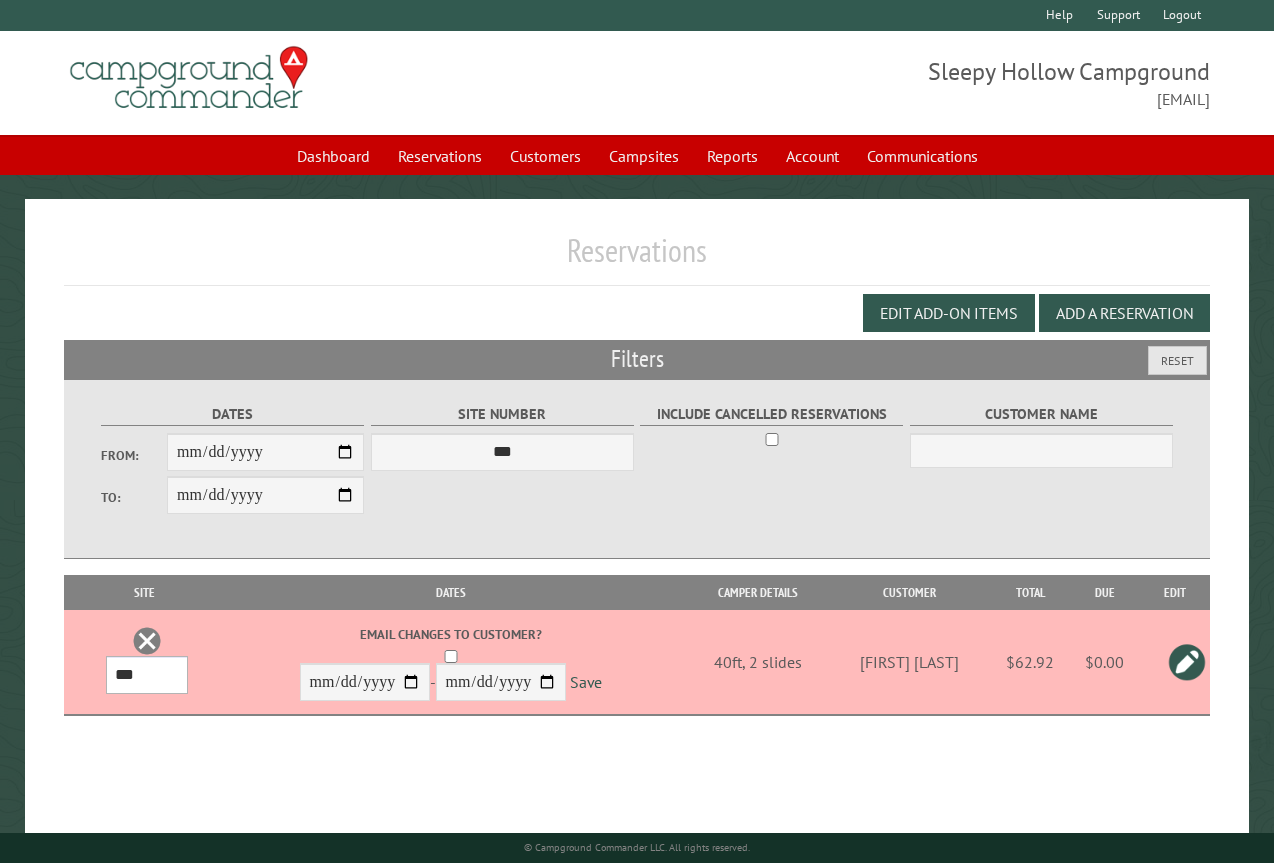 click on "*** * * * * * * * * * ** *** *** ** ** ** ** ** ** ** ** ** ** *** *** ** ** ** ** ** ** ** ** ** ** *** *** ** ** ** ** ** ** ** ** *** *** ** ** ** ** ** ** *** *** ** ** ** ** ** *** ** ** ** ** ** ** ** ** ** ** ** ** ** ** ** ** ** ** ** ** ** ** ** ** **" at bounding box center [147, 675] 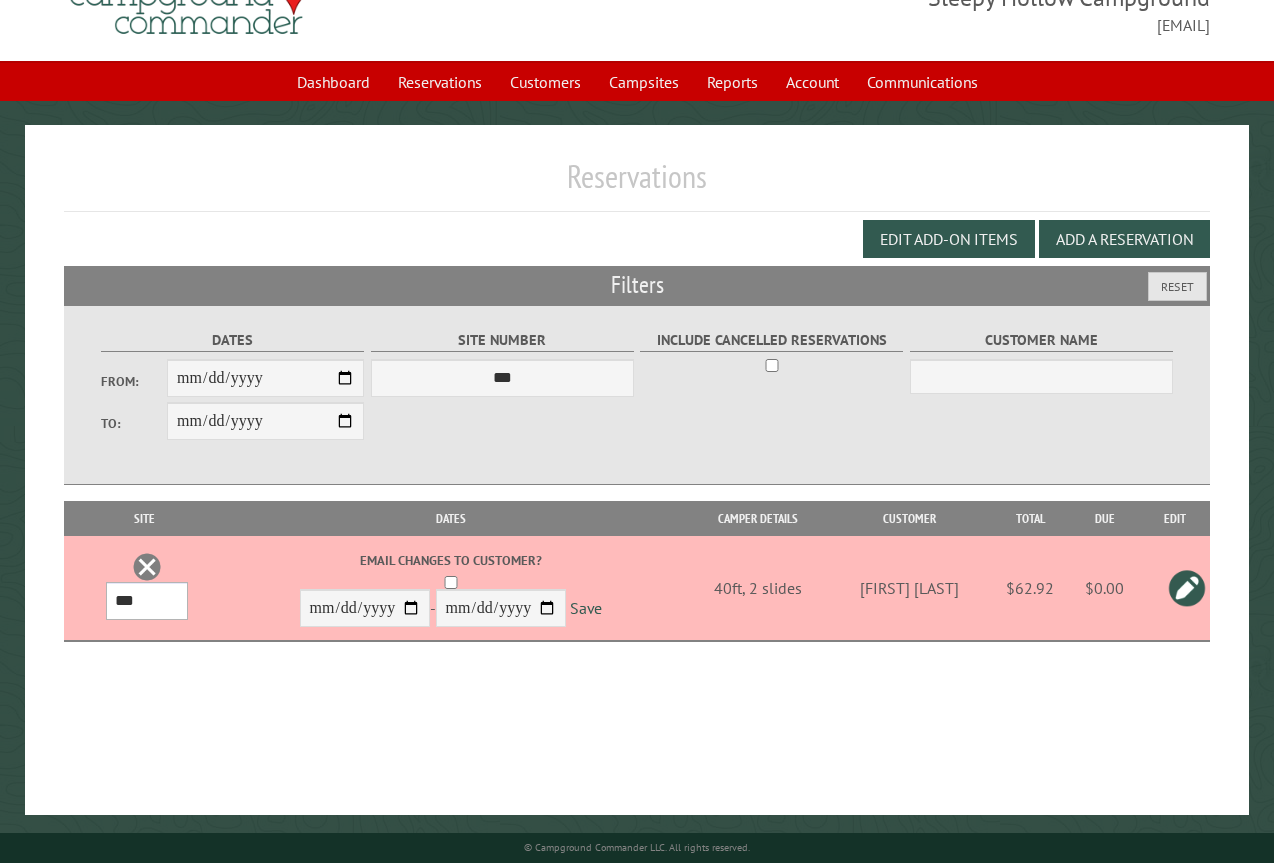 click on "*** * * * * * * * * * ** *** *** ** ** ** ** ** ** ** ** ** ** *** *** ** ** ** ** ** ** ** ** ** ** *** *** ** ** ** ** ** ** ** ** *** *** ** ** ** ** ** ** *** *** ** ** ** ** ** *** ** ** ** ** ** ** ** ** ** ** ** ** ** ** ** ** ** ** ** ** ** ** ** ** **" at bounding box center [147, 601] 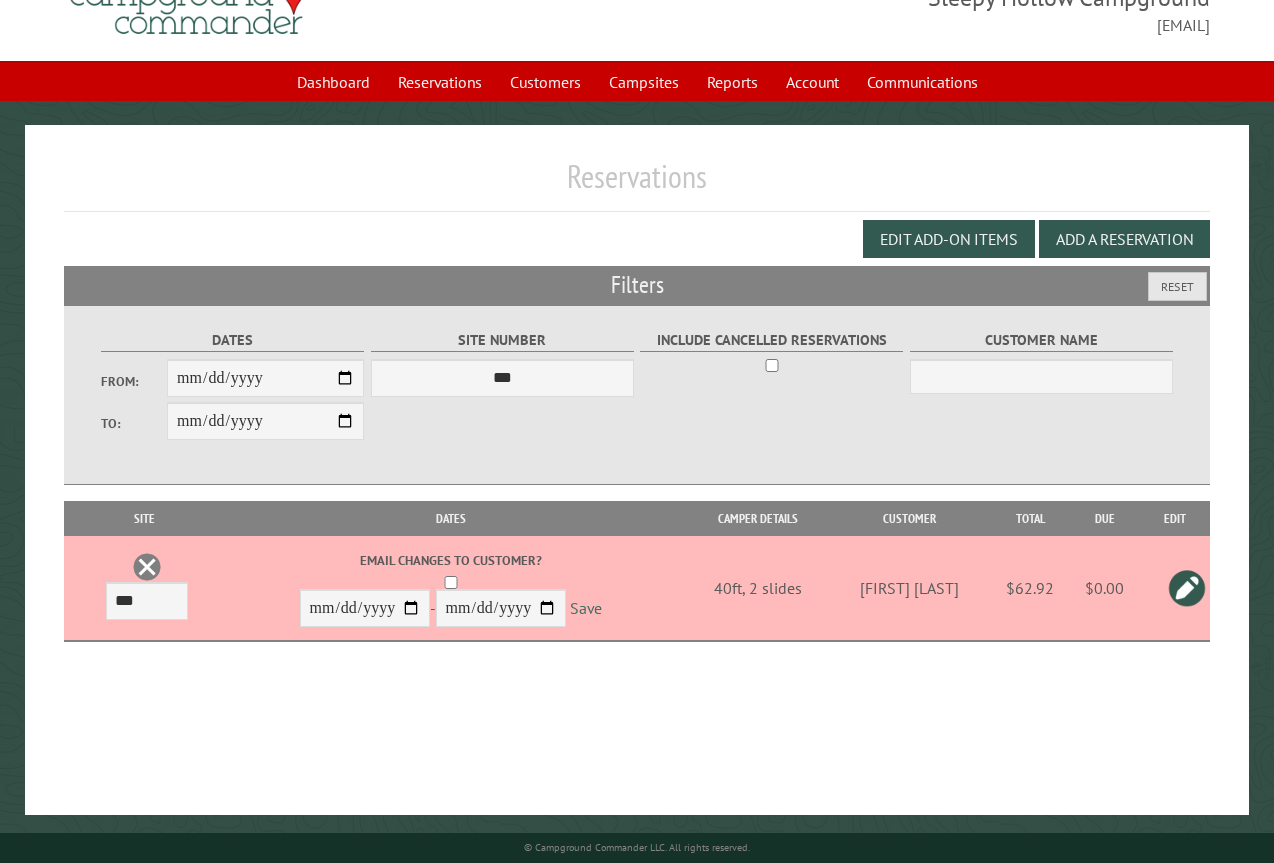 click on "Save" at bounding box center [586, 609] 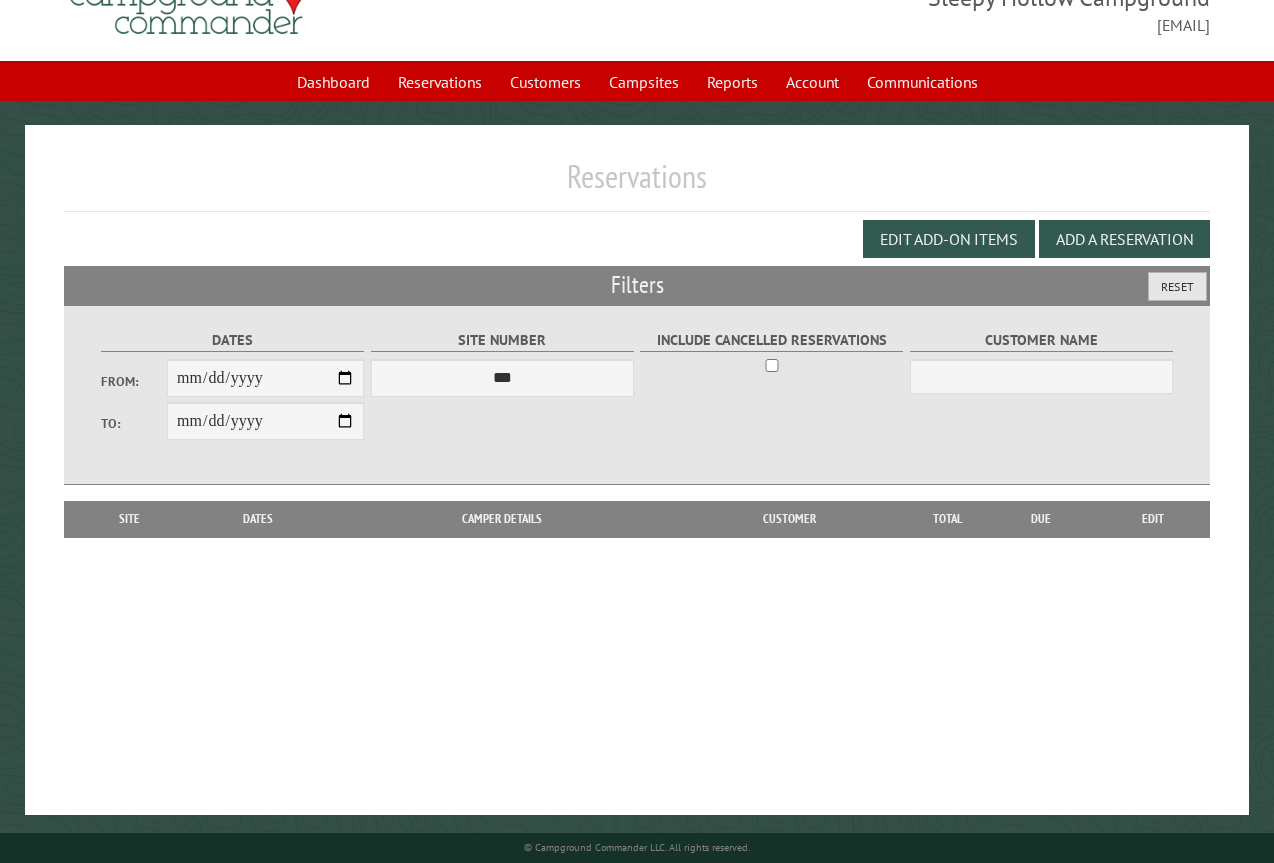 click on "Reset" at bounding box center (1177, 286) 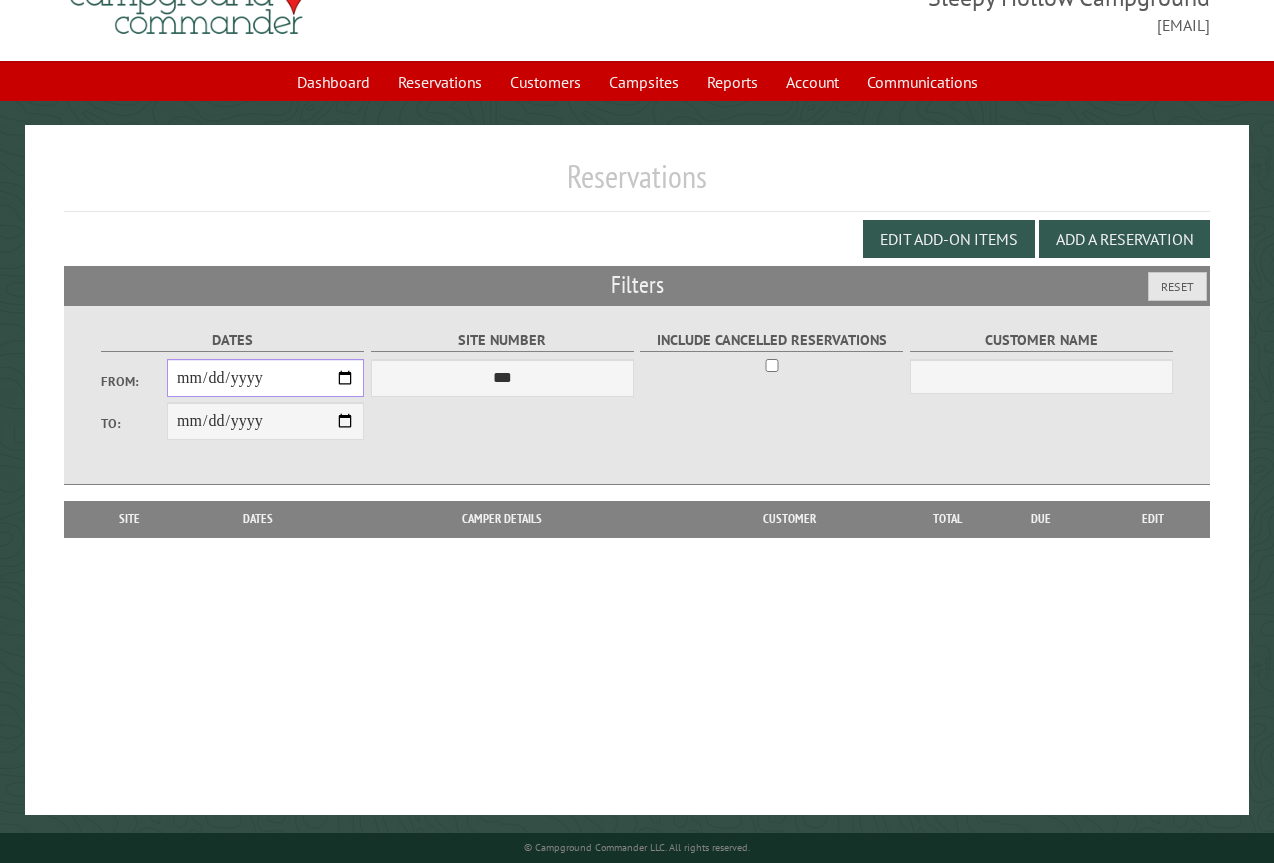 click on "From:" at bounding box center [265, 378] 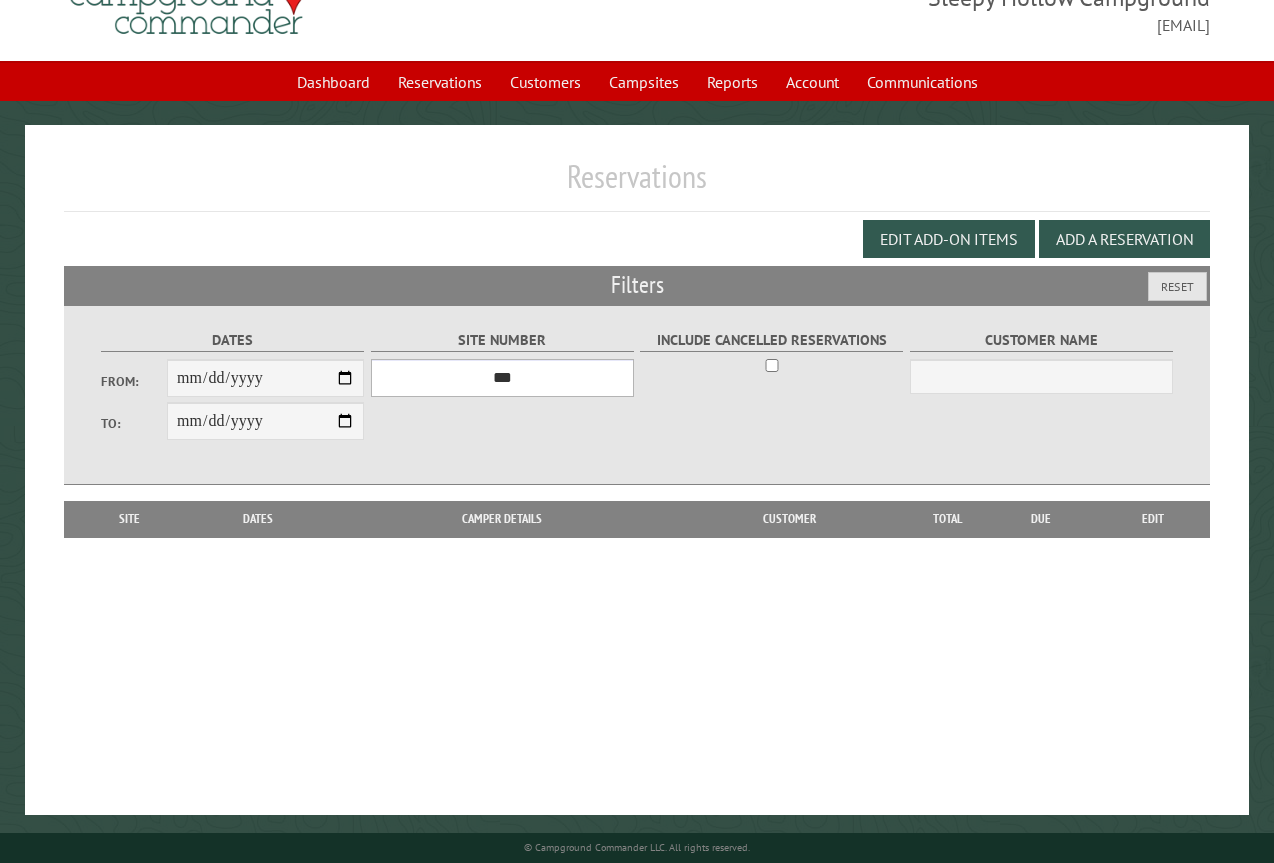 drag, startPoint x: 507, startPoint y: 370, endPoint x: 512, endPoint y: 384, distance: 14.866069 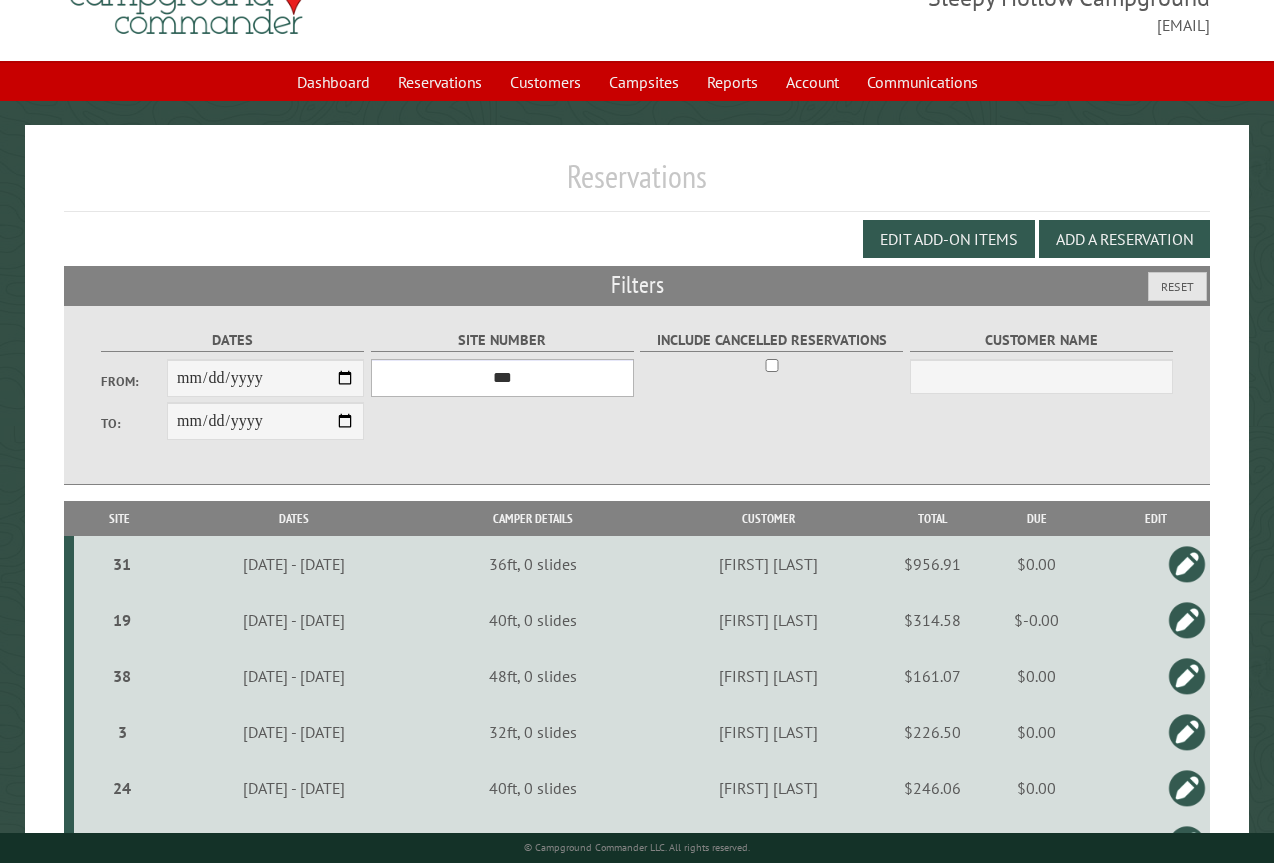 select on "**" 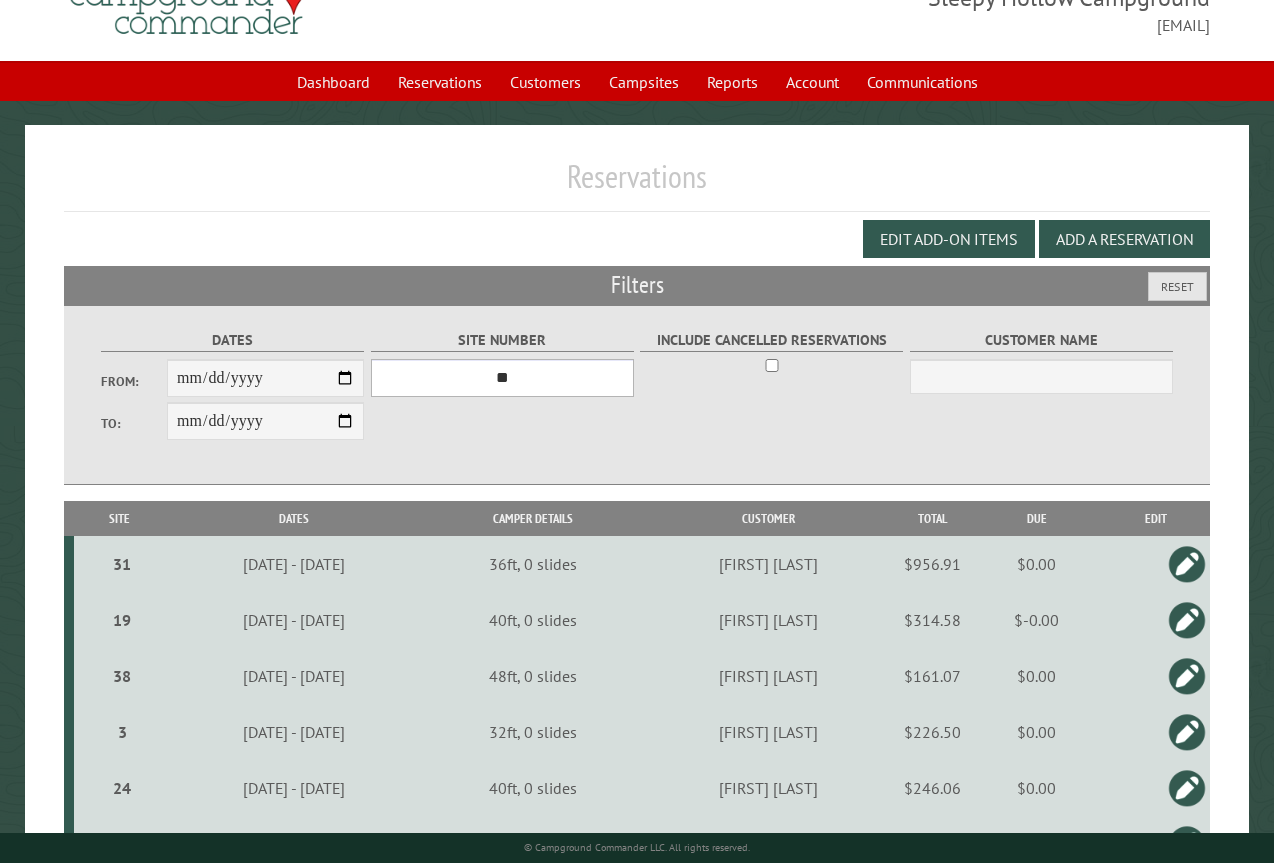 click on "*** * * * * * * * * * ** *** *** ** ** ** ** ** ** ** ** ** ** *** *** ** ** ** ** ** ** ** ** ** ** *** *** ** ** ** ** ** ** ** ** *** *** ** ** ** ** ** ** *** *** ** ** ** ** ** *** ** ** ** ** ** ** ** ** ** ** ** ** ** ** ** ** ** ** ** ** ** ** ** ** **" at bounding box center [502, 378] 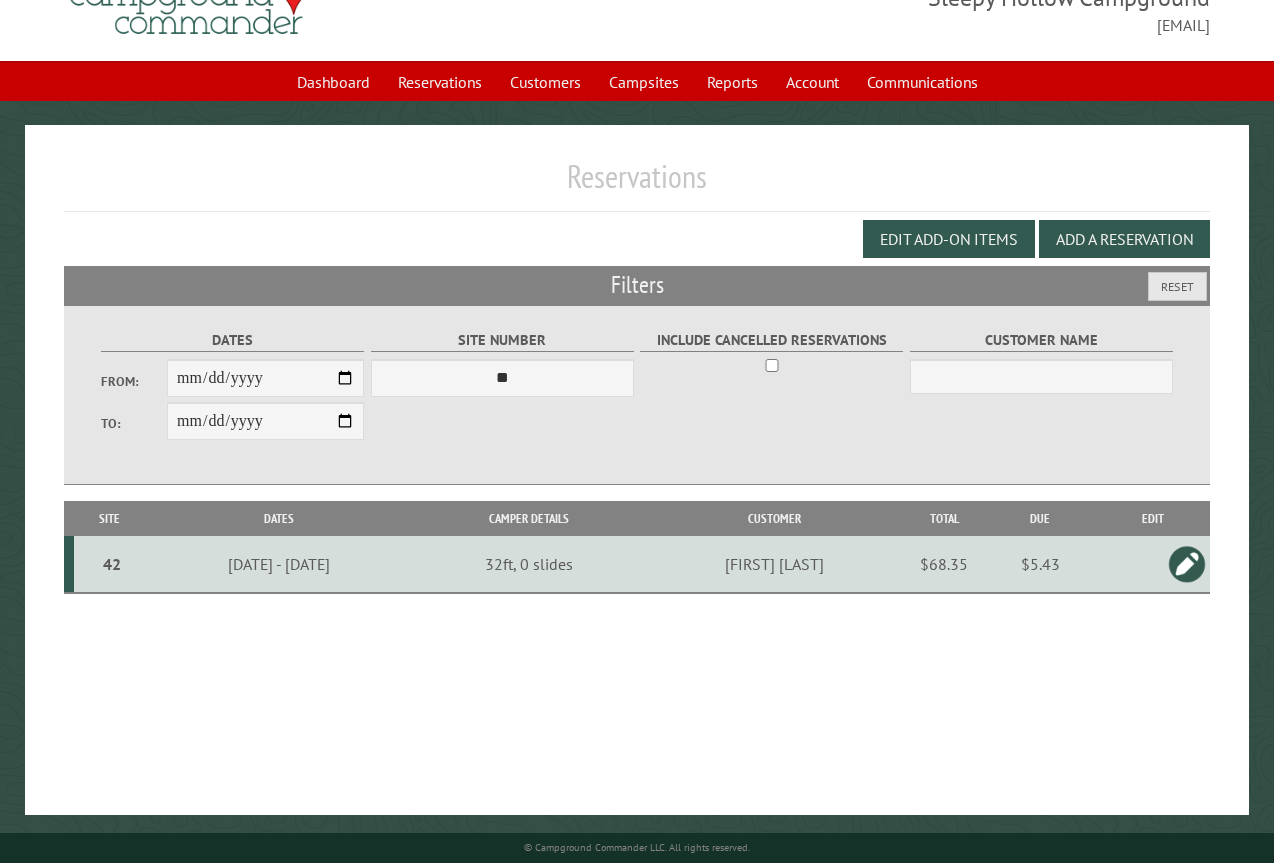 click at bounding box center [1187, 564] 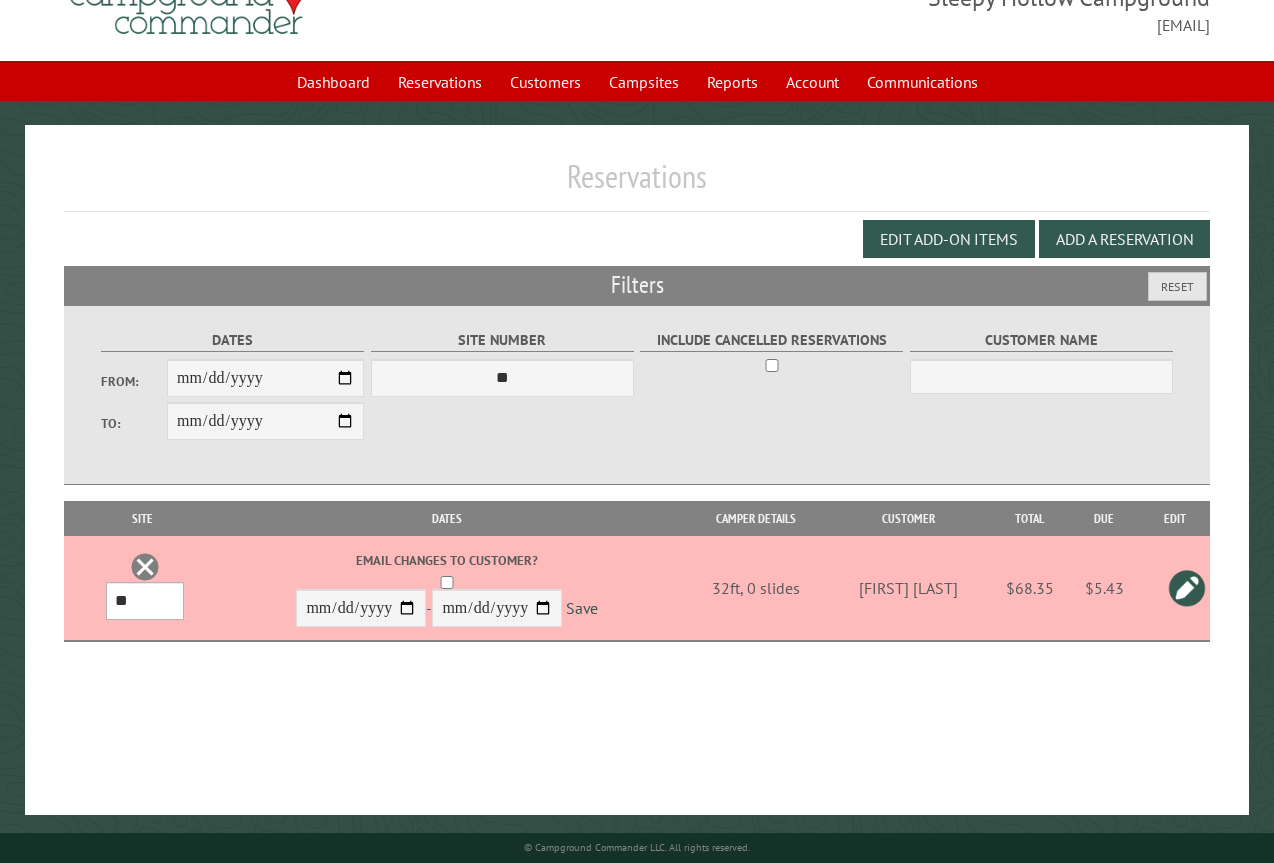 click on "*** * * * * * * * * * ** *** *** ** ** ** ** ** ** ** ** ** ** *** *** ** ** ** ** ** ** ** ** ** ** *** *** ** ** ** ** ** ** ** ** *** *** ** ** ** ** ** ** *** *** ** ** ** ** ** *** ** ** ** ** ** ** ** ** ** ** ** ** ** ** ** ** ** ** ** ** ** ** ** ** **" at bounding box center (145, 601) 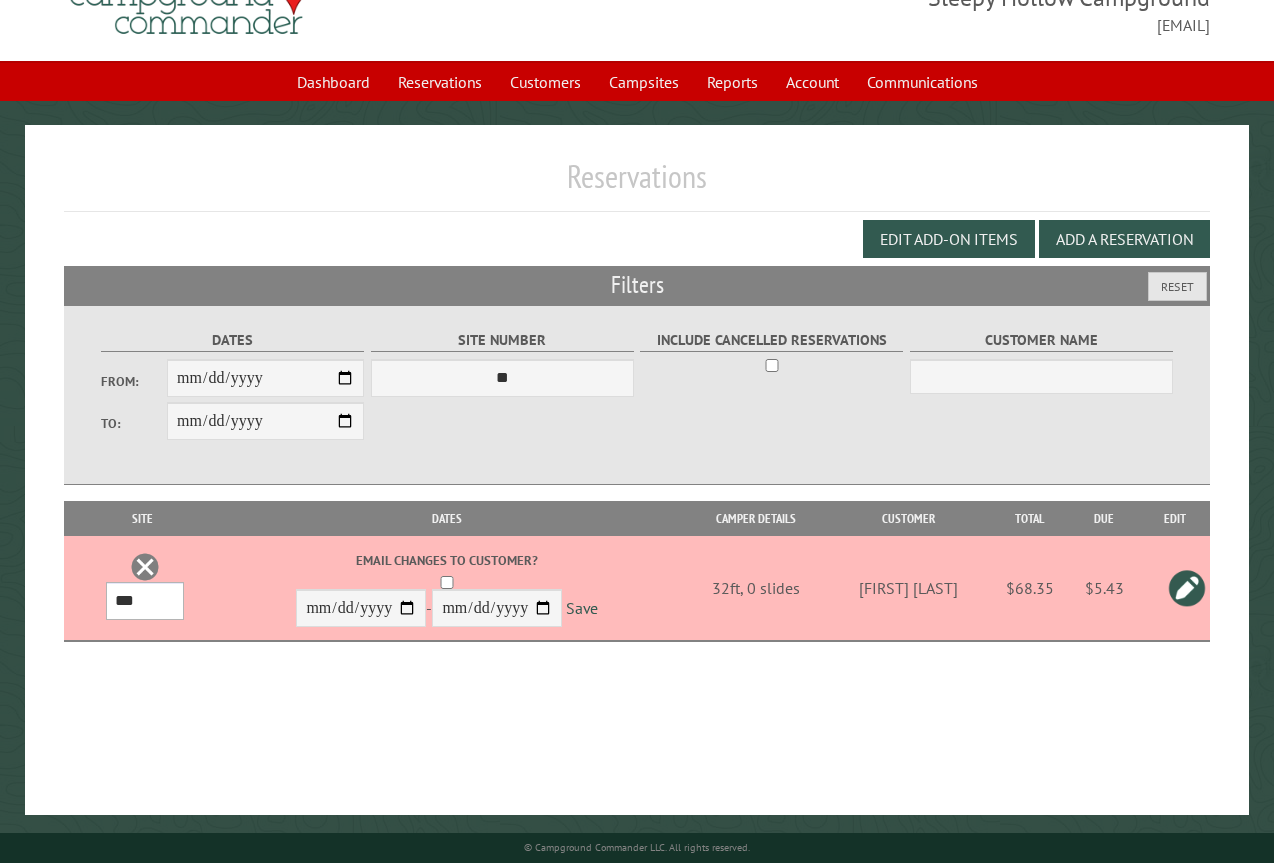 click on "*** * * * * * * * * * ** *** *** ** ** ** ** ** ** ** ** ** ** *** *** ** ** ** ** ** ** ** ** ** ** *** *** ** ** ** ** ** ** ** ** *** *** ** ** ** ** ** ** *** *** ** ** ** ** ** *** ** ** ** ** ** ** ** ** ** ** ** ** ** ** ** ** ** ** ** ** ** ** ** ** **" at bounding box center [145, 601] 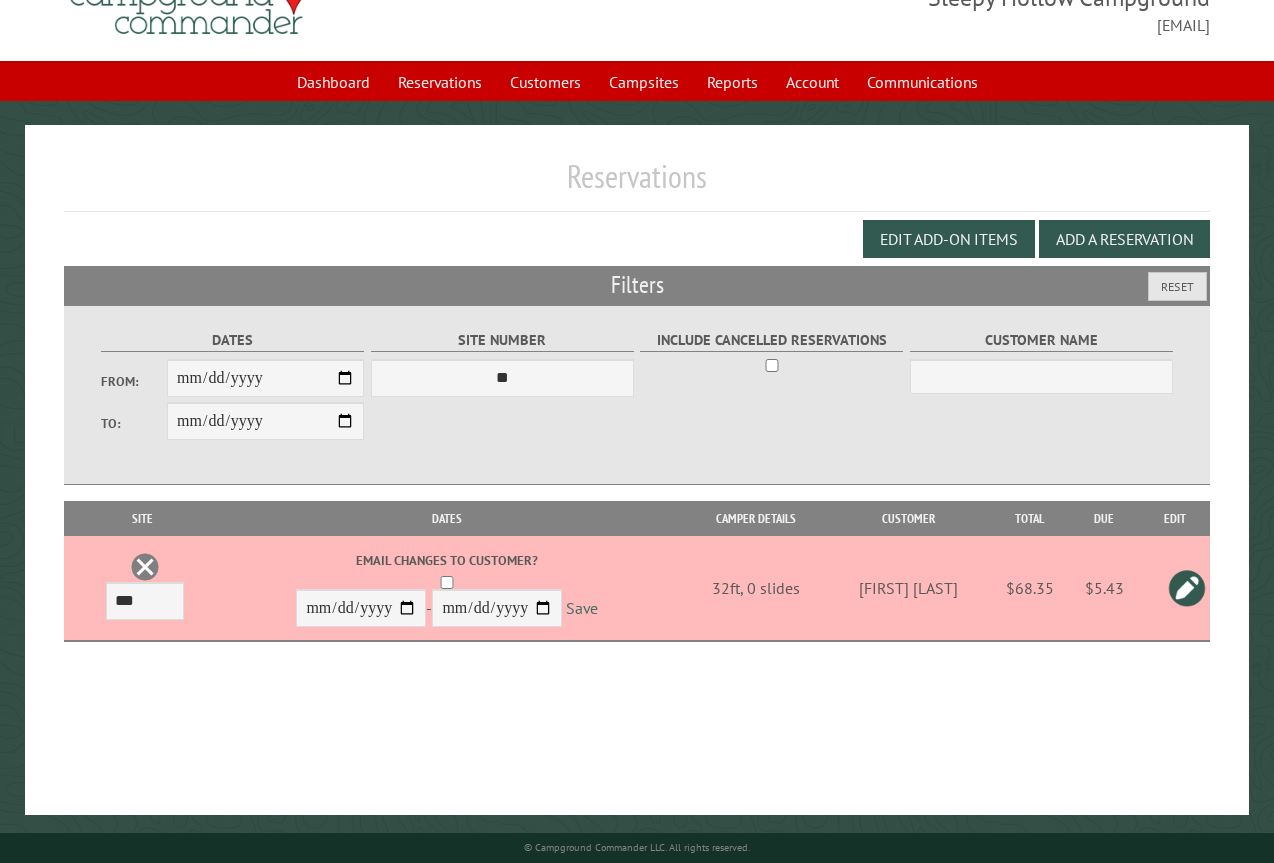 click on "Save" at bounding box center (582, 609) 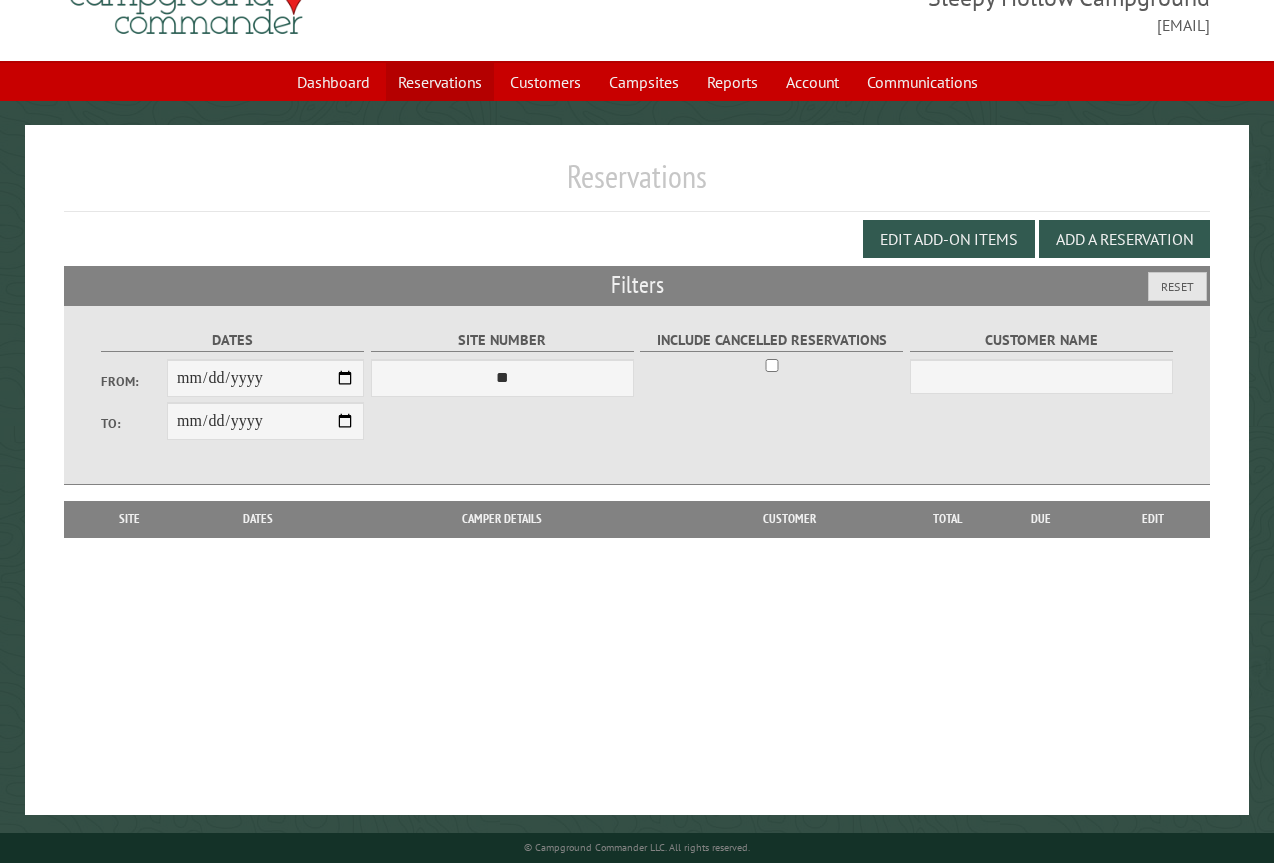 click on "Reservations" at bounding box center (440, 82) 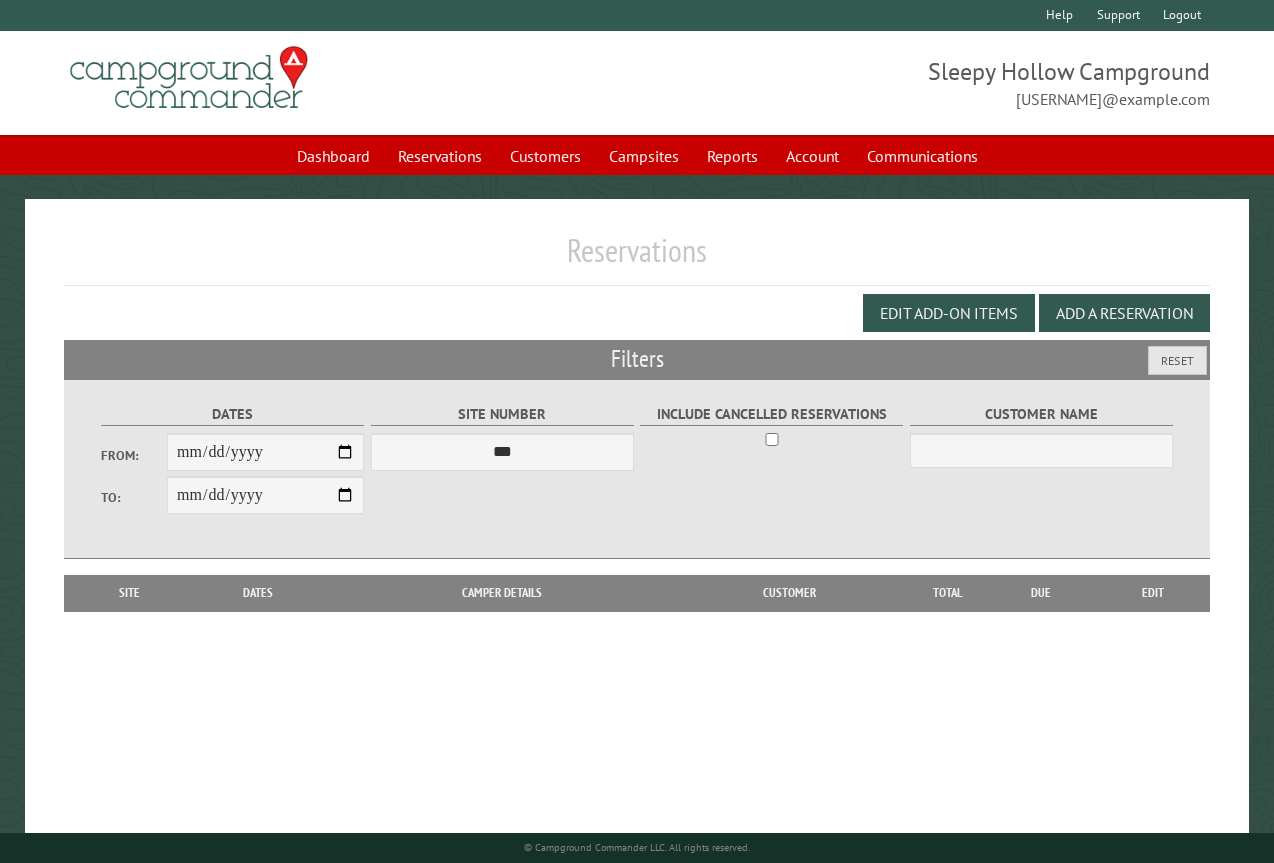 scroll, scrollTop: 0, scrollLeft: 0, axis: both 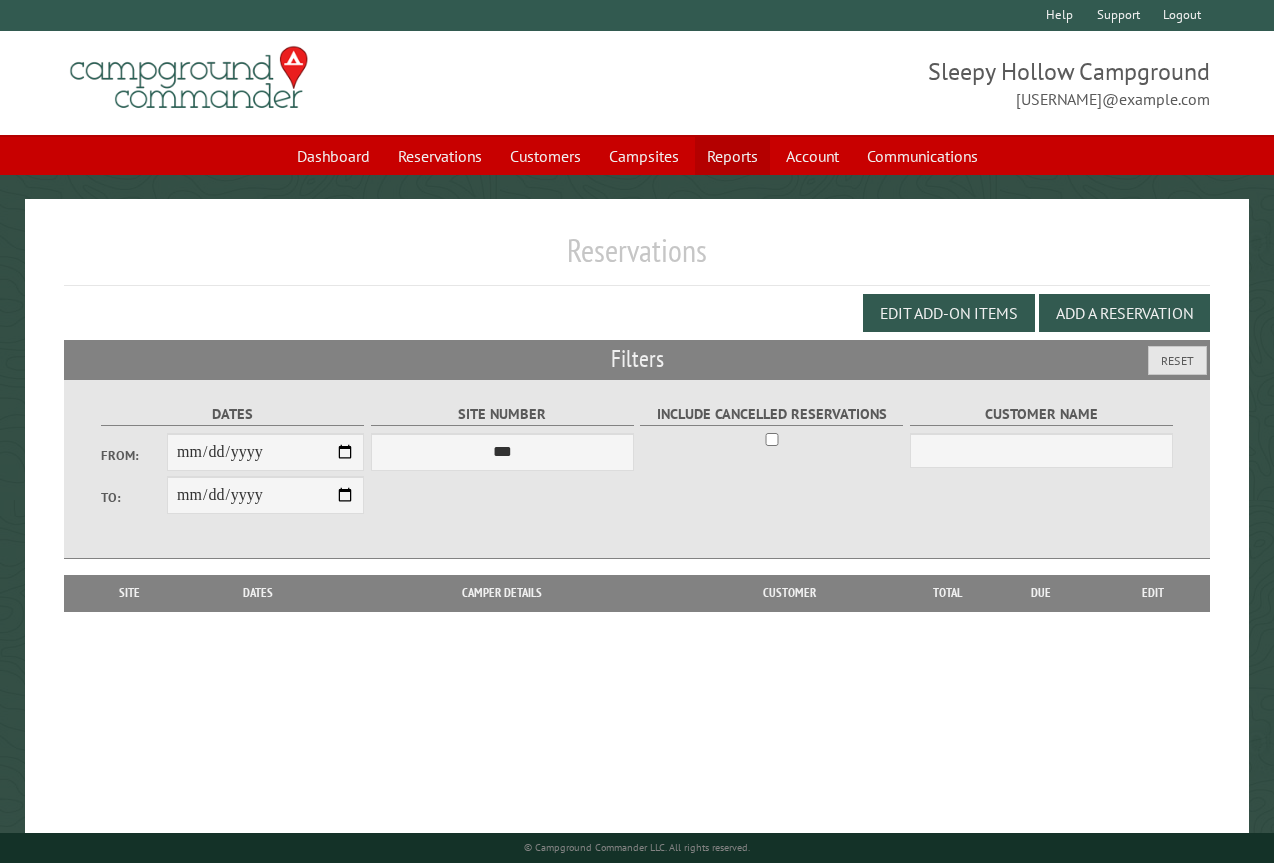 click on "Reports" at bounding box center [732, 156] 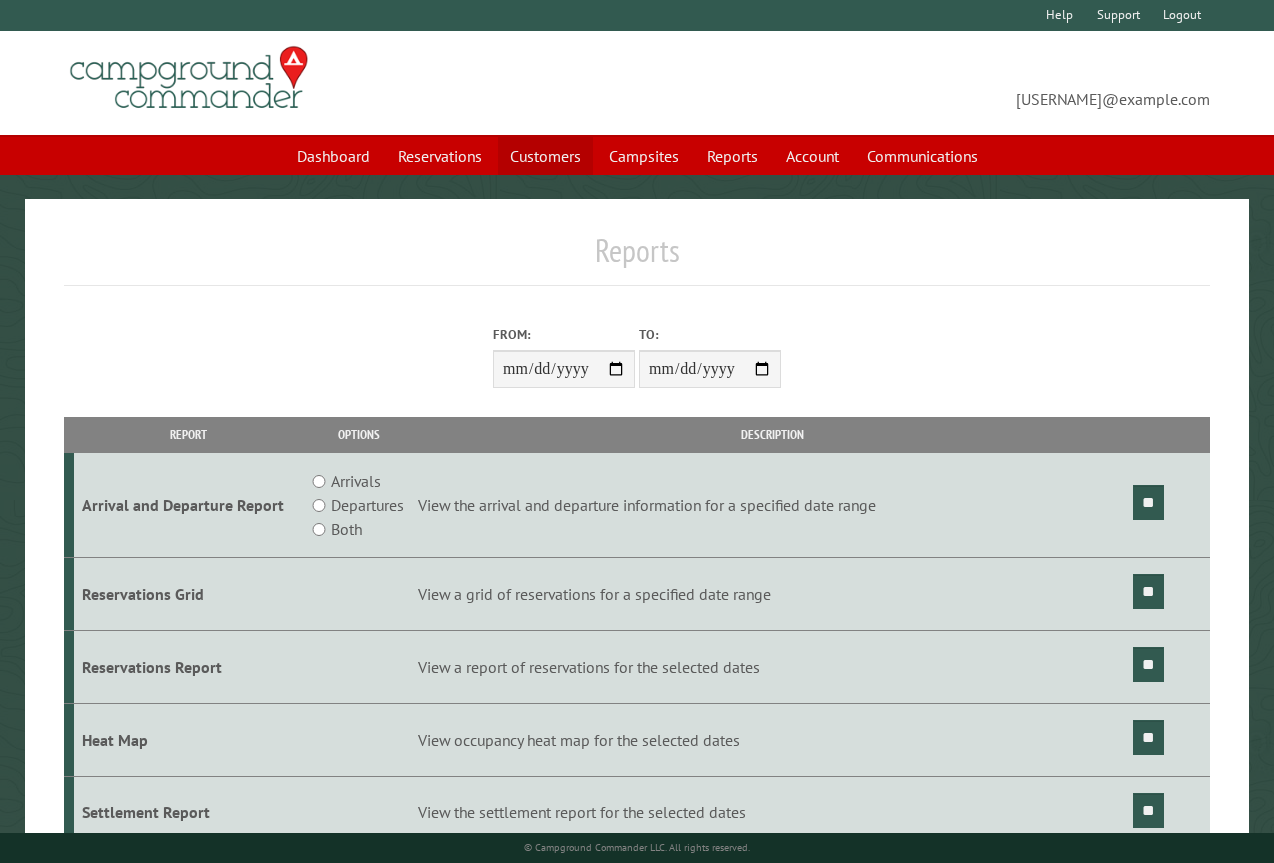 scroll, scrollTop: 0, scrollLeft: 0, axis: both 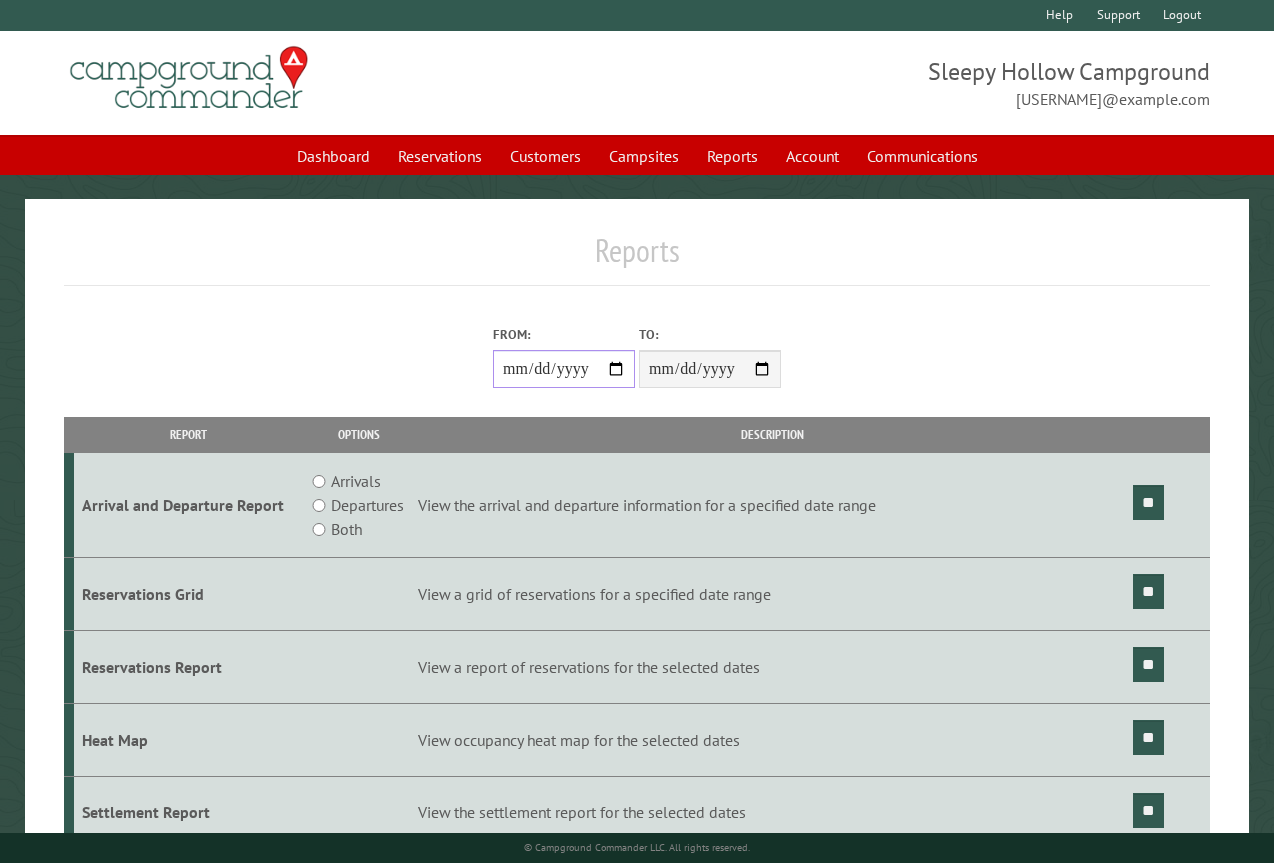 click on "From:" at bounding box center [564, 369] 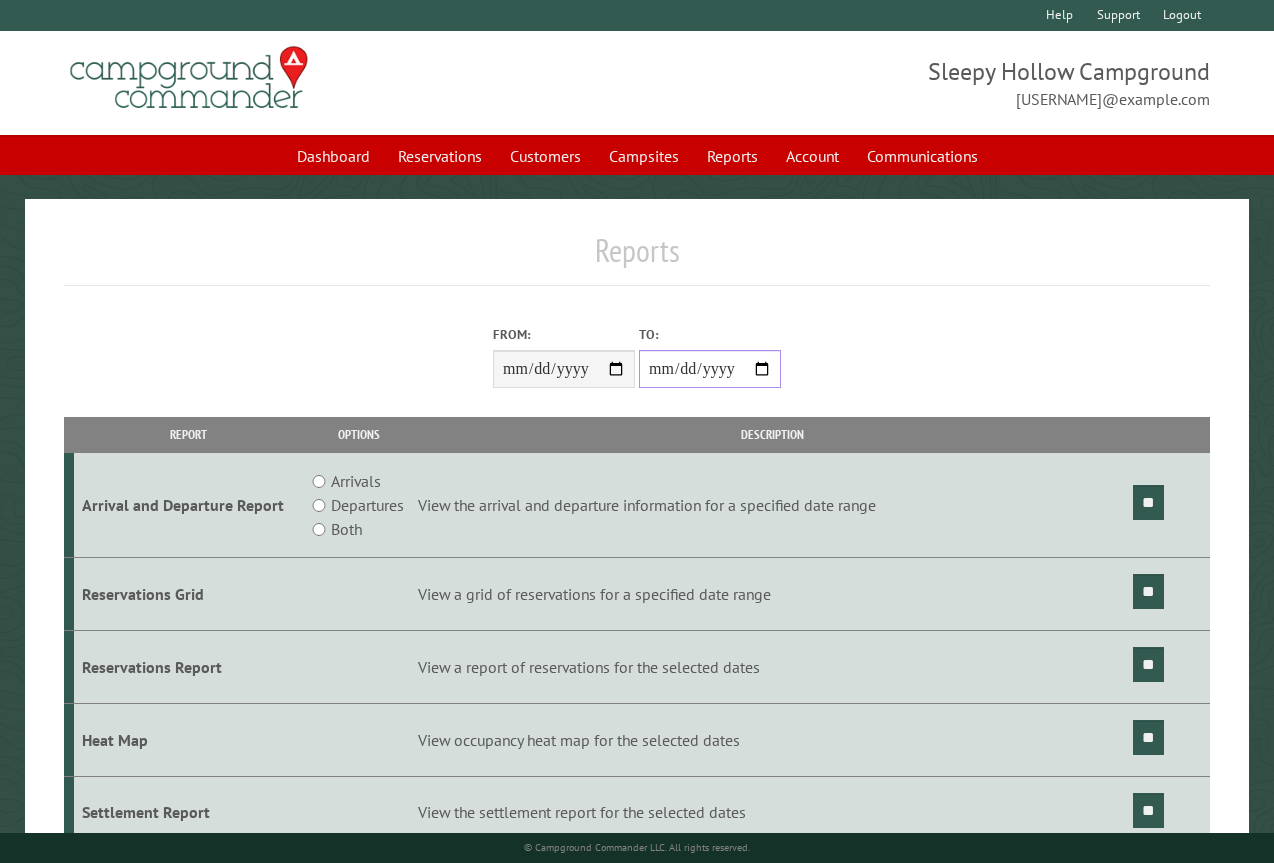 click on "**********" at bounding box center (710, 369) 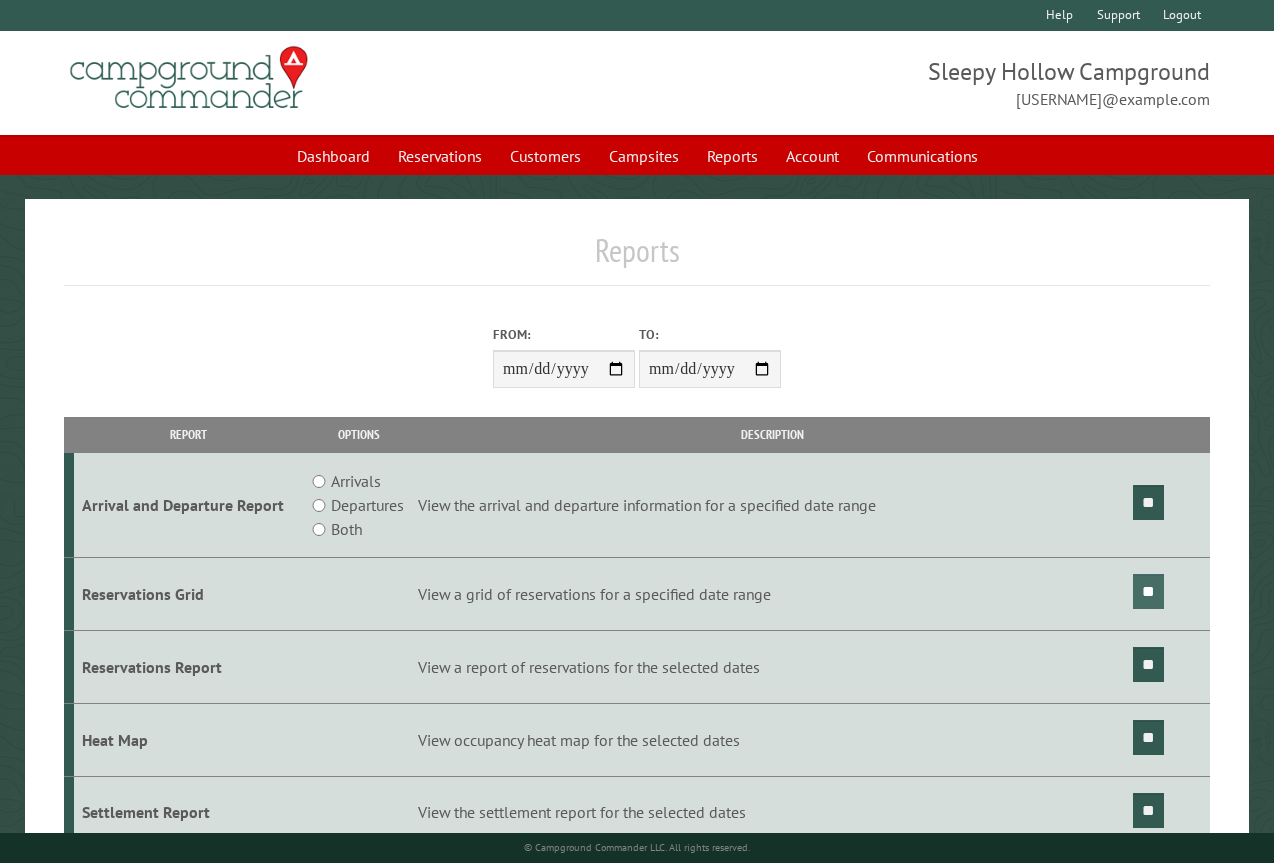 click on "**" at bounding box center (1148, 591) 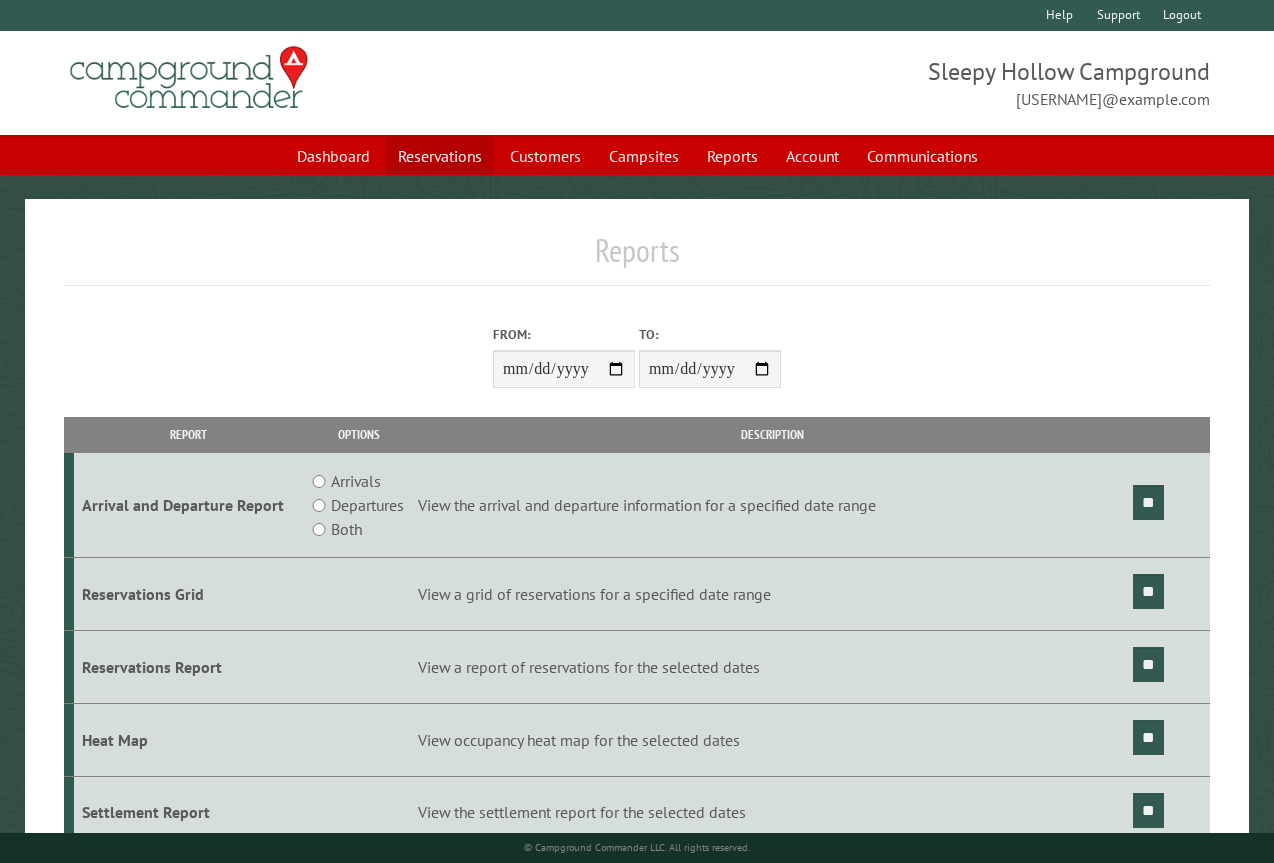 click on "Reservations" at bounding box center (440, 156) 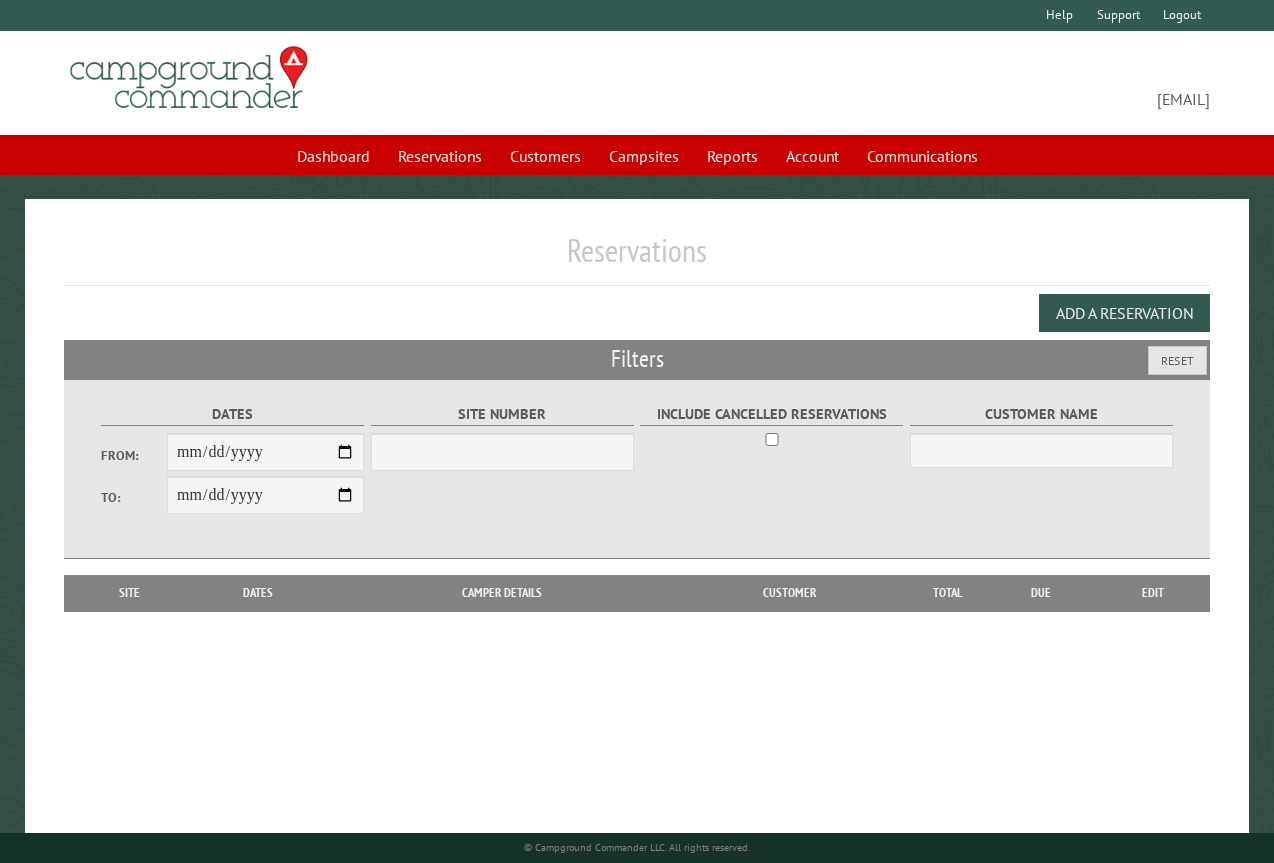 scroll, scrollTop: 0, scrollLeft: 0, axis: both 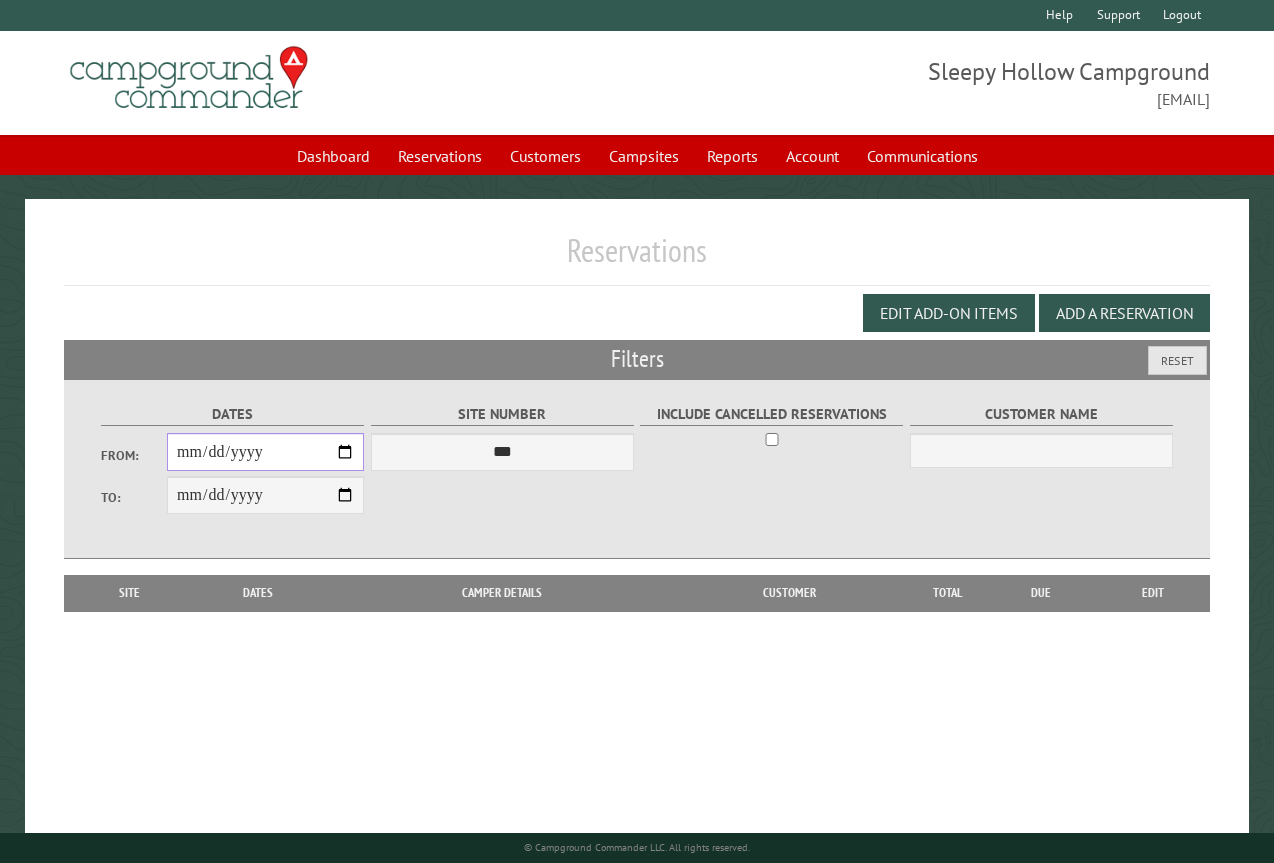 click on "From:" at bounding box center [265, 452] 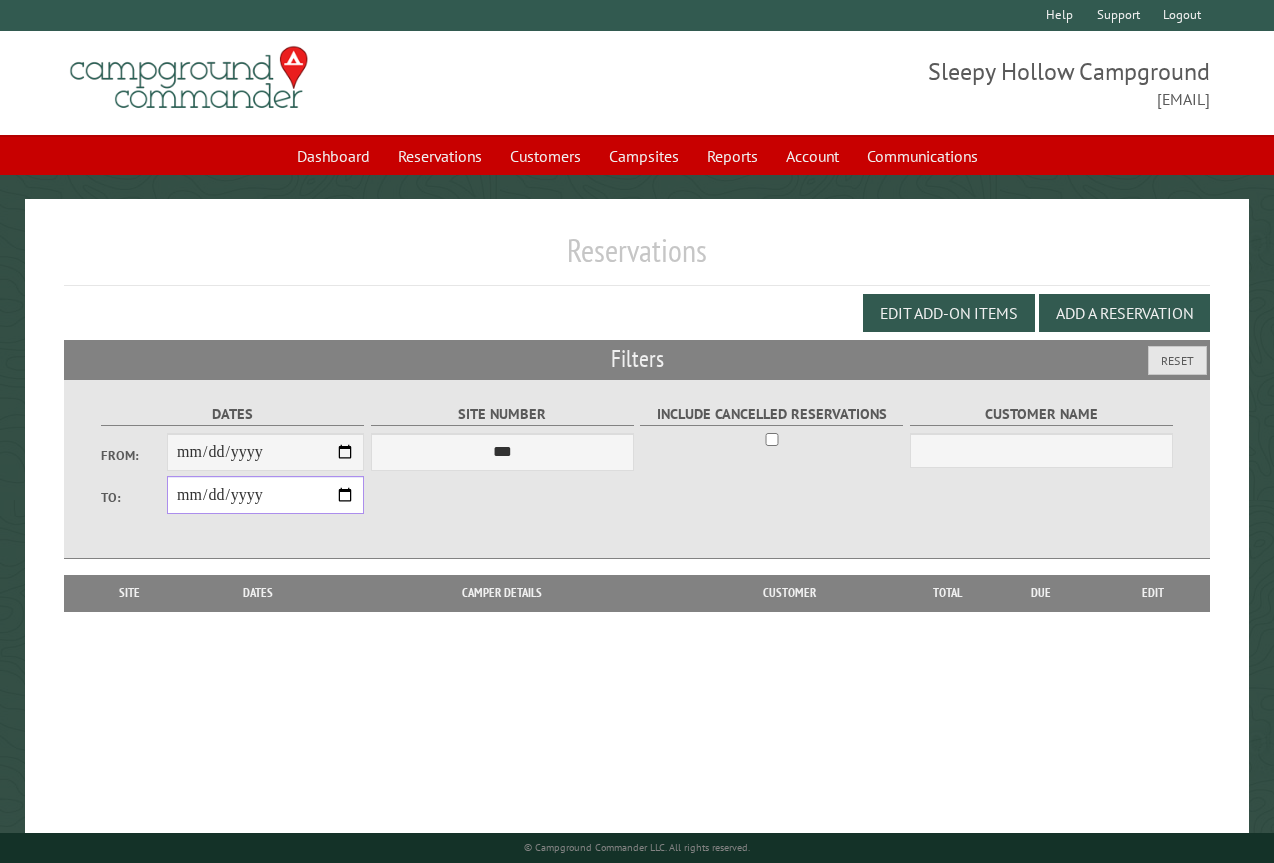 click on "**********" at bounding box center (265, 495) 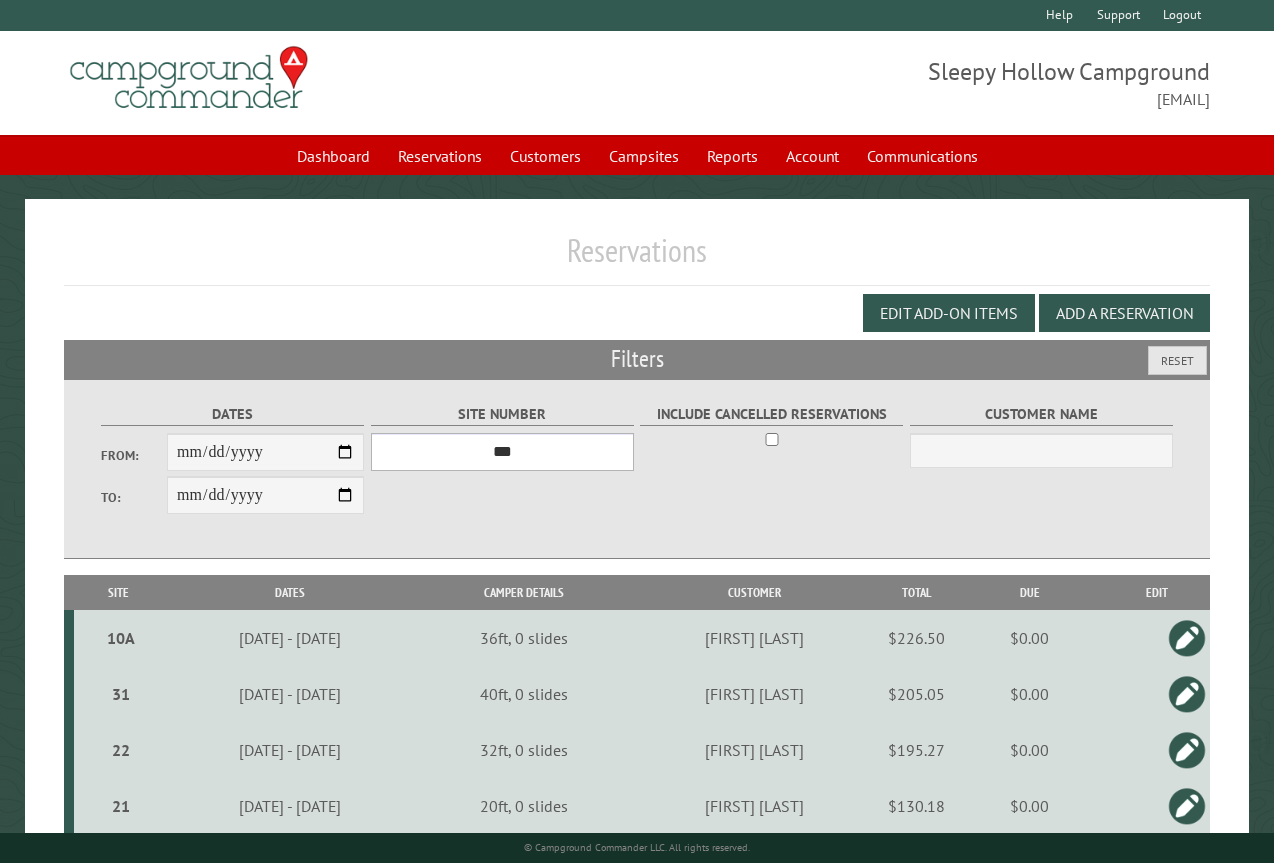 click on "*** * * * * * * * * * ** *** *** ** ** ** ** ** ** ** ** ** ** *** *** ** ** ** ** ** ** ** ** ** ** *** *** ** ** ** ** ** ** ** ** *** *** ** ** ** ** ** ** *** *** ** ** ** ** ** *** ** ** ** ** ** ** ** ** ** ** ** ** ** ** ** ** ** ** ** ** ** ** ** ** **" at bounding box center (502, 452) 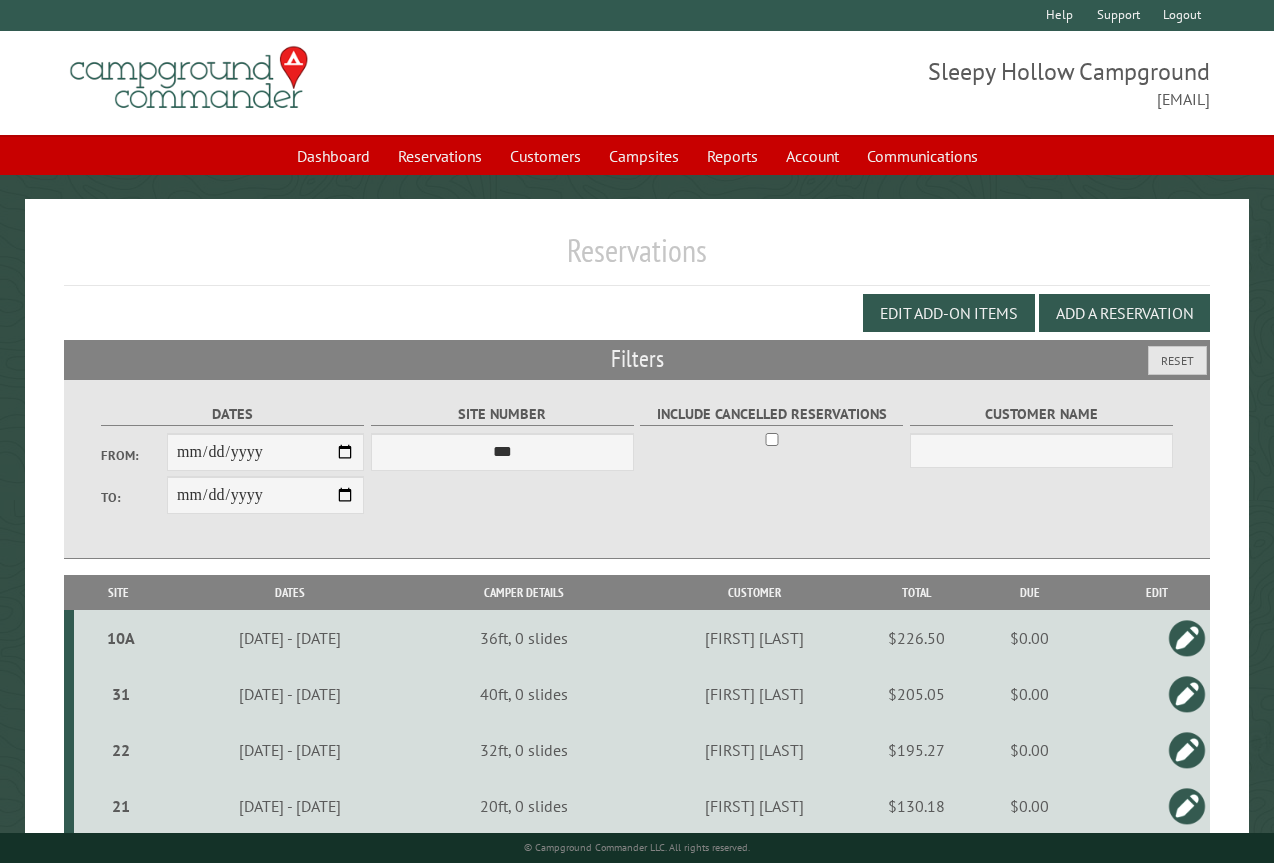 click on "**********" at bounding box center [637, 469] 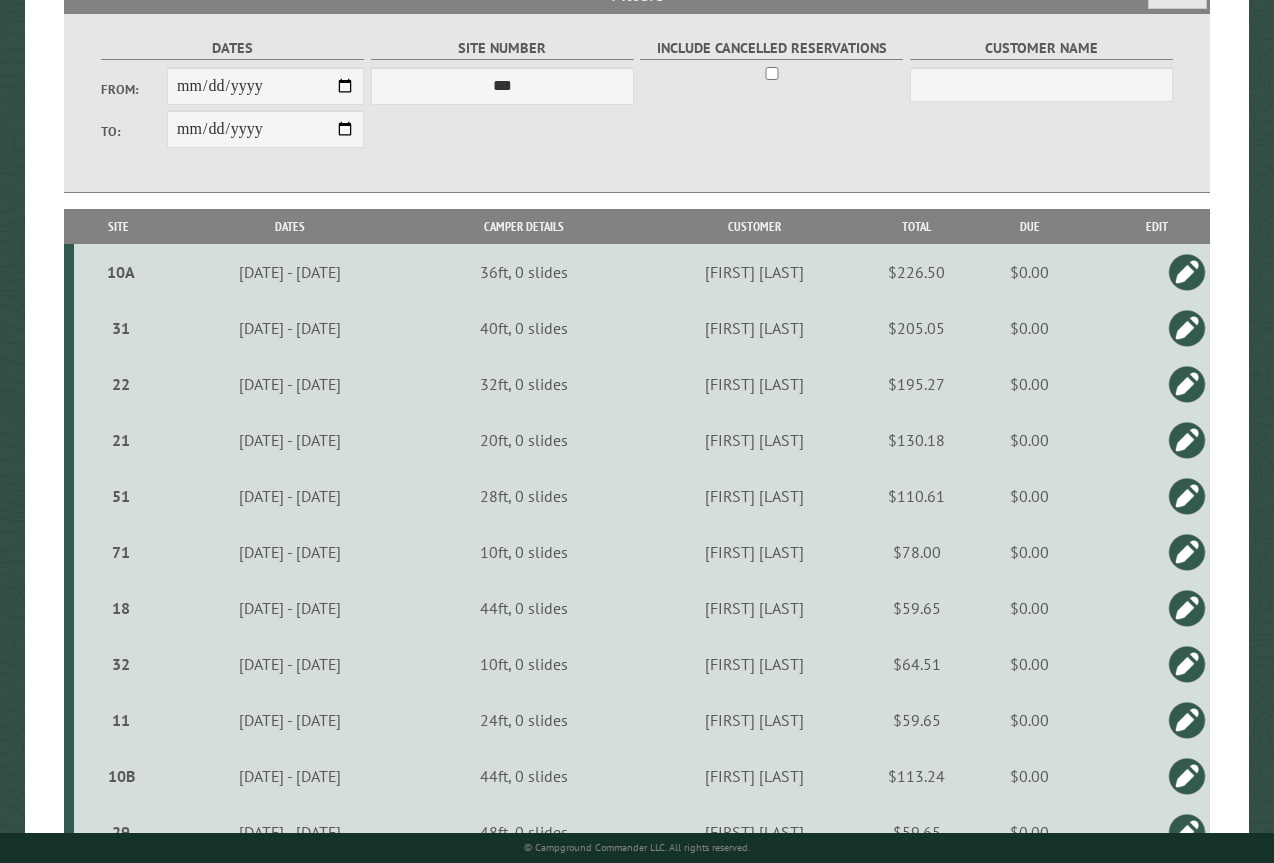 scroll, scrollTop: 324, scrollLeft: 0, axis: vertical 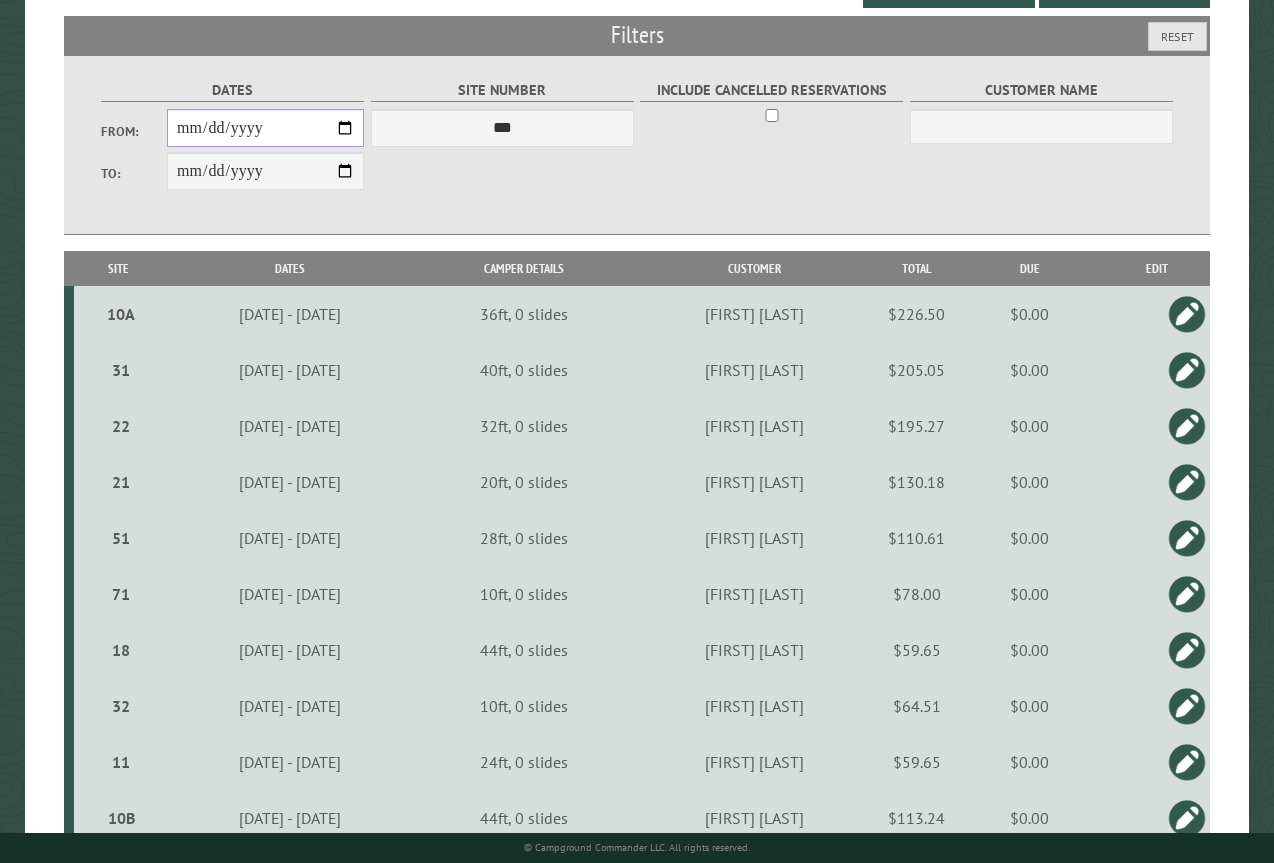 click on "**********" at bounding box center [265, 128] 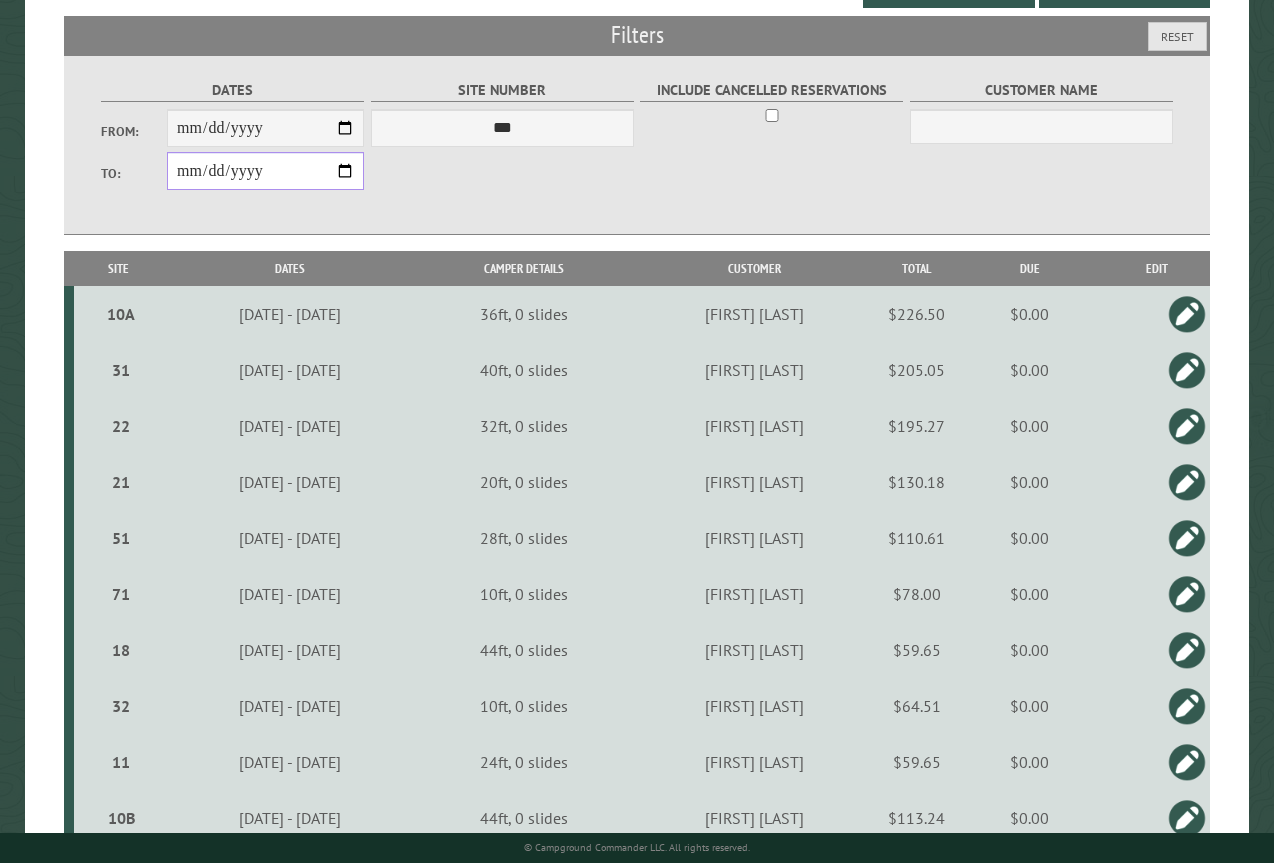 click on "**********" at bounding box center [265, 171] 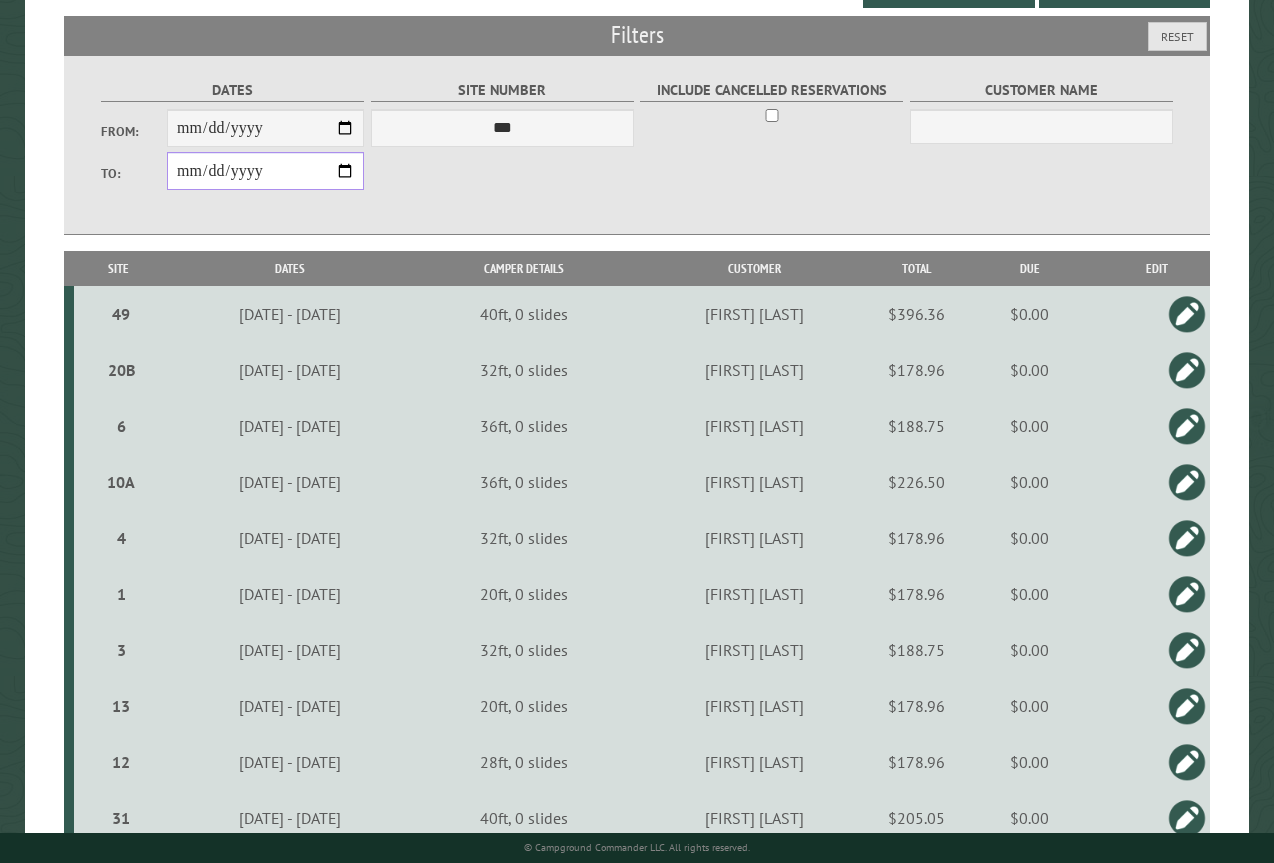 type on "**********" 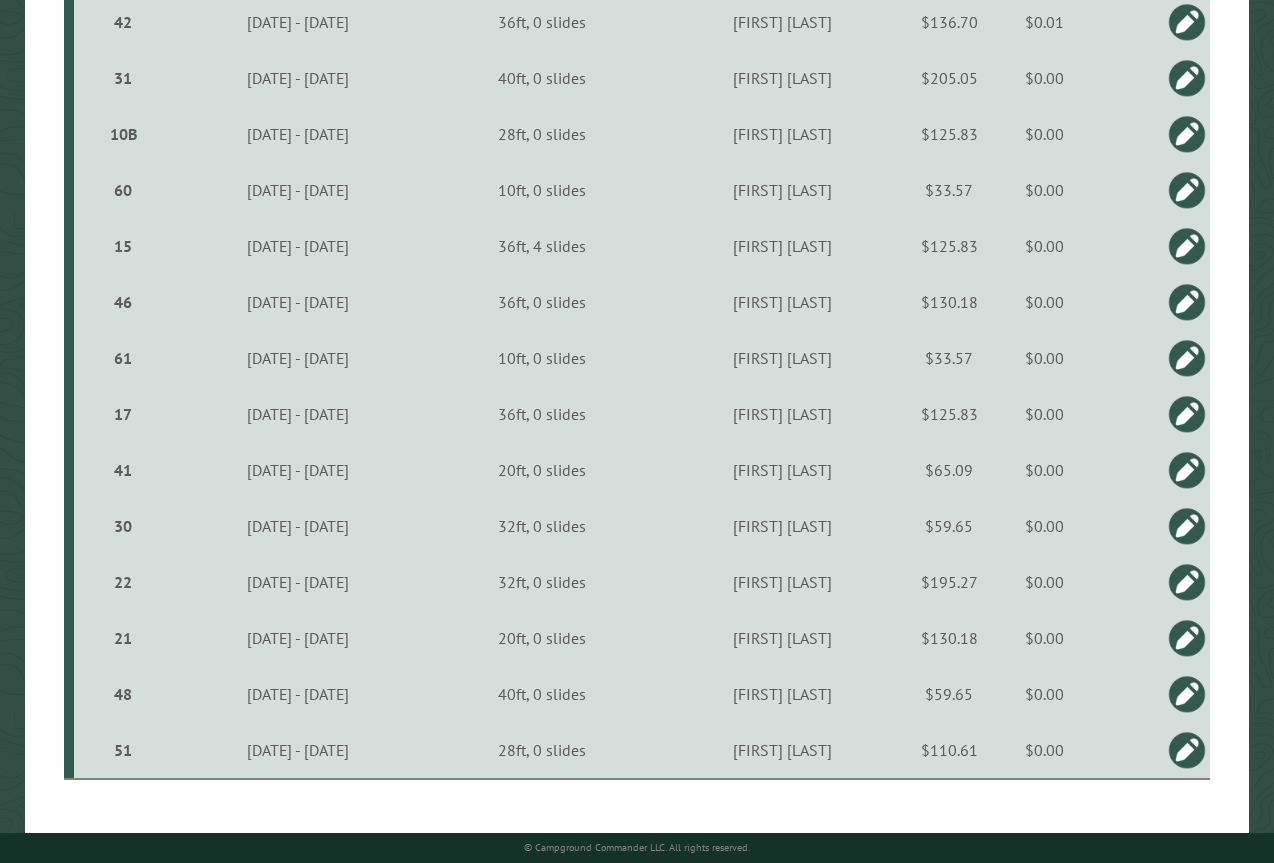 scroll, scrollTop: 1312, scrollLeft: 0, axis: vertical 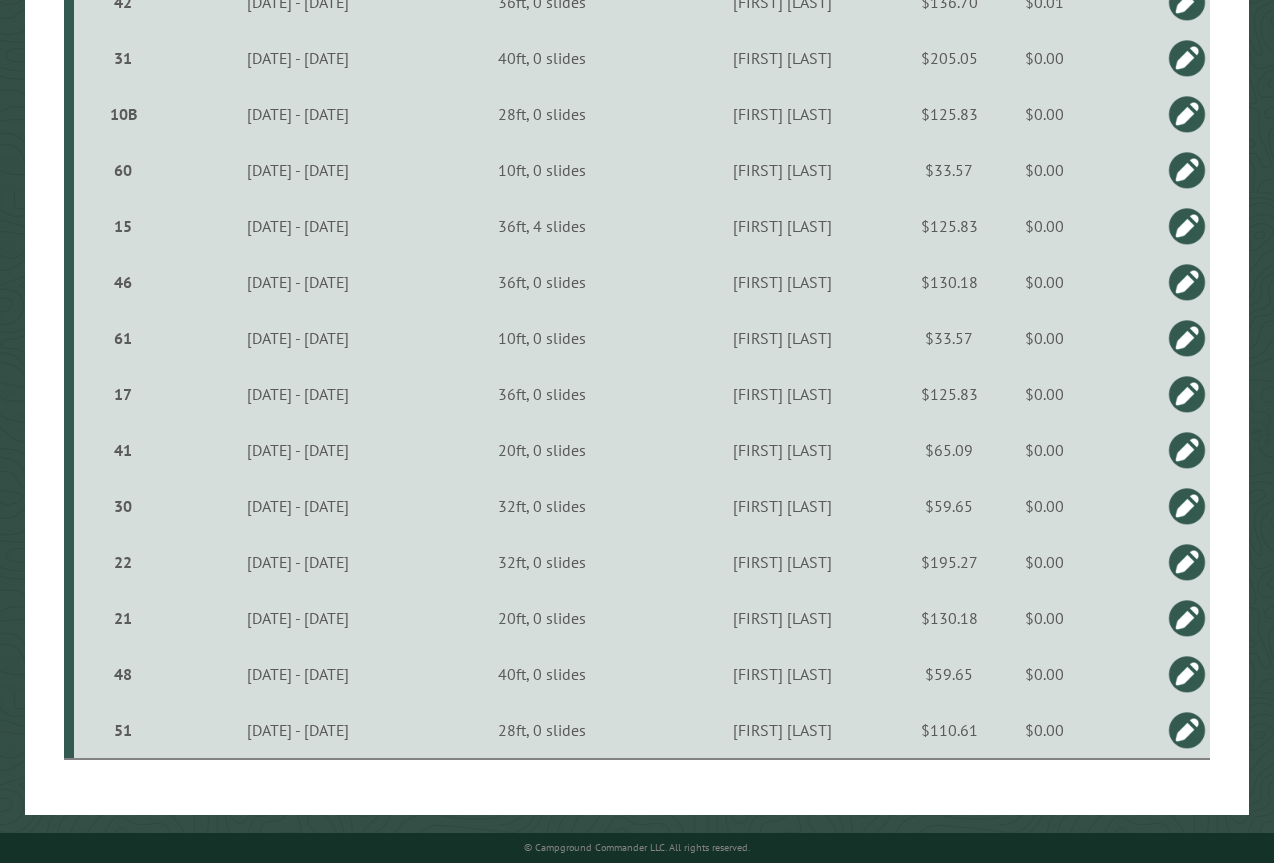 click at bounding box center [1187, 282] 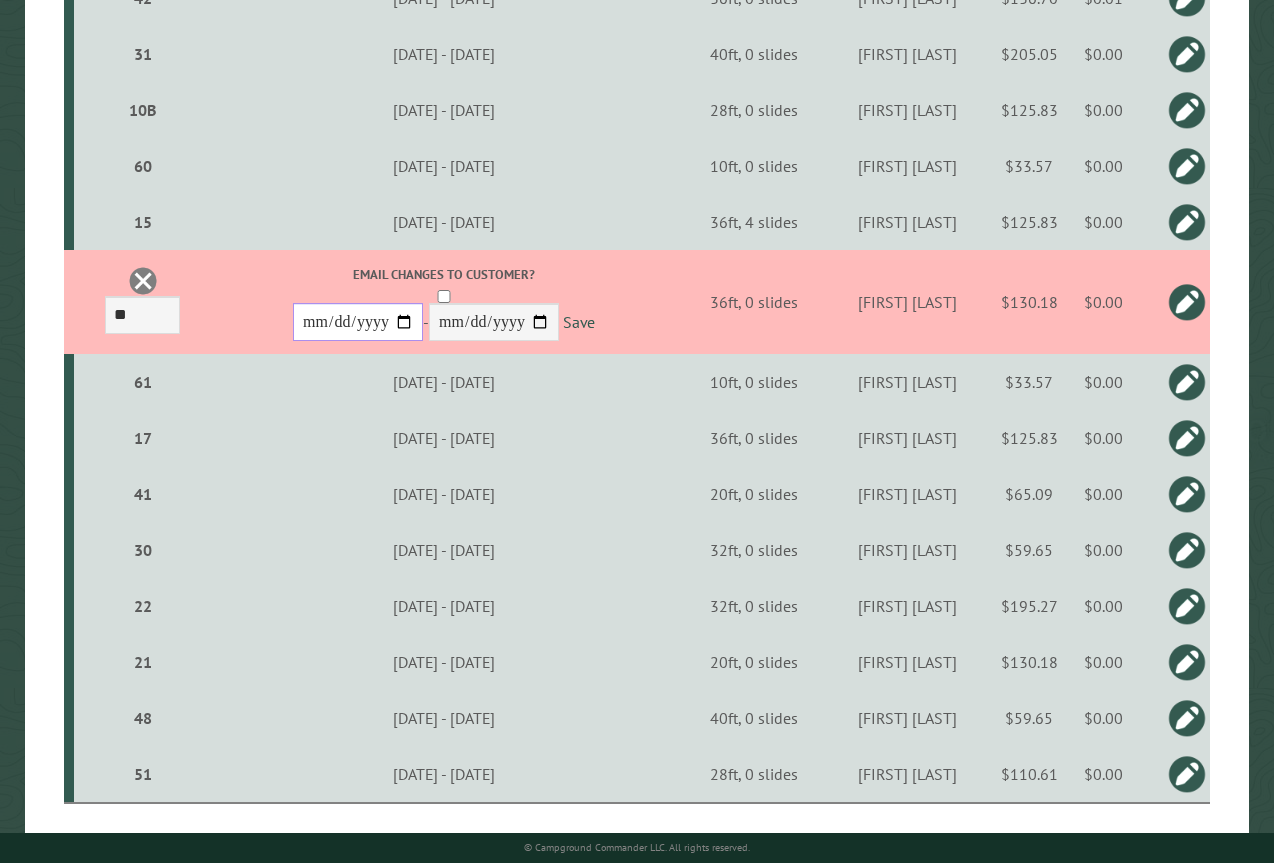 click on "**********" at bounding box center (358, 322) 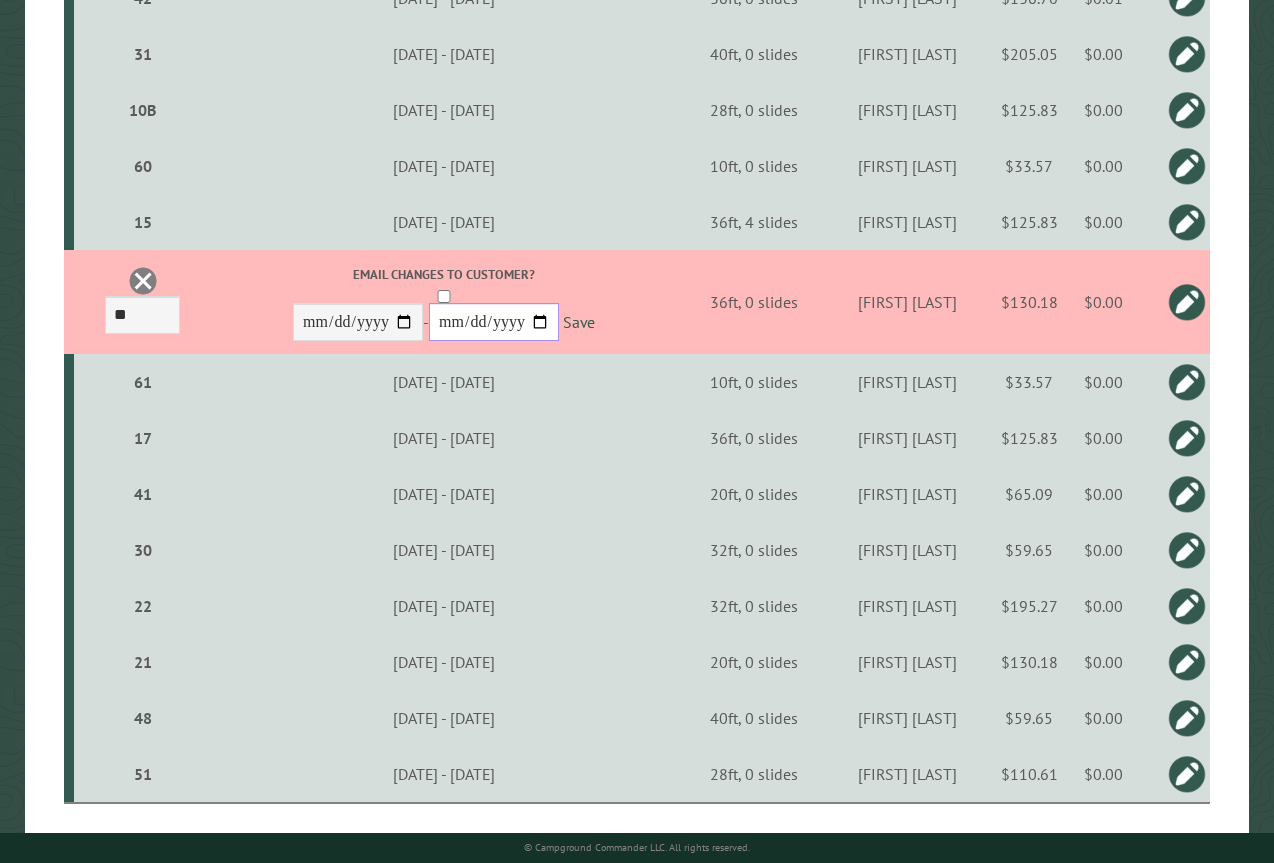 click on "**********" at bounding box center (494, 322) 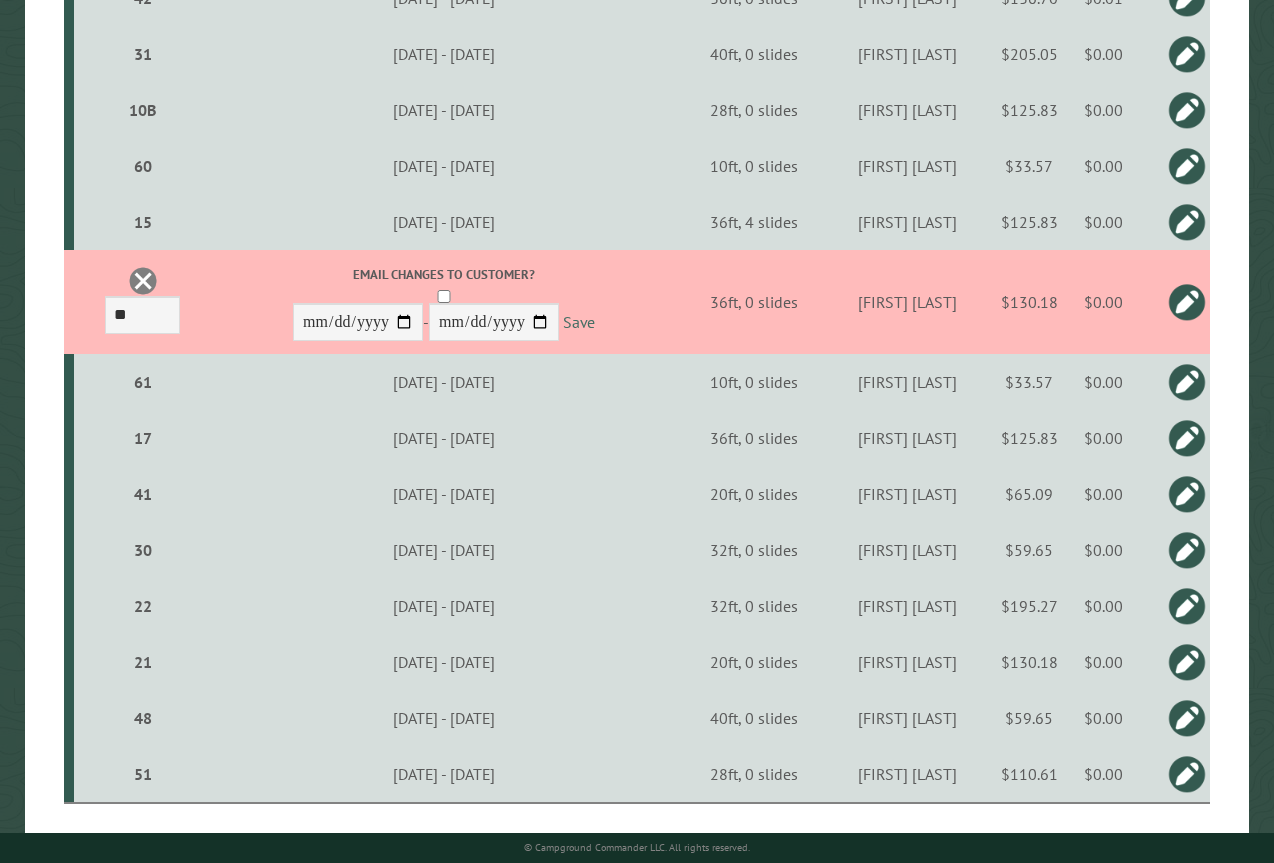click on "Save" at bounding box center [579, 323] 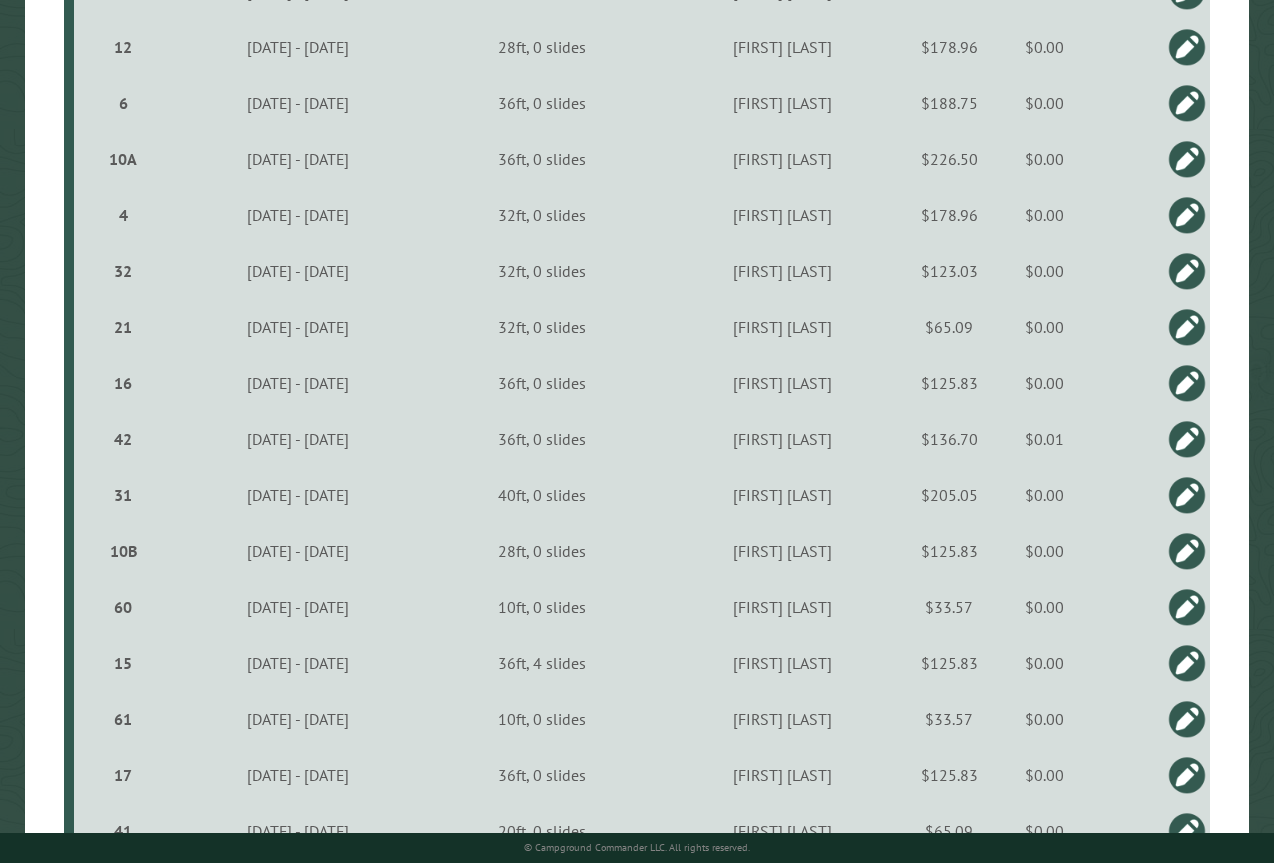 scroll, scrollTop: 856, scrollLeft: 0, axis: vertical 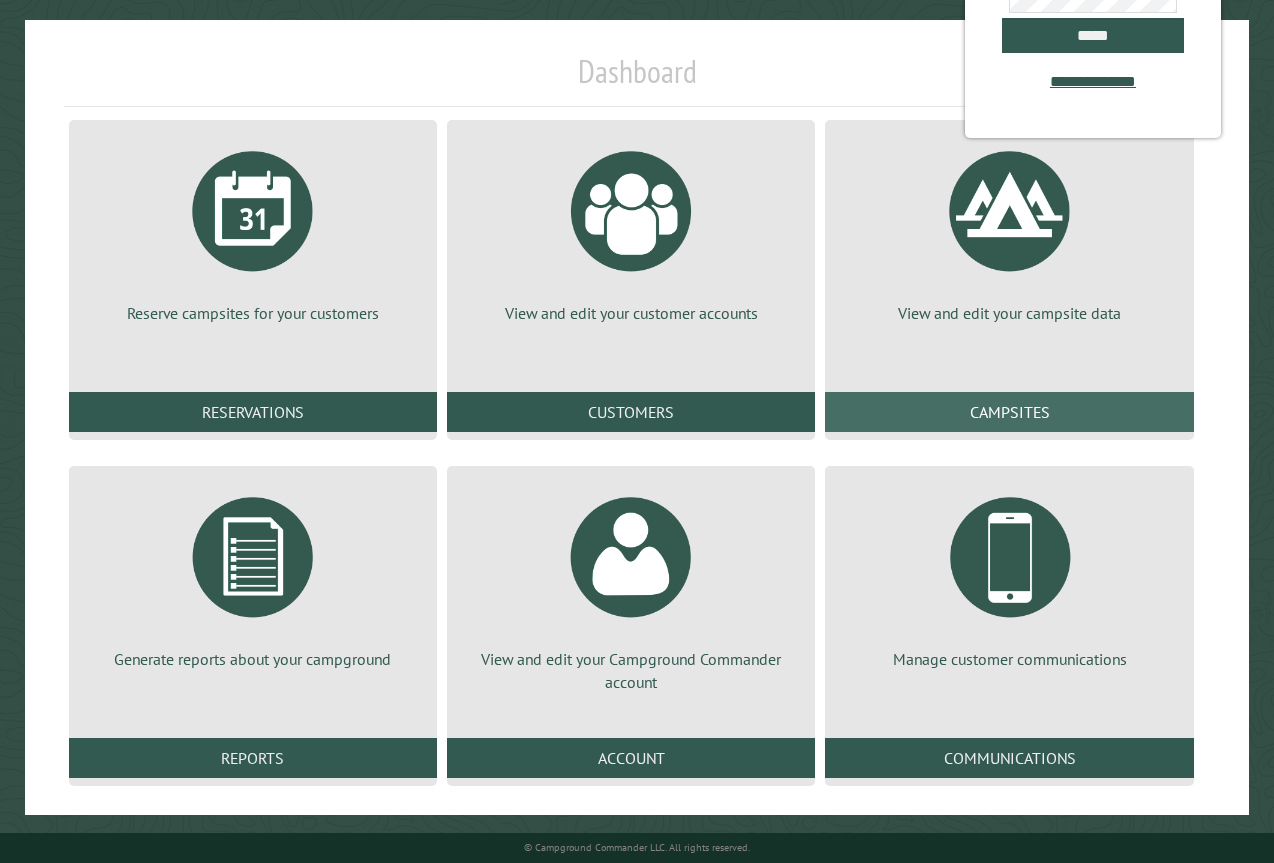 type on "**********" 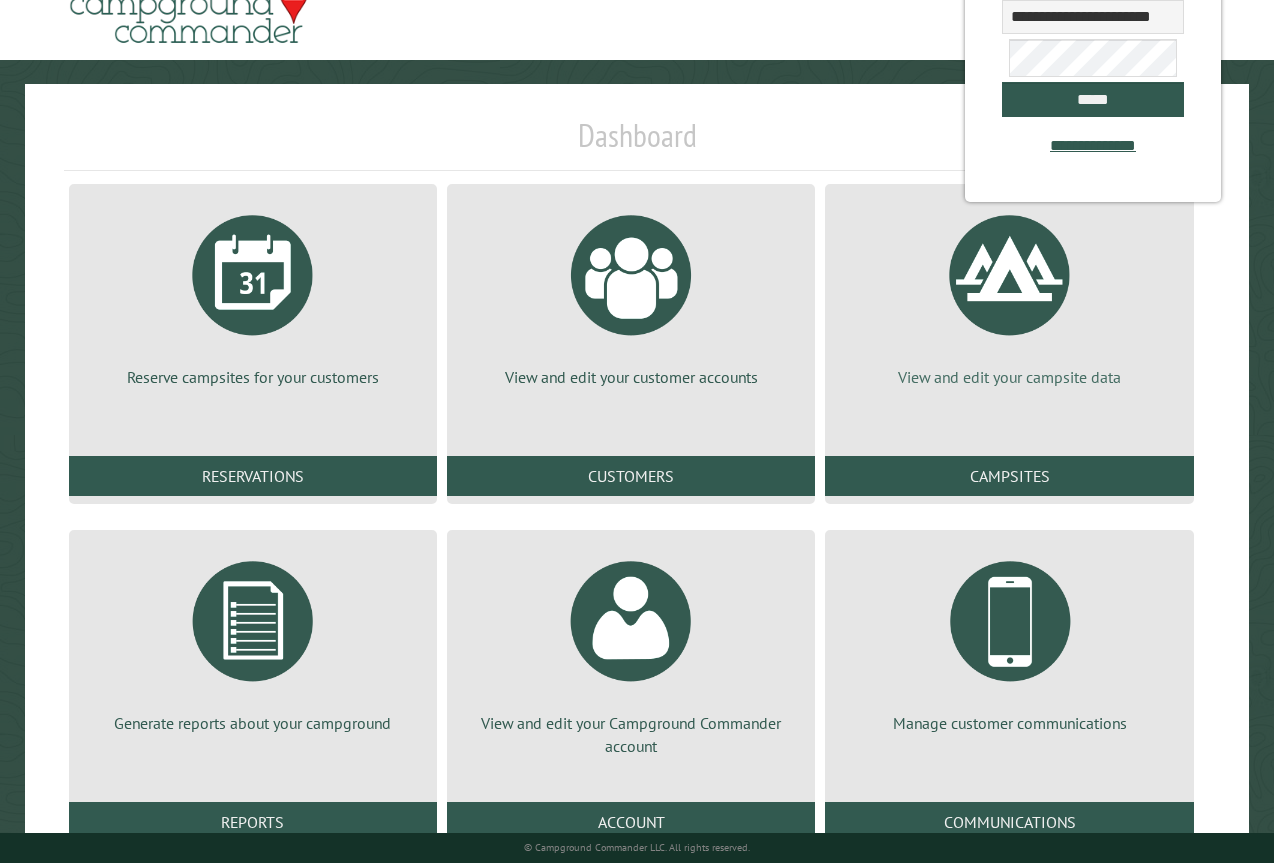 scroll, scrollTop: 29, scrollLeft: 0, axis: vertical 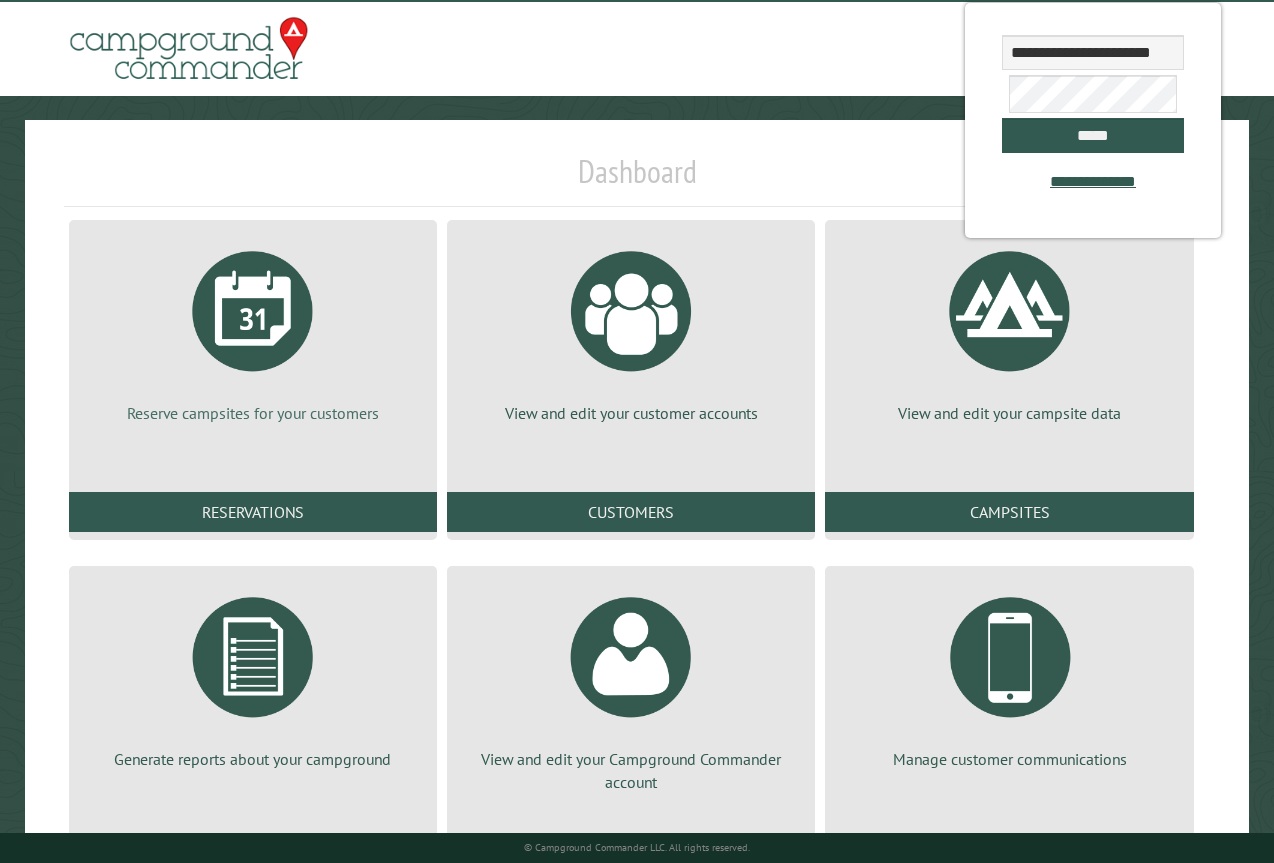 click at bounding box center (253, 311) 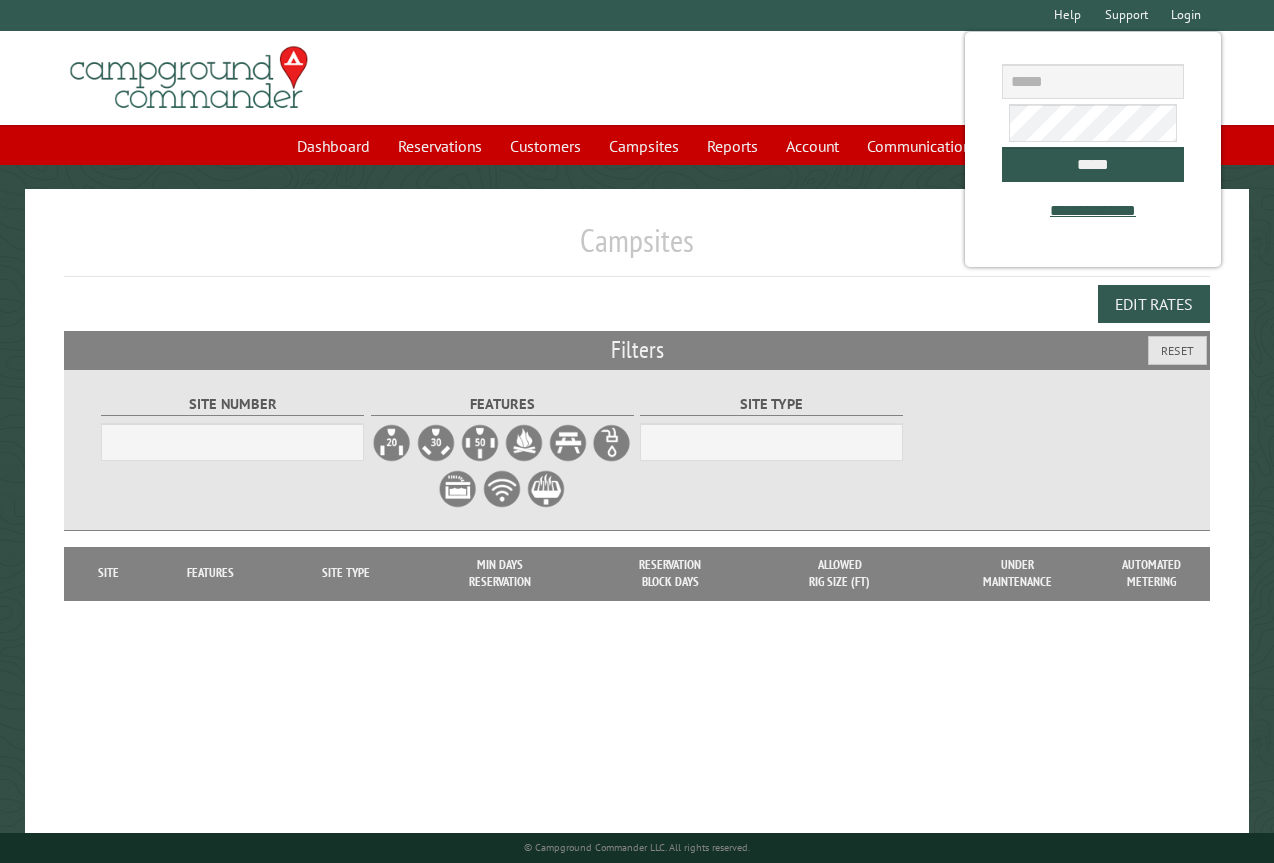 scroll, scrollTop: 0, scrollLeft: 0, axis: both 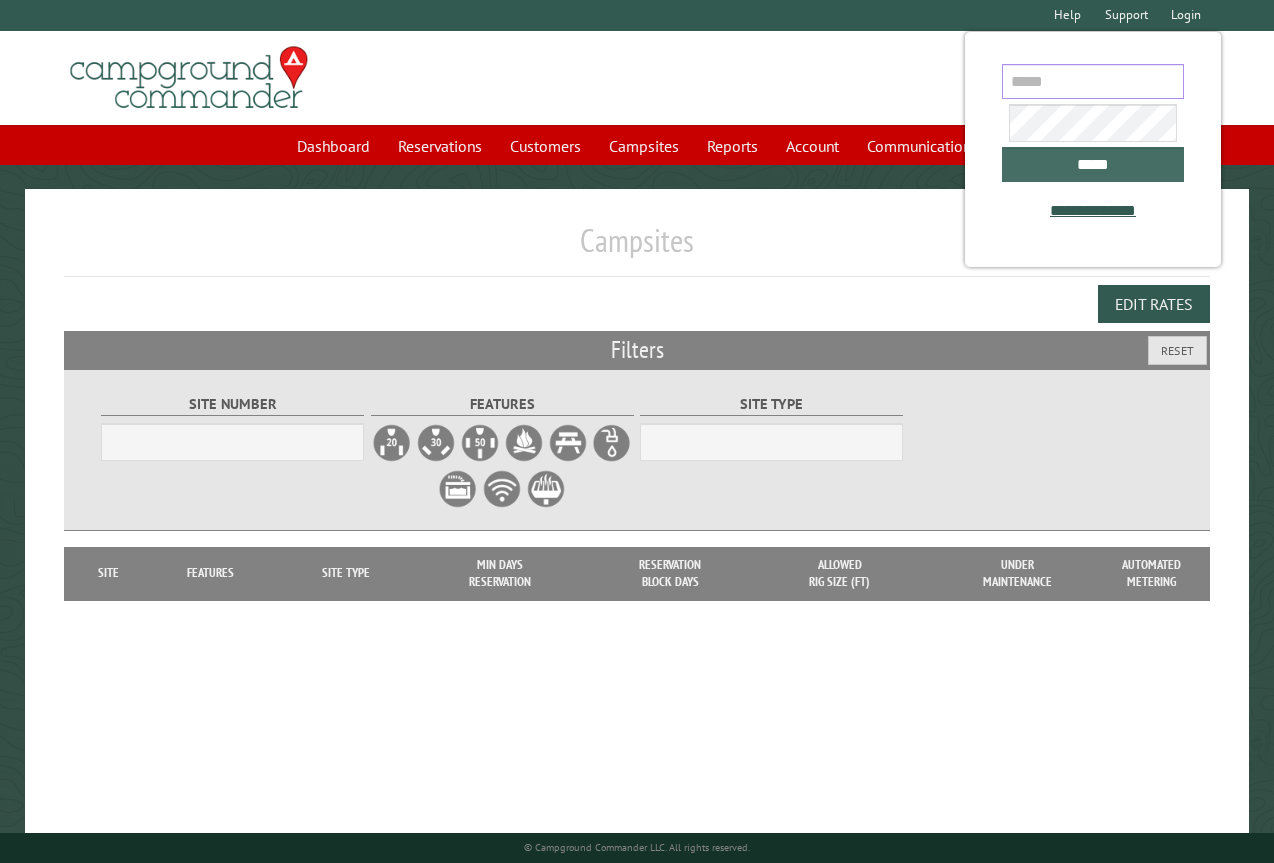 type on "**********" 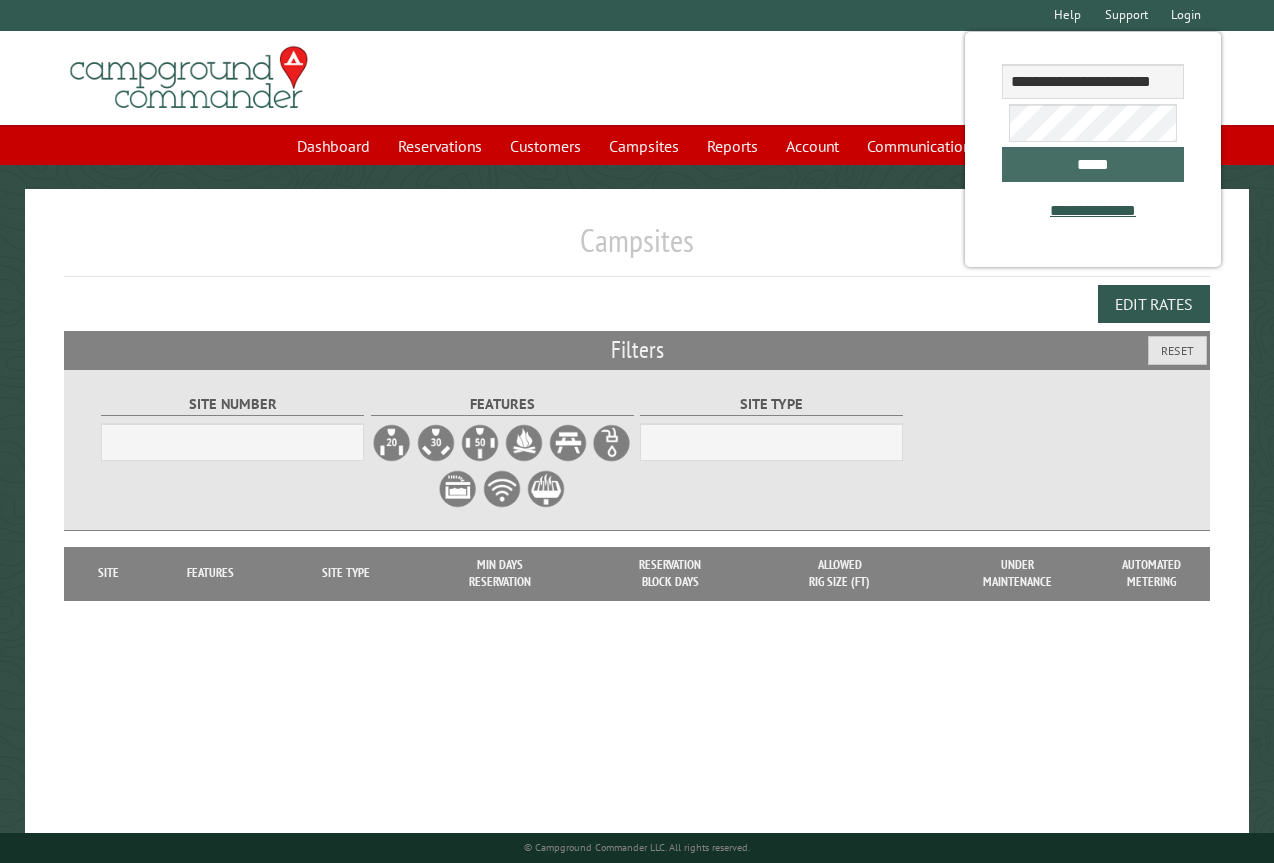 click on "*****" at bounding box center [1092, 164] 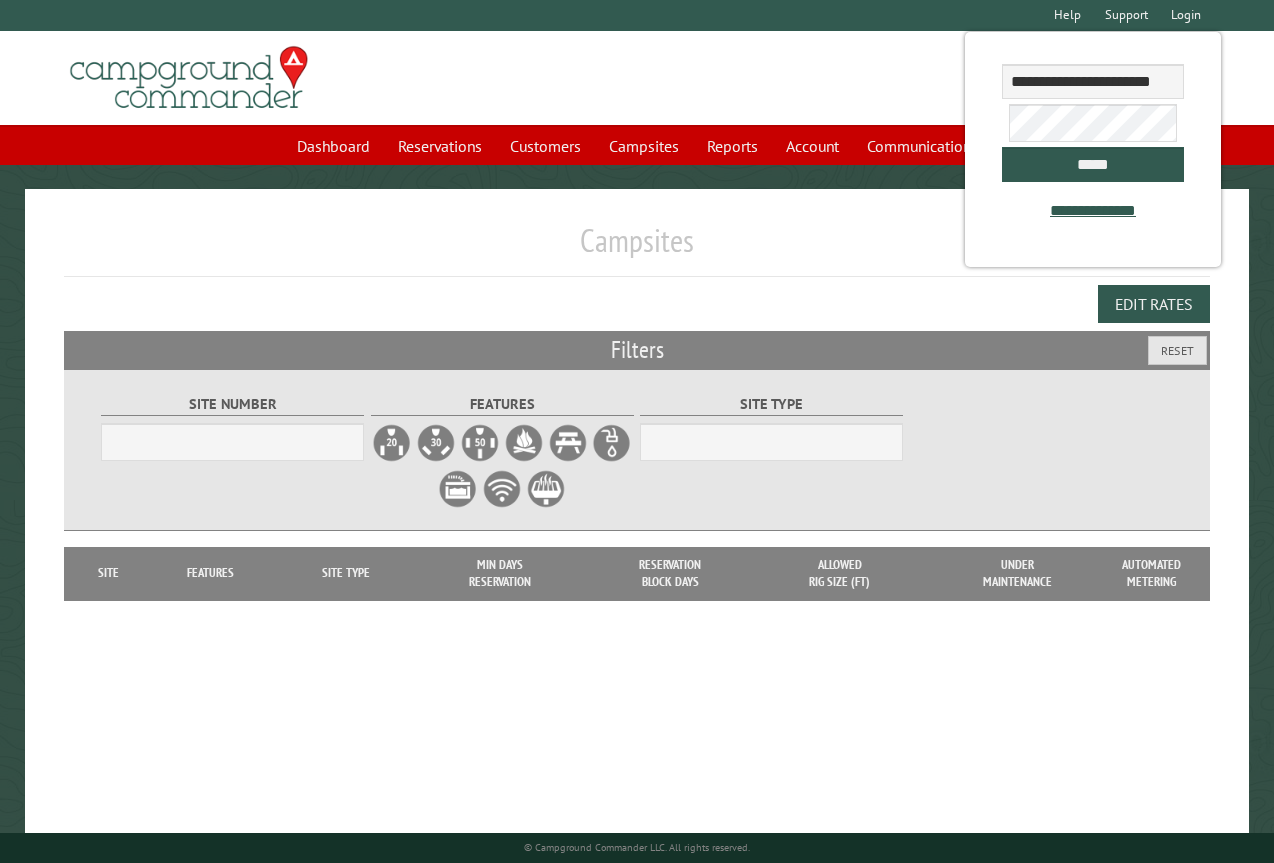 select on "***" 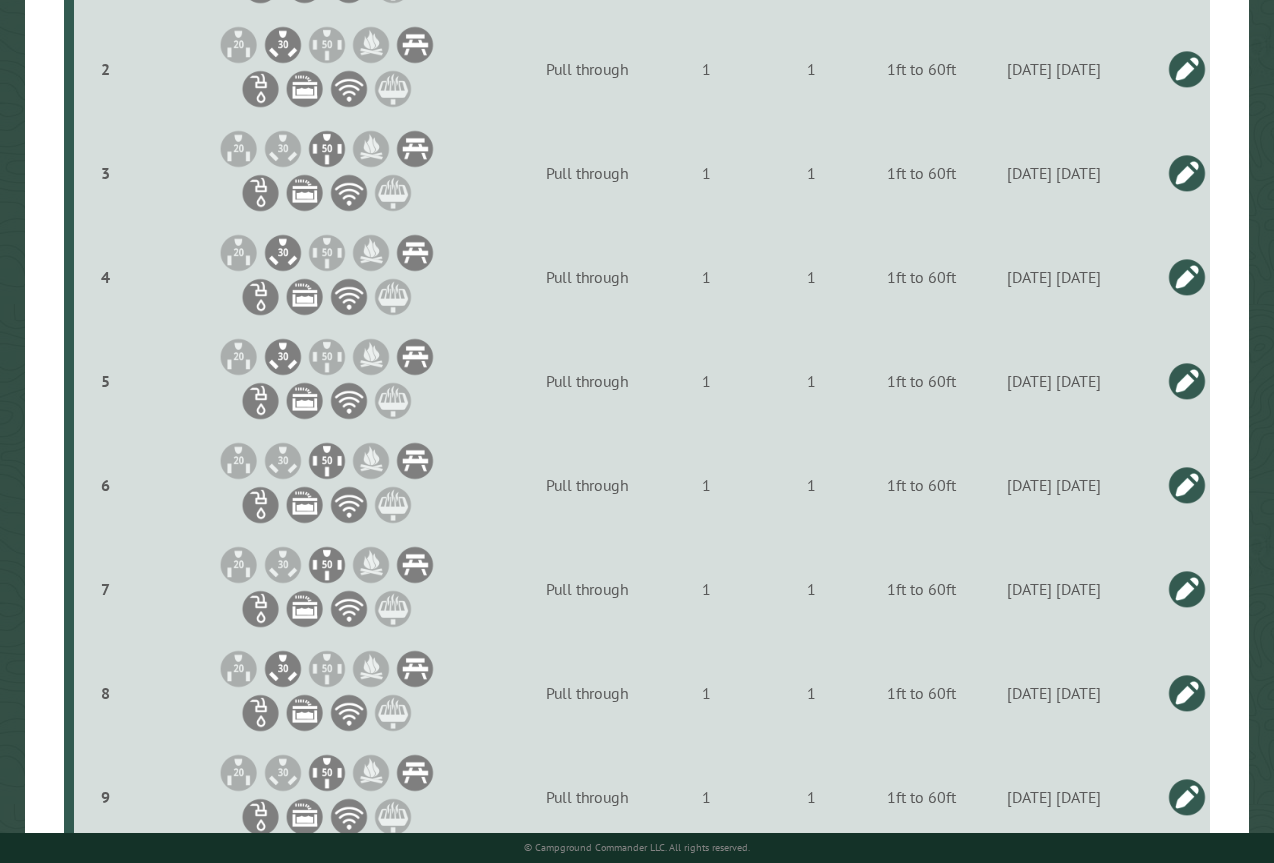 scroll, scrollTop: 700, scrollLeft: 0, axis: vertical 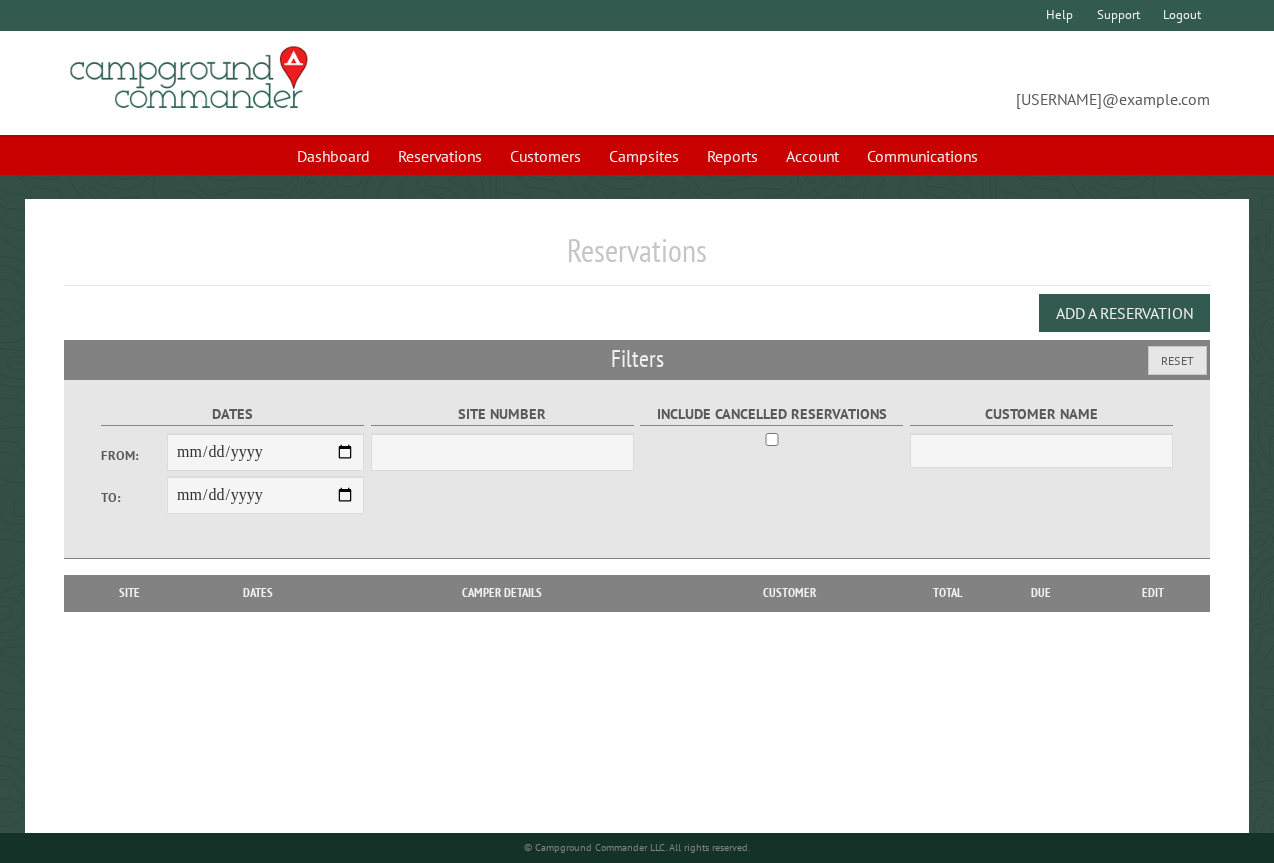 select on "***" 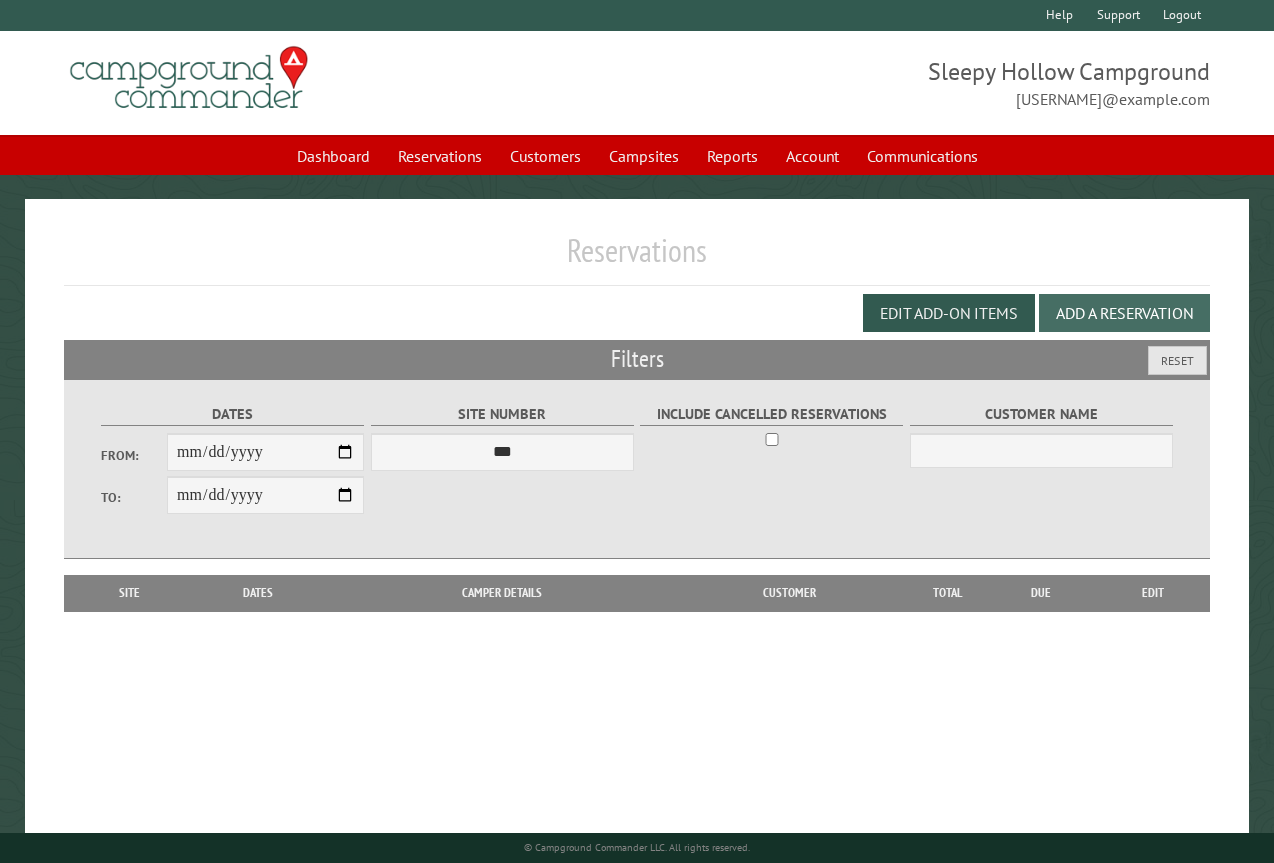 click on "Add a Reservation" at bounding box center [1124, 313] 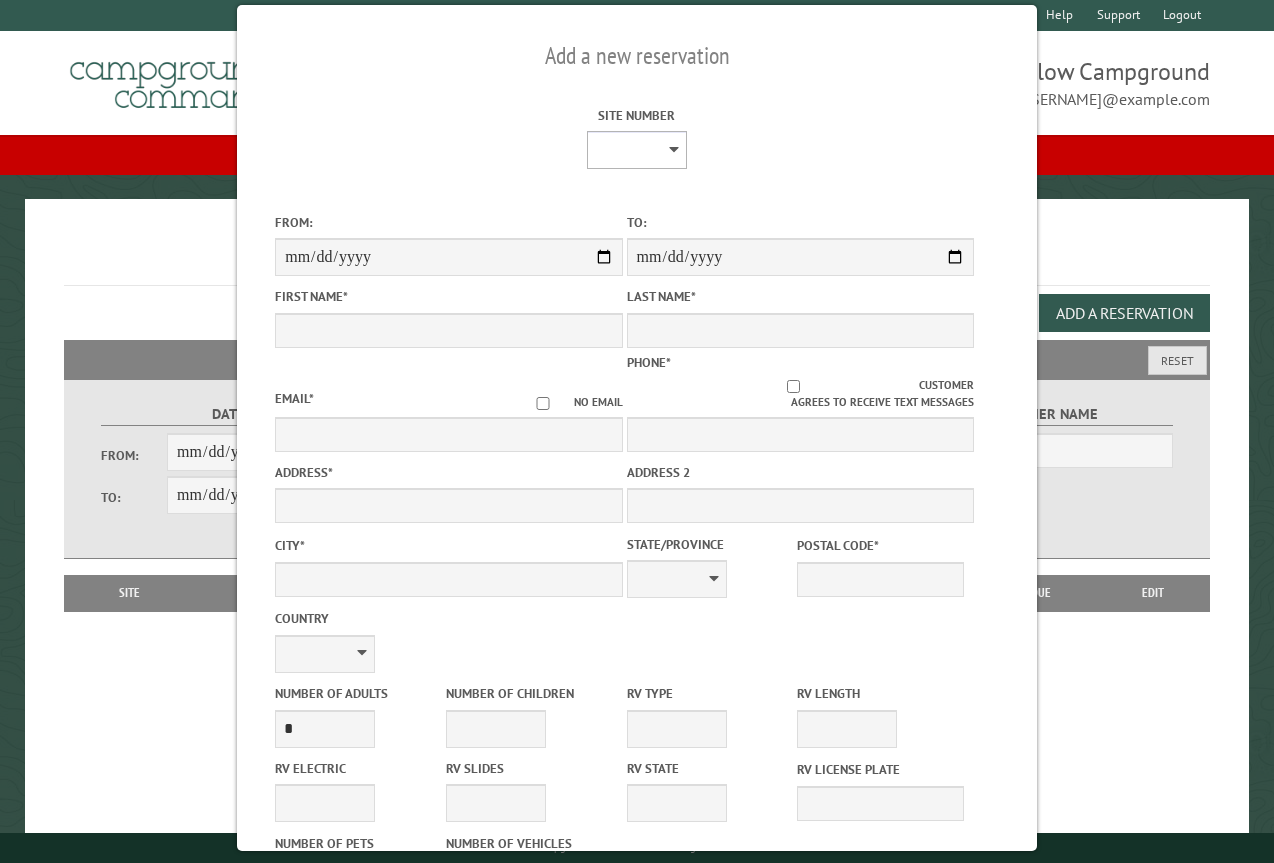 click on "* * * * * * * * * ** *** *** ** ** ** ** ** ** ** ** ** ** *** *** ** ** ** ** ** ** ** ** ** ** *** *** ** ** ** ** ** ** ** ** *** *** ** ** ** ** ** ** *** *** ** ** ** ** ** *** ** ** ** ** ** ** ** ** ** ** ** ** ** ** ** ** ** ** ** ** ** ** ** ** **" at bounding box center (637, 150) 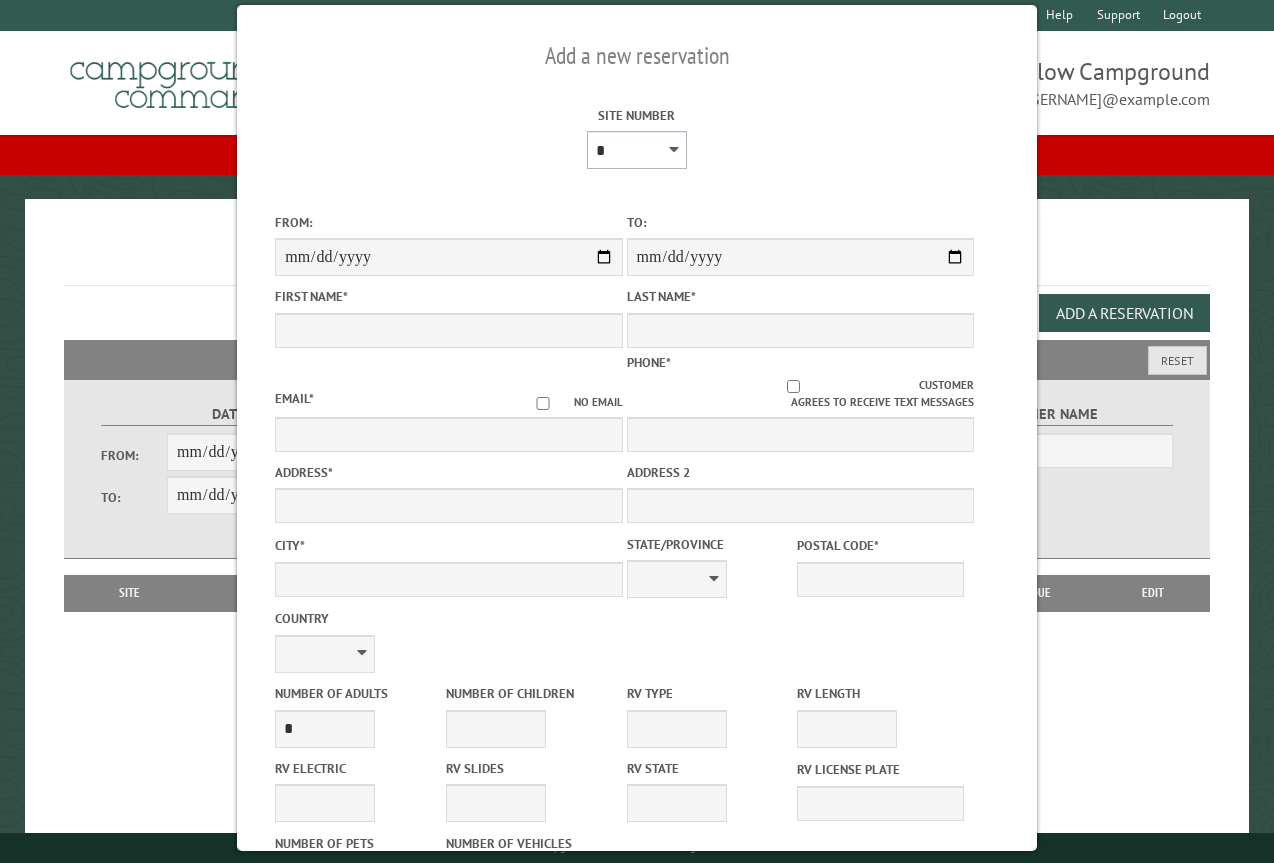 click on "* * * * * * * * * ** *** *** ** ** ** ** ** ** ** ** ** ** *** *** ** ** ** ** ** ** ** ** ** ** *** *** ** ** ** ** ** ** ** ** *** *** ** ** ** ** ** ** *** *** ** ** ** ** ** *** ** ** ** ** ** ** ** ** ** ** ** ** ** ** ** ** ** ** ** ** ** ** ** ** **" at bounding box center [637, 150] 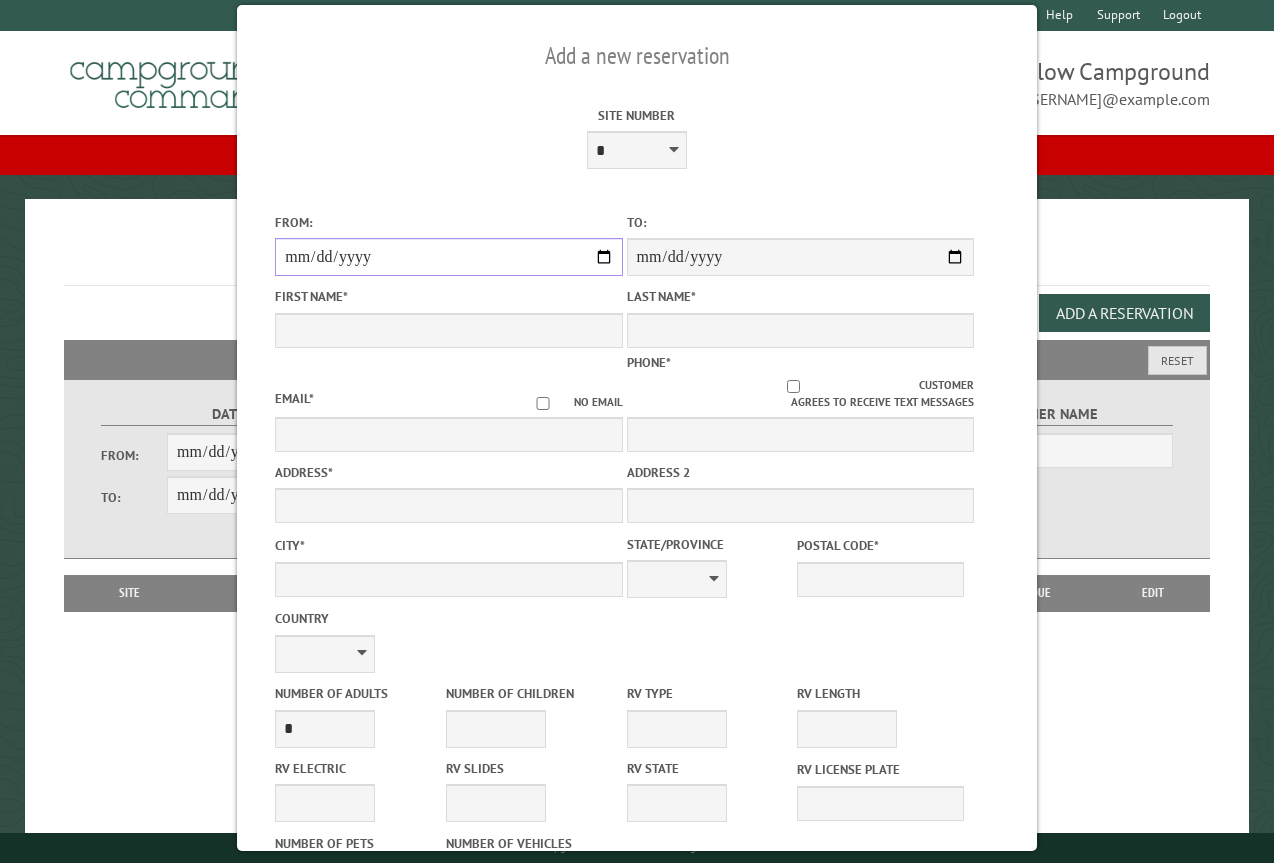 click on "From:" at bounding box center [448, 257] 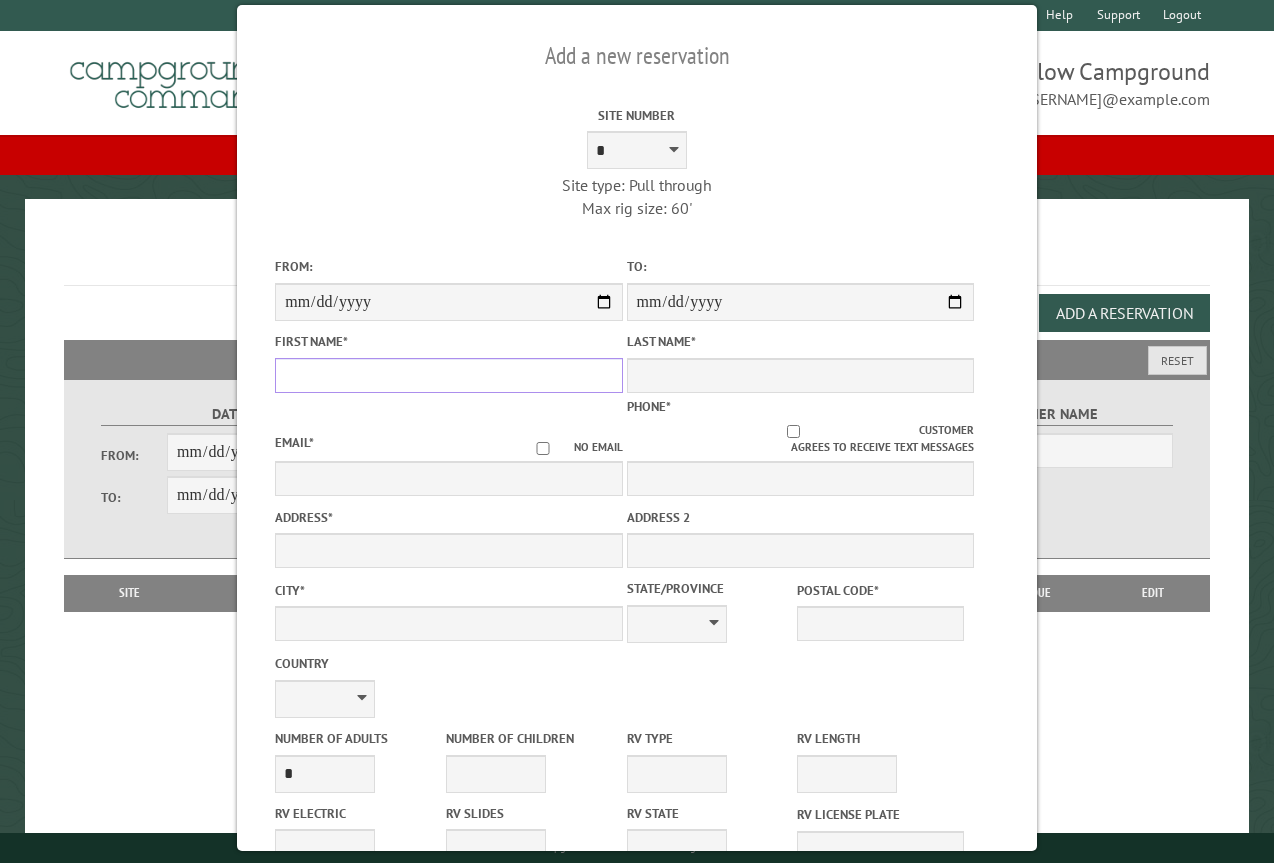 click on "First Name *" at bounding box center [448, 375] 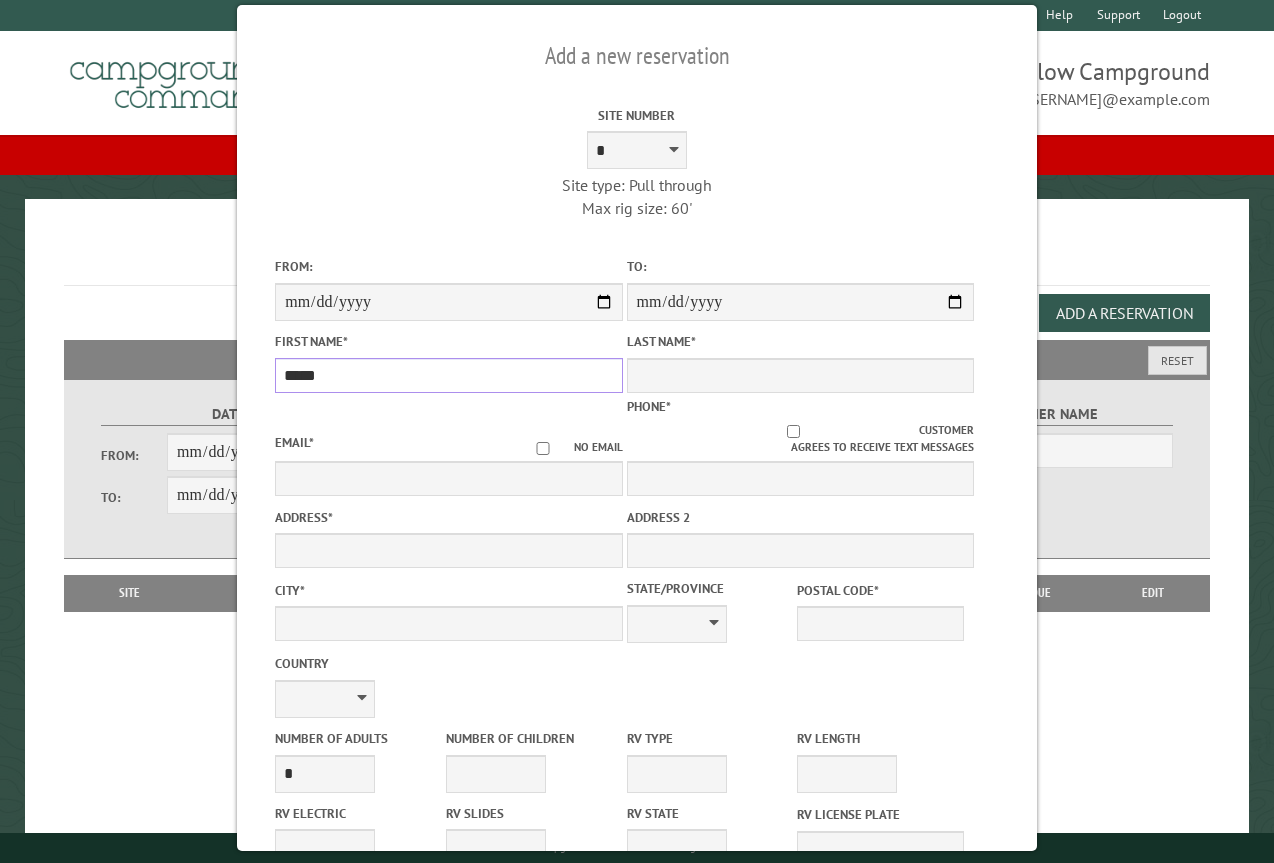 type on "*****" 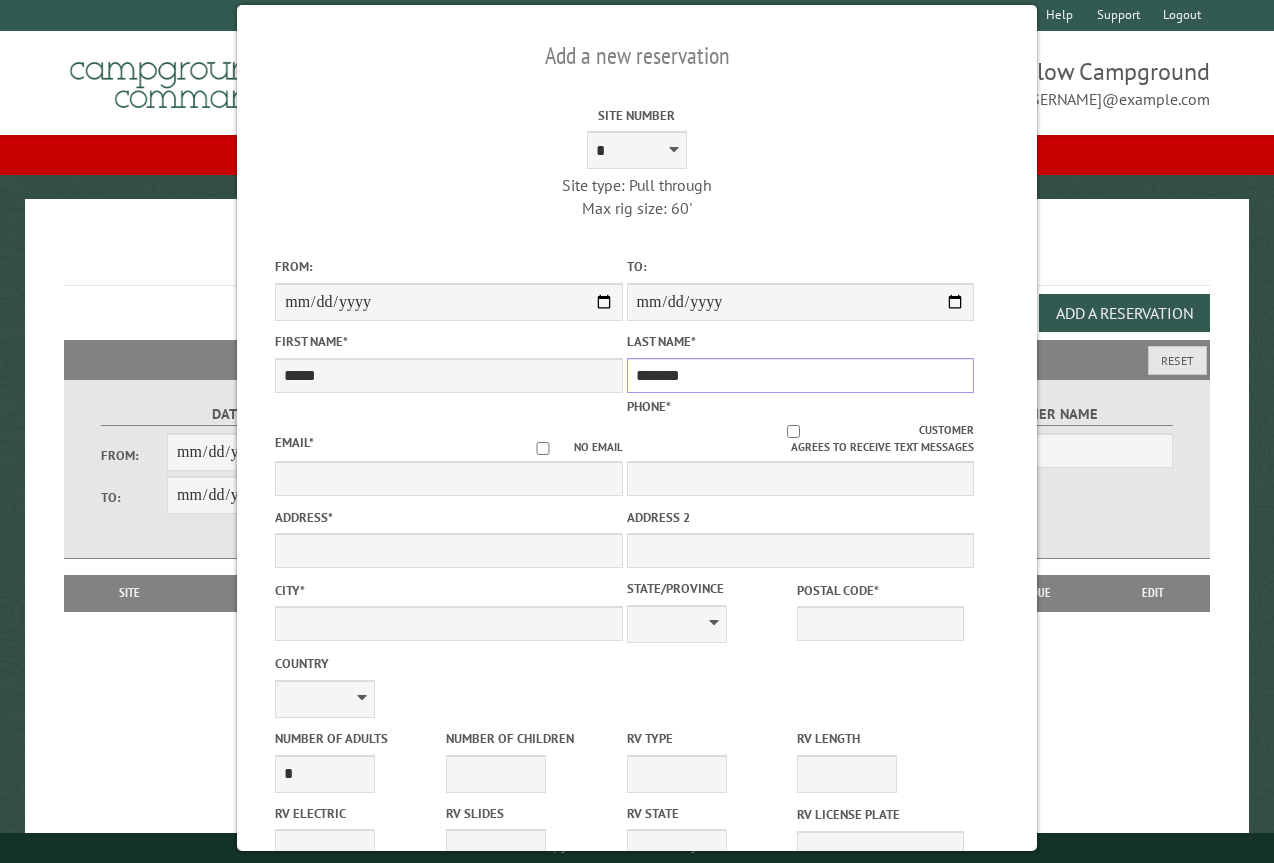 type on "*******" 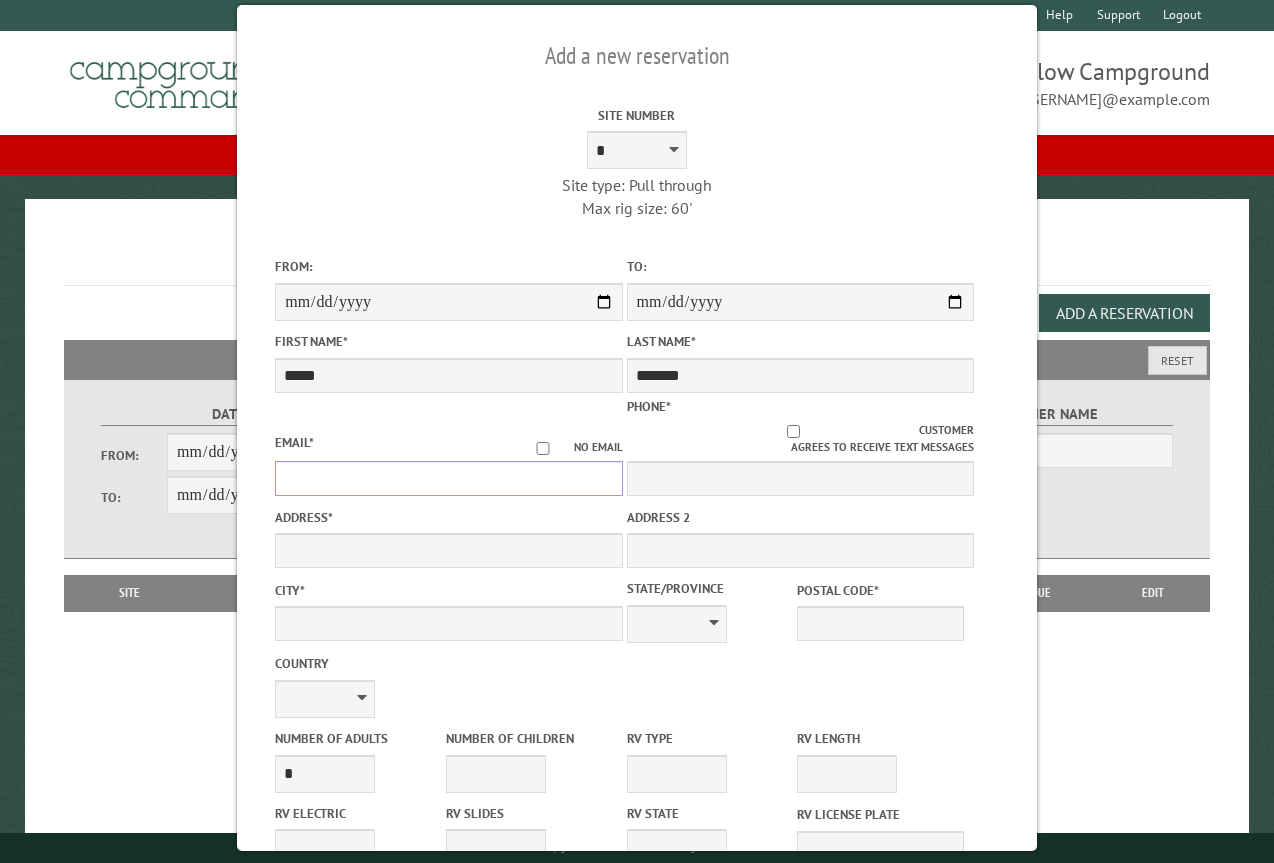 click on "Email *" at bounding box center [448, 478] 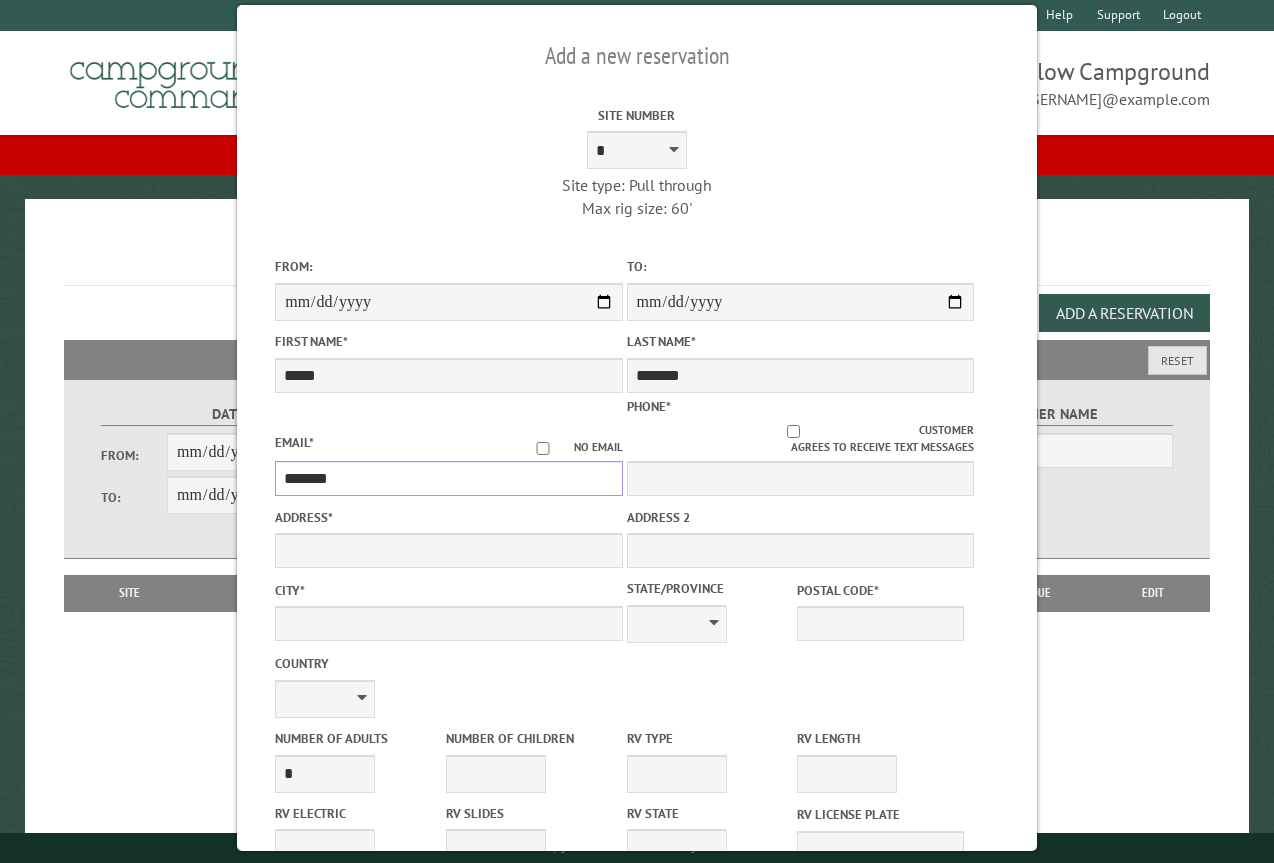 click on "*******" at bounding box center [448, 478] 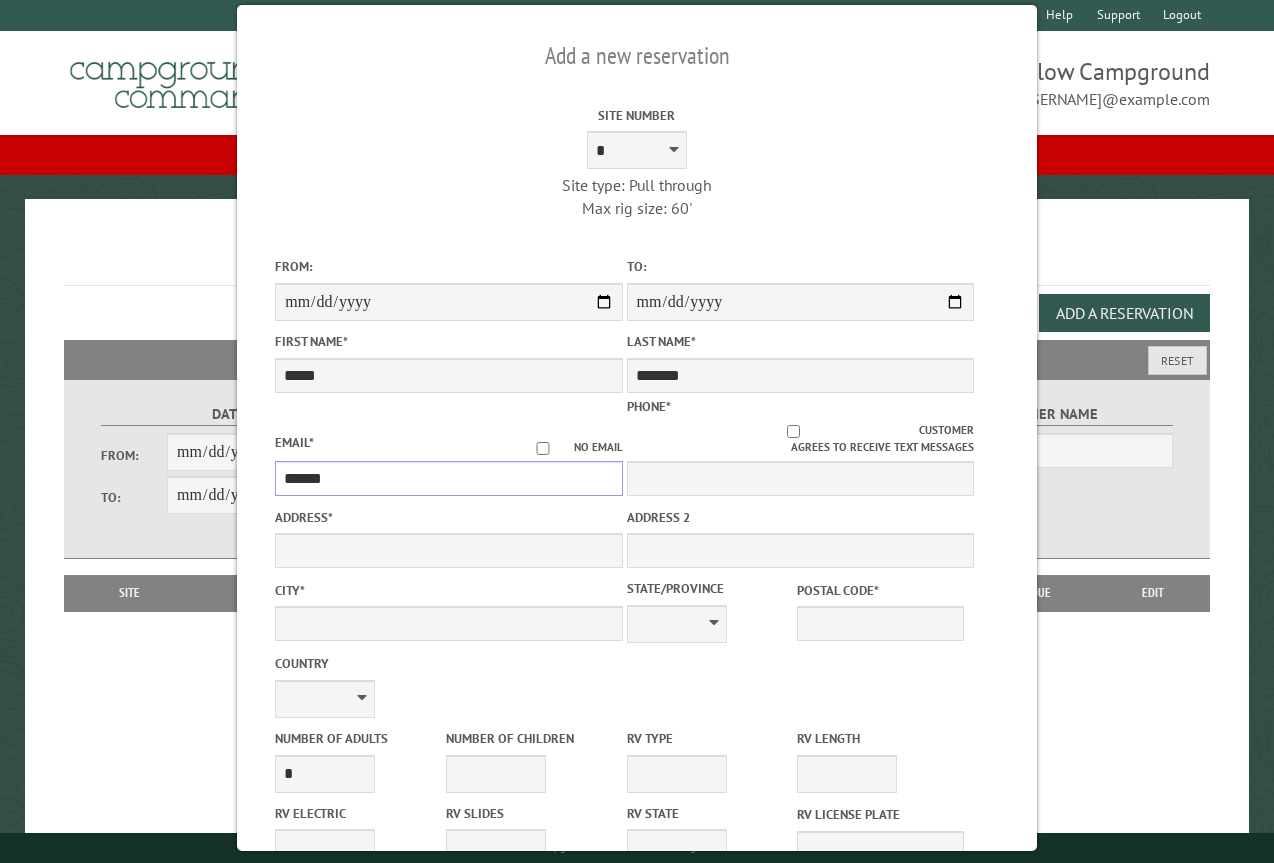 click on "******" at bounding box center (448, 478) 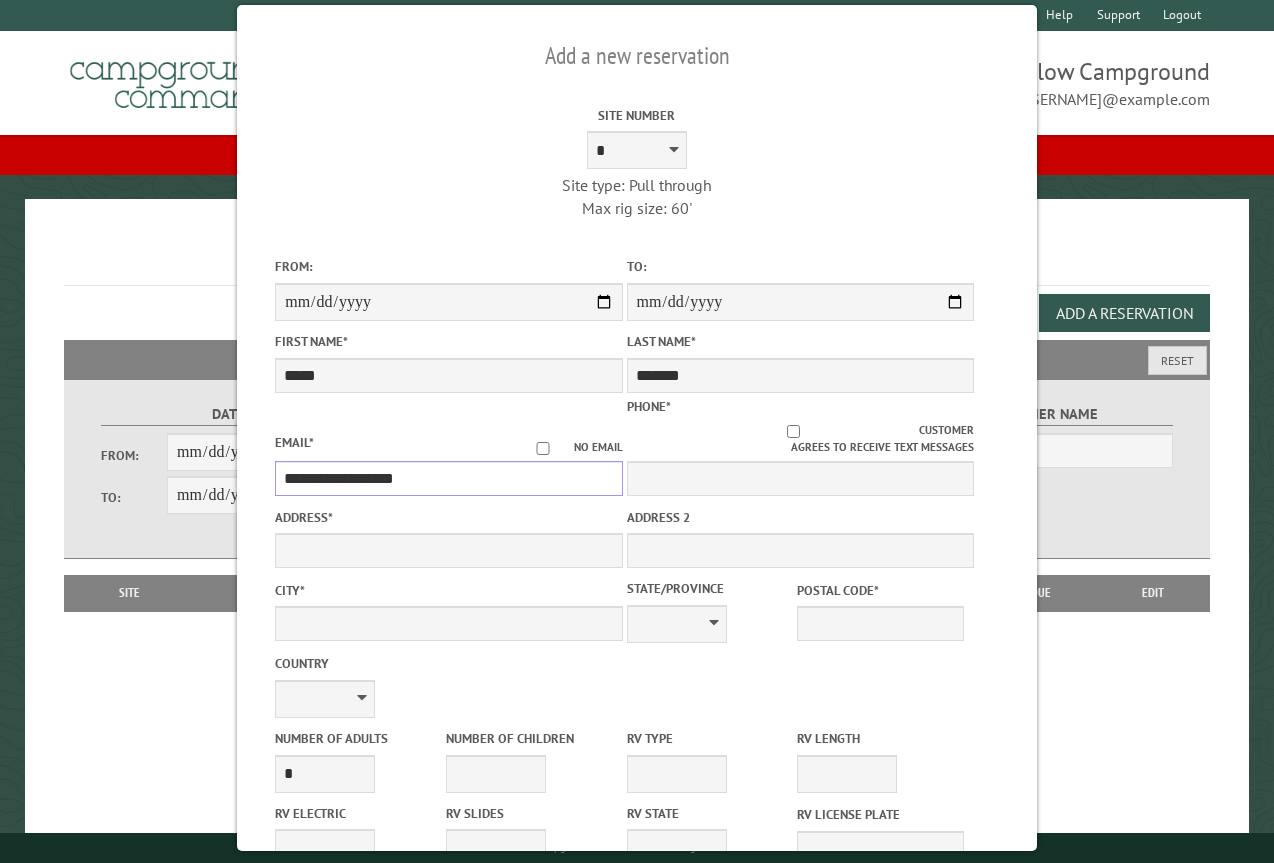 type on "**********" 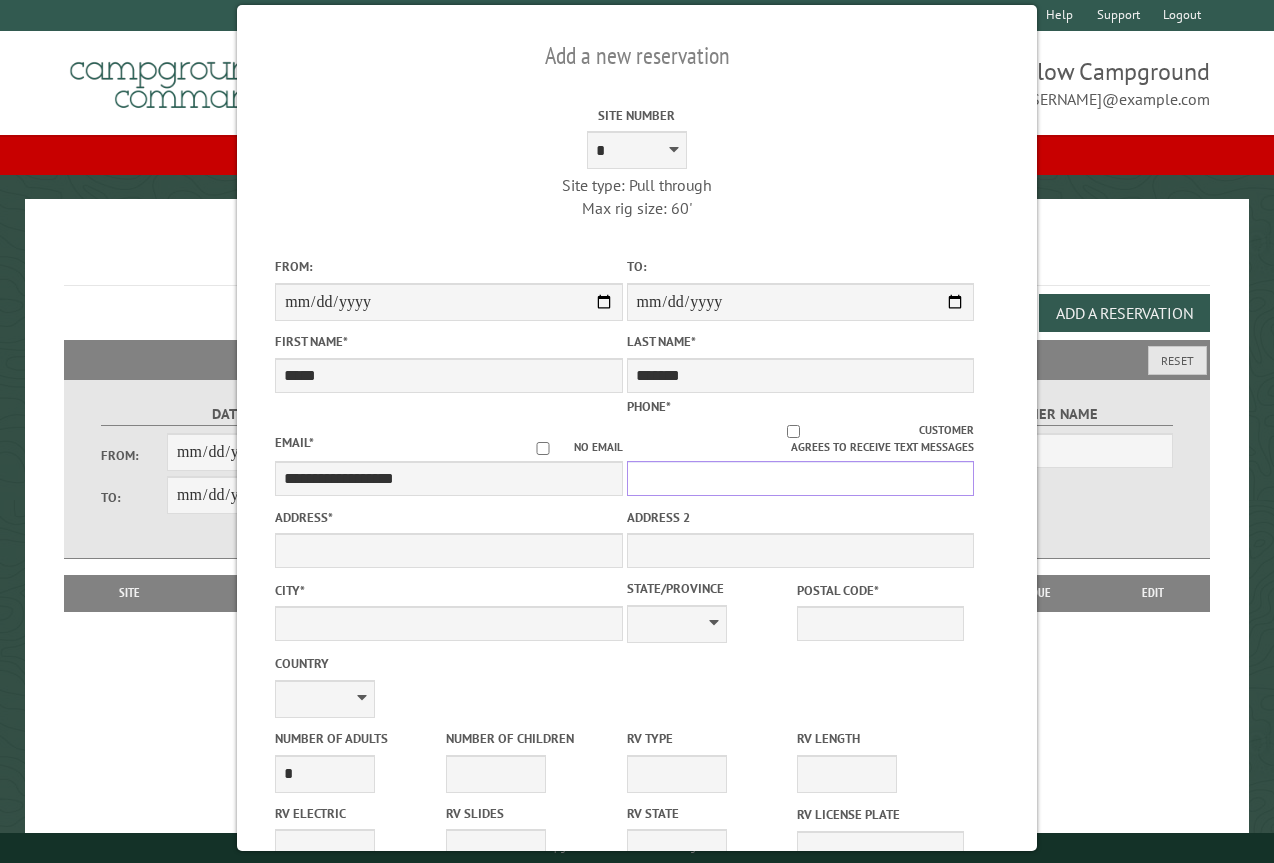 click on "Phone *" at bounding box center [800, 478] 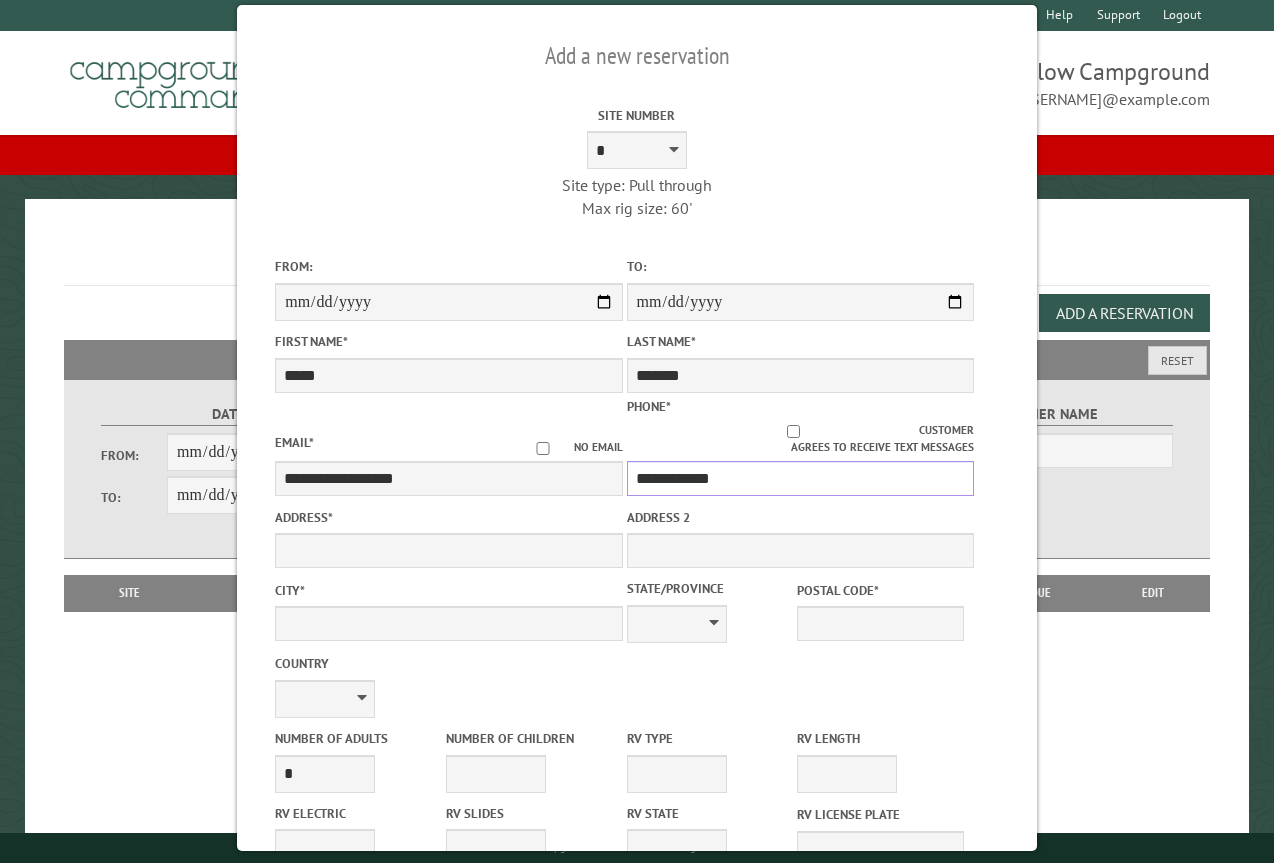 type on "**********" 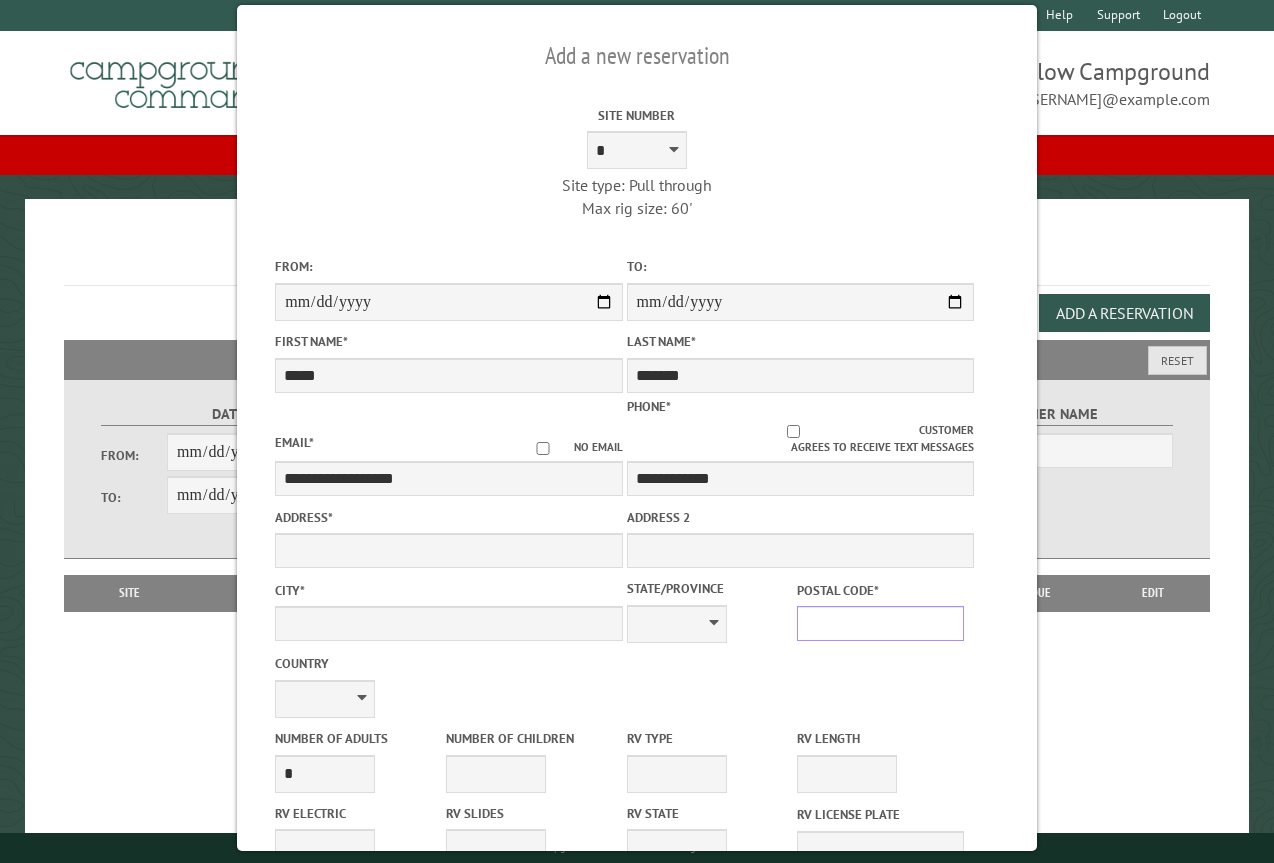 click on "Postal Code *" at bounding box center (880, 623) 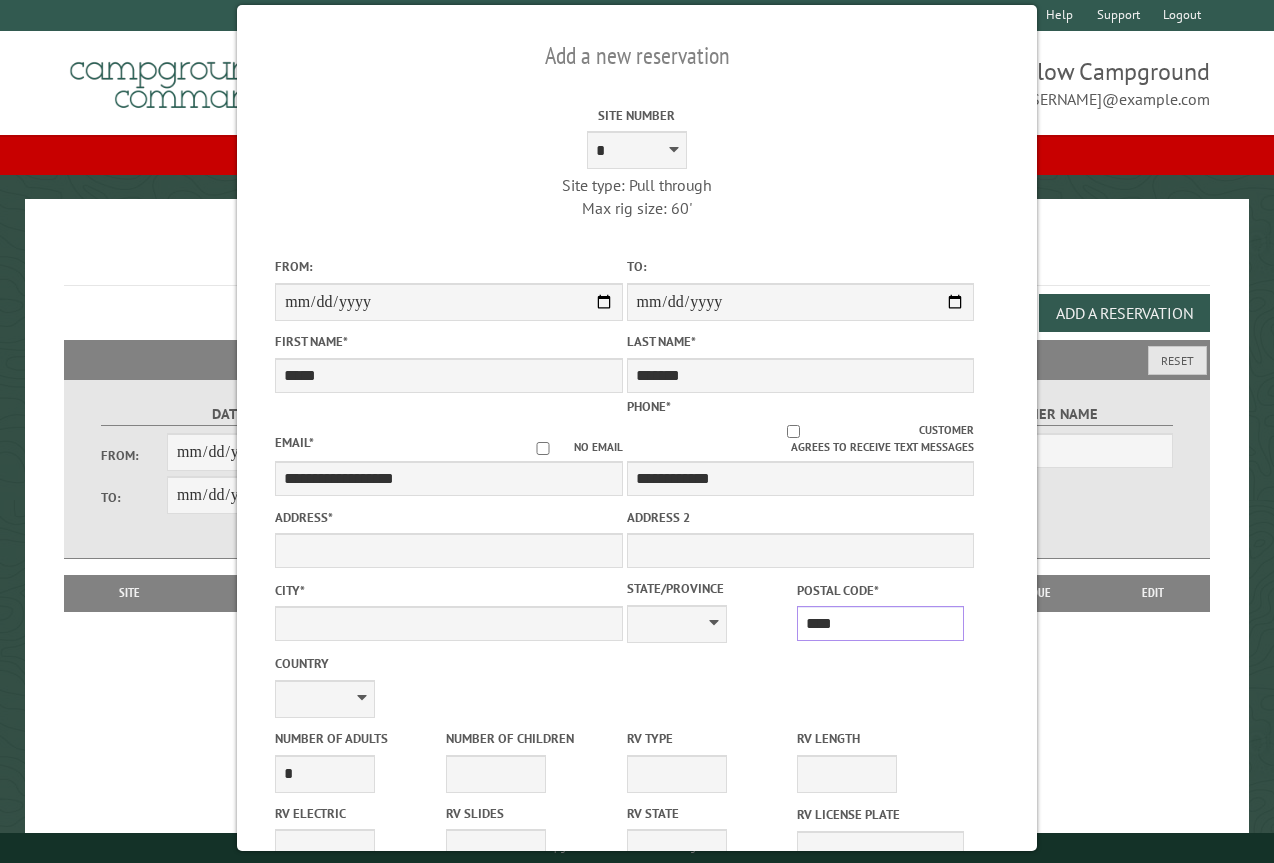 type on "*****" 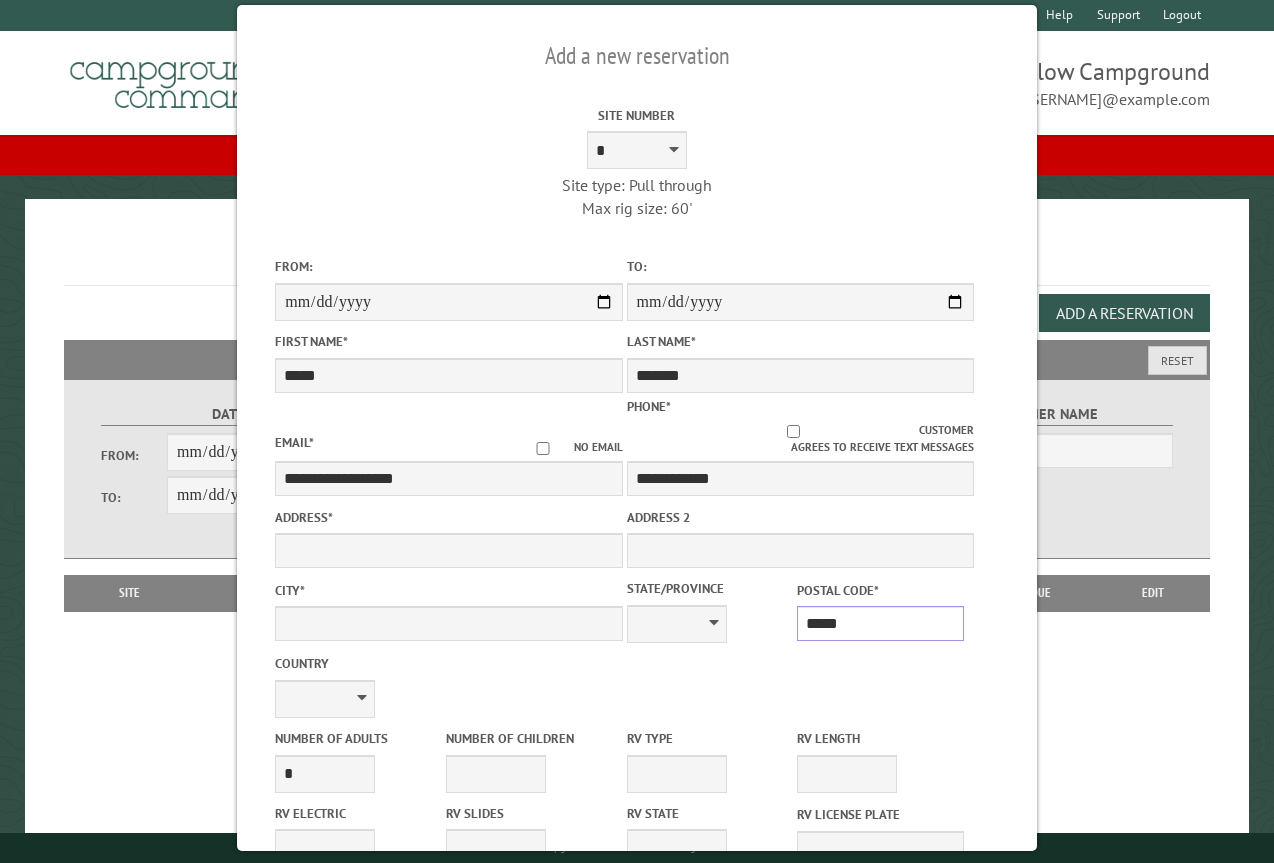 type on "**********" 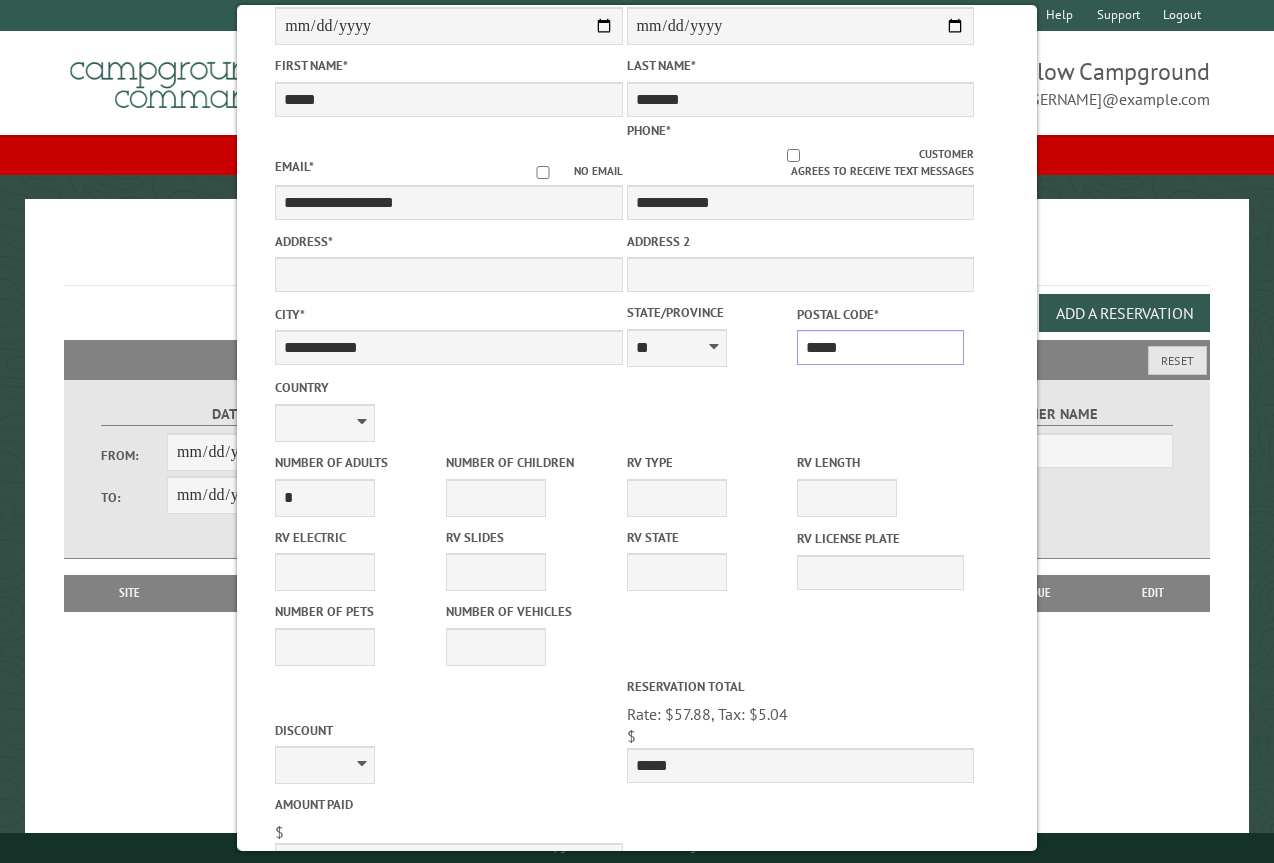 scroll, scrollTop: 300, scrollLeft: 0, axis: vertical 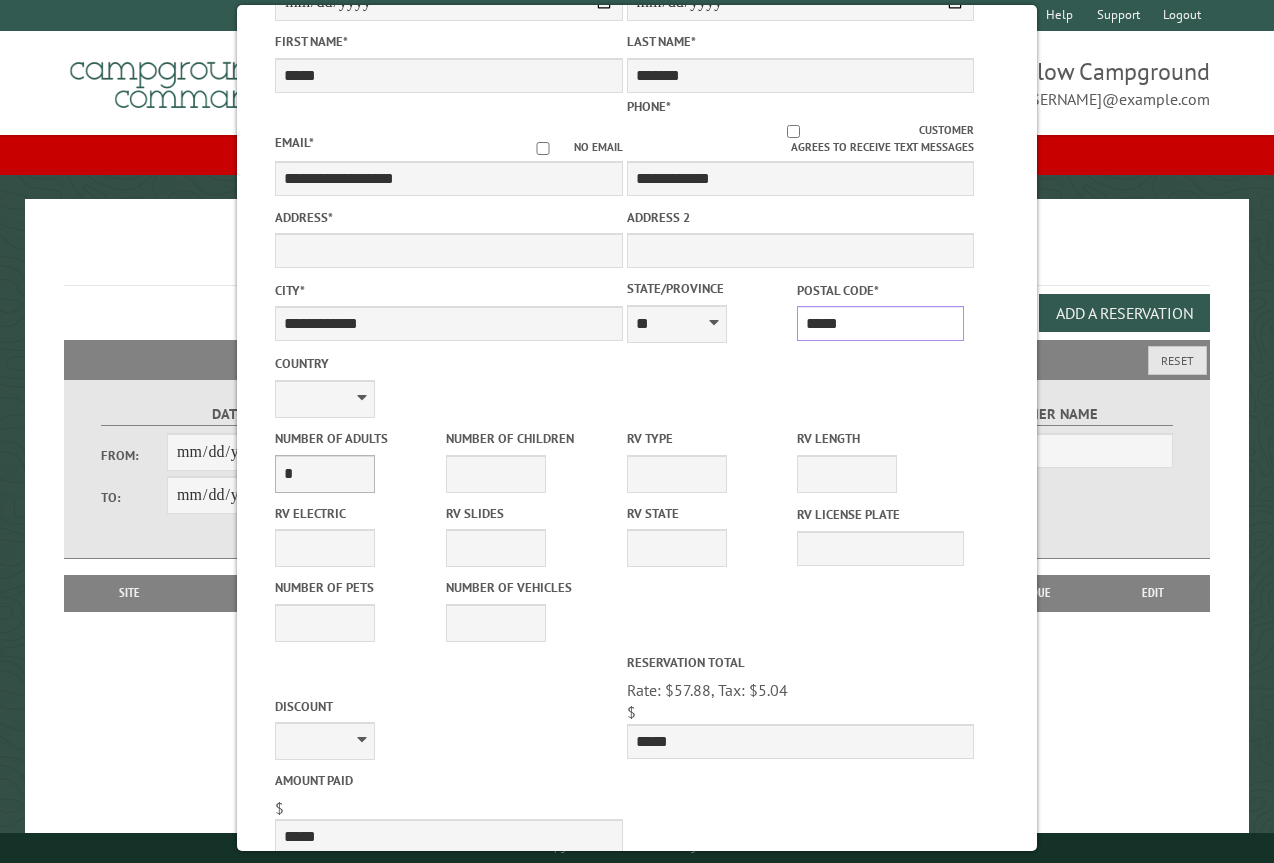type on "*****" 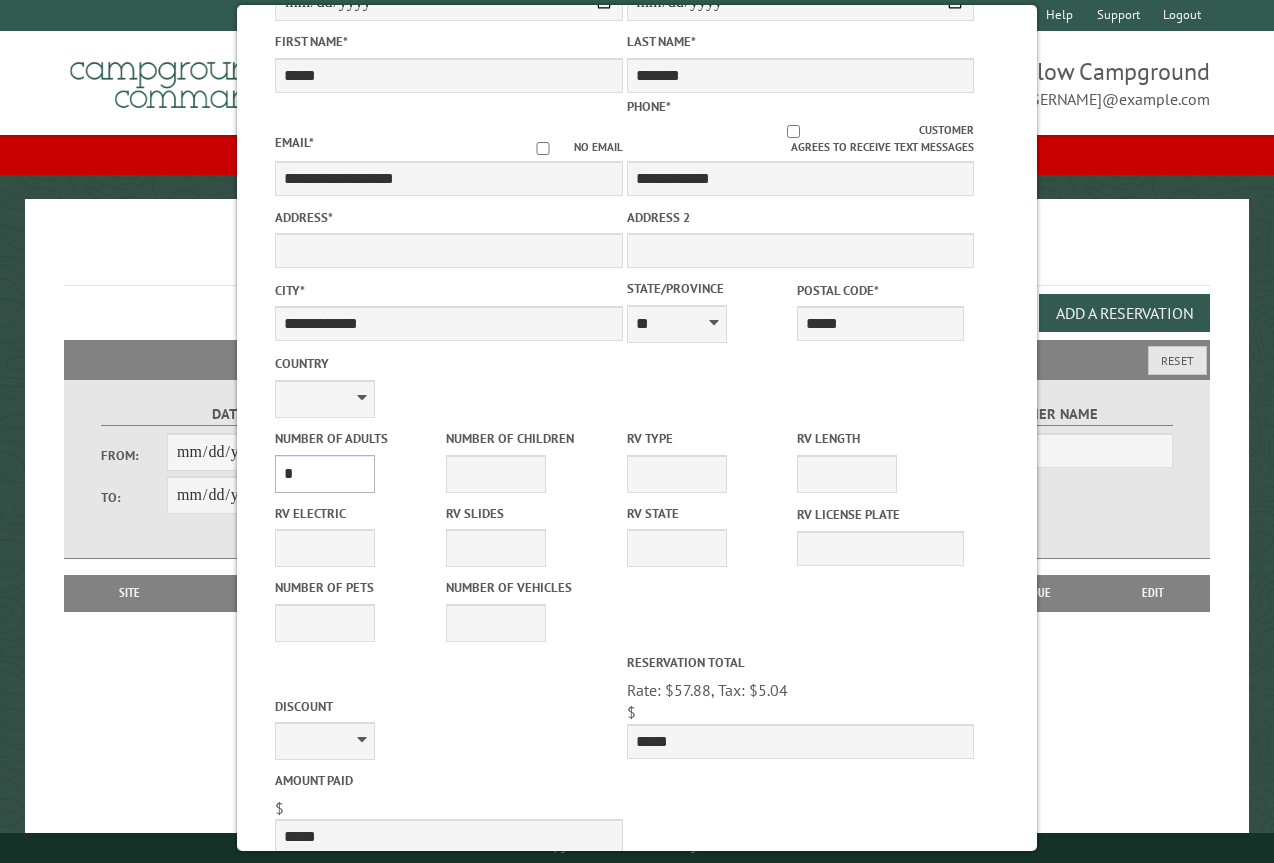 click on "* * * * * * * * * * **" at bounding box center [325, 474] 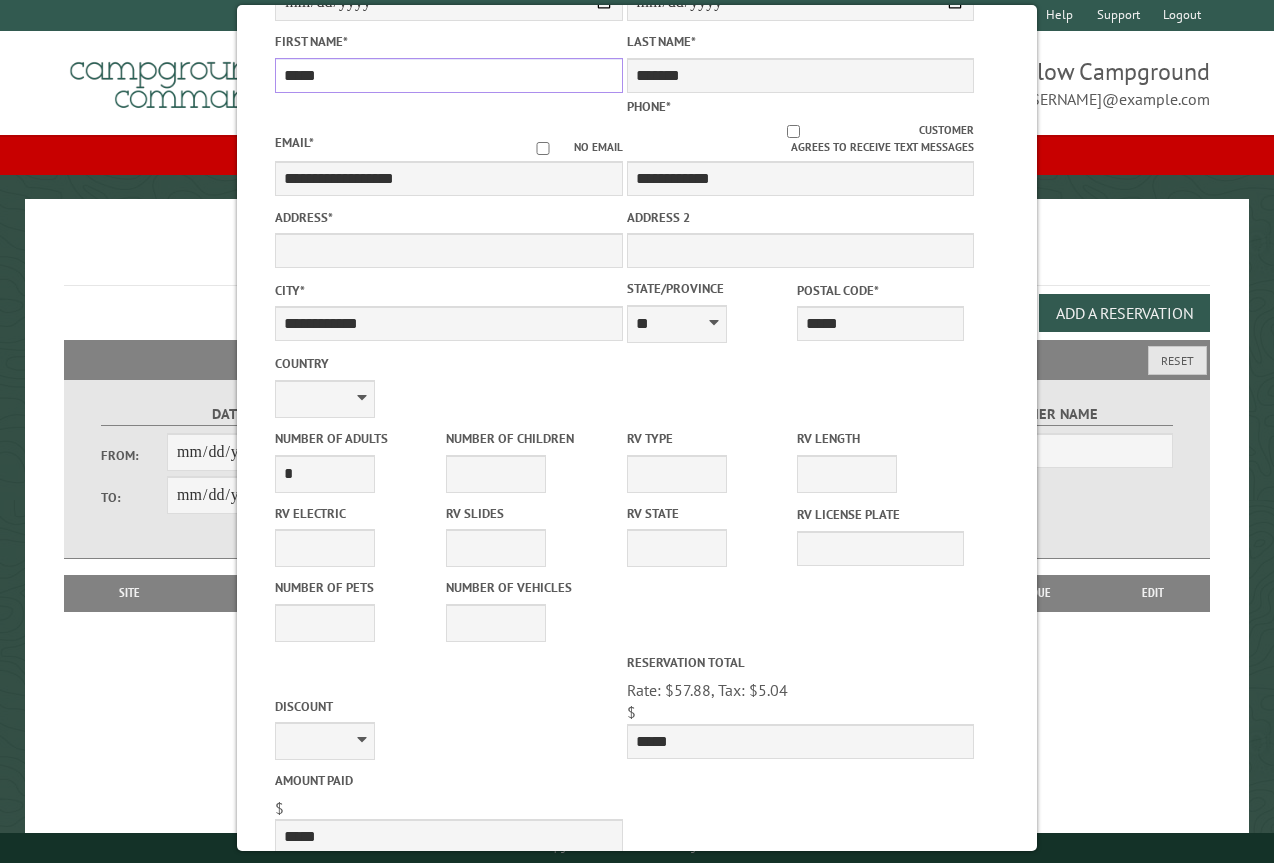drag, startPoint x: 331, startPoint y: 81, endPoint x: 296, endPoint y: 81, distance: 35 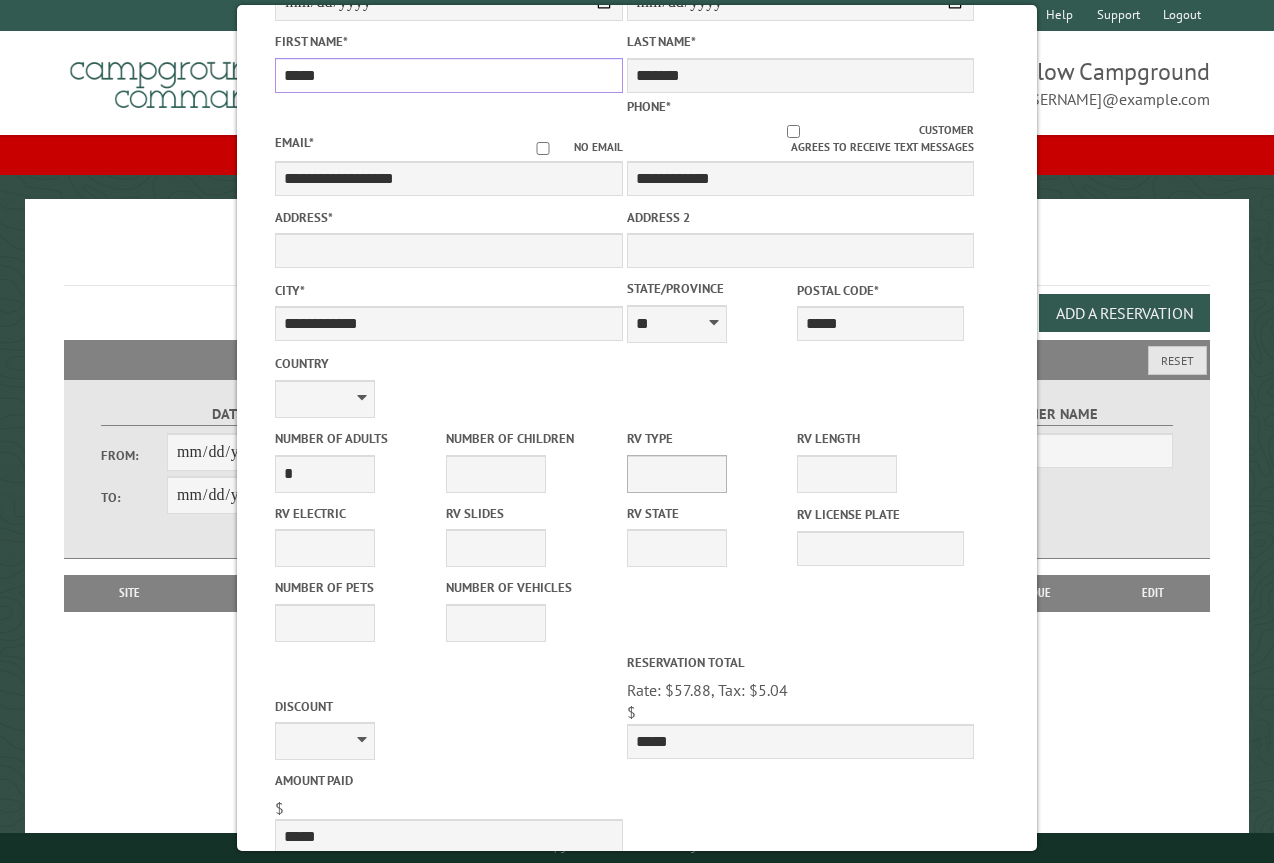 type on "*****" 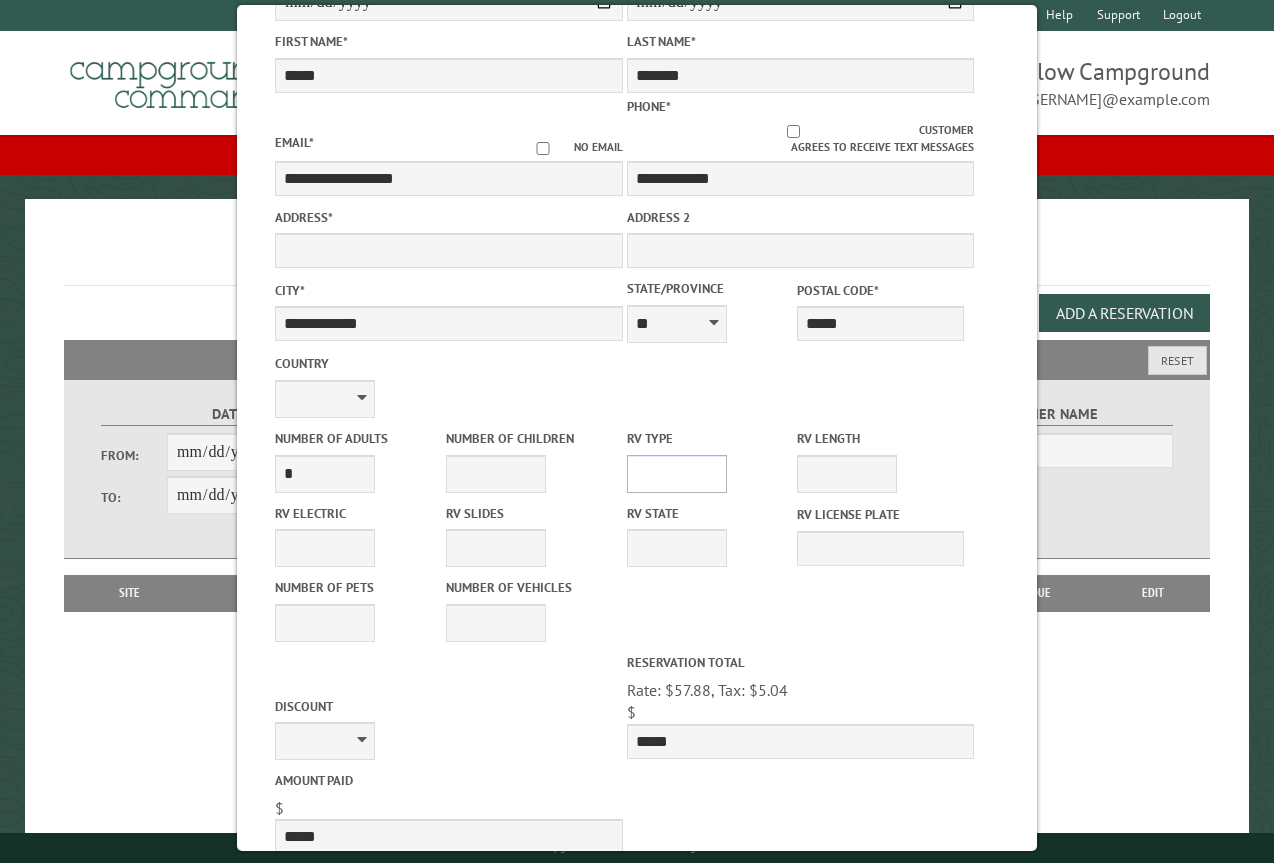 click on "**********" at bounding box center [677, 474] 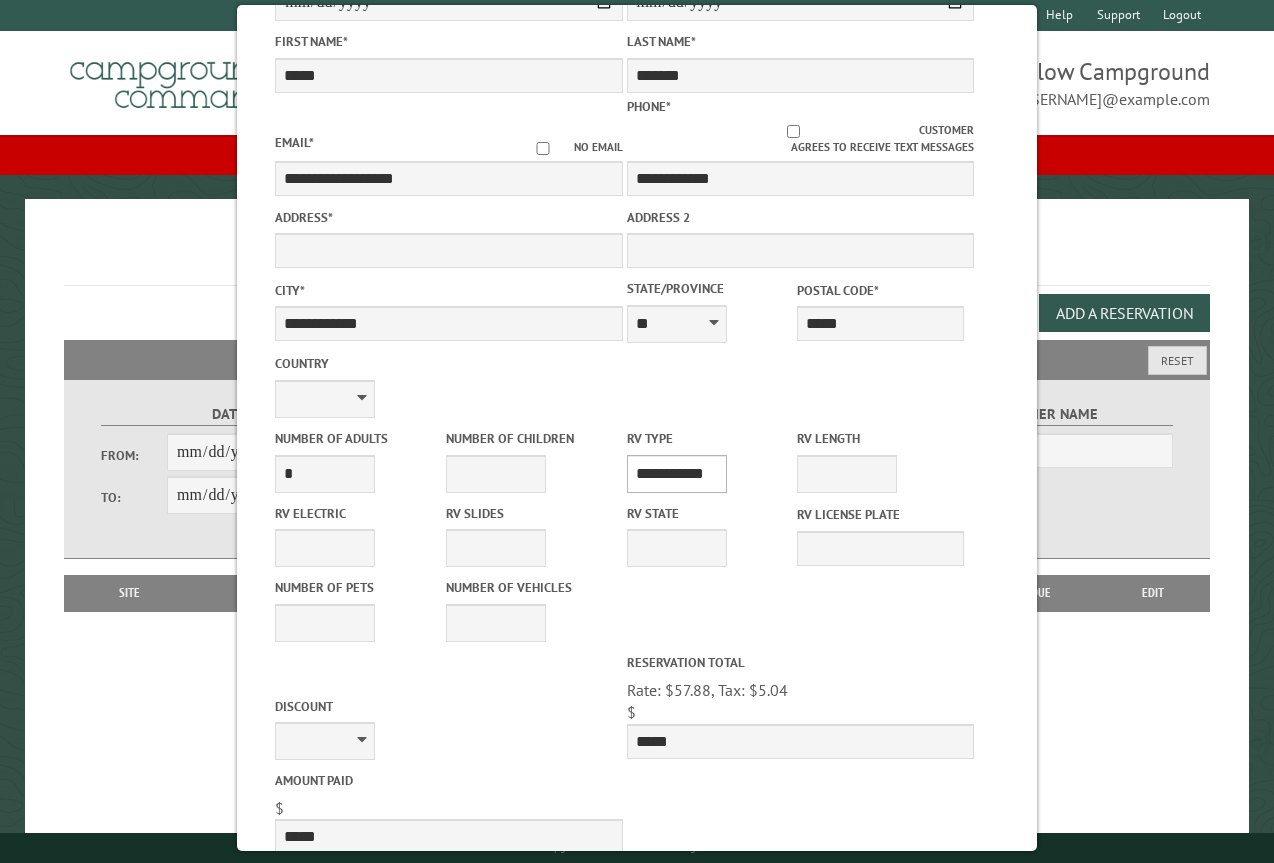 click on "**********" at bounding box center (677, 474) 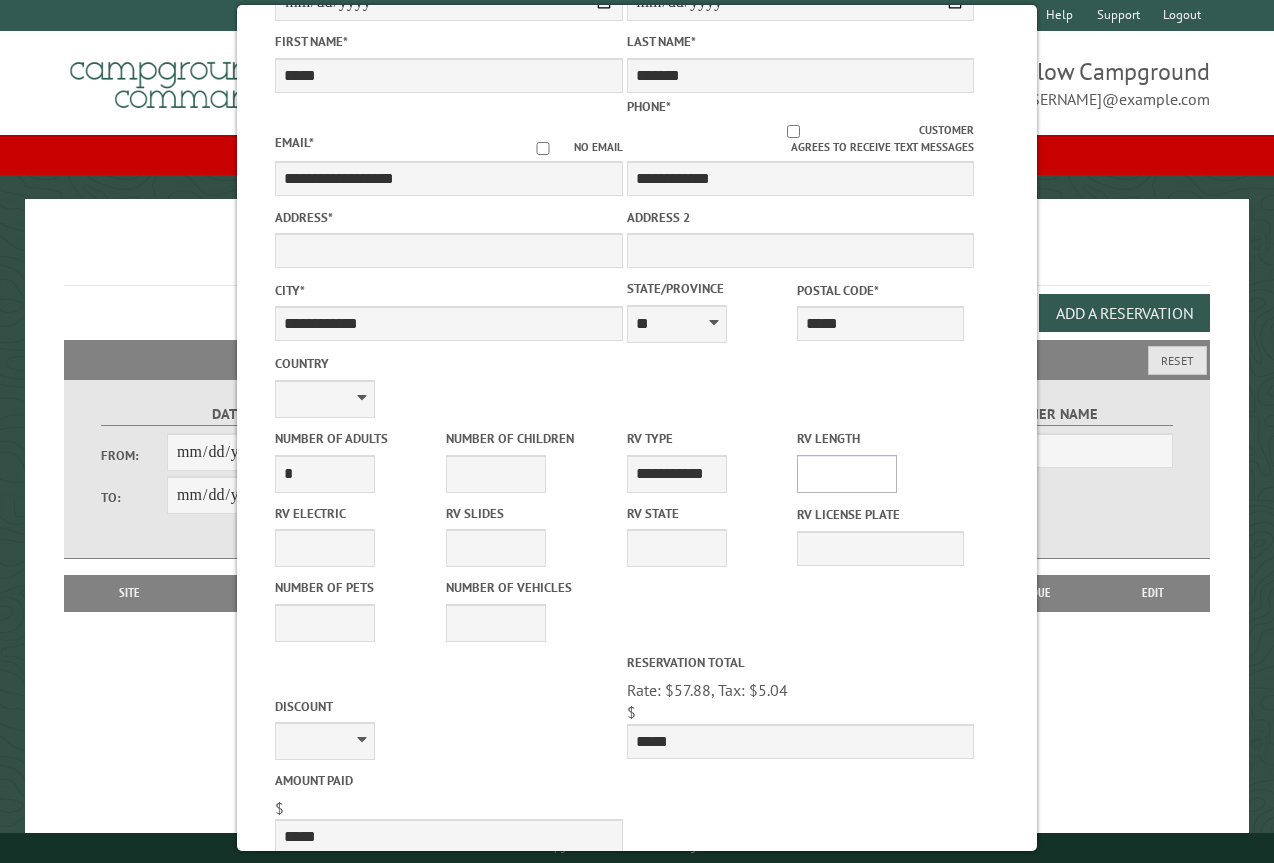 drag, startPoint x: 801, startPoint y: 456, endPoint x: 801, endPoint y: 445, distance: 11 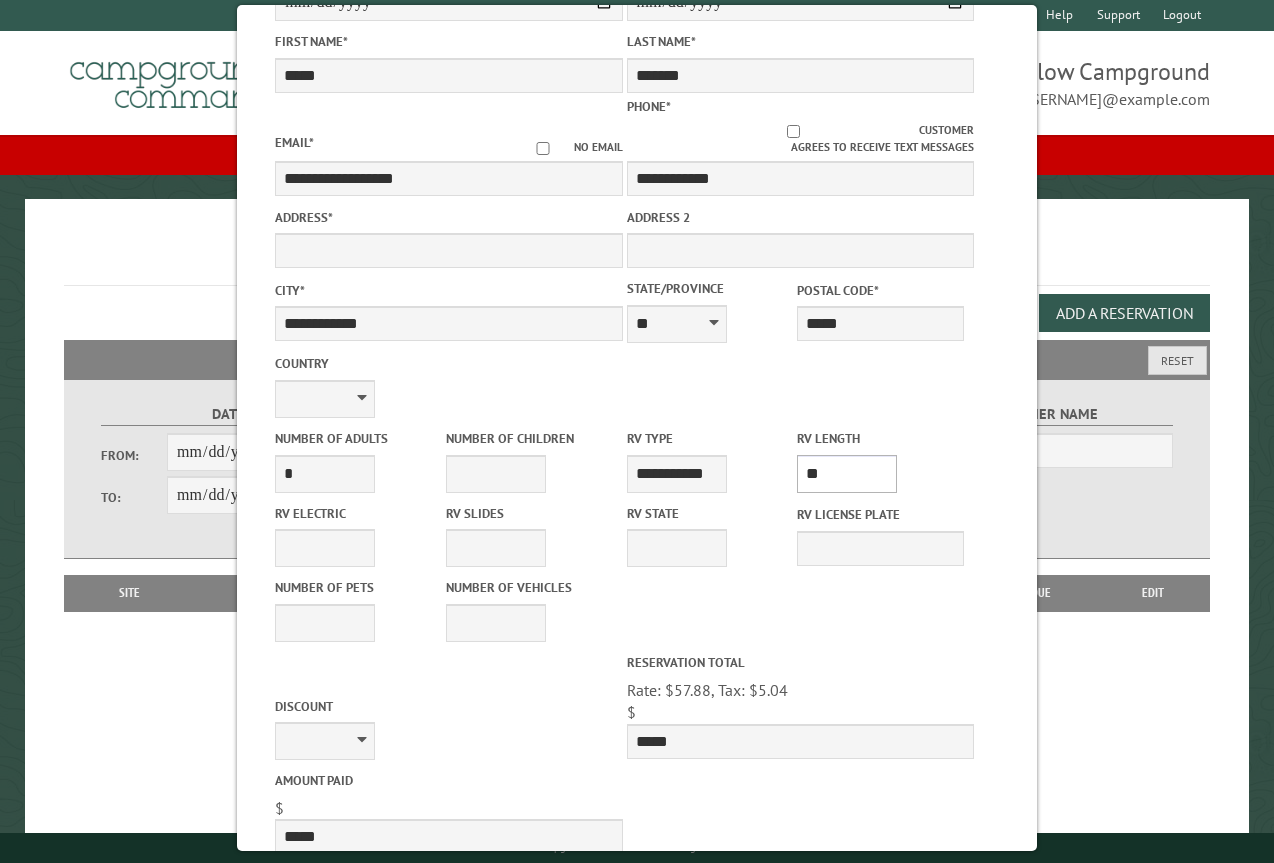 click on "* ** ** ** ** ** ** ** ** ** ** **" at bounding box center [847, 474] 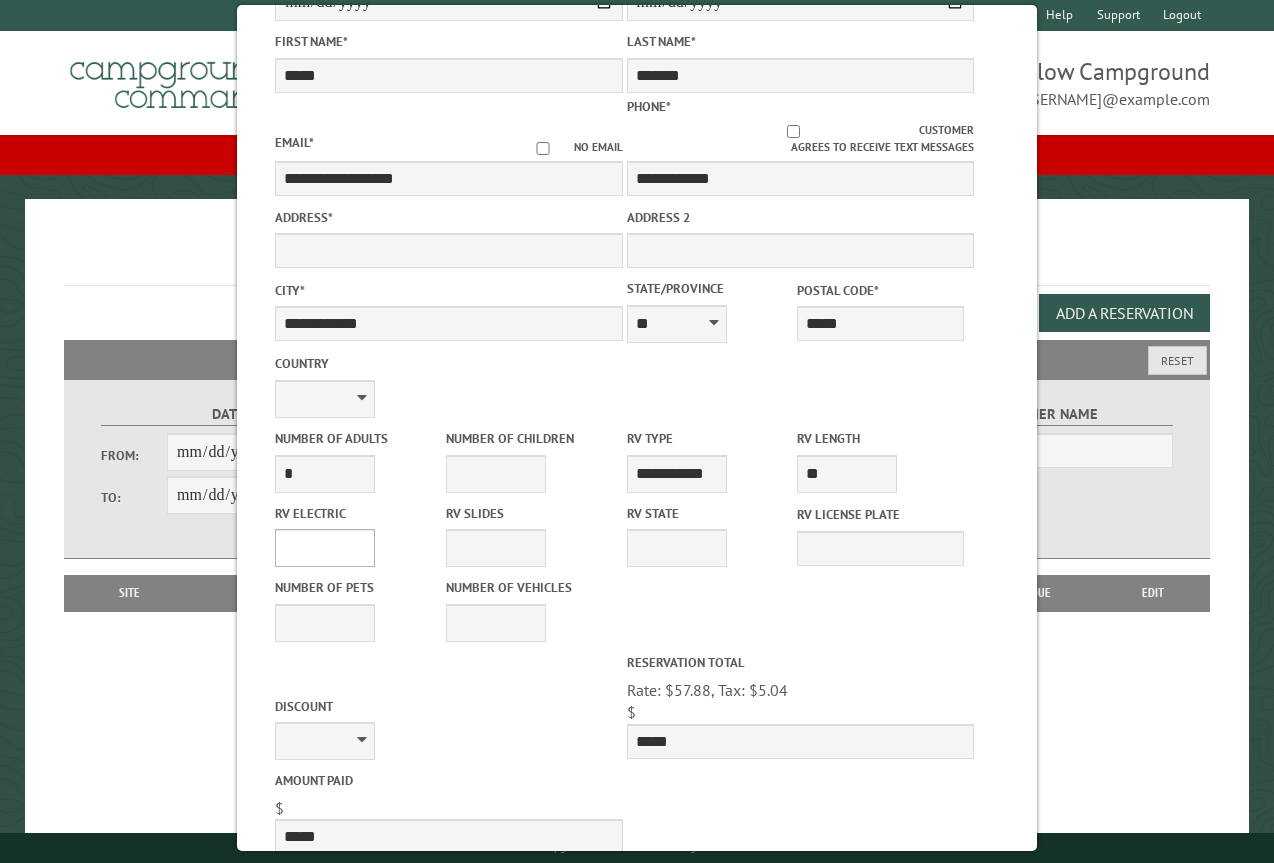 click on "**** *** *** ***" at bounding box center [325, 548] 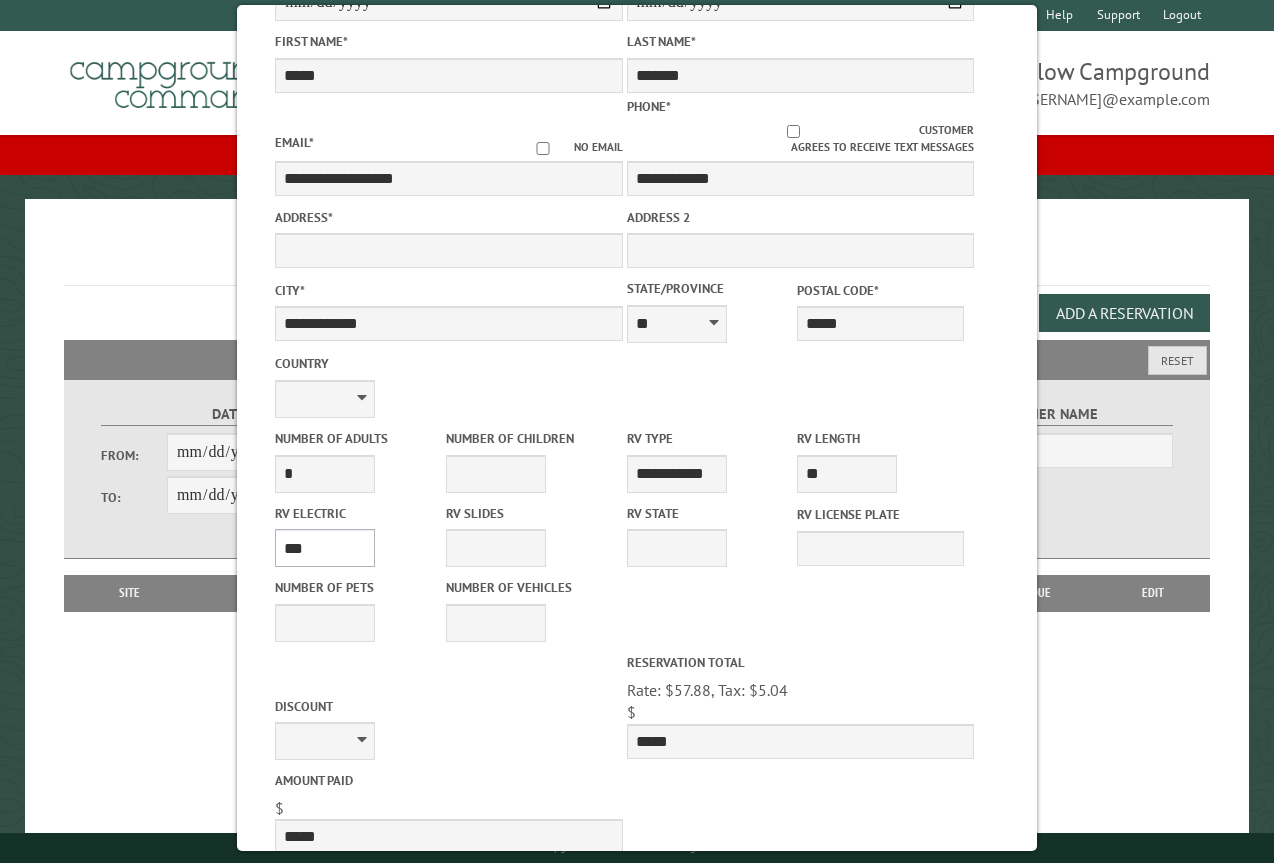 click on "**** *** *** ***" at bounding box center (325, 548) 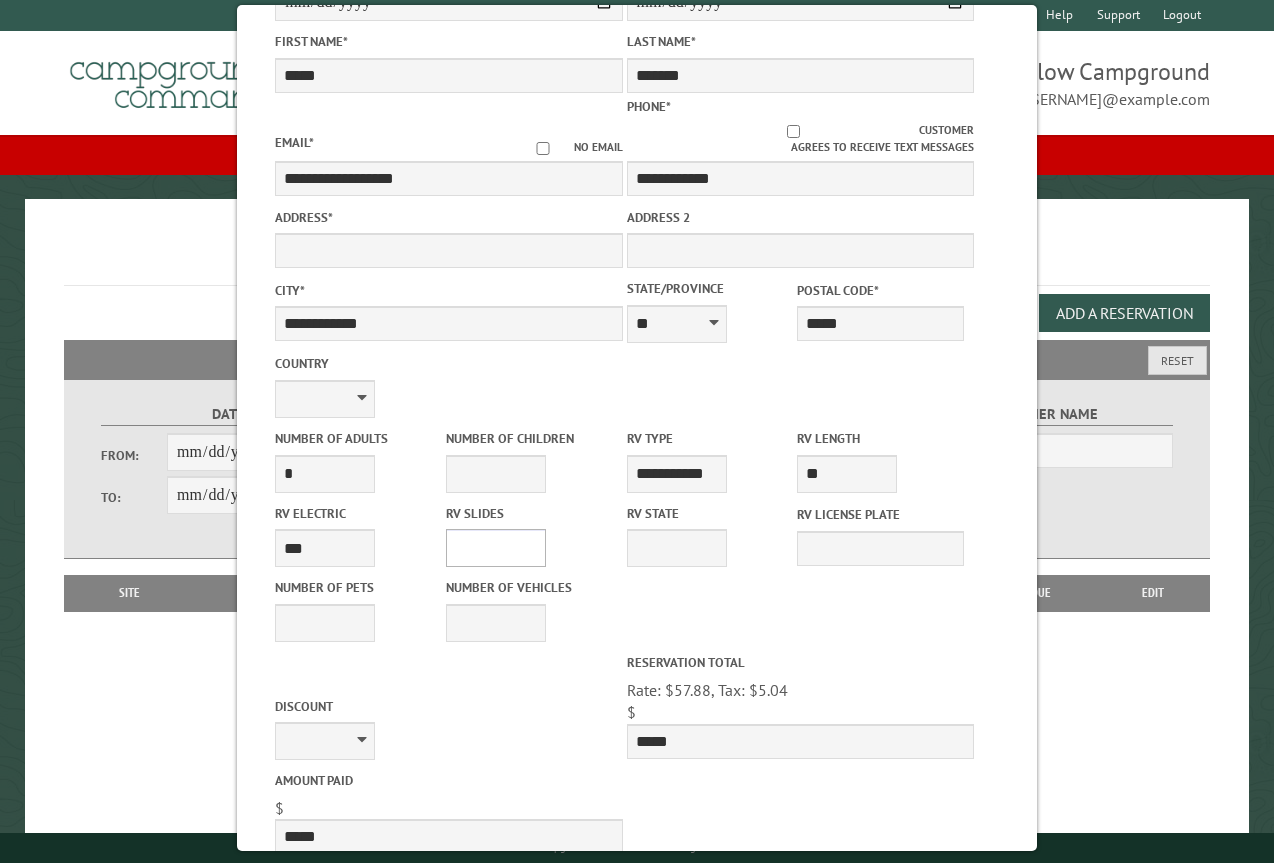 click on "* * * * * * * * * * **" at bounding box center [496, 548] 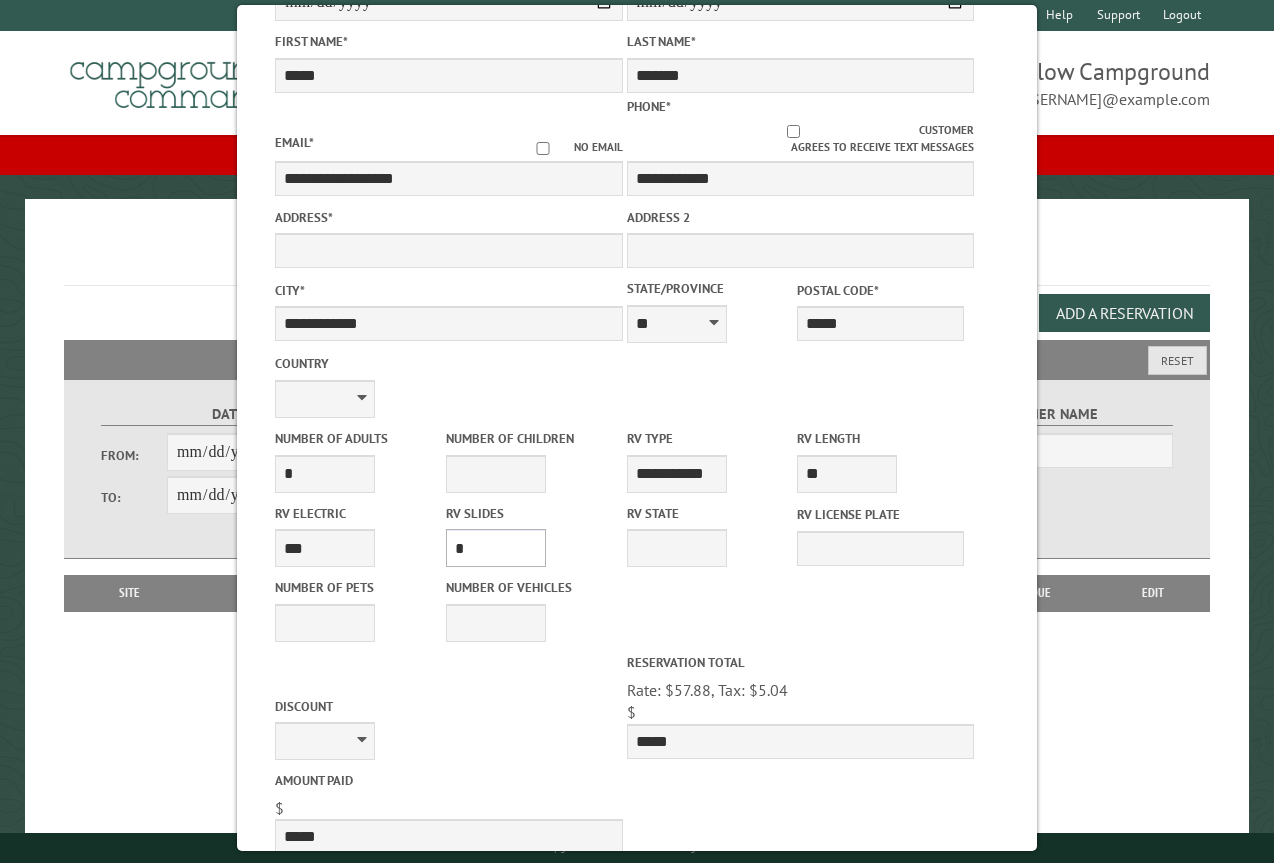 click on "* * * * * * * * * * **" at bounding box center (496, 548) 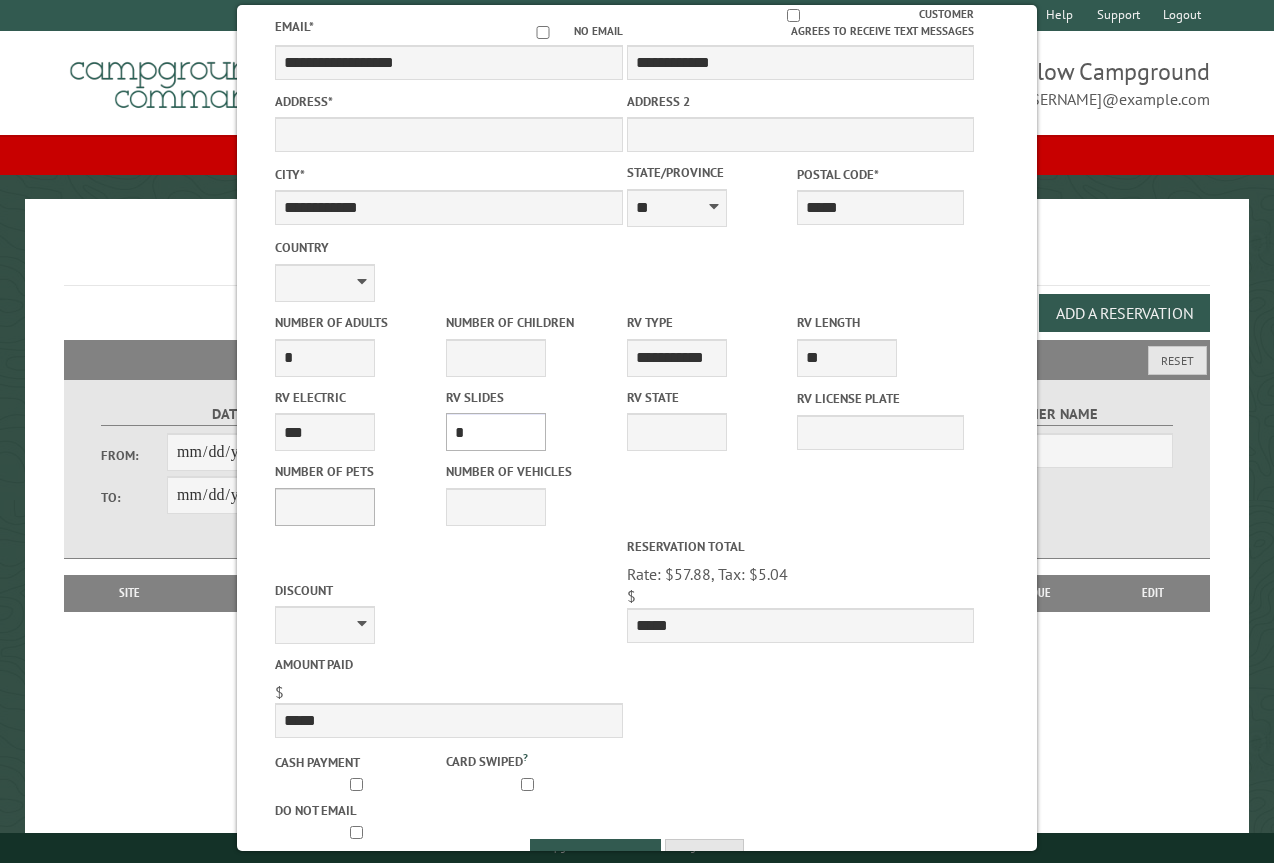 scroll, scrollTop: 467, scrollLeft: 0, axis: vertical 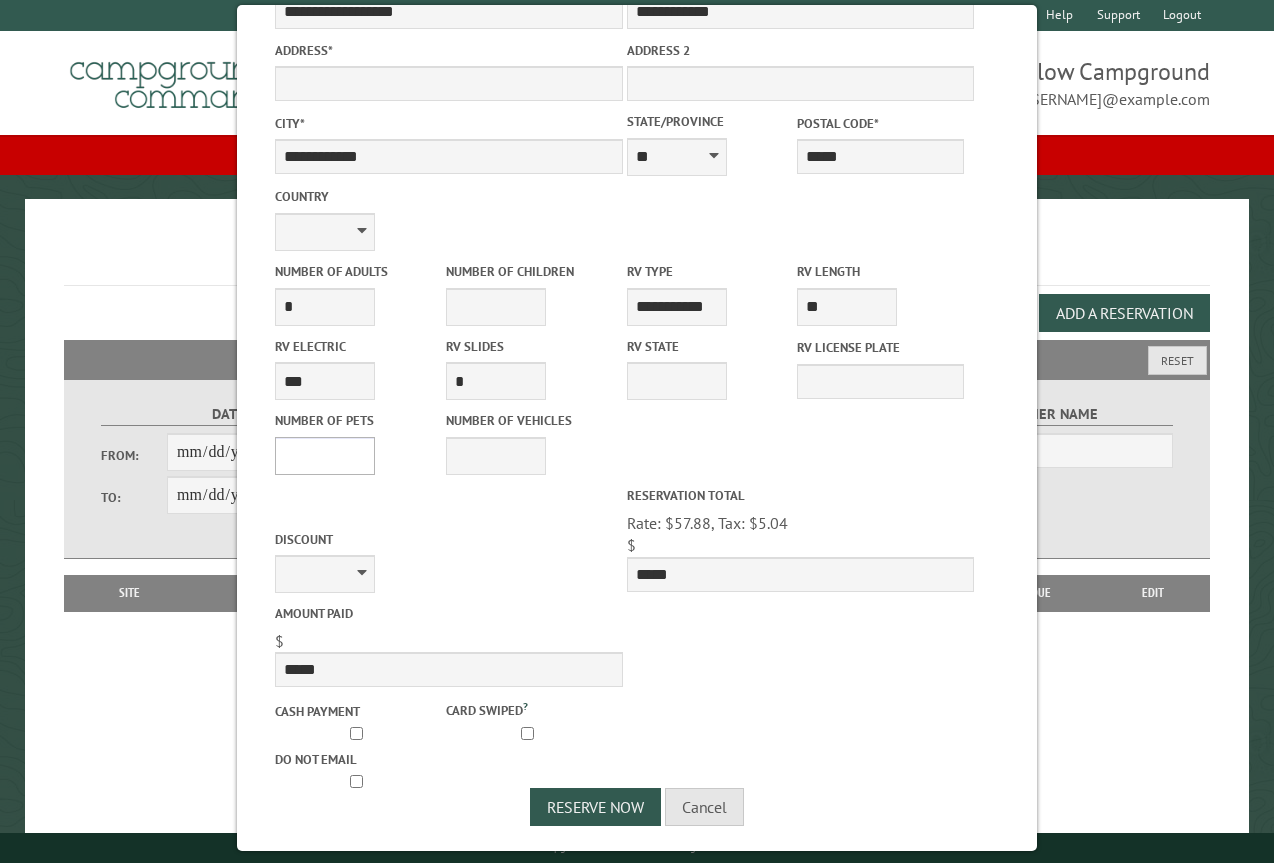 click on "* * * * * * * * * * **" at bounding box center (325, 456) 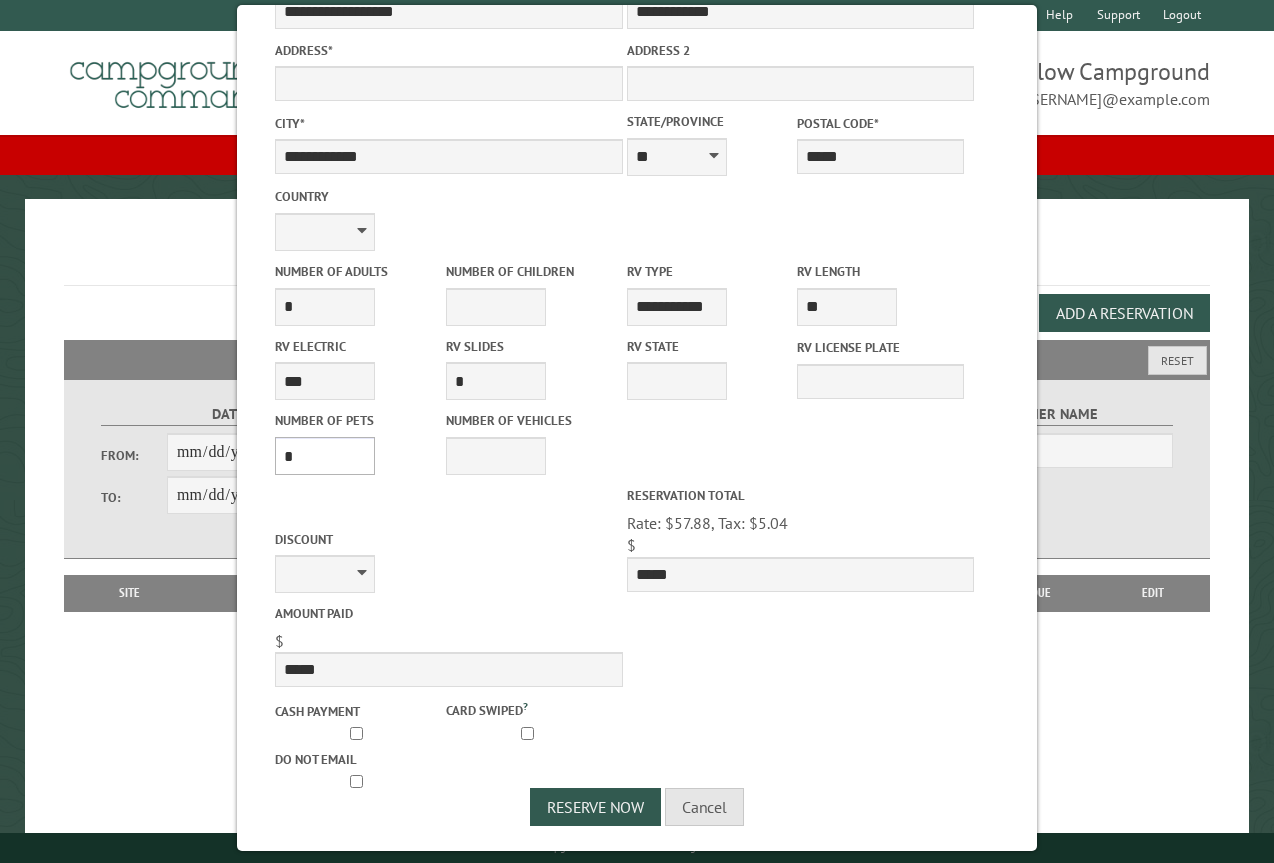 click on "* * * * * * * * * * **" at bounding box center (325, 456) 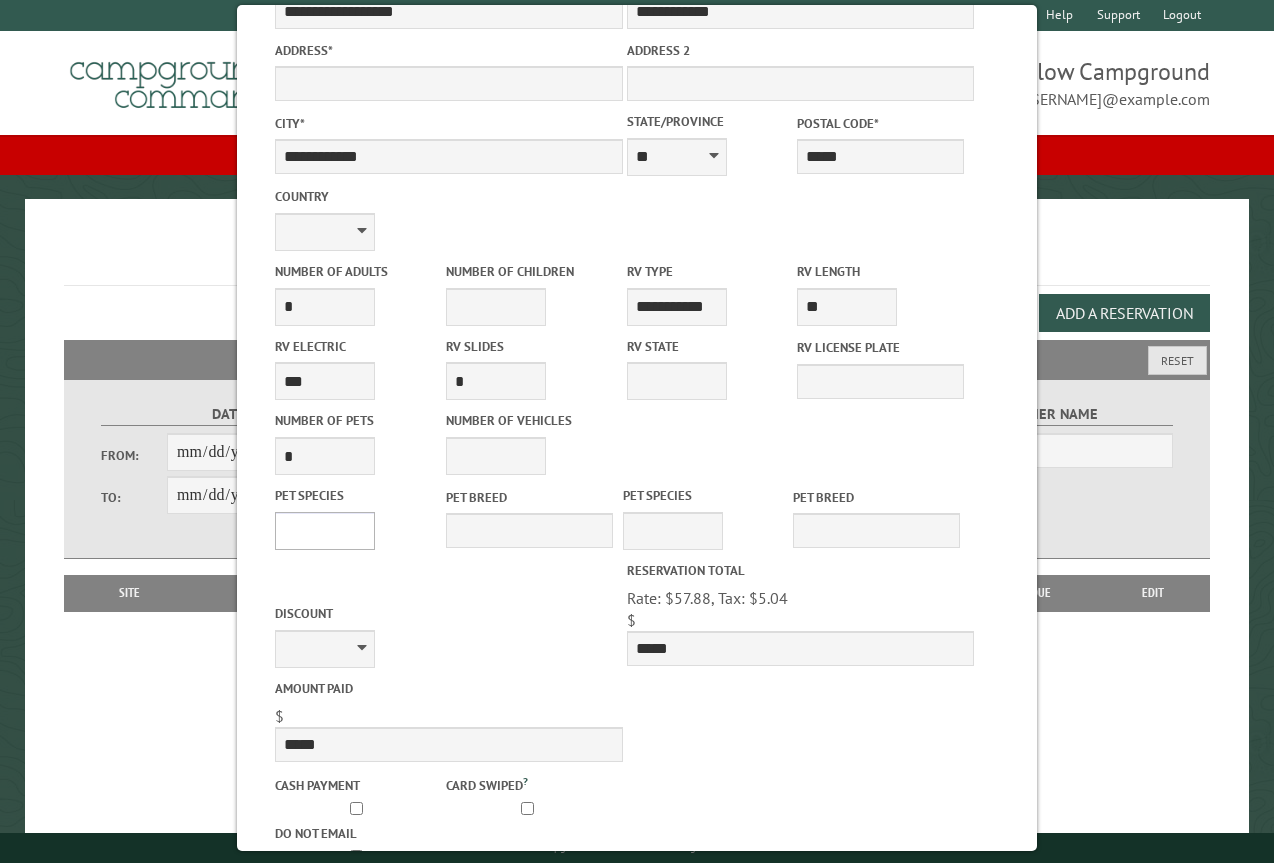 click on "***
***
****
*****" at bounding box center (325, 531) 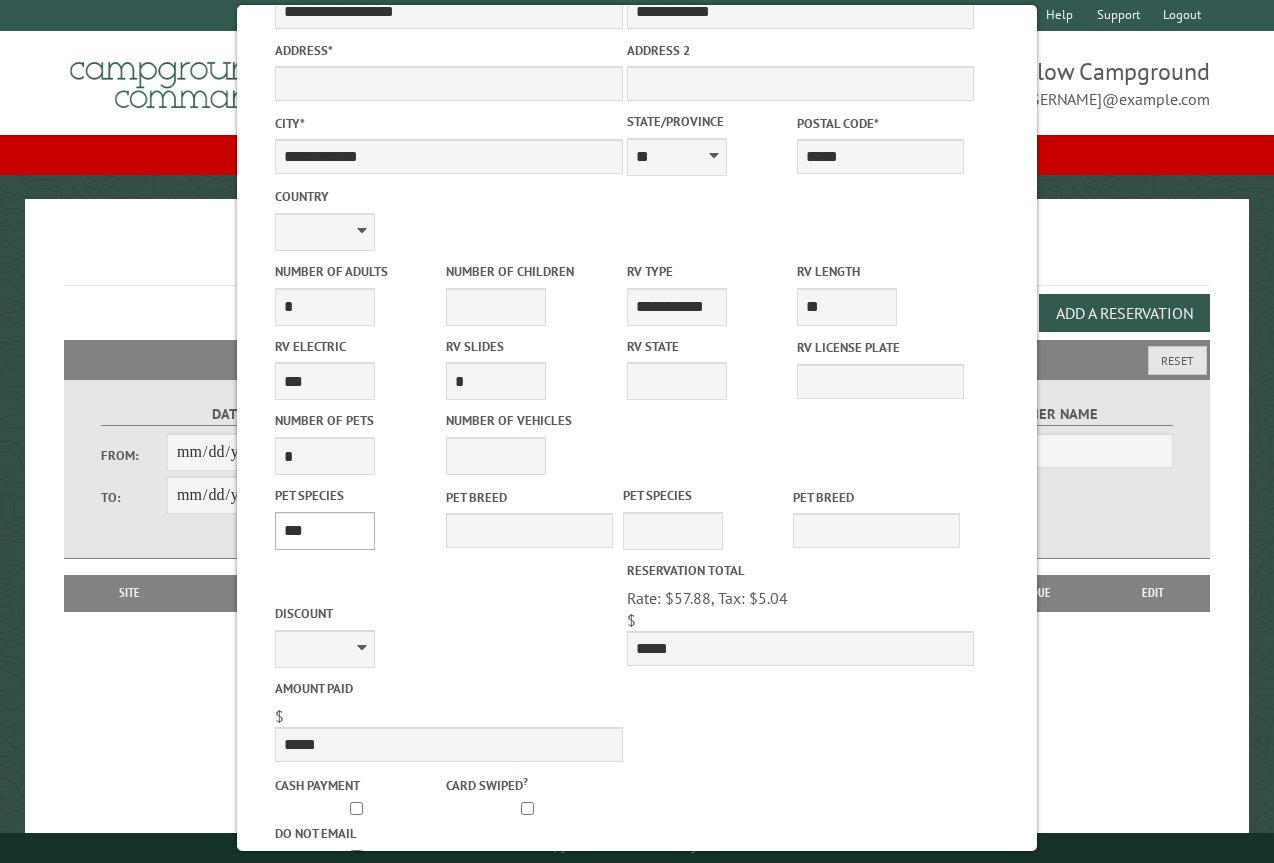click on "***
***
****
*****" at bounding box center (325, 531) 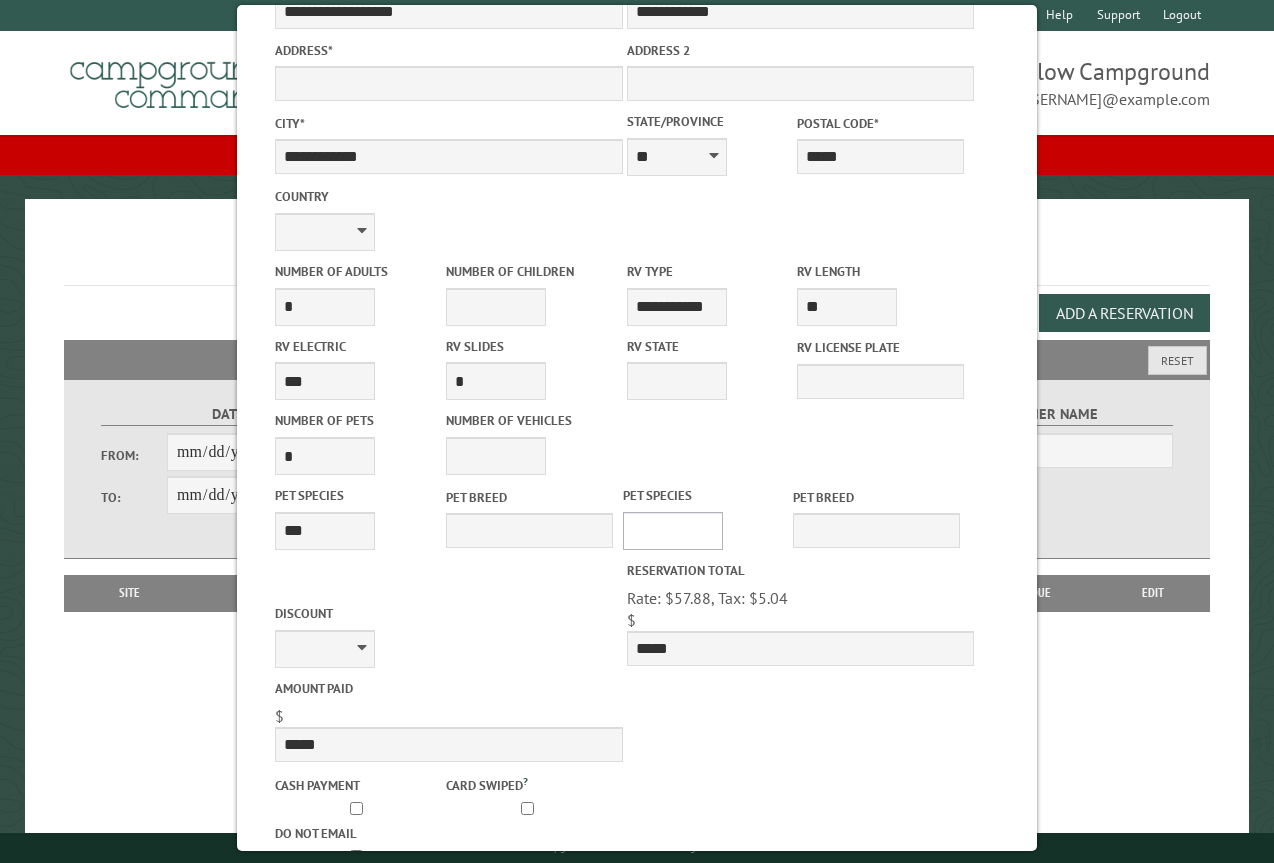 click on "***
***
****
*****" at bounding box center (673, 531) 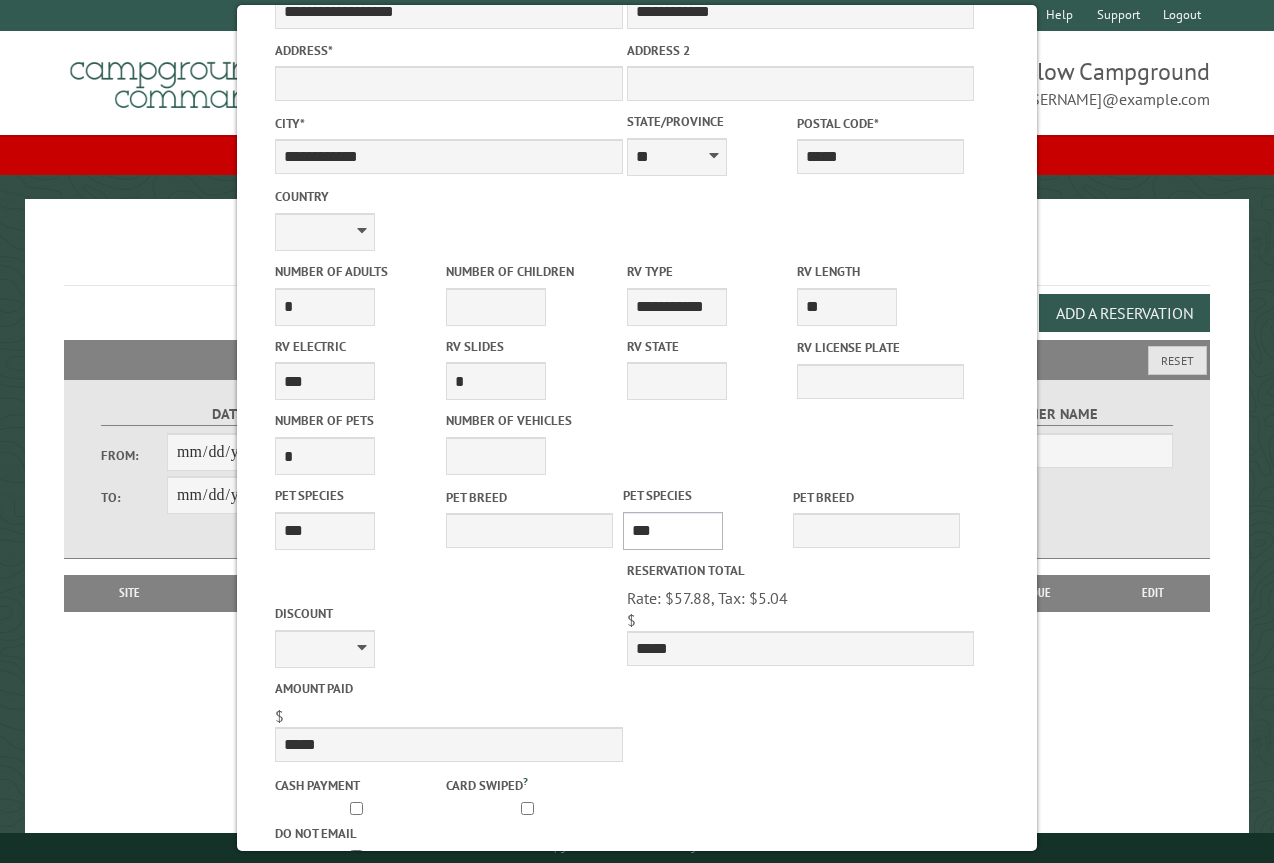click on "***
***
****
*****" at bounding box center [673, 531] 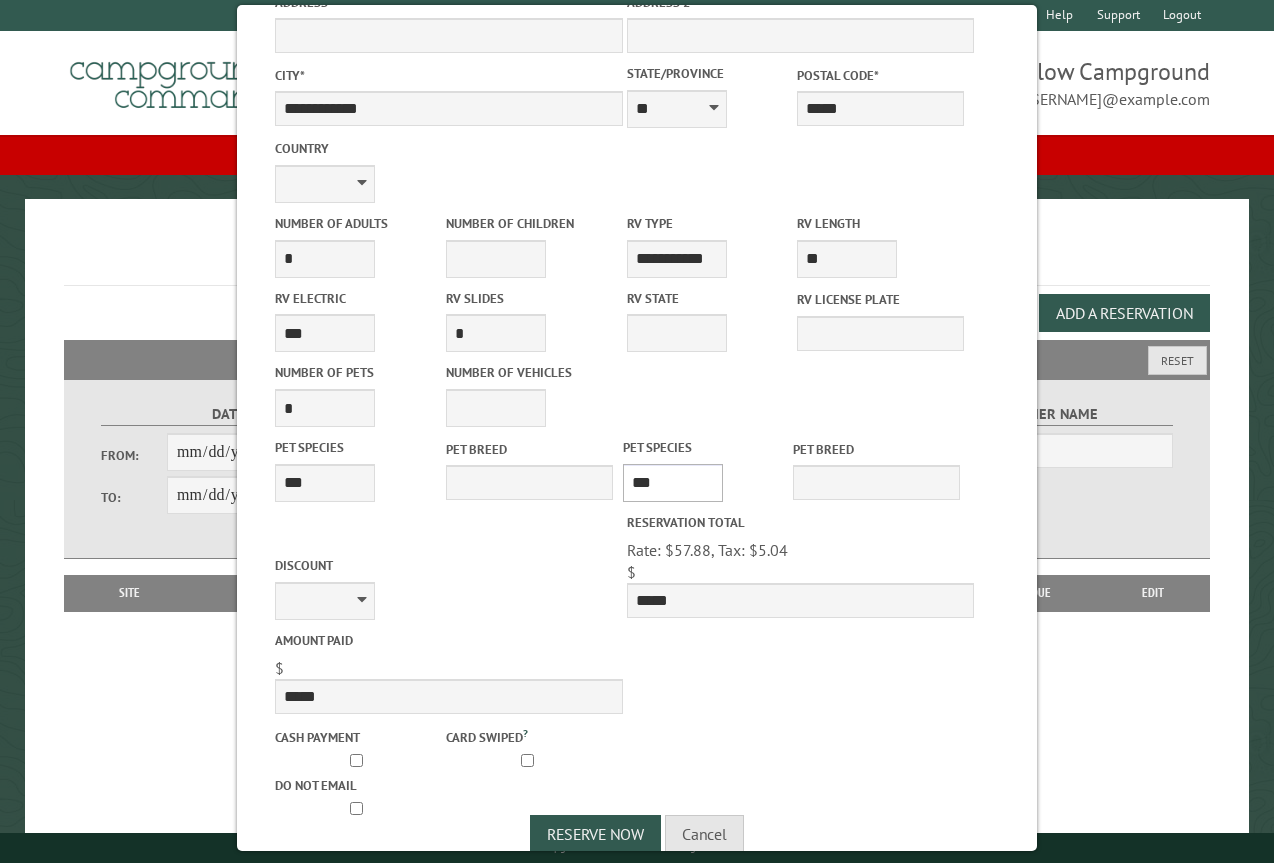 scroll, scrollTop: 541, scrollLeft: 0, axis: vertical 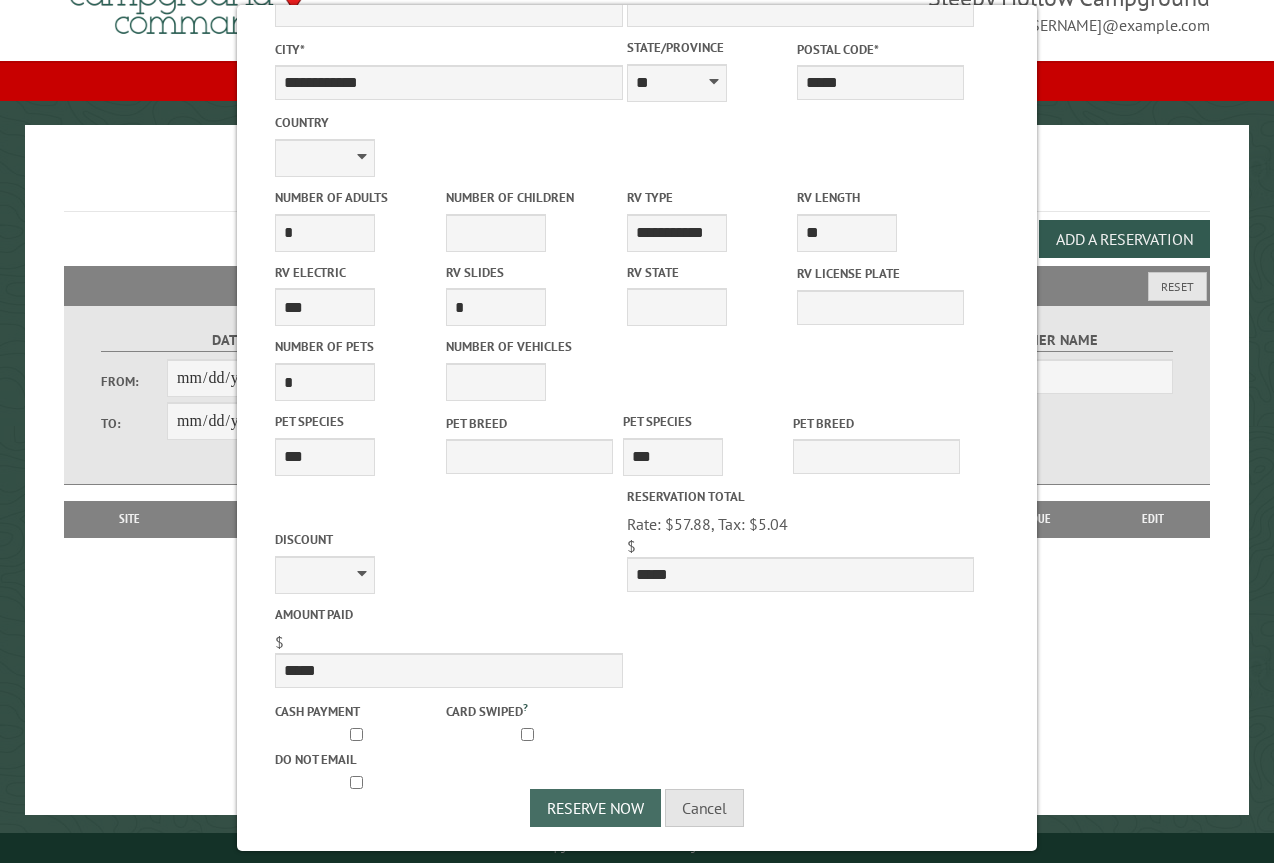 click on "Reserve Now" at bounding box center (595, 808) 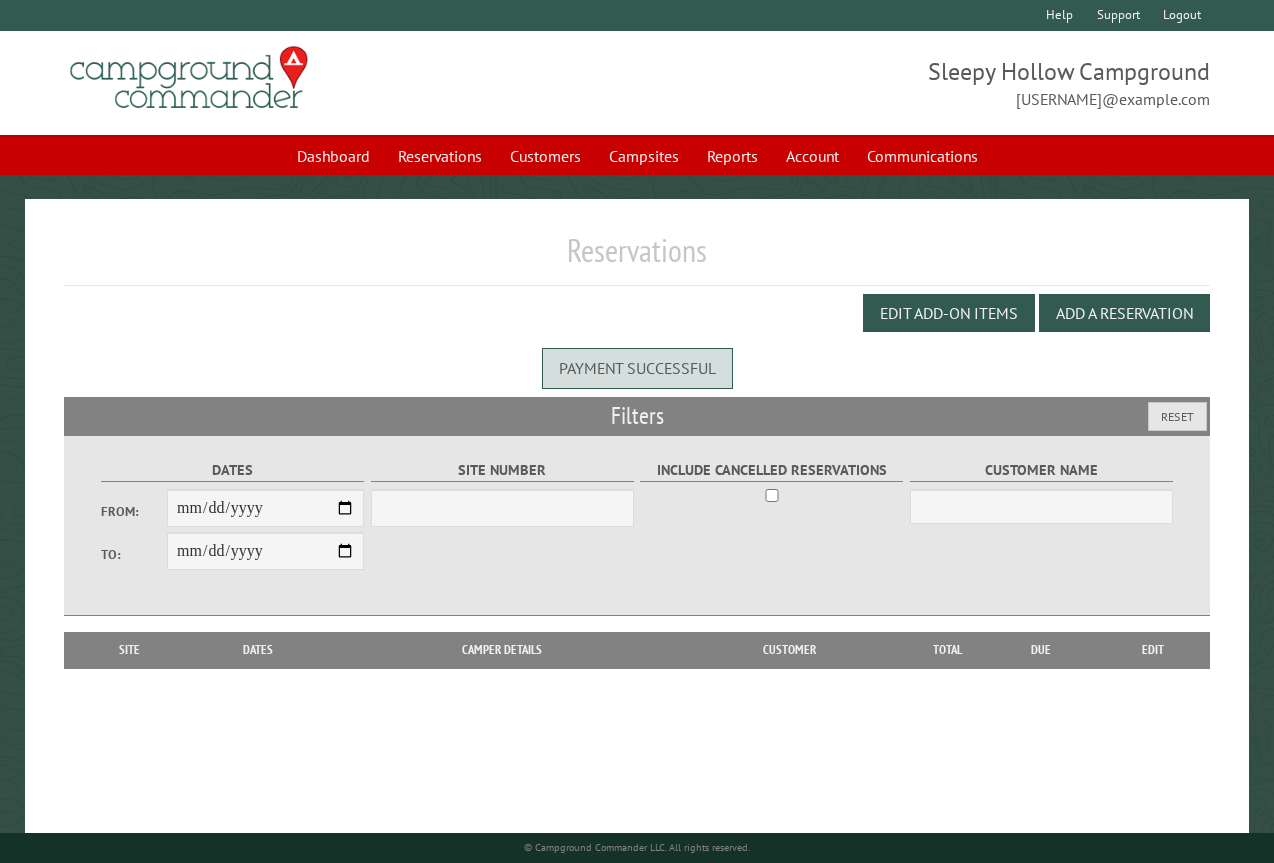 scroll, scrollTop: 0, scrollLeft: 0, axis: both 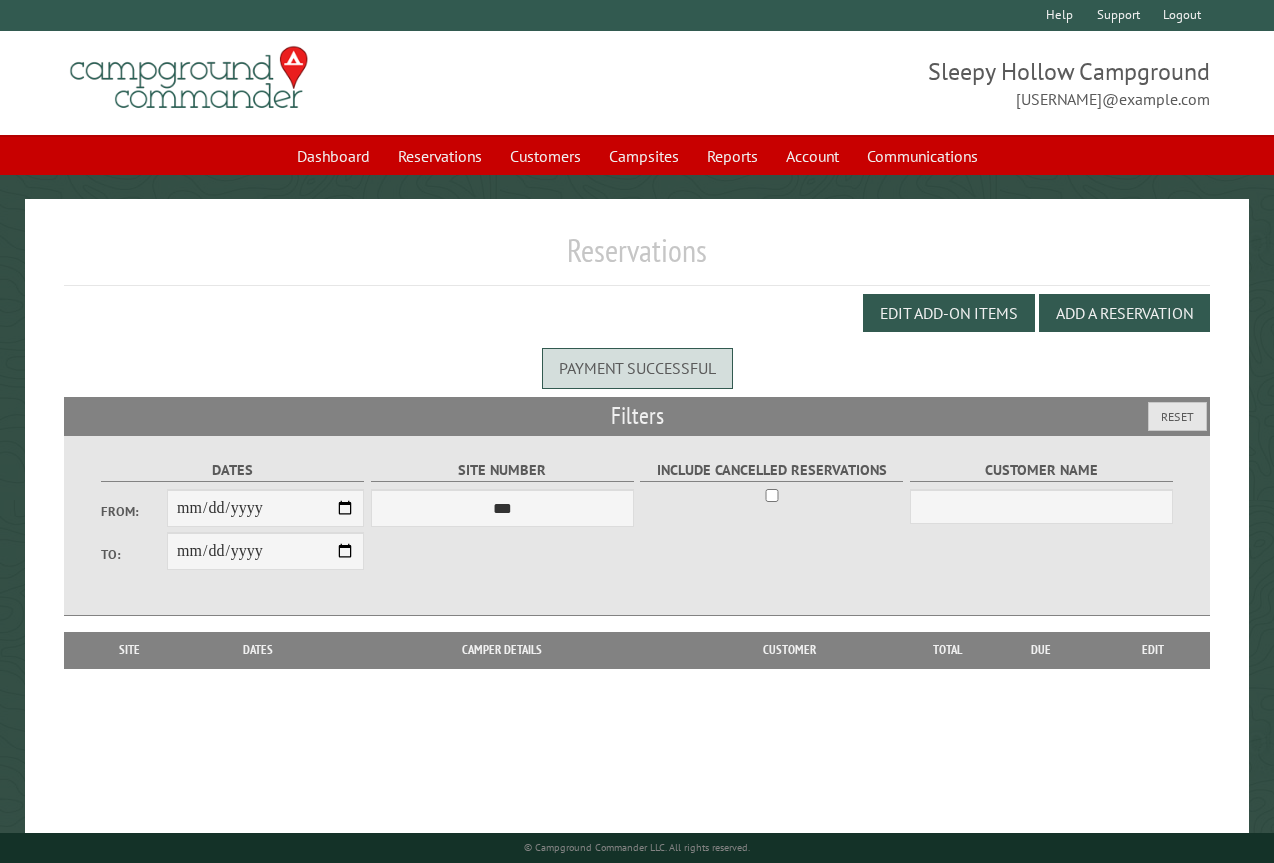 click on "Reservations
Edit Add-on Items
Add a Reservation
Payment successful
Filters  Reset
Dates
From:
To:
Site Number
*** * * * * * * * * * ** *** *** ** ** ** ** ** ** ** ** ** ** *** *** ** ** ** ** ** ** ** ** ** ** *** *** ** ** ** ** ** ** ** ** *** *** ** ** ** ** ** ** *** *** ** ** ** ** ** *** ** ** ** ** ** ** ** ** ** ** ** ** ** ** ** ** ** ** ** ** ** ** ** ** **
Due" at bounding box center [636, 544] 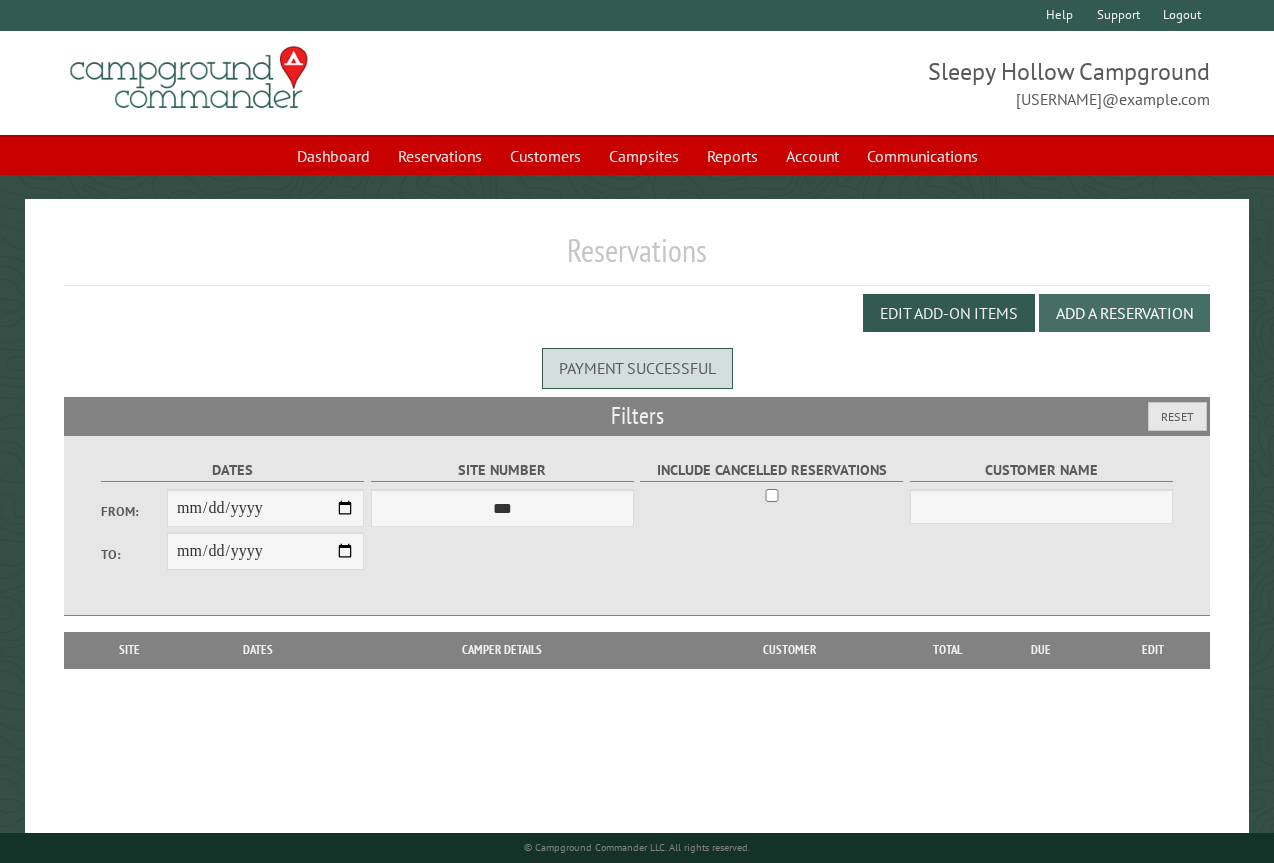 click on "Add a Reservation" at bounding box center (1124, 313) 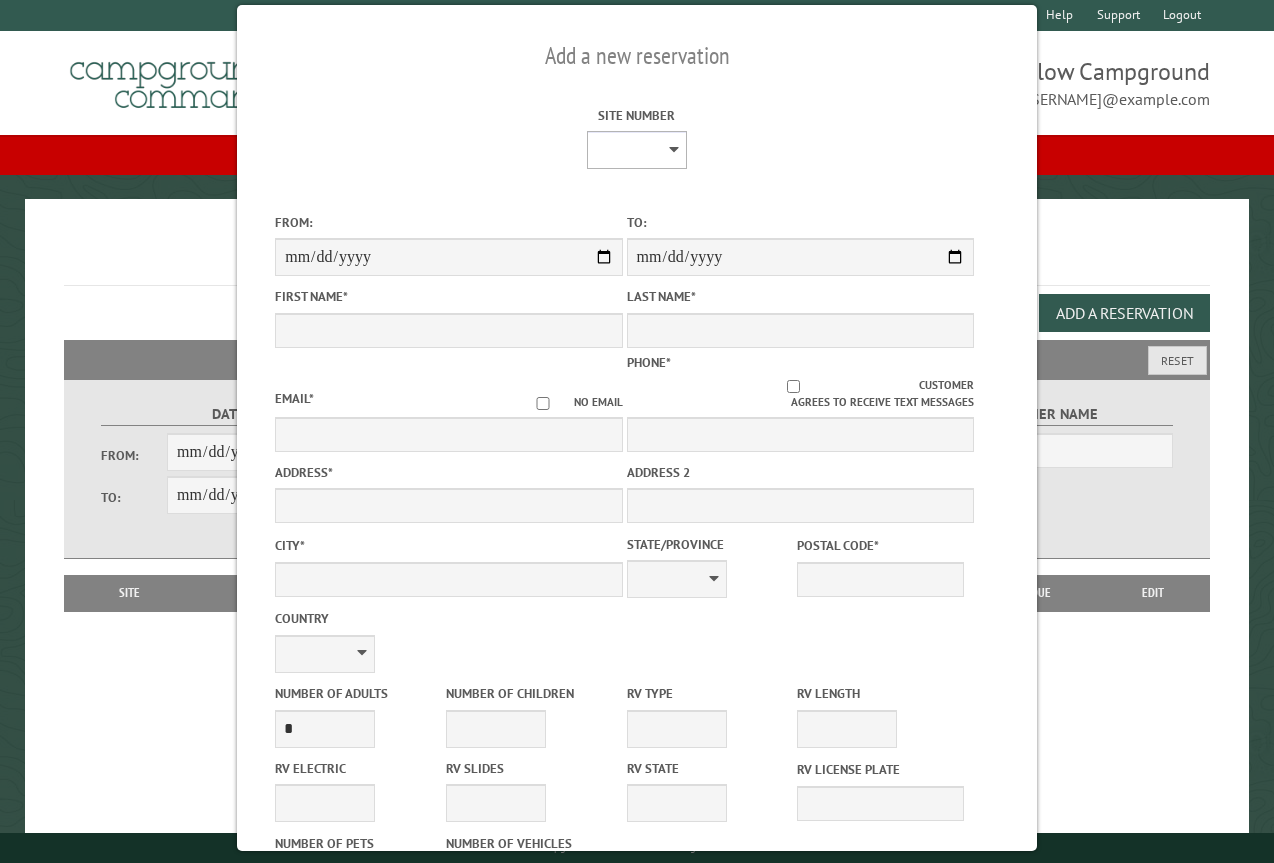 click on "* * * * * * * * * ** *** *** ** ** ** ** ** ** ** ** ** ** *** *** ** ** ** ** ** ** ** ** ** ** *** *** ** ** ** ** ** ** ** ** *** *** ** ** ** ** ** ** *** *** ** ** ** ** ** *** ** ** ** ** ** ** ** ** ** ** ** ** ** ** ** ** ** ** ** ** ** ** ** ** **" at bounding box center [637, 150] 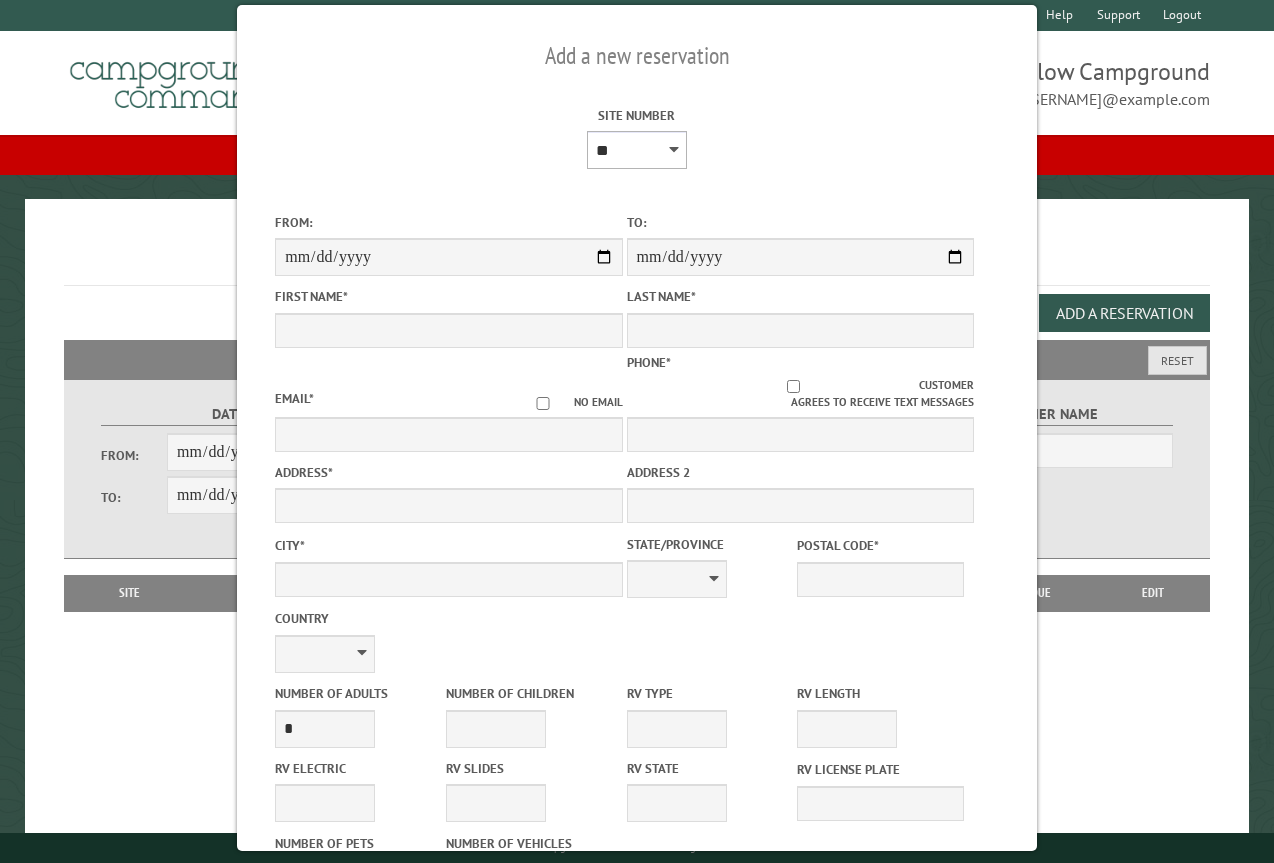 click on "* * * * * * * * * ** *** *** ** ** ** ** ** ** ** ** ** ** *** *** ** ** ** ** ** ** ** ** ** ** *** *** ** ** ** ** ** ** ** ** *** *** ** ** ** ** ** ** *** *** ** ** ** ** ** *** ** ** ** ** ** ** ** ** ** ** ** ** ** ** ** ** ** ** ** ** ** ** ** ** **" at bounding box center (637, 150) 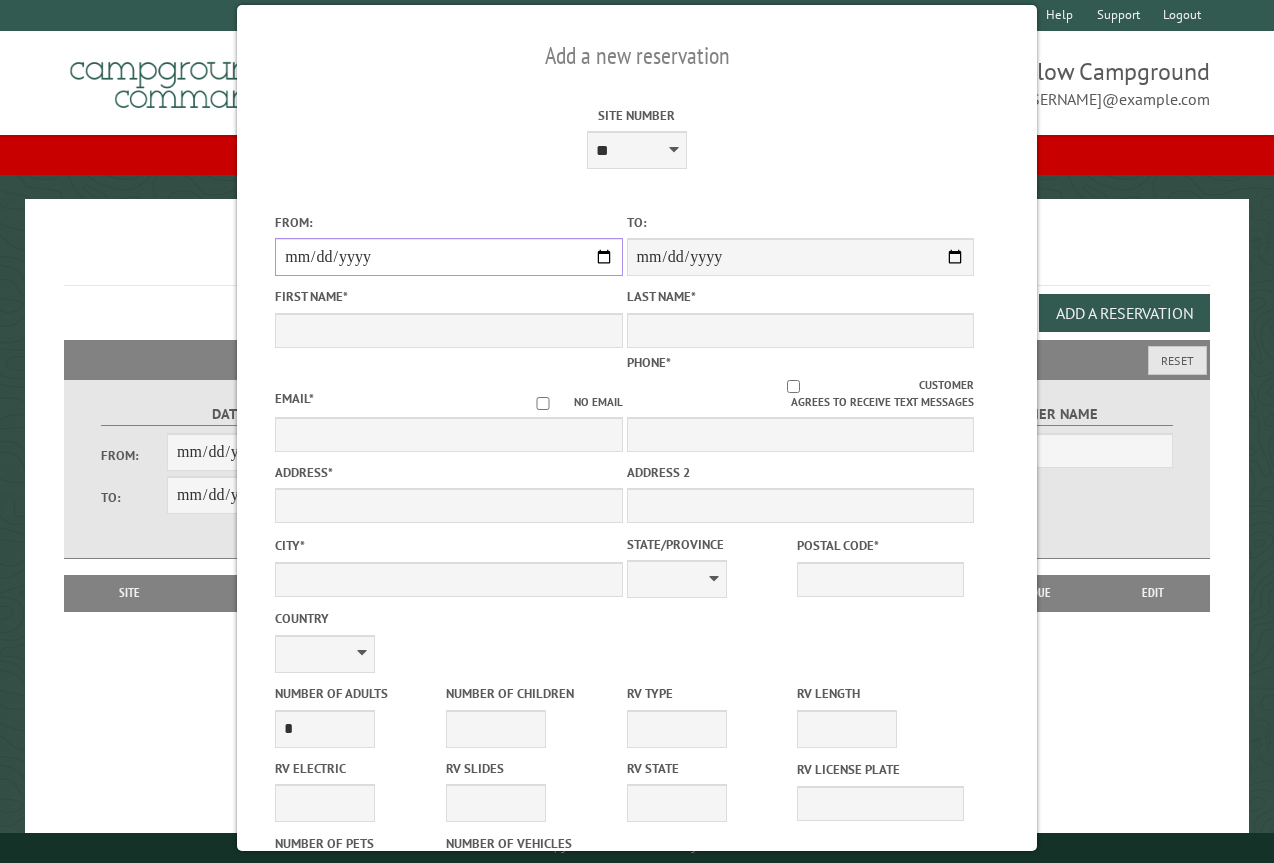 click on "From:" at bounding box center (448, 257) 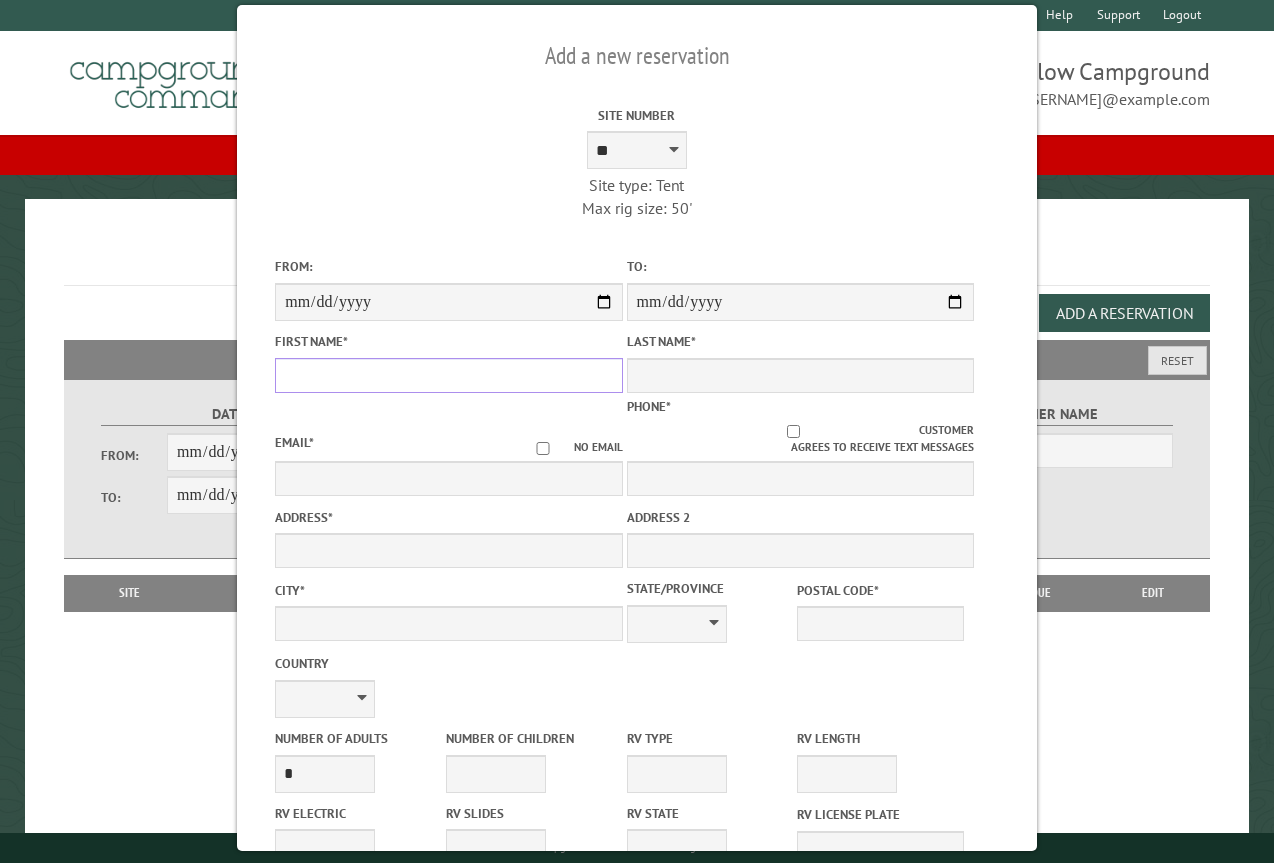 click on "First Name *" at bounding box center [448, 375] 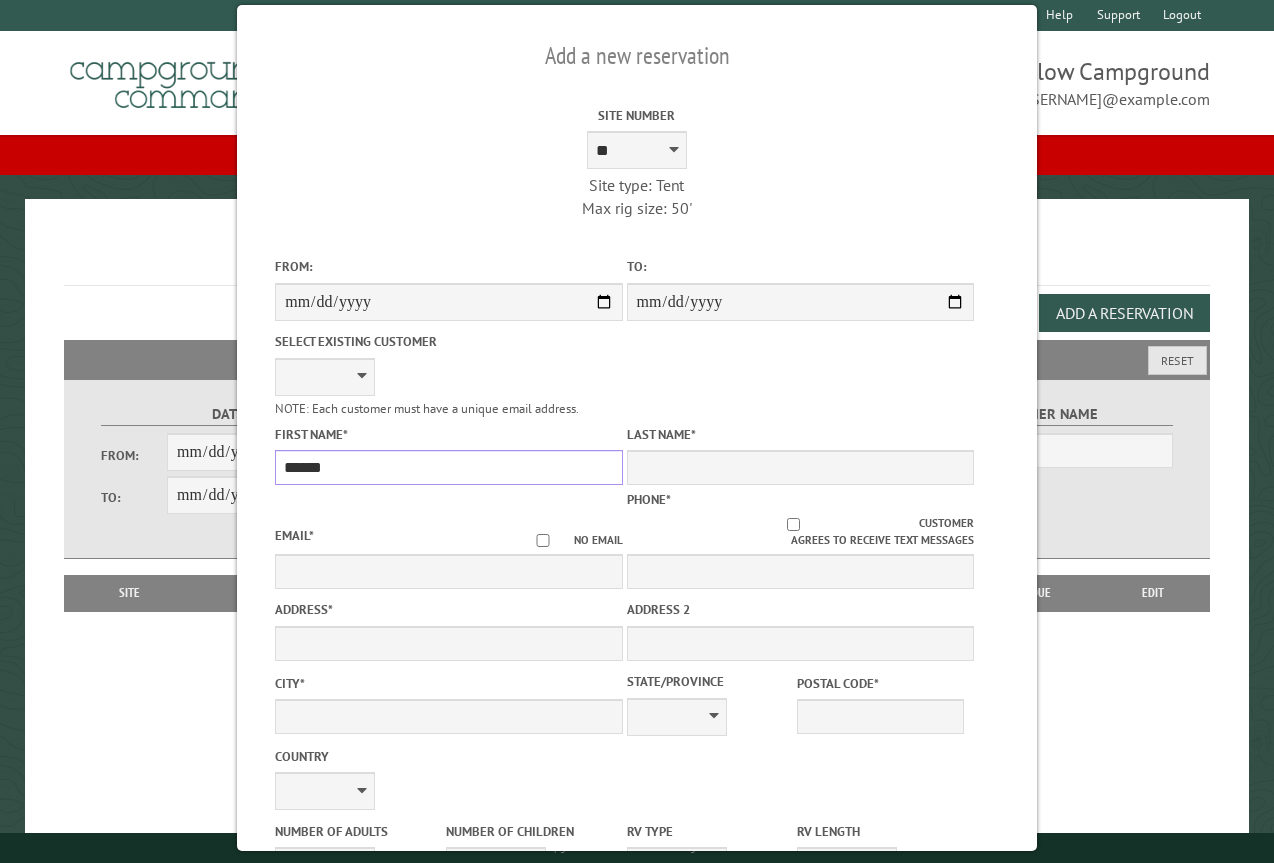 type on "******" 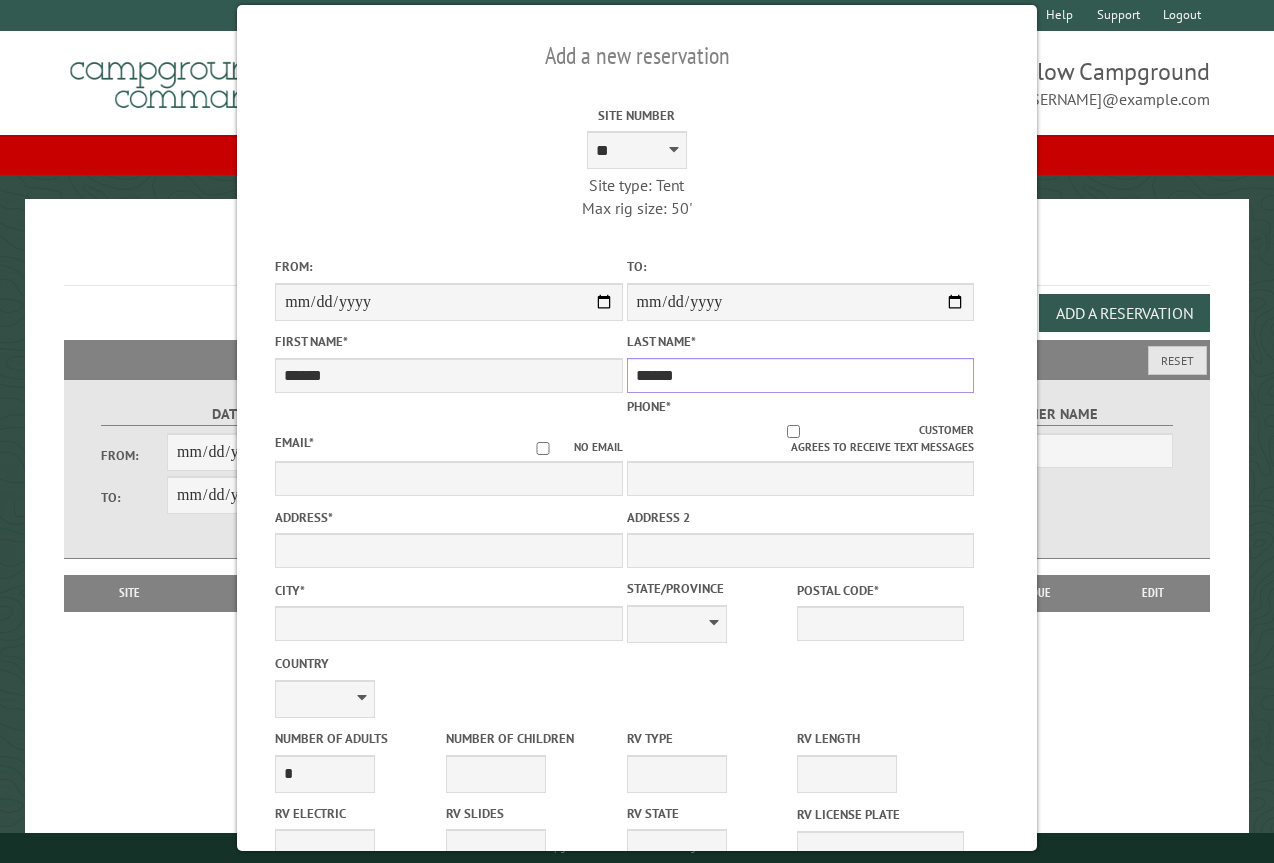 type on "******" 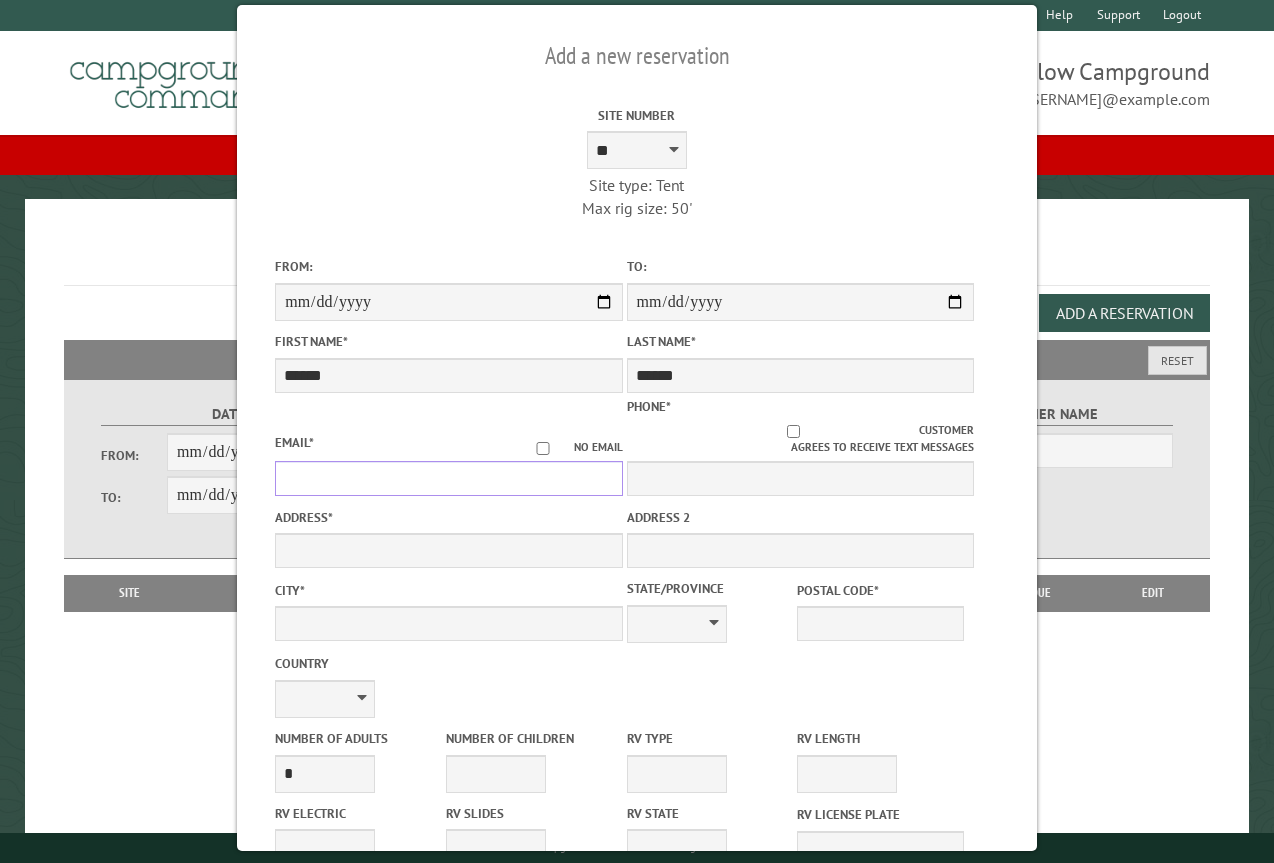 click on "Email *" at bounding box center (448, 478) 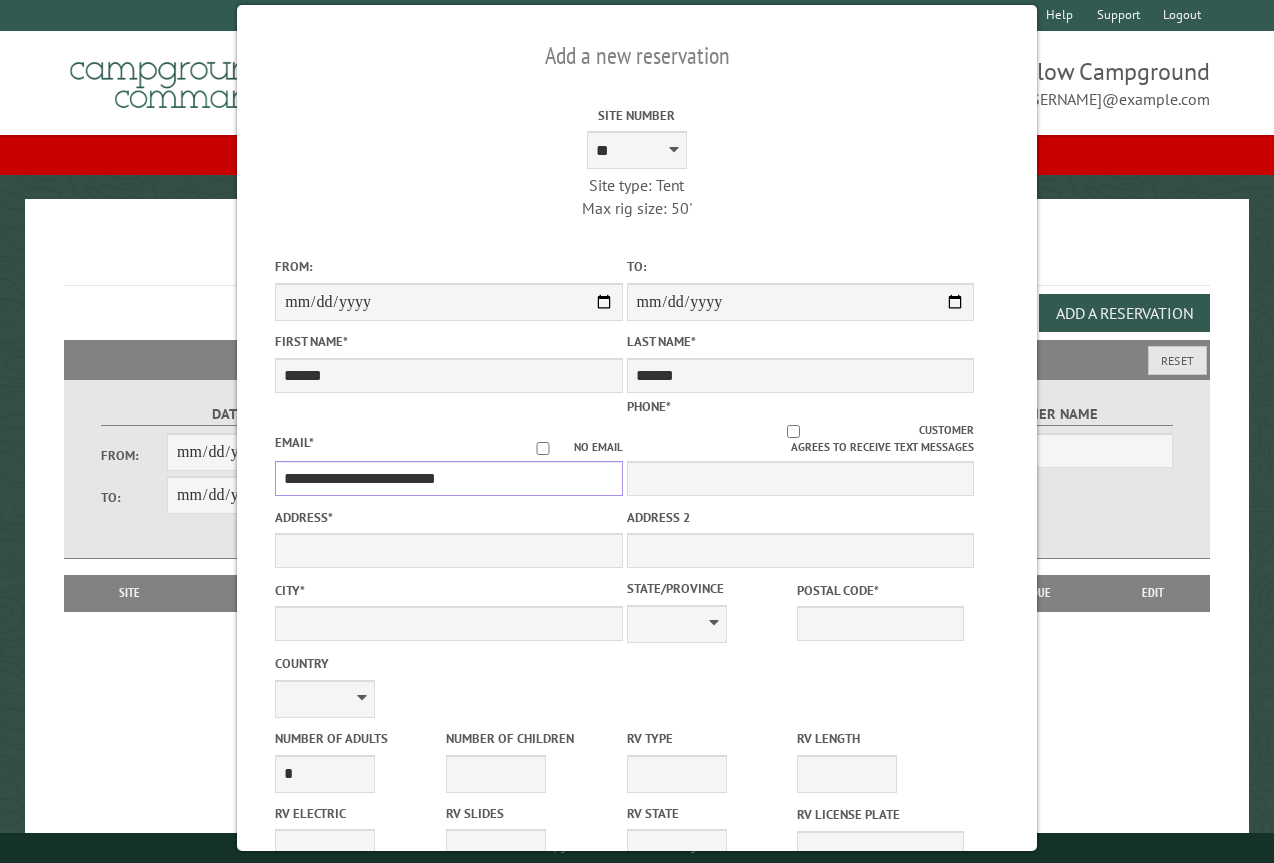 type on "**********" 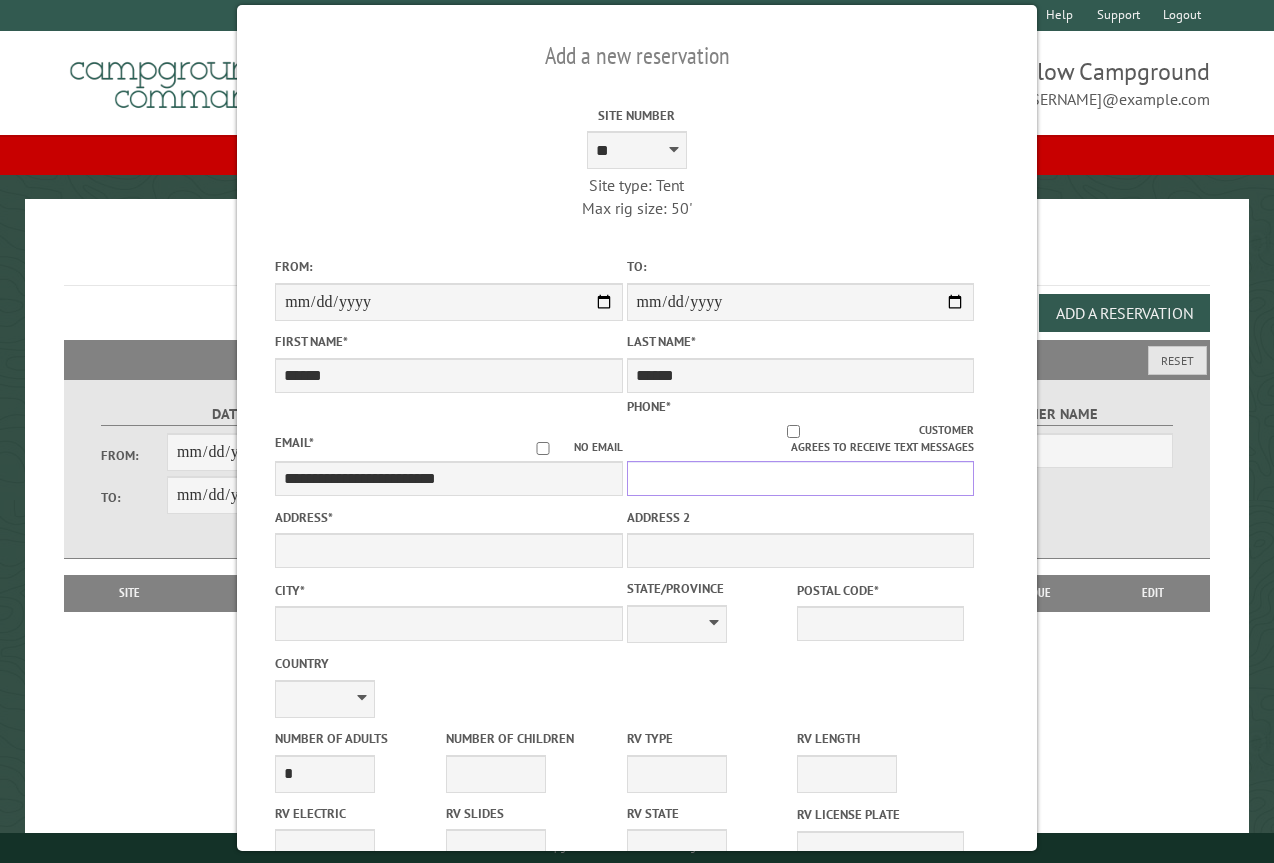 click on "Phone *" at bounding box center (800, 478) 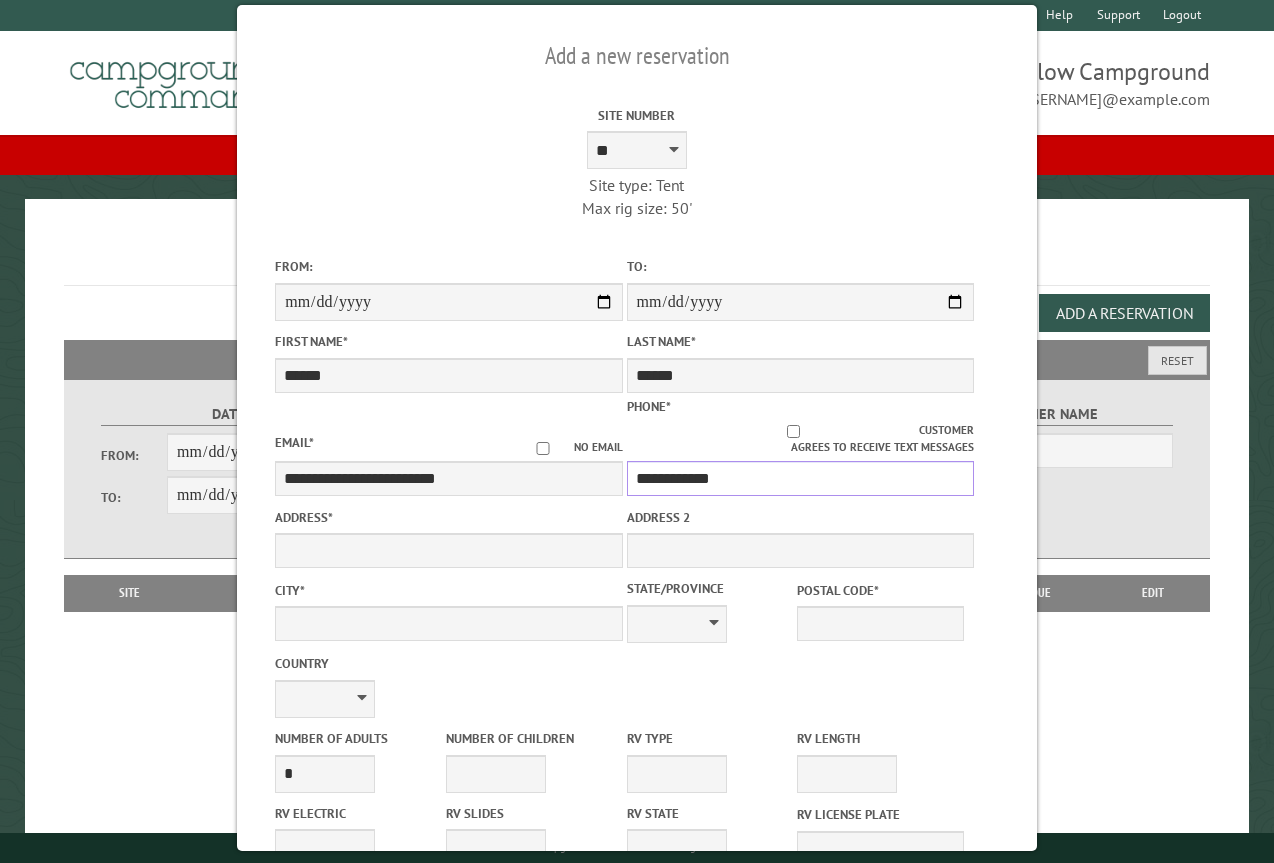 type on "**********" 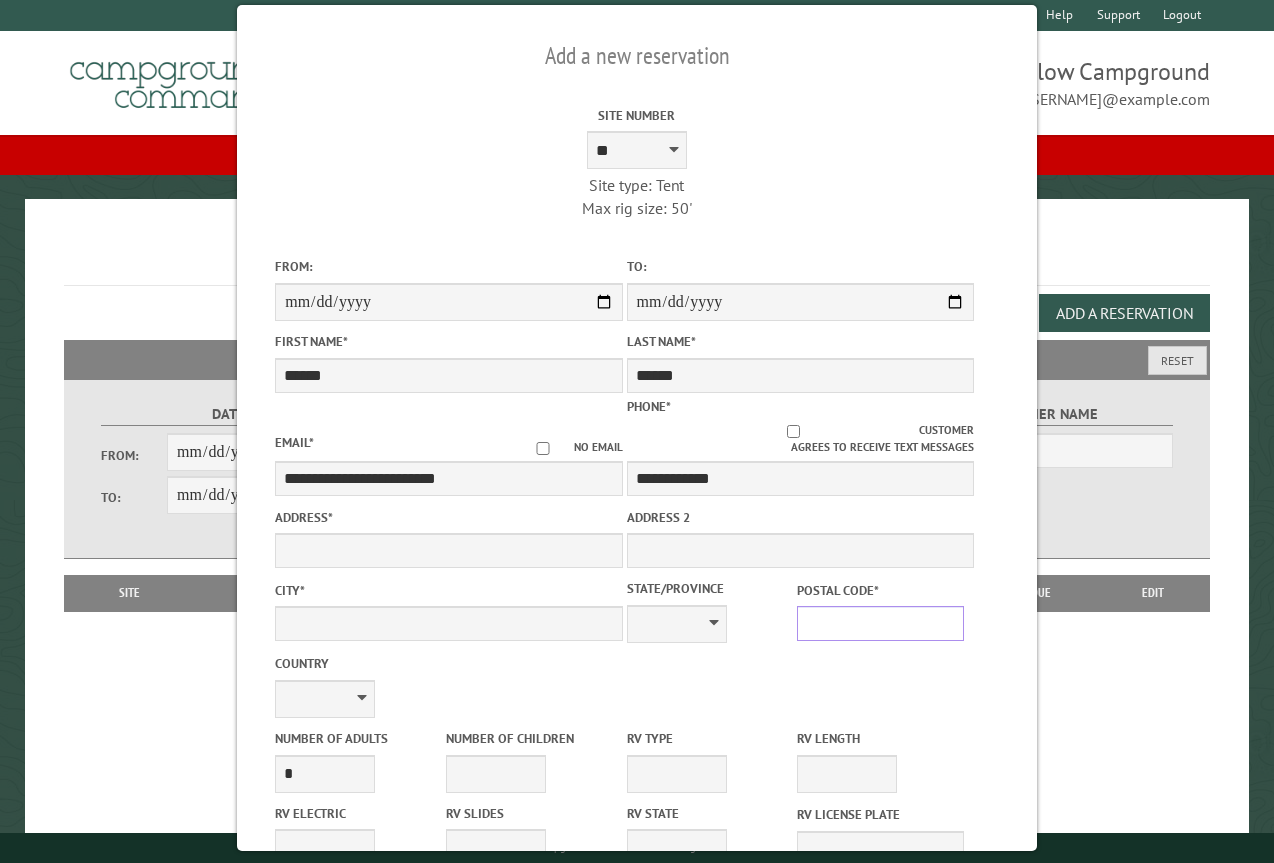 click on "Postal Code *" at bounding box center [880, 623] 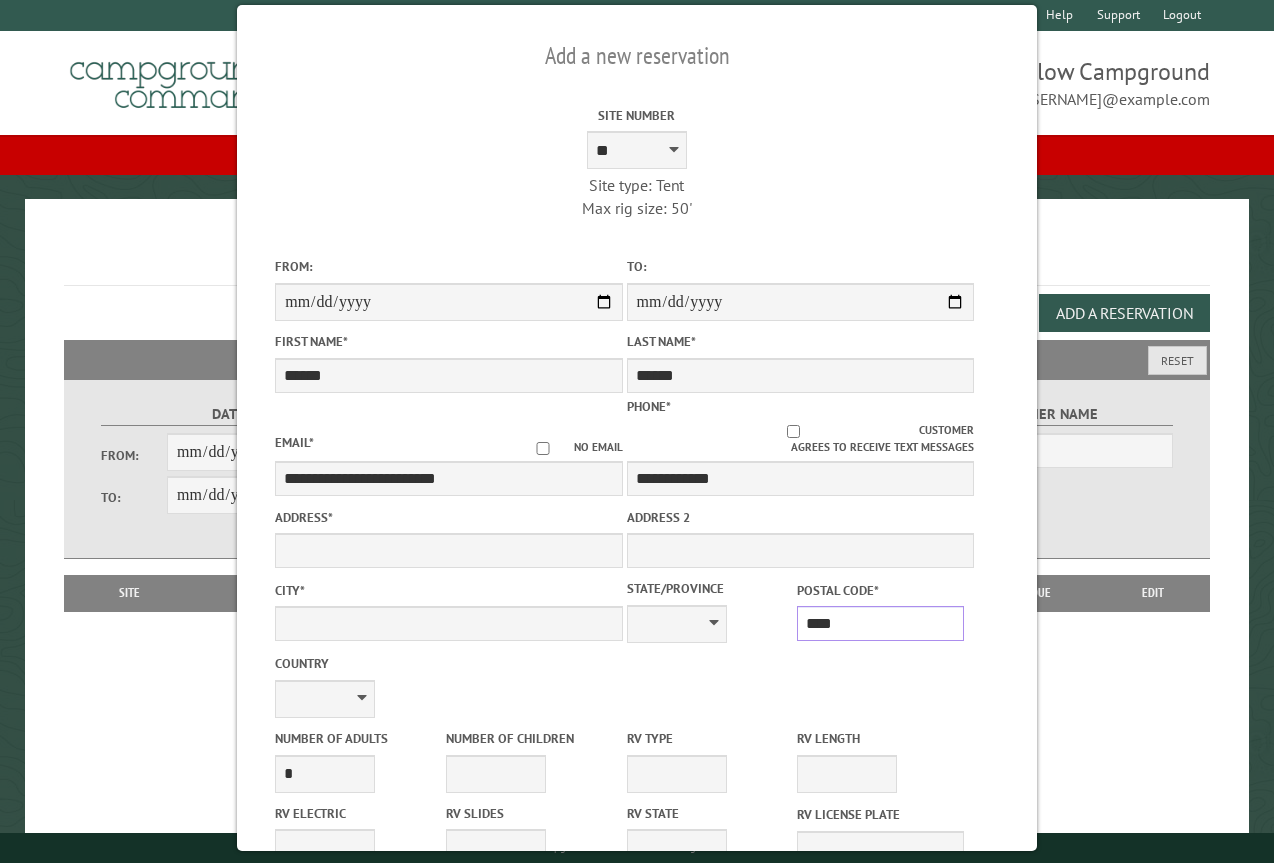 type on "*****" 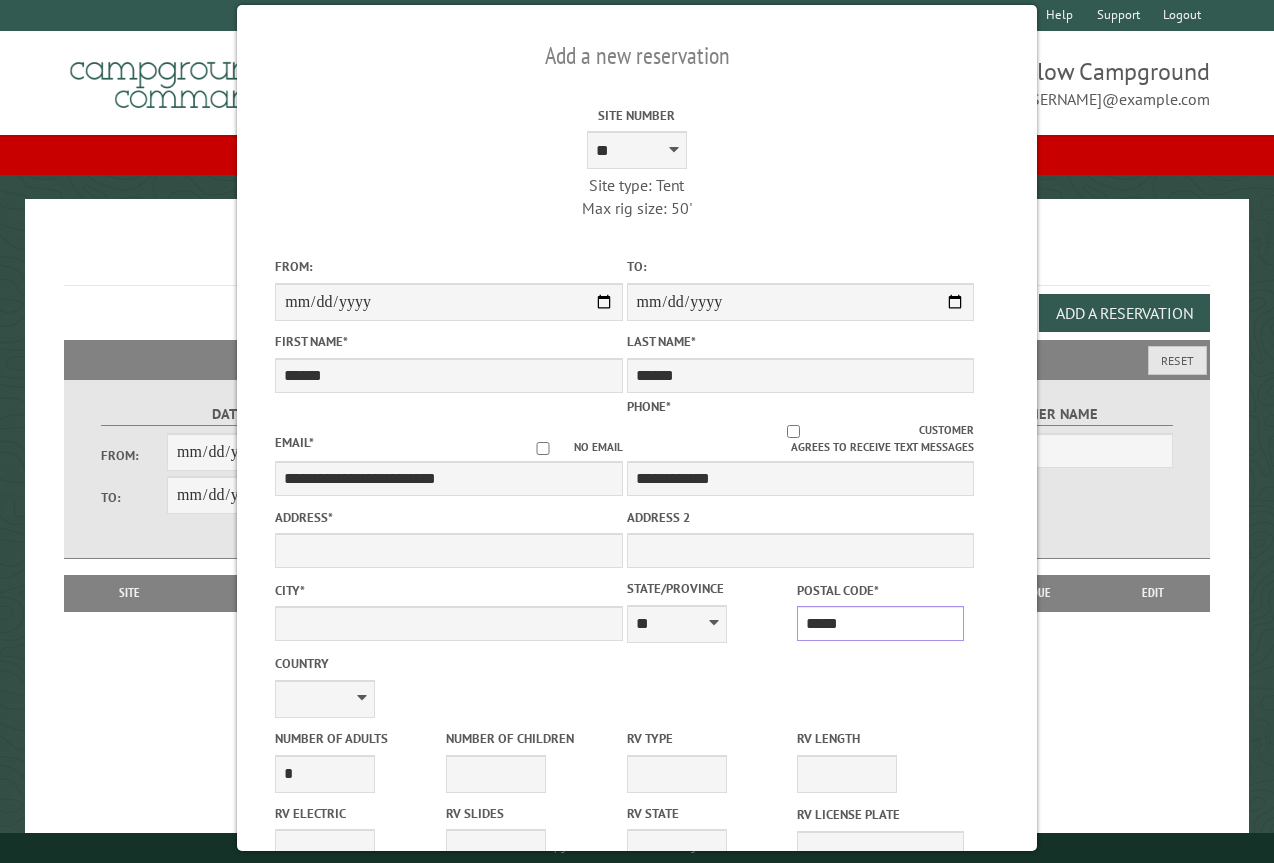 type on "*********" 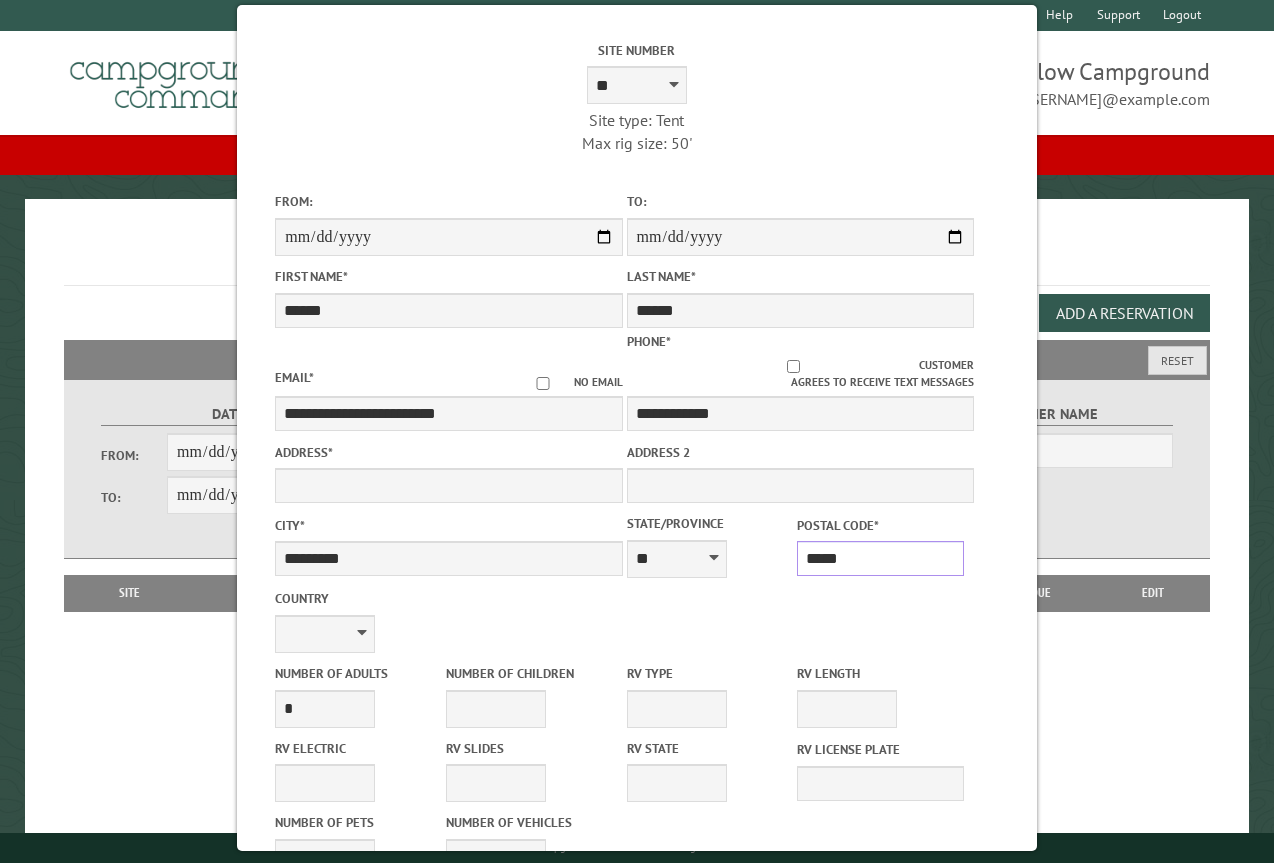 scroll, scrollTop: 100, scrollLeft: 0, axis: vertical 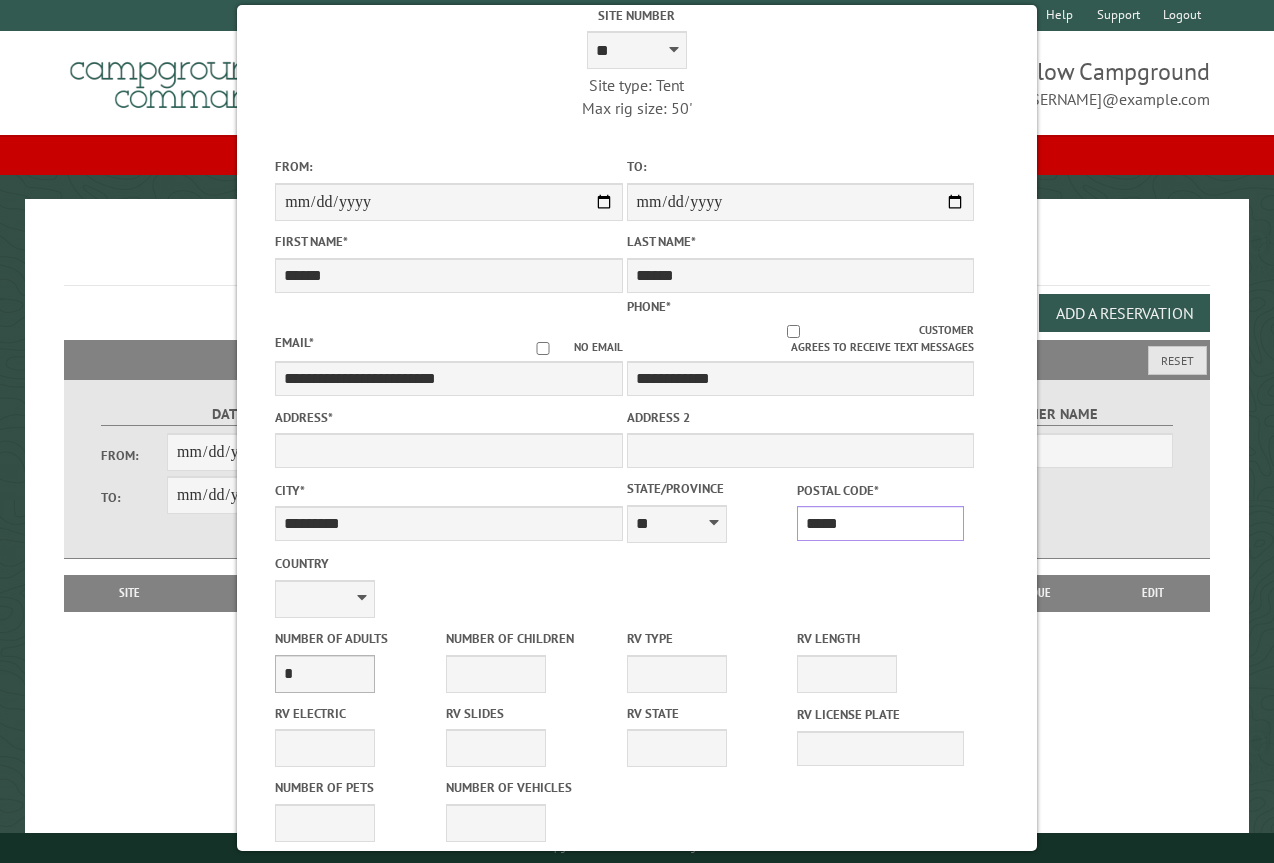 type on "*****" 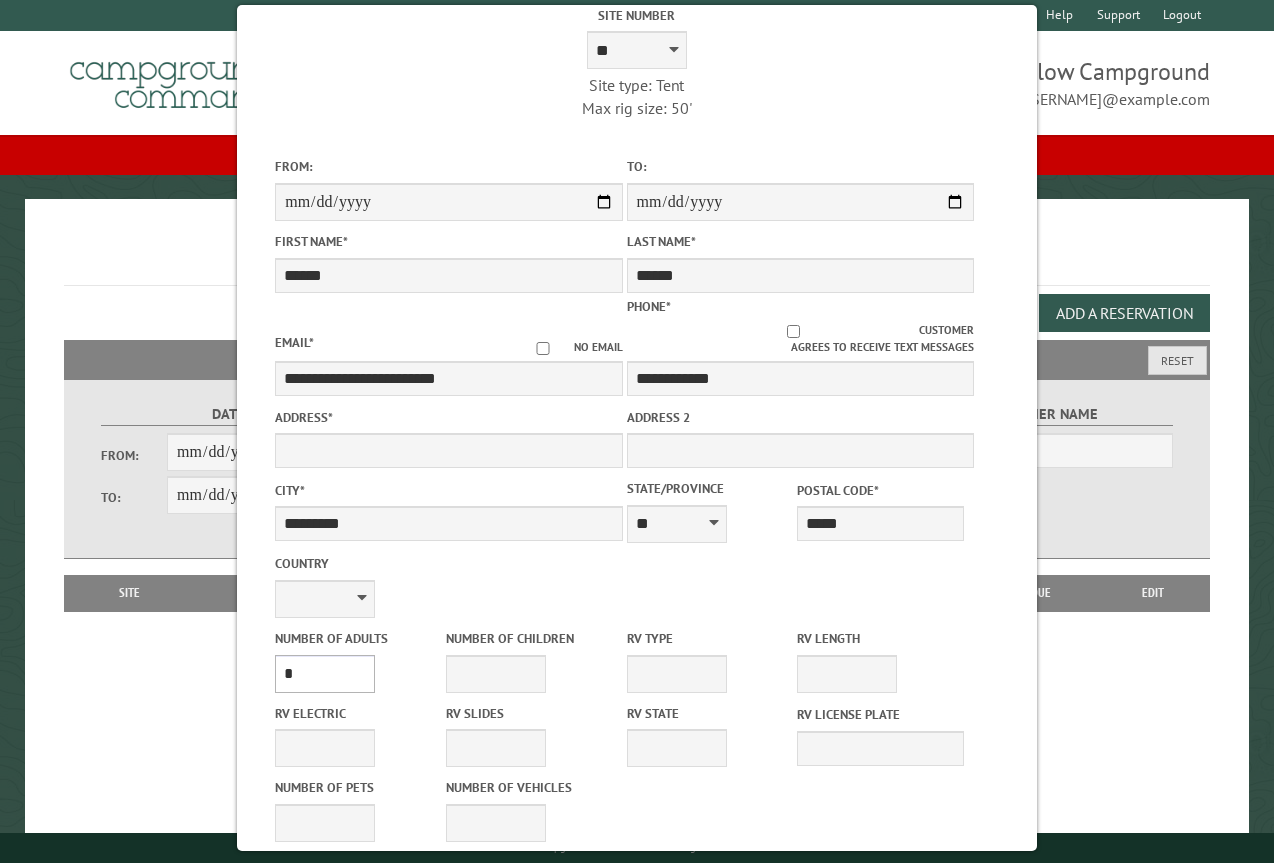 click on "* * * * * * * * * * **" at bounding box center (325, 674) 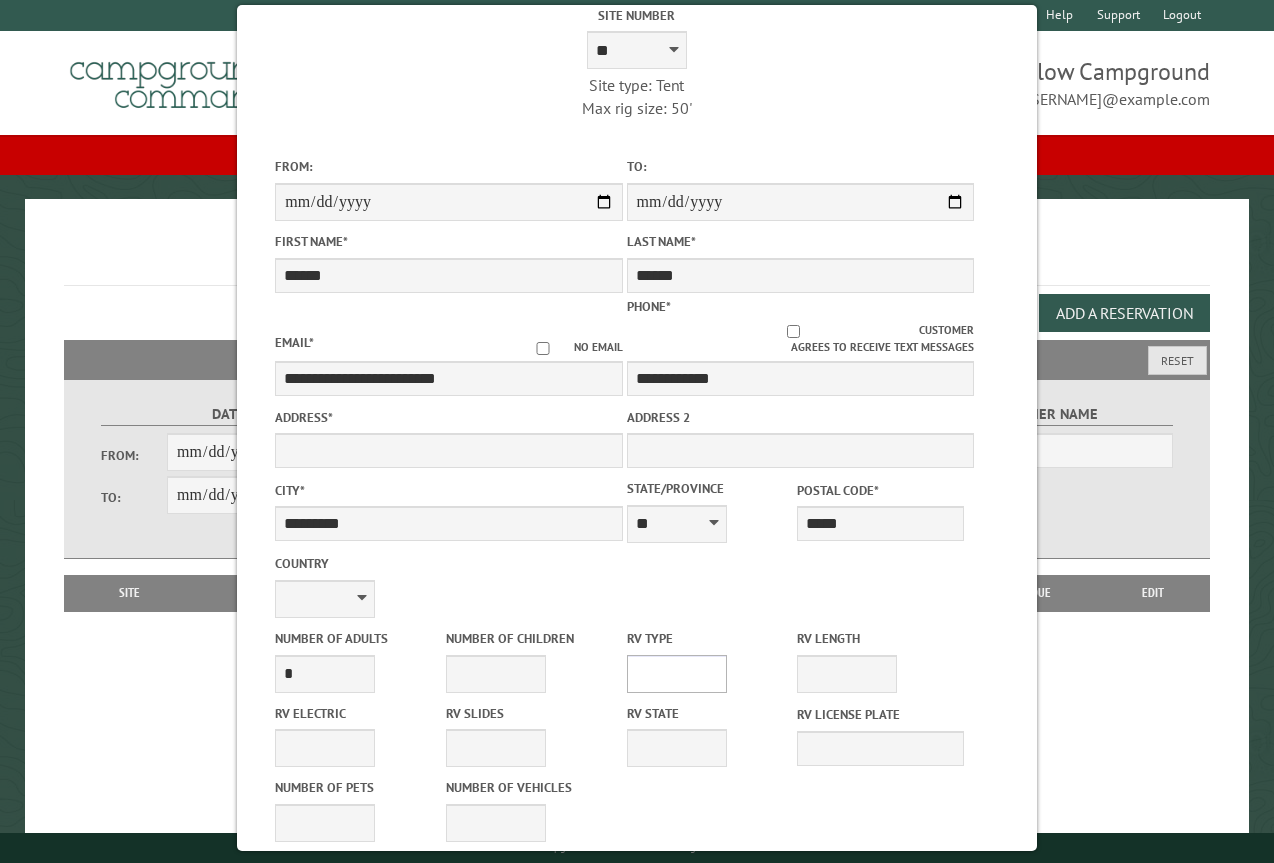 click on "**********" at bounding box center [677, 674] 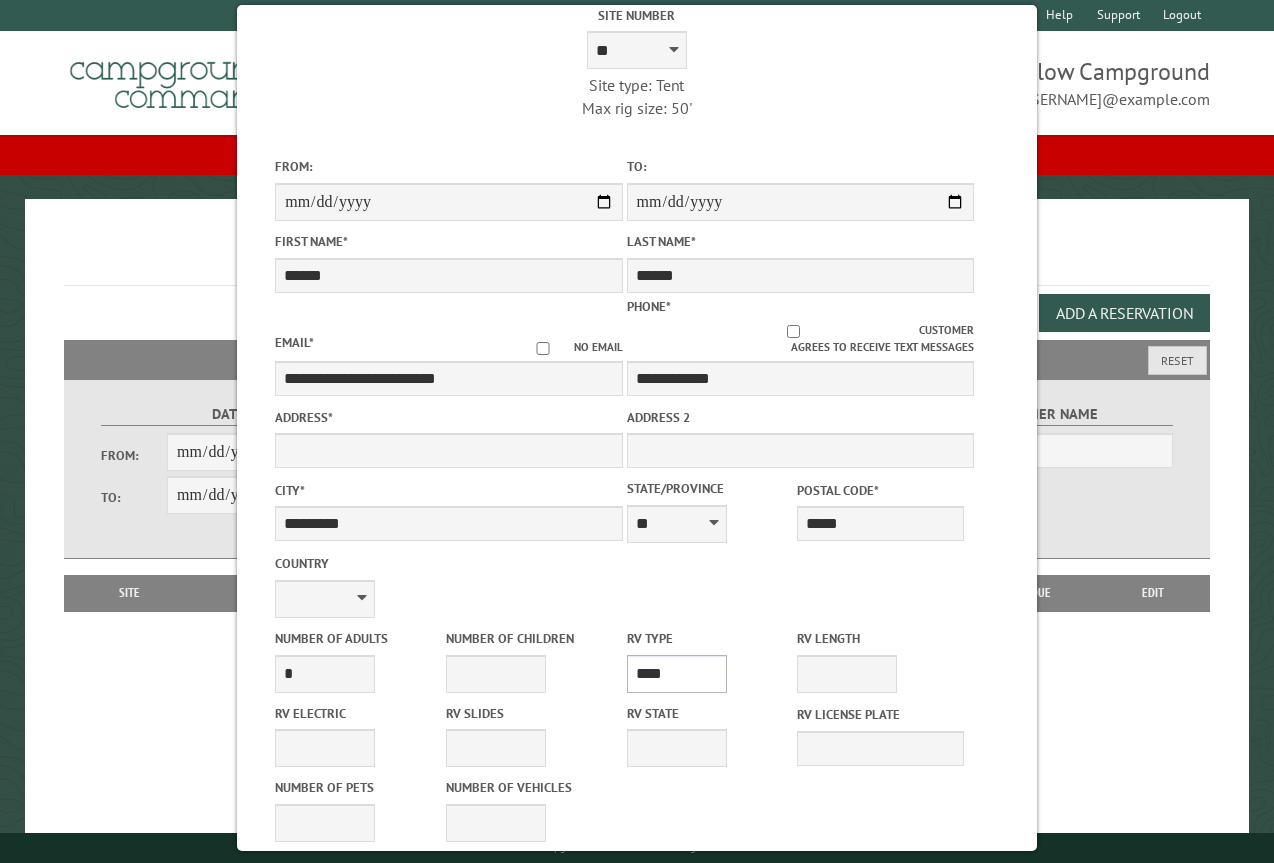 click on "**********" at bounding box center (677, 674) 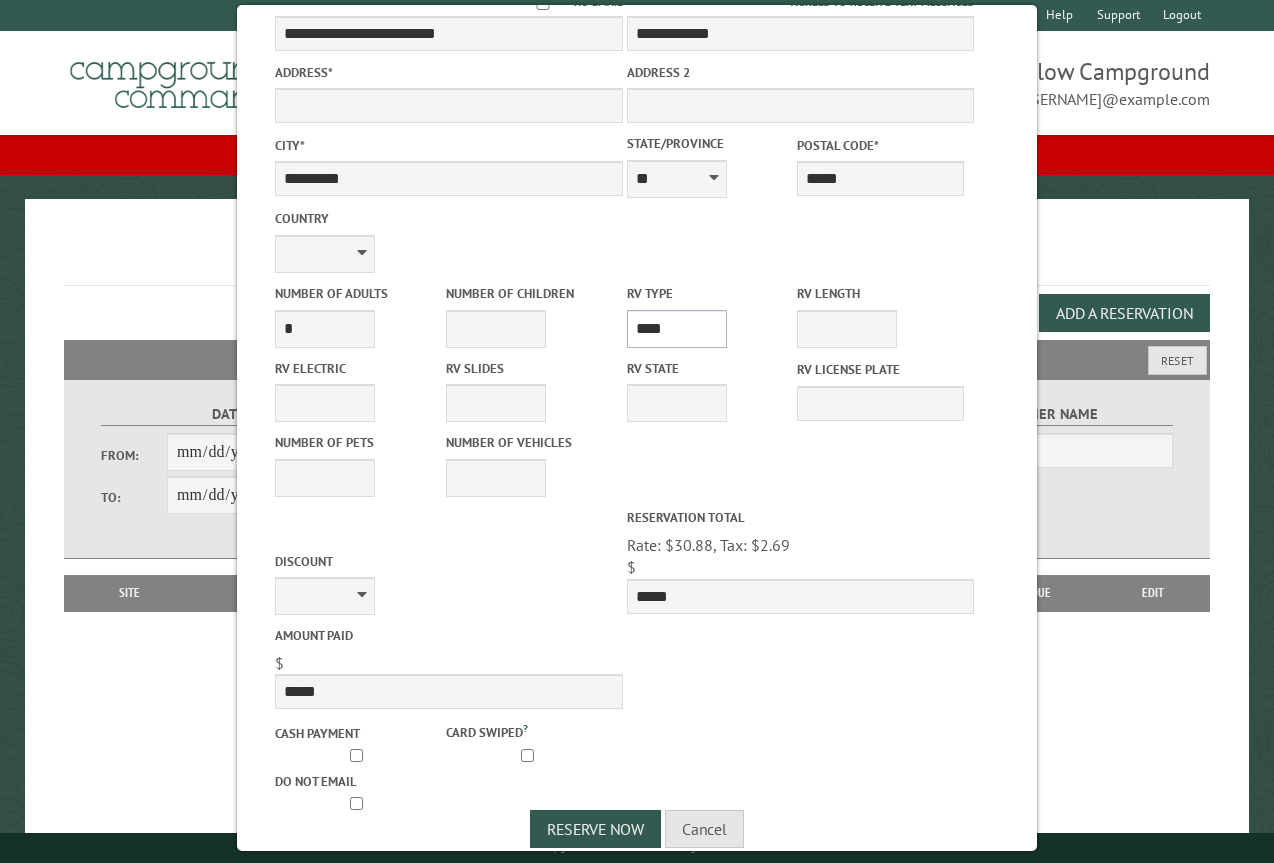 scroll, scrollTop: 467, scrollLeft: 0, axis: vertical 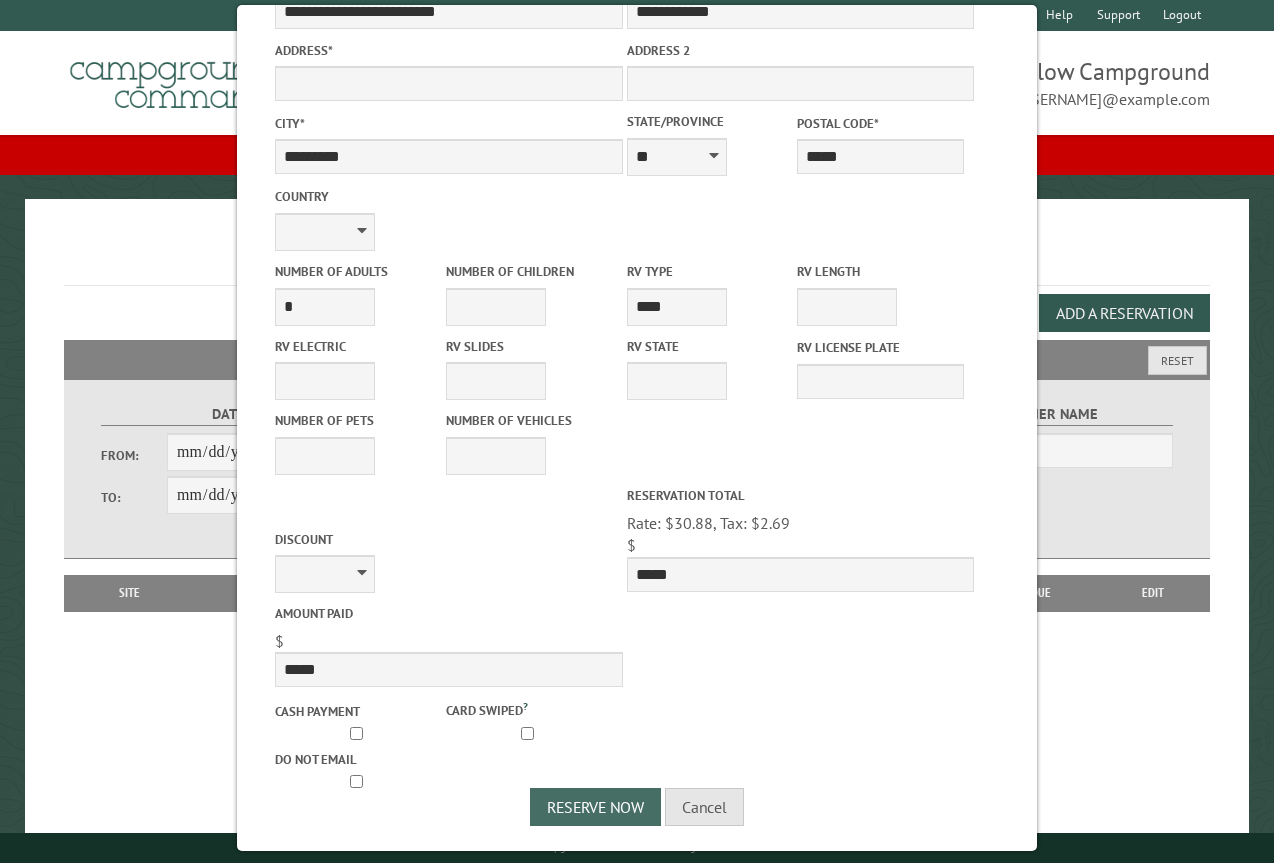 click on "Reserve Now" at bounding box center (595, 807) 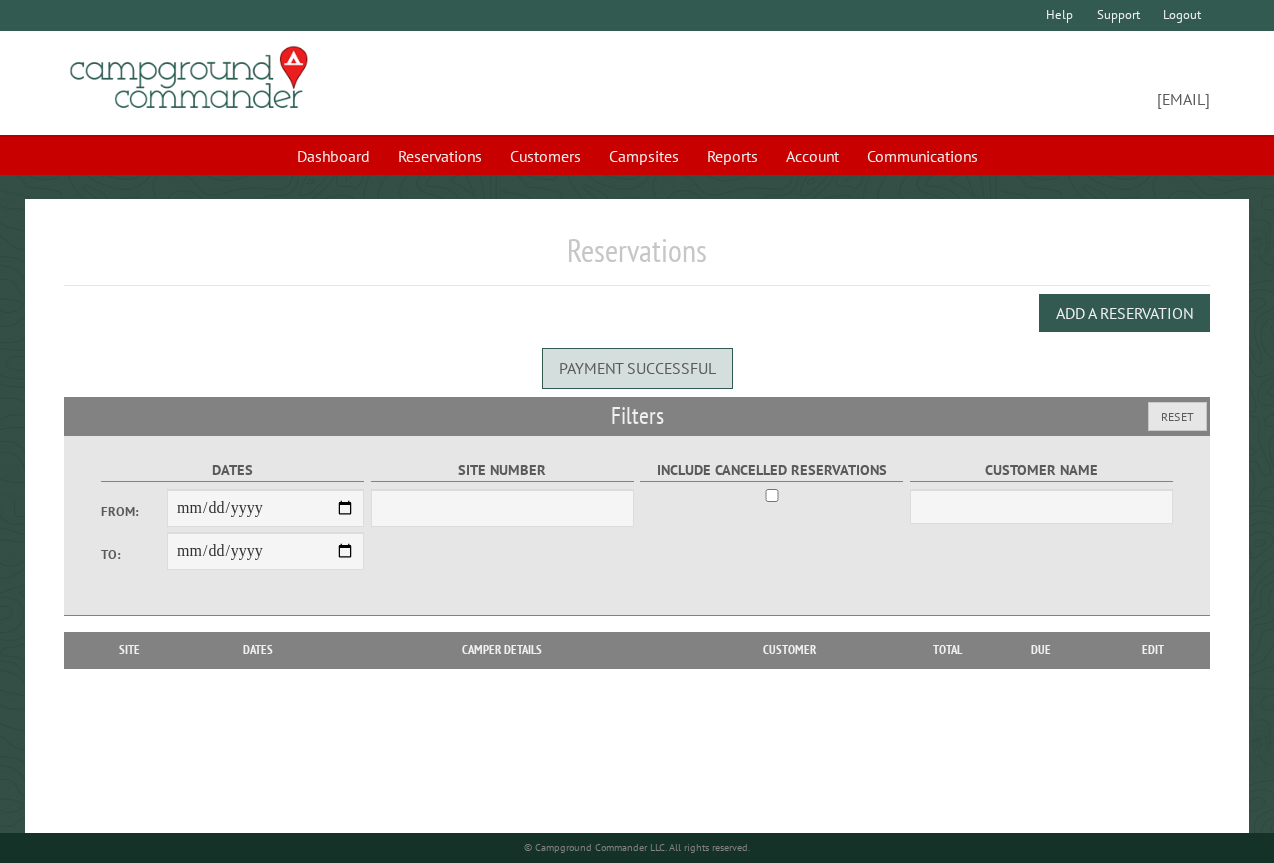 scroll, scrollTop: 0, scrollLeft: 0, axis: both 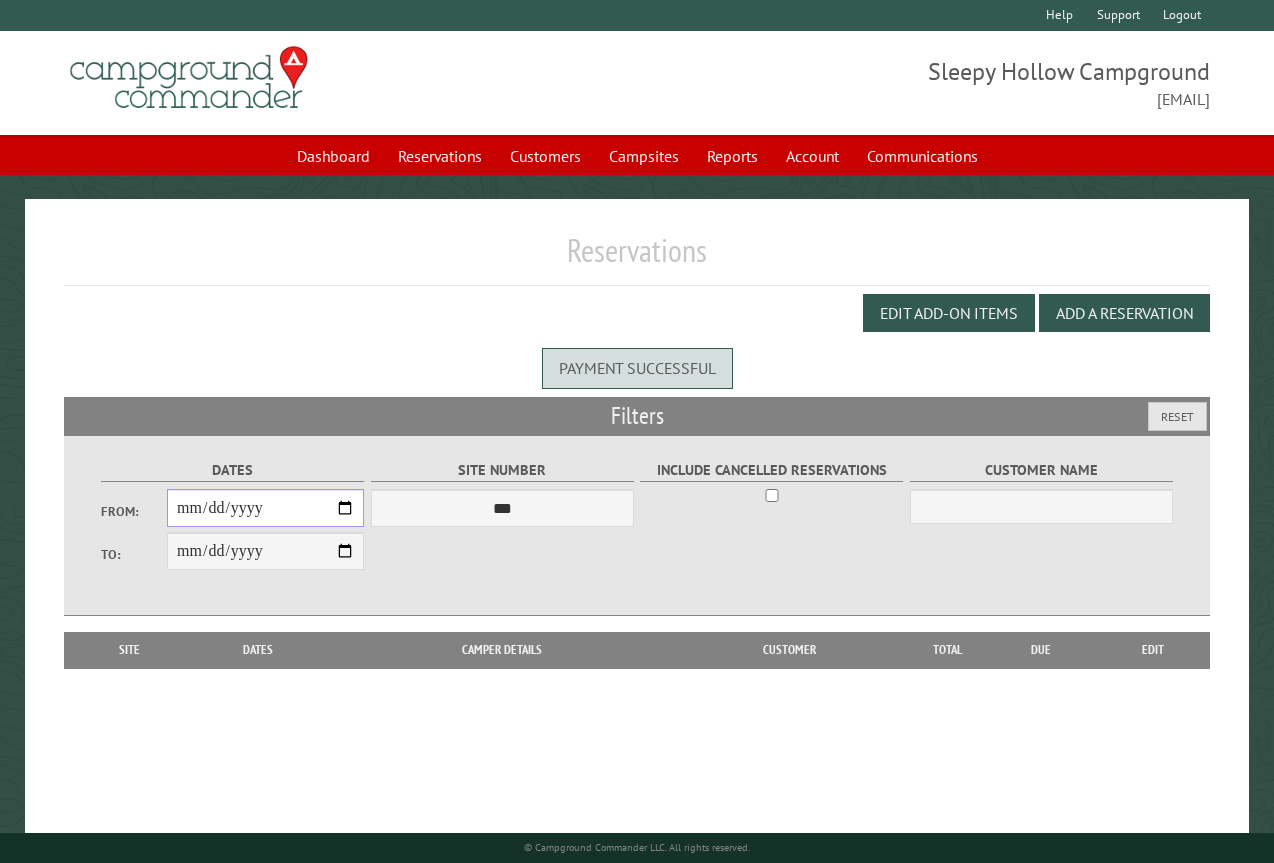 click on "From:" at bounding box center (265, 508) 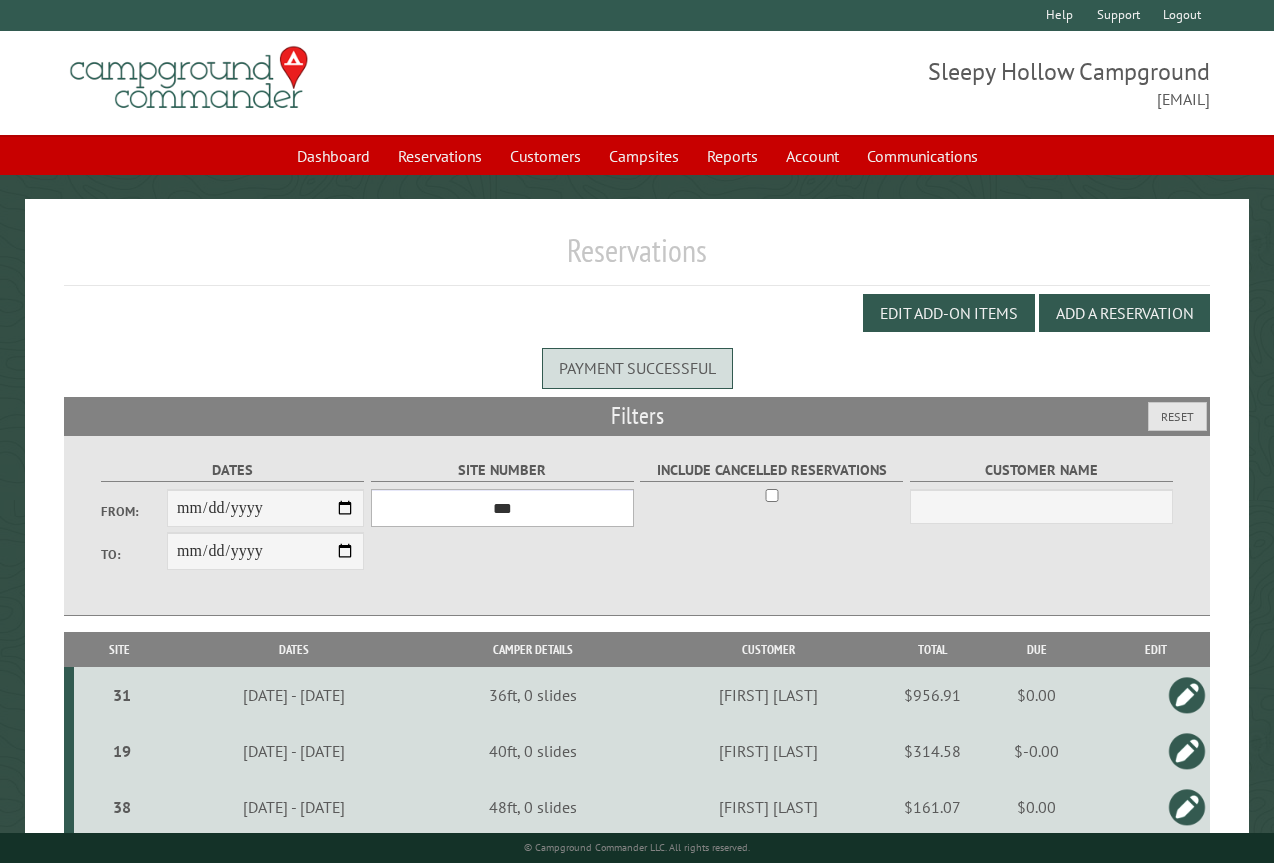 click on "*** * * * * * * * * * ** *** *** ** ** ** ** ** ** ** ** ** ** *** *** ** ** ** ** ** ** ** ** ** ** *** *** ** ** ** ** ** ** ** ** *** *** ** ** ** ** ** ** *** *** ** ** ** ** ** *** ** ** ** ** ** ** ** ** ** ** ** ** ** ** ** ** ** ** ** ** ** ** ** ** **" at bounding box center [502, 508] 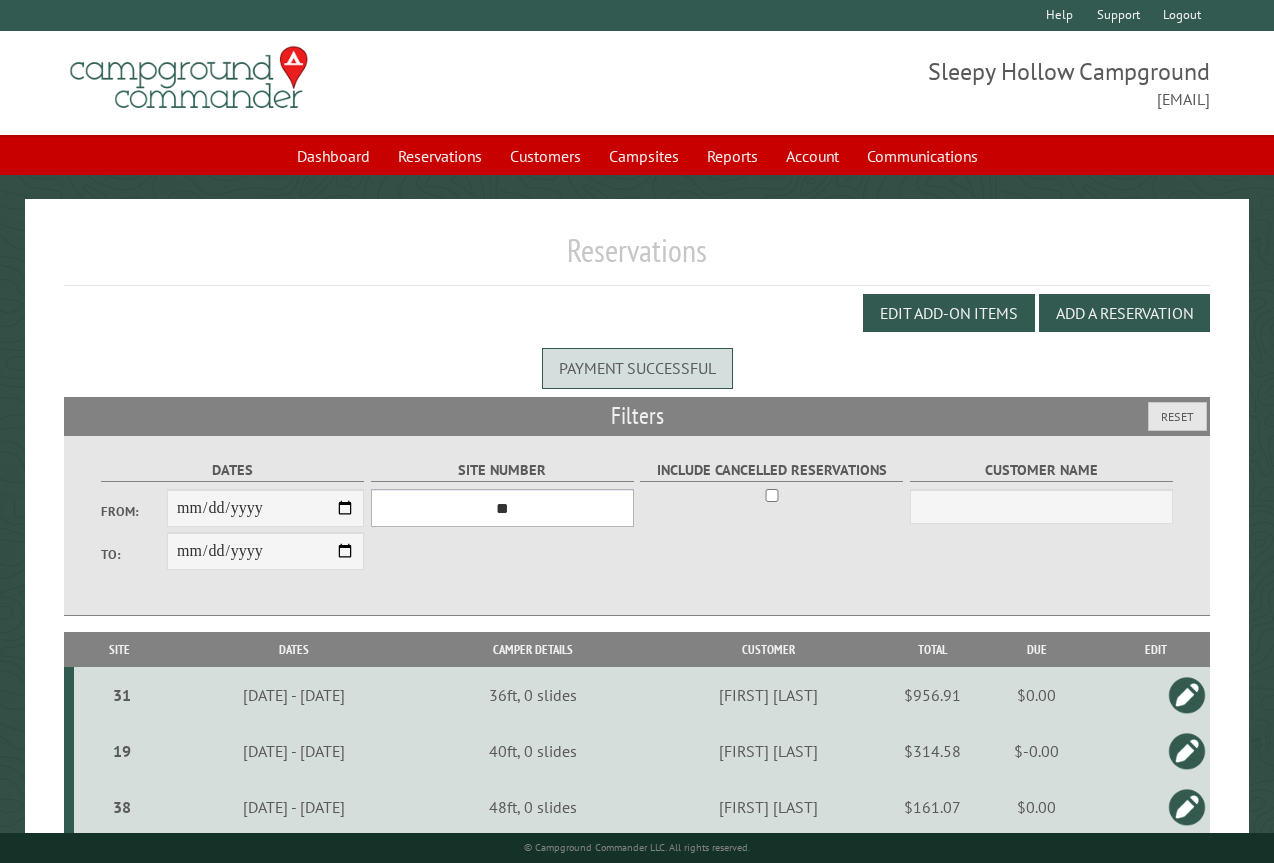 click on "*** * * * * * * * * * ** *** *** ** ** ** ** ** ** ** ** ** ** *** *** ** ** ** ** ** ** ** ** ** ** *** *** ** ** ** ** ** ** ** ** *** *** ** ** ** ** ** ** *** *** ** ** ** ** ** *** ** ** ** ** ** ** ** ** ** ** ** ** ** ** ** ** ** ** ** ** ** ** ** ** **" at bounding box center [502, 508] 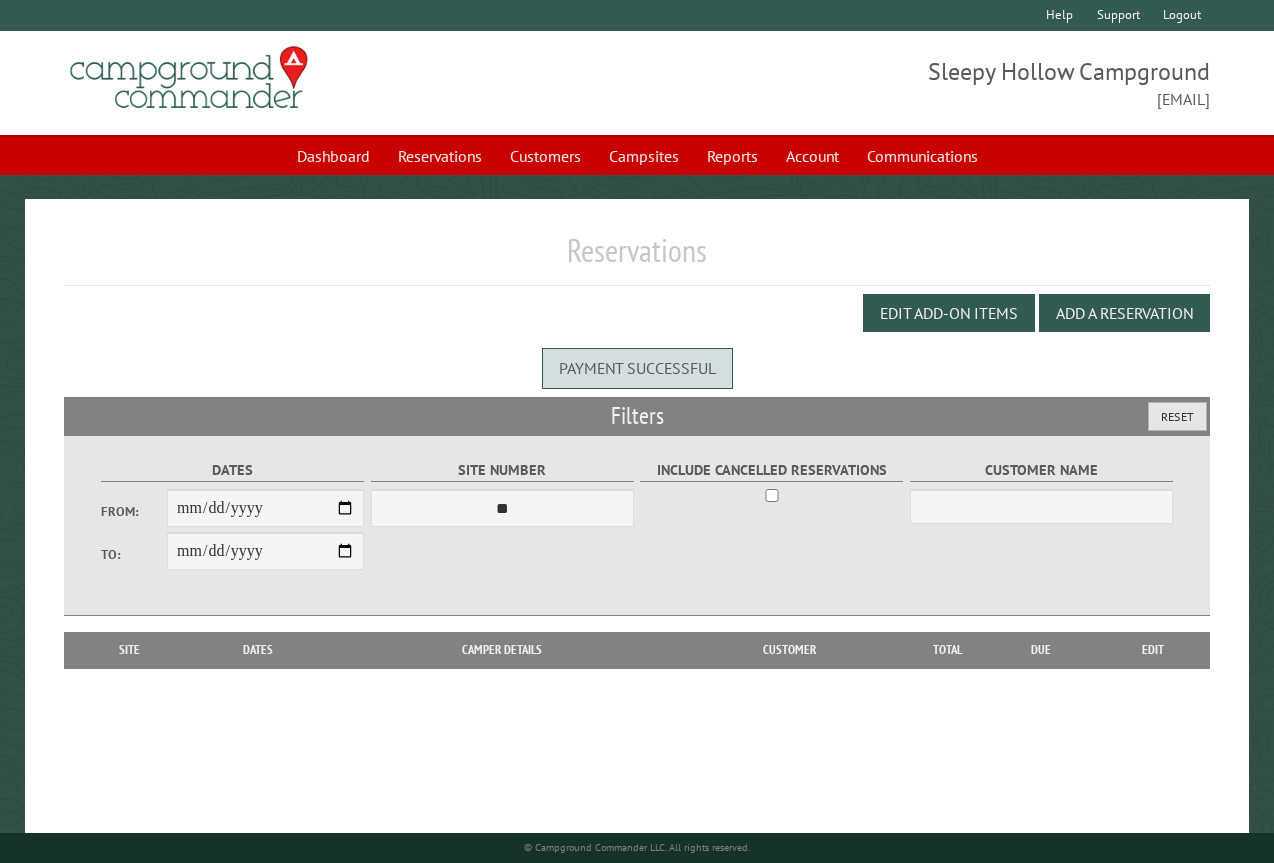 click on "Reset" at bounding box center [1177, 416] 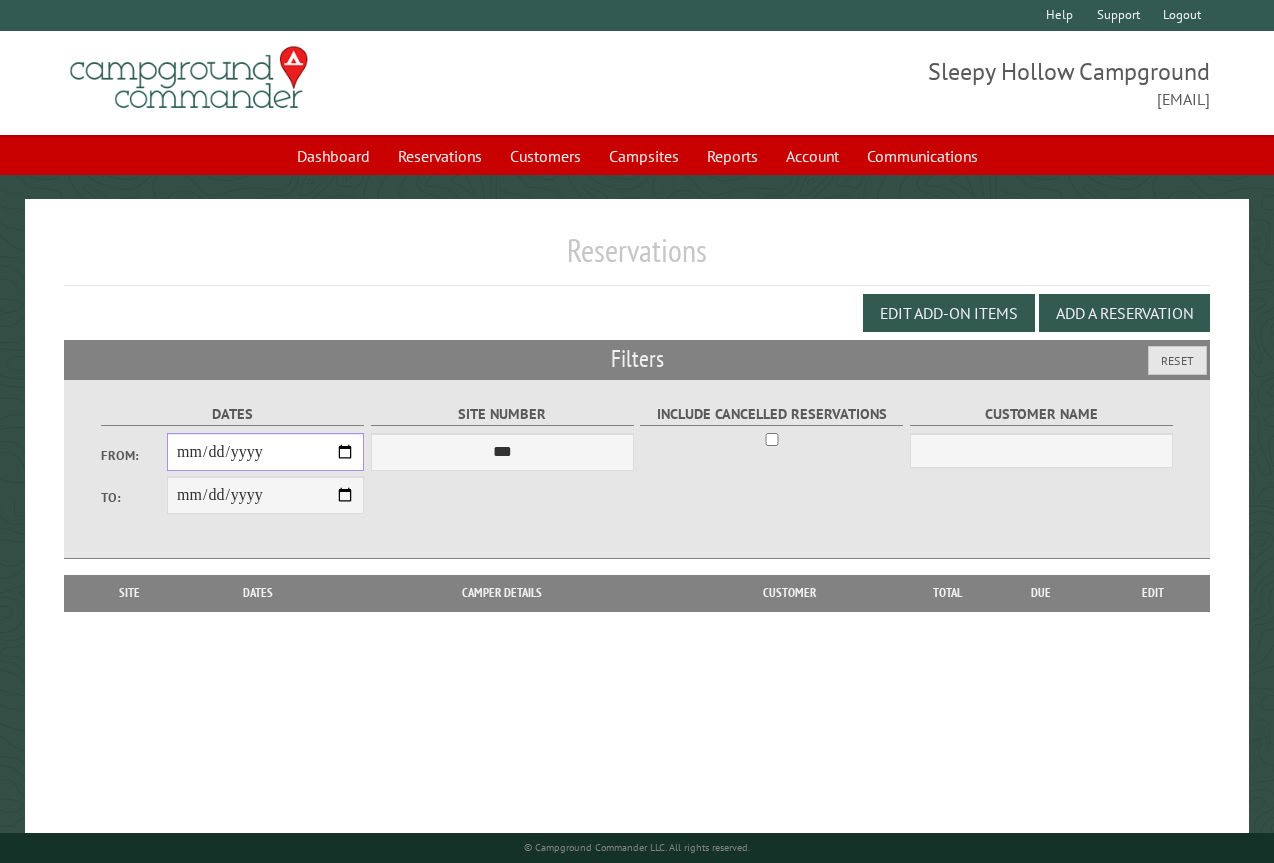 click on "From:" at bounding box center (265, 452) 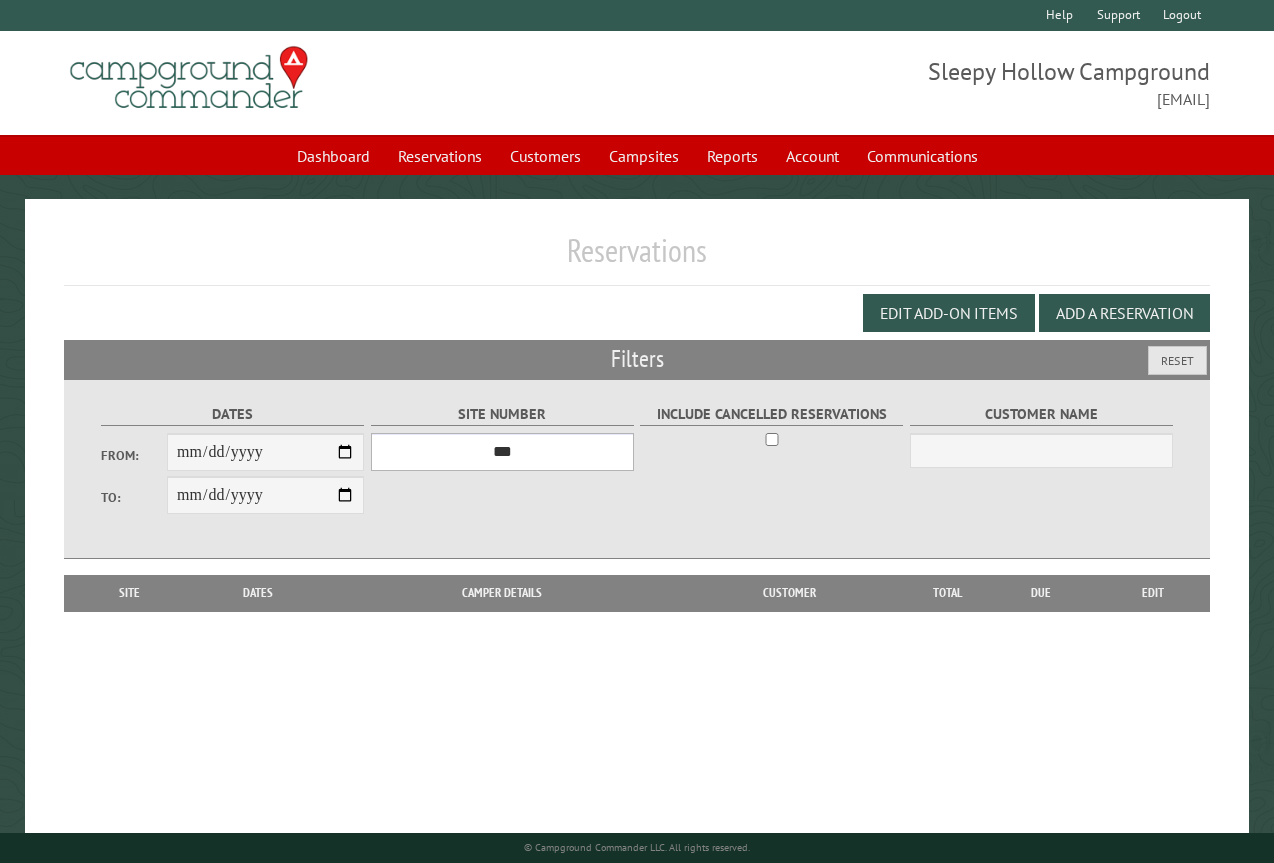 click on "*** * * * * * * * * * ** *** *** ** ** ** ** ** ** ** ** ** ** *** *** ** ** ** ** ** ** ** ** ** ** *** *** ** ** ** ** ** ** ** ** *** *** ** ** ** ** ** ** *** *** ** ** ** ** ** *** ** ** ** ** ** ** ** ** ** ** ** ** ** ** ** ** ** ** ** ** ** ** ** ** **" at bounding box center (502, 452) 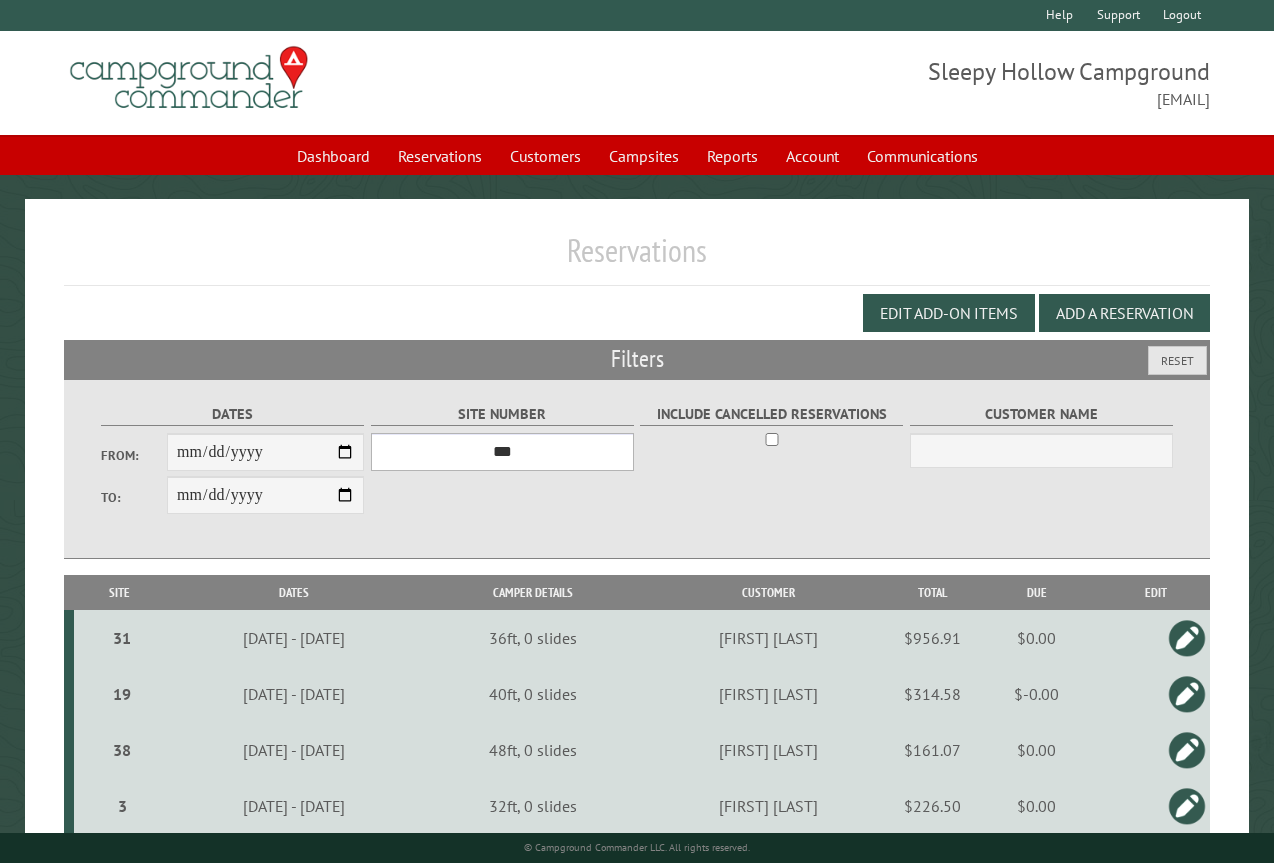 select on "**" 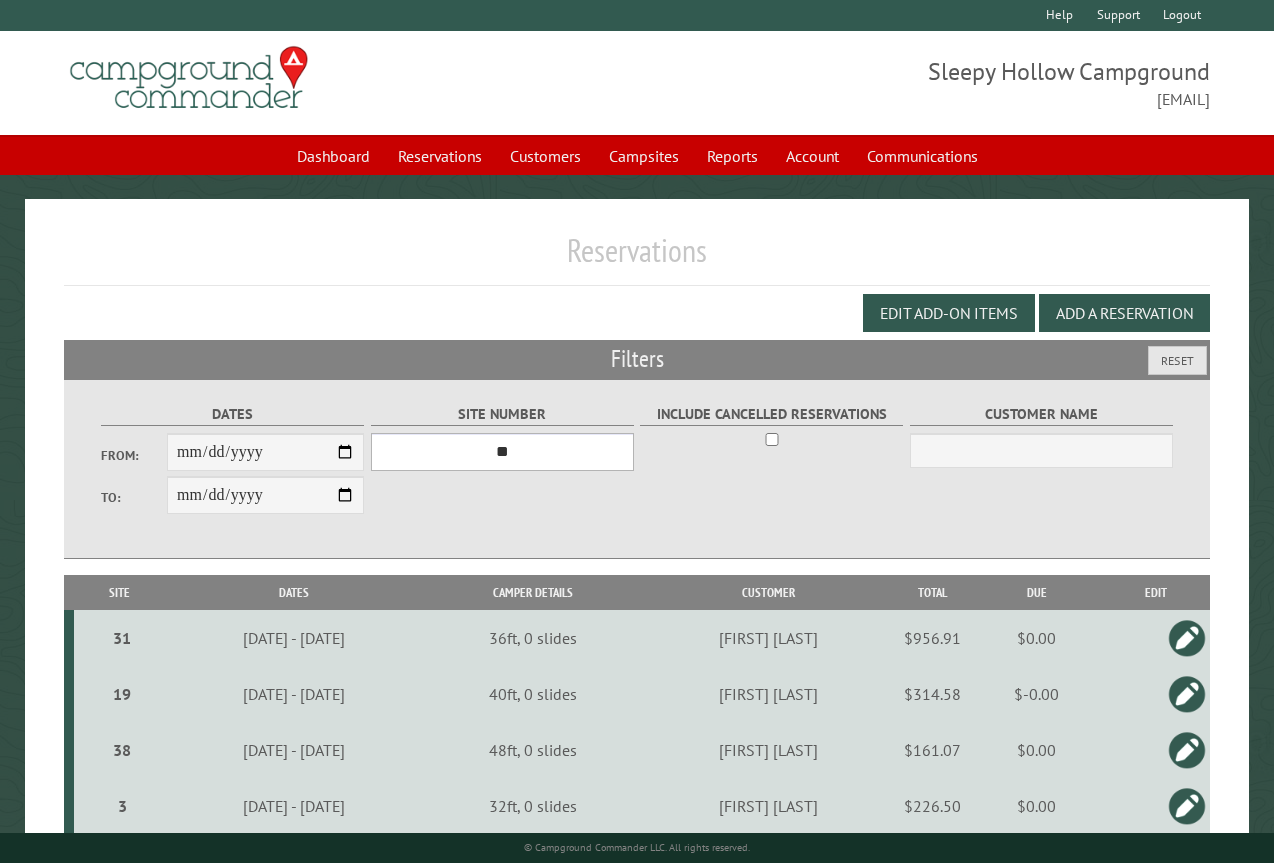 click on "*** * * * * * * * * * ** *** *** ** ** ** ** ** ** ** ** ** ** *** *** ** ** ** ** ** ** ** ** ** ** *** *** ** ** ** ** ** ** ** ** *** *** ** ** ** ** ** ** *** *** ** ** ** ** ** *** ** ** ** ** ** ** ** ** ** ** ** ** ** ** ** ** ** ** ** ** ** ** ** ** **" at bounding box center (502, 452) 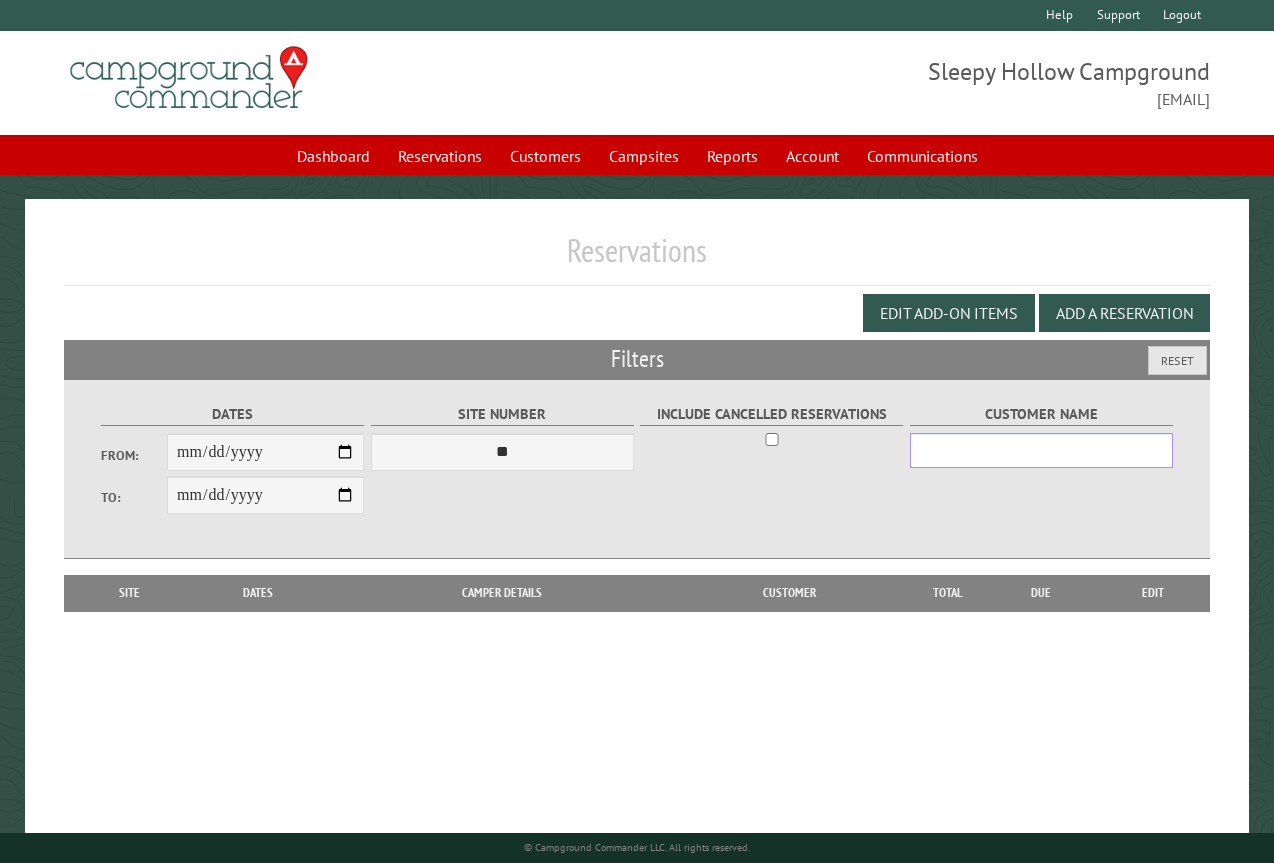 click on "Customer Name" at bounding box center [1041, 450] 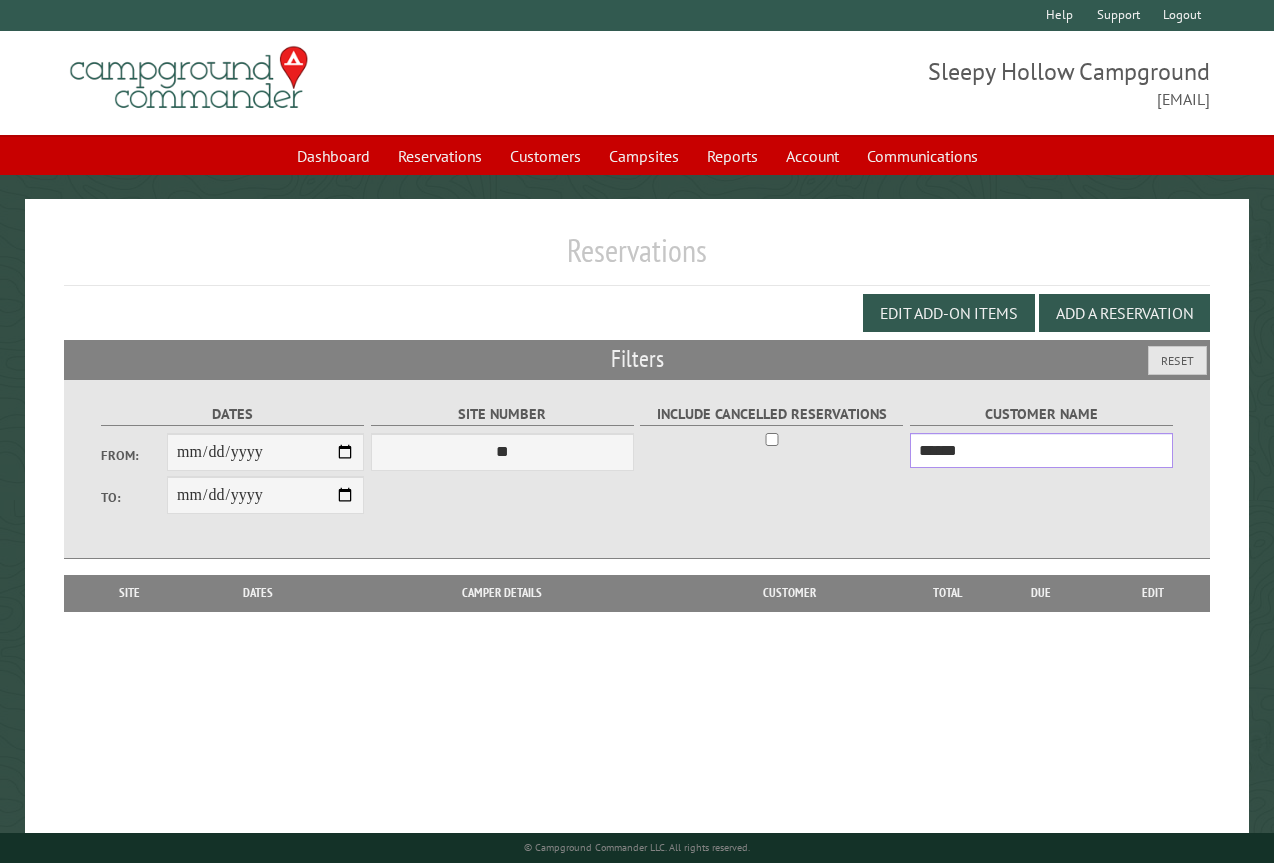 type on "******" 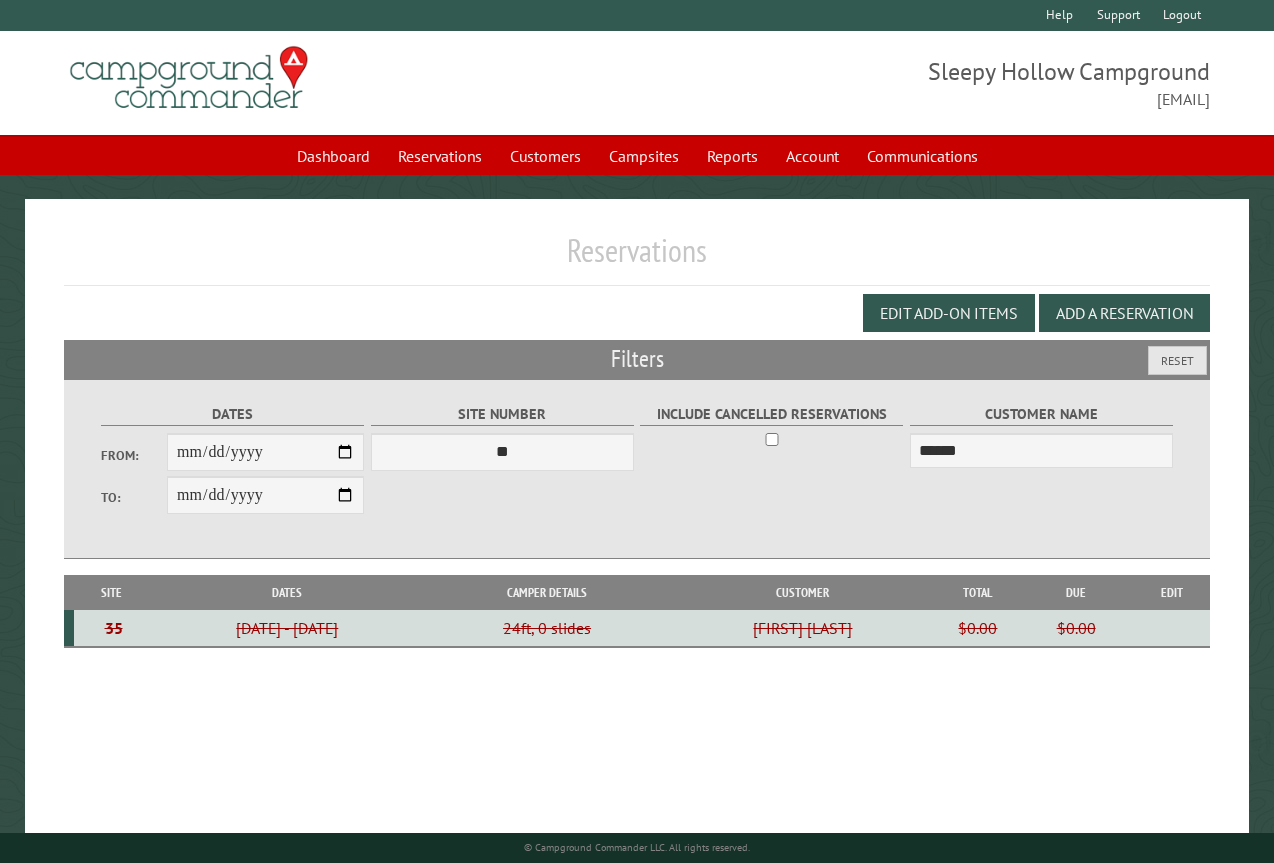 click on "Edit Add-on Items
Add a Reservation" at bounding box center [637, 313] 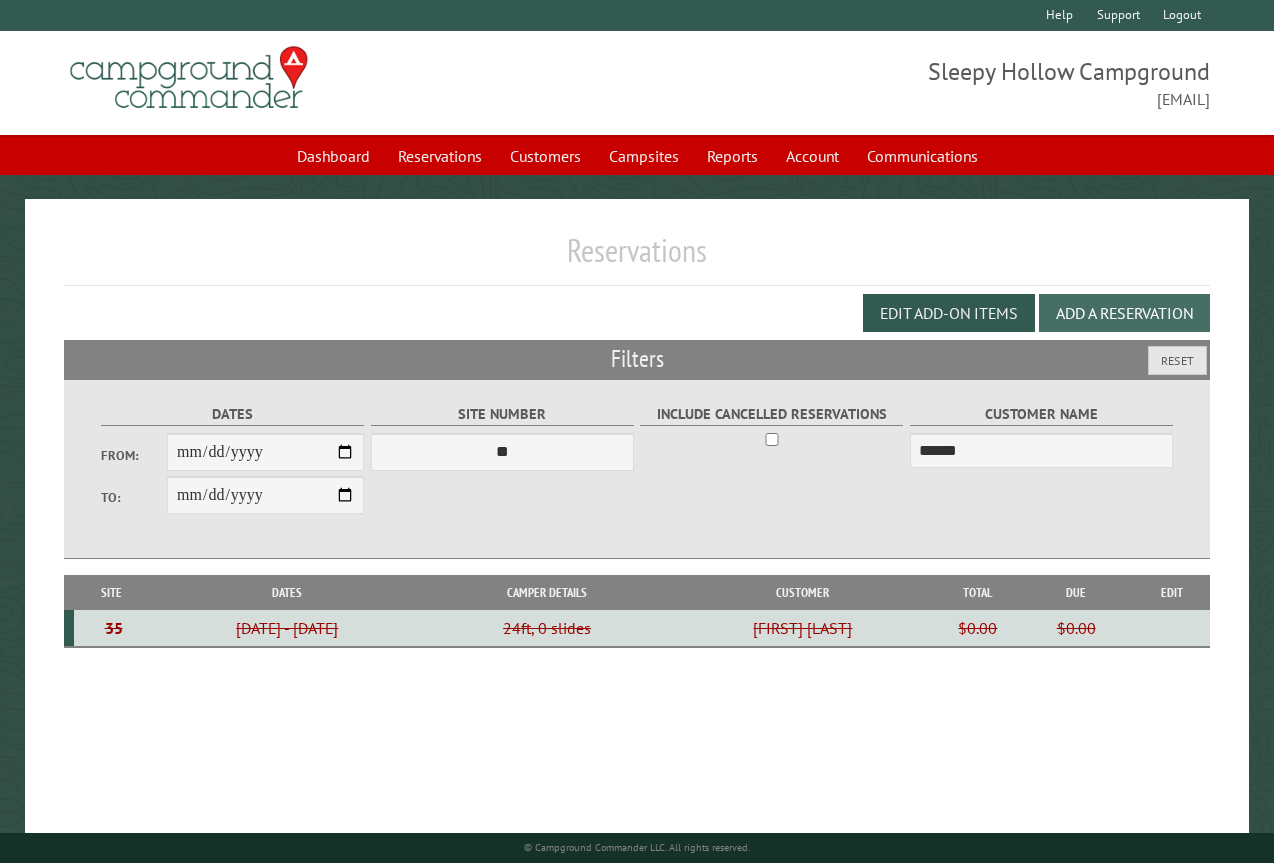 click on "Add a Reservation" at bounding box center (1124, 313) 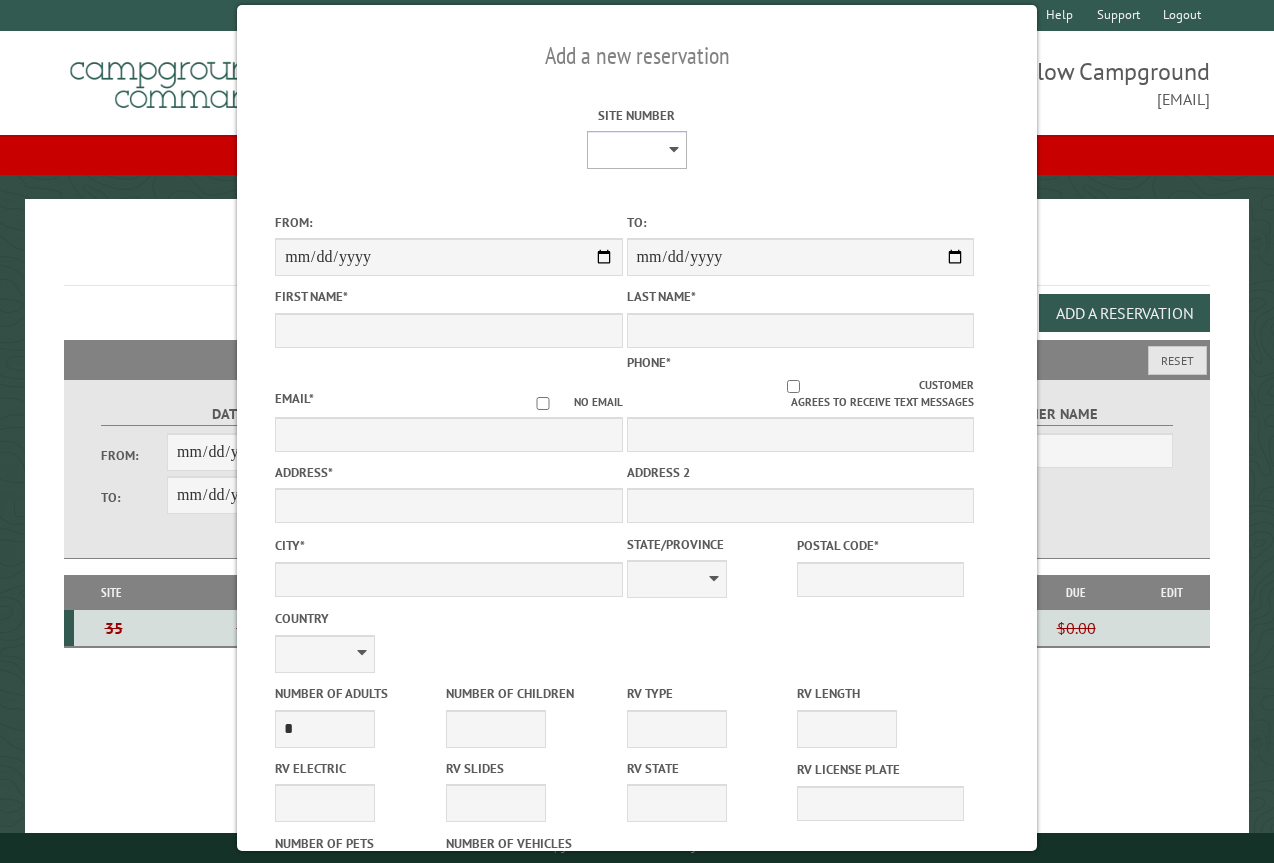 click on "* * * * * * * * * ** *** *** ** ** ** ** ** ** ** ** ** ** *** *** ** ** ** ** ** ** ** ** ** ** *** *** ** ** ** ** ** ** ** ** *** *** ** ** ** ** ** ** *** *** ** ** ** ** ** *** ** ** ** ** ** ** ** ** ** ** ** ** ** ** ** ** ** ** ** ** ** ** ** ** **" at bounding box center (637, 150) 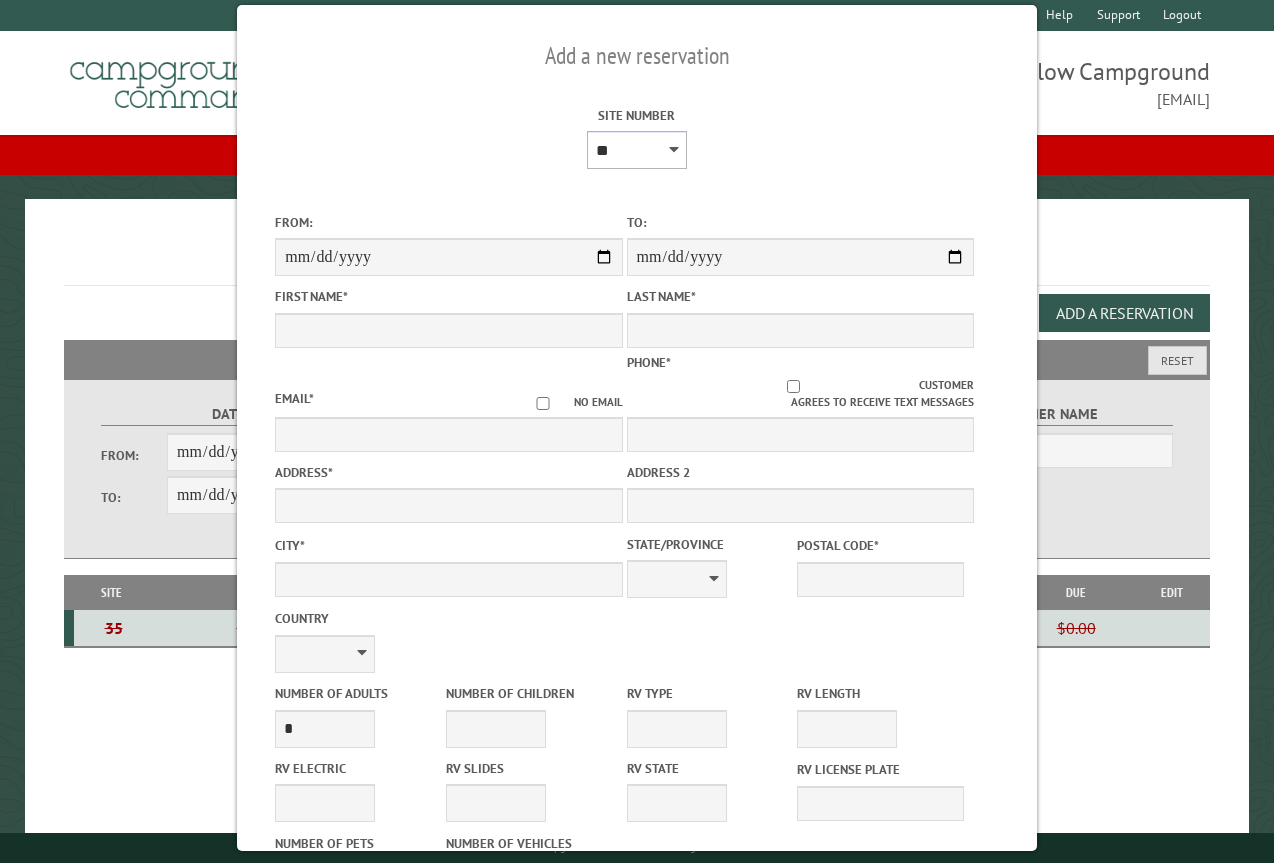 click on "* * * * * * * * * ** *** *** ** ** ** ** ** ** ** ** ** ** *** *** ** ** ** ** ** ** ** ** ** ** *** *** ** ** ** ** ** ** ** ** *** *** ** ** ** ** ** ** *** *** ** ** ** ** ** *** ** ** ** ** ** ** ** ** ** ** ** ** ** ** ** ** ** ** ** ** ** ** ** ** **" at bounding box center [637, 150] 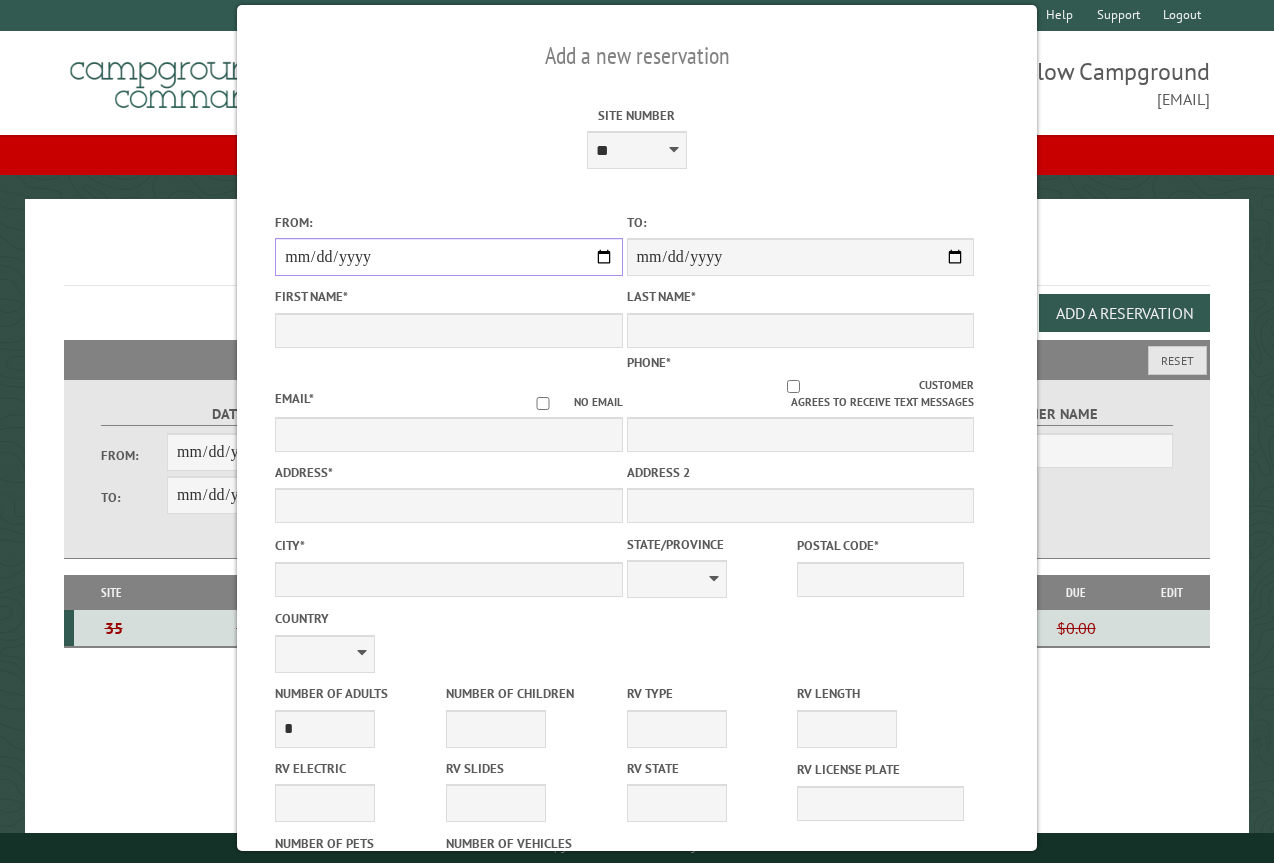 click on "From:" at bounding box center [448, 257] 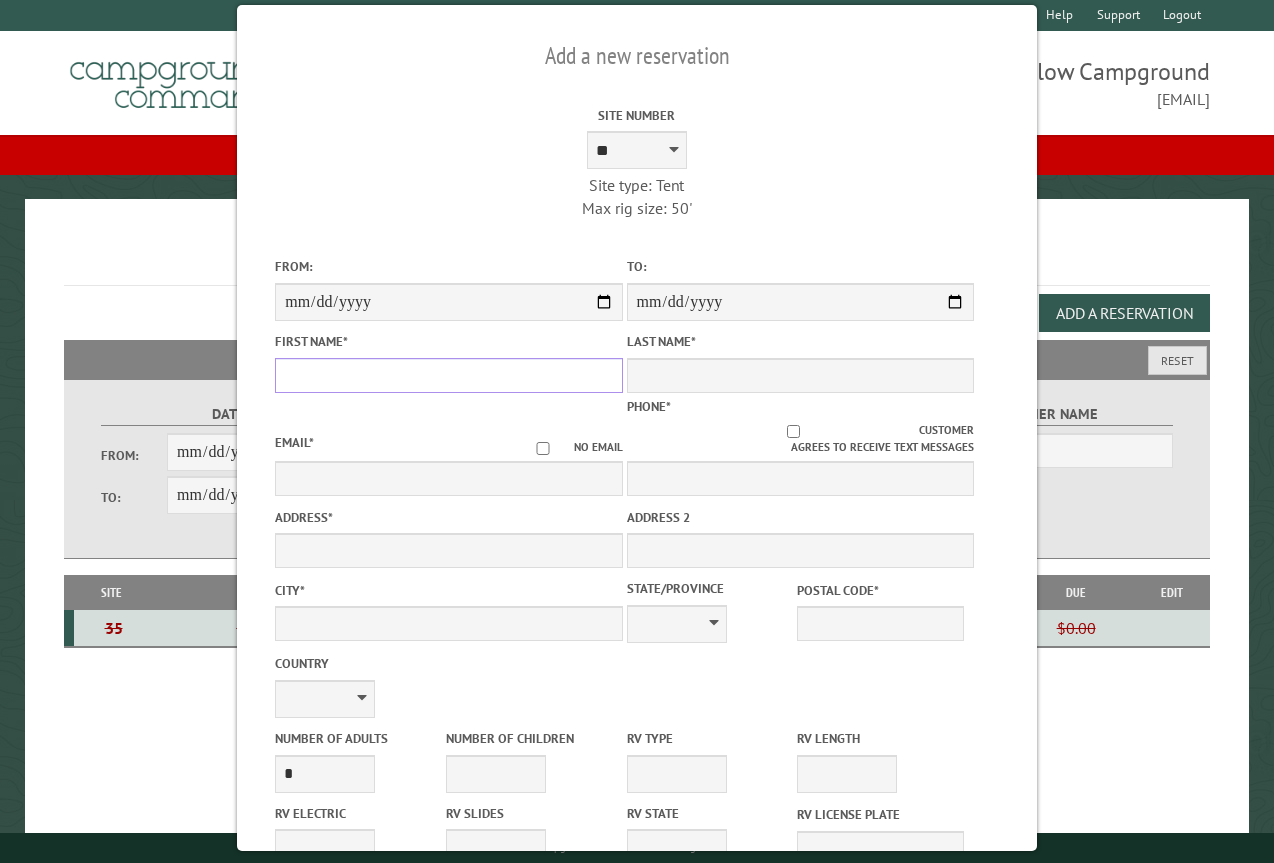 click on "First Name *" at bounding box center [448, 375] 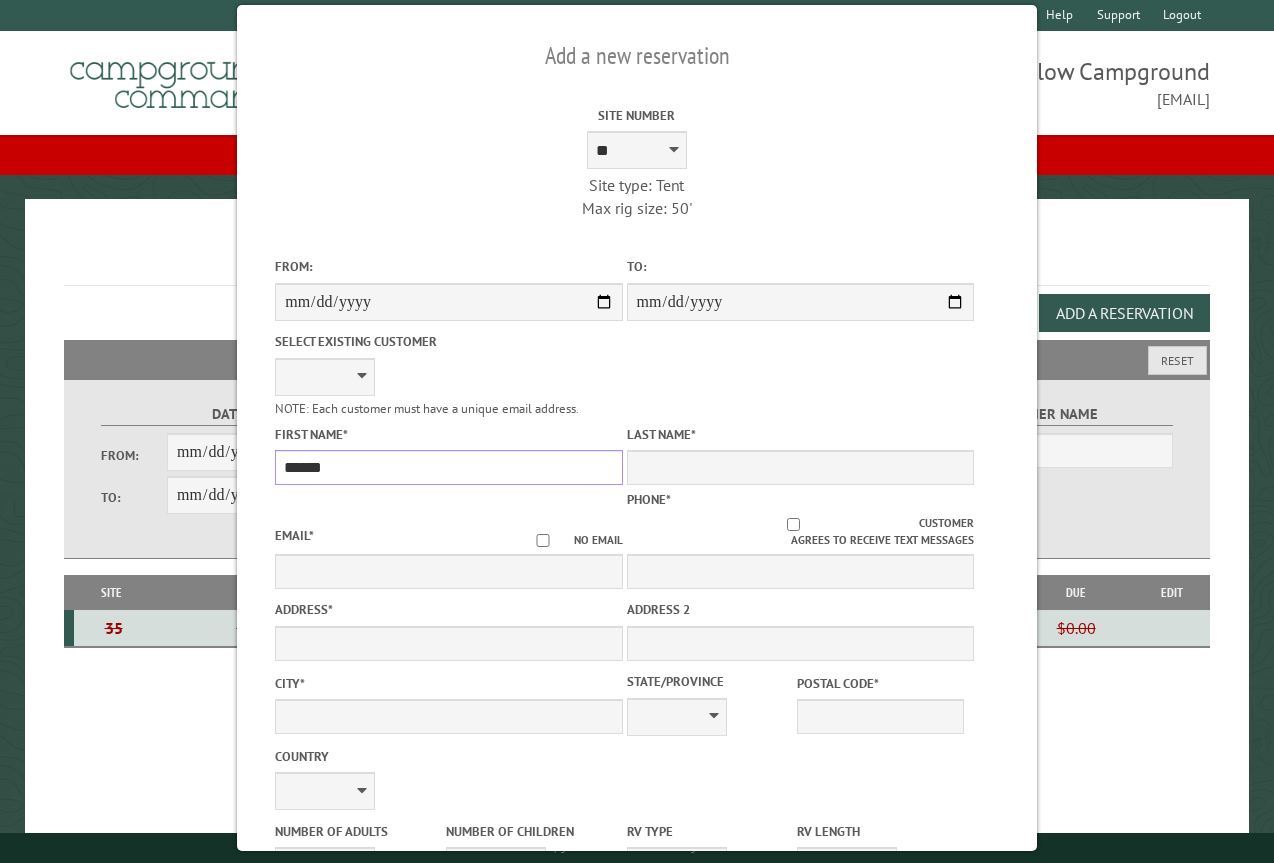type on "******" 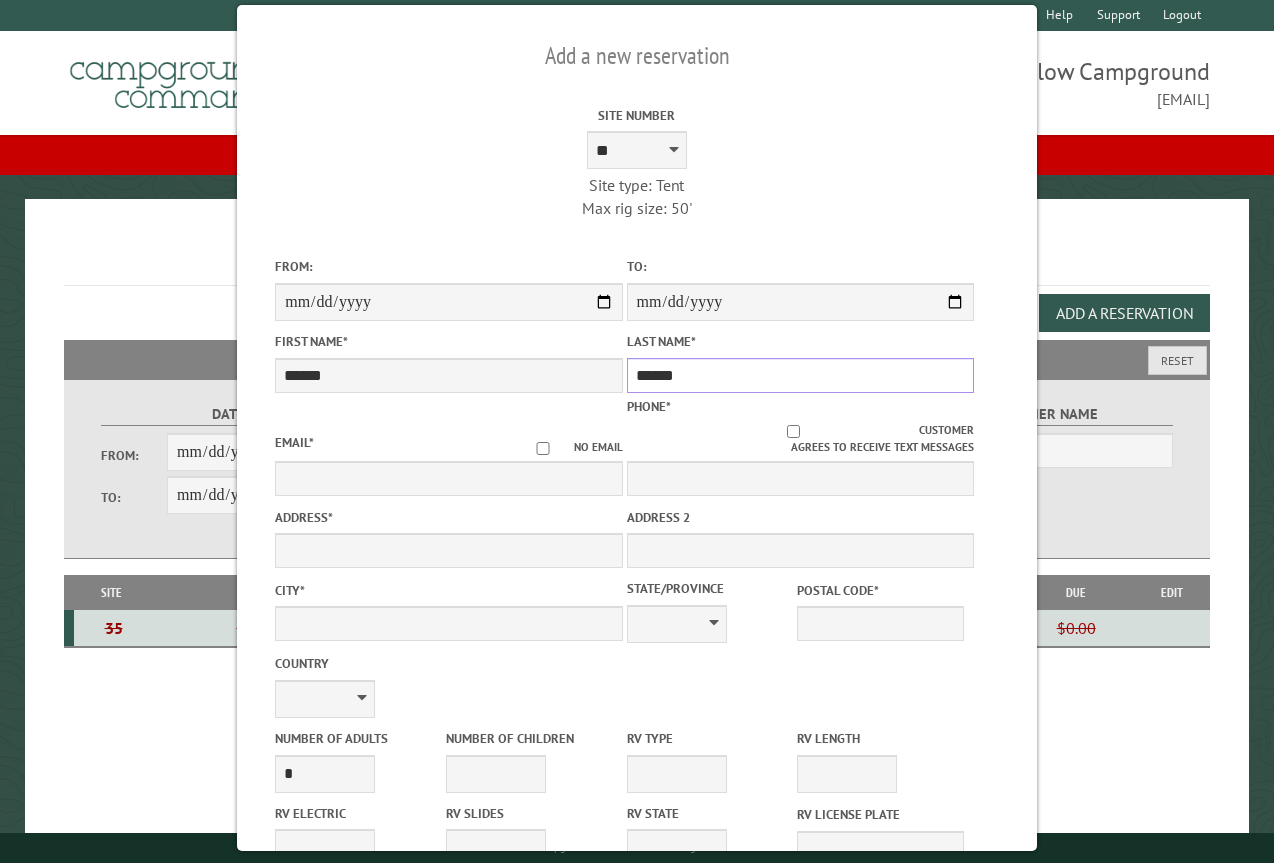 type on "******" 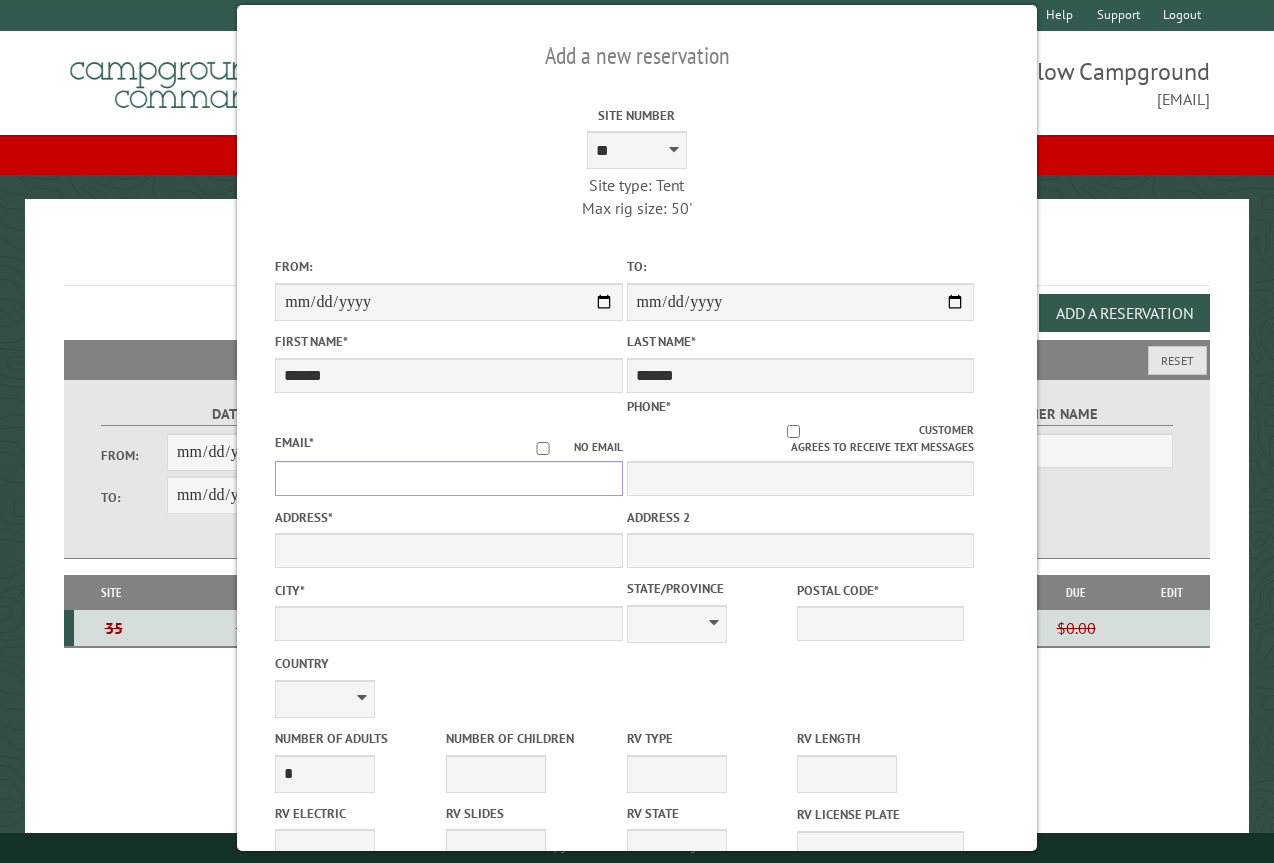 click on "Email *" at bounding box center (448, 478) 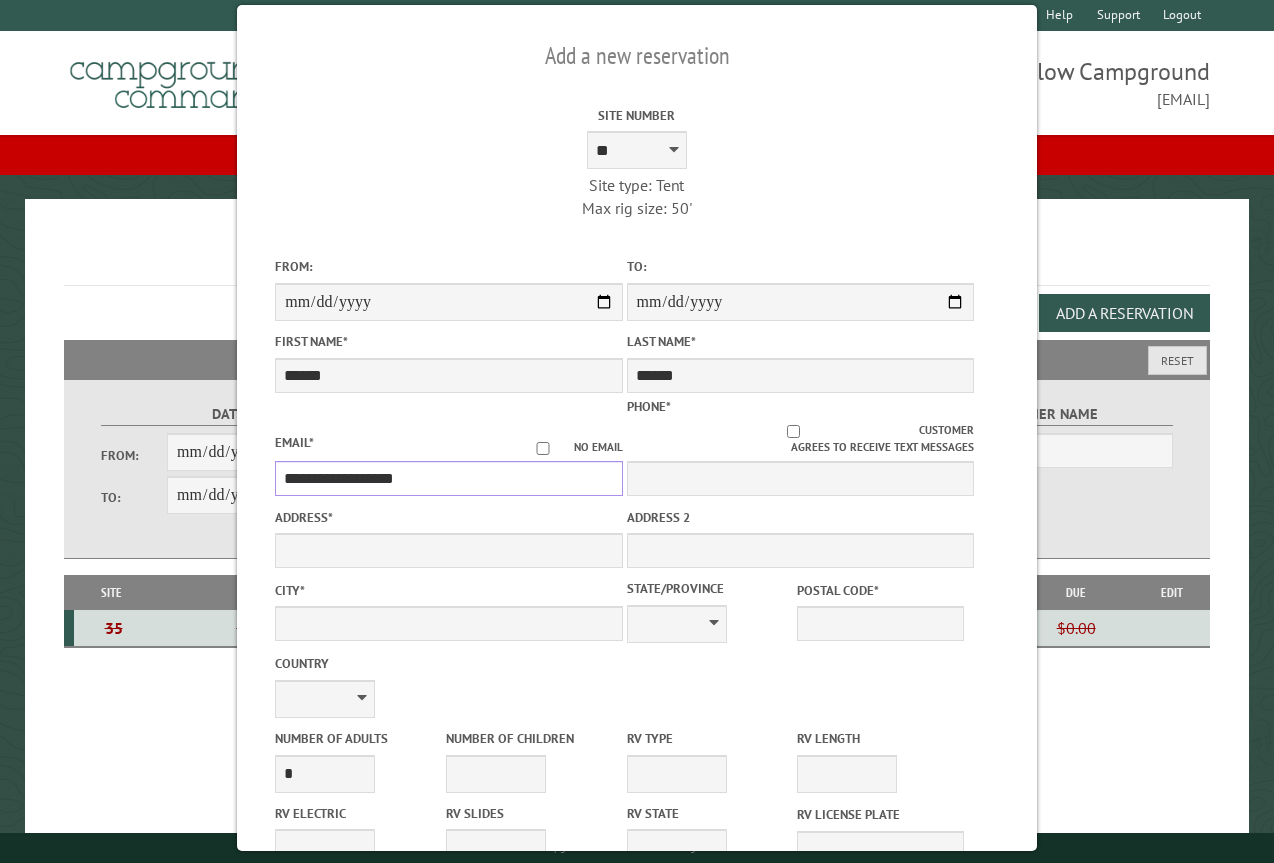 type on "**********" 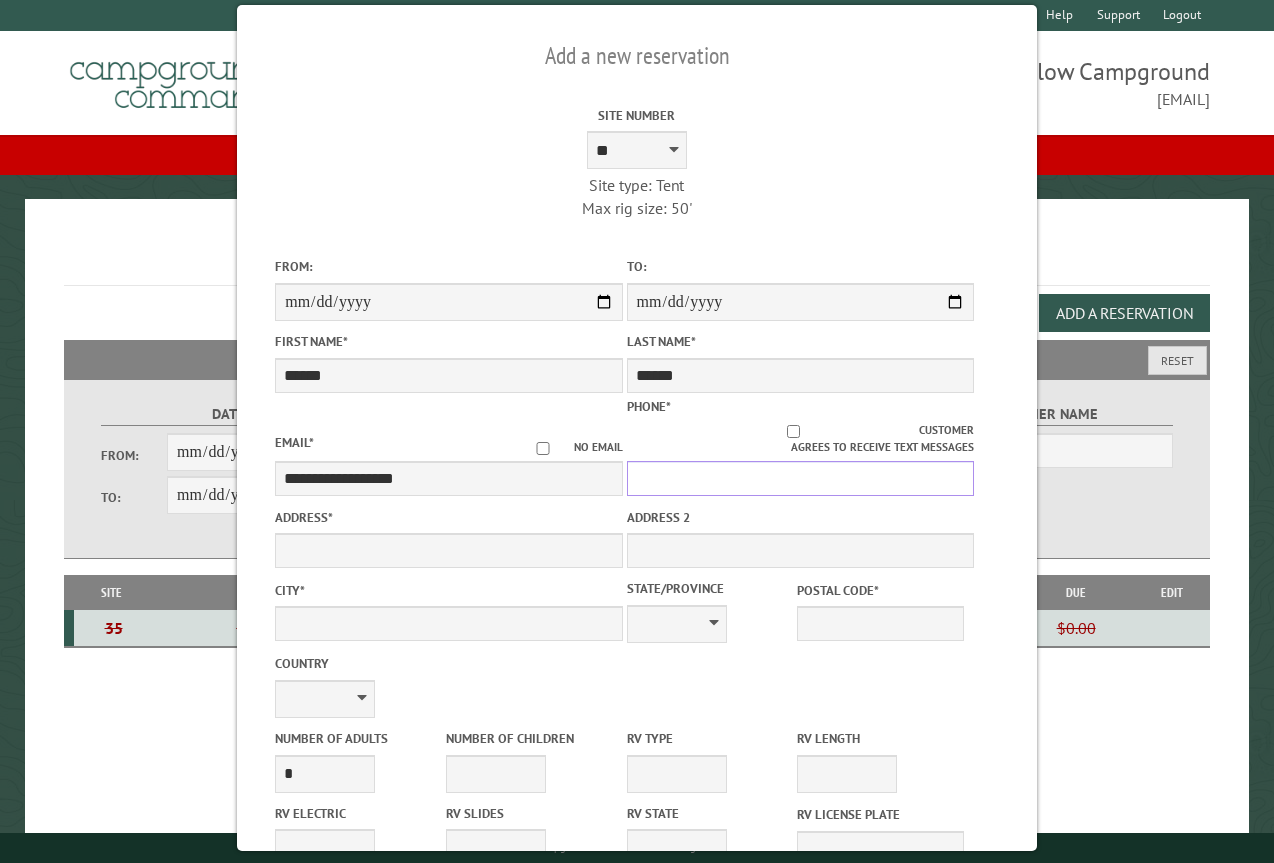 click on "Phone *" at bounding box center (800, 478) 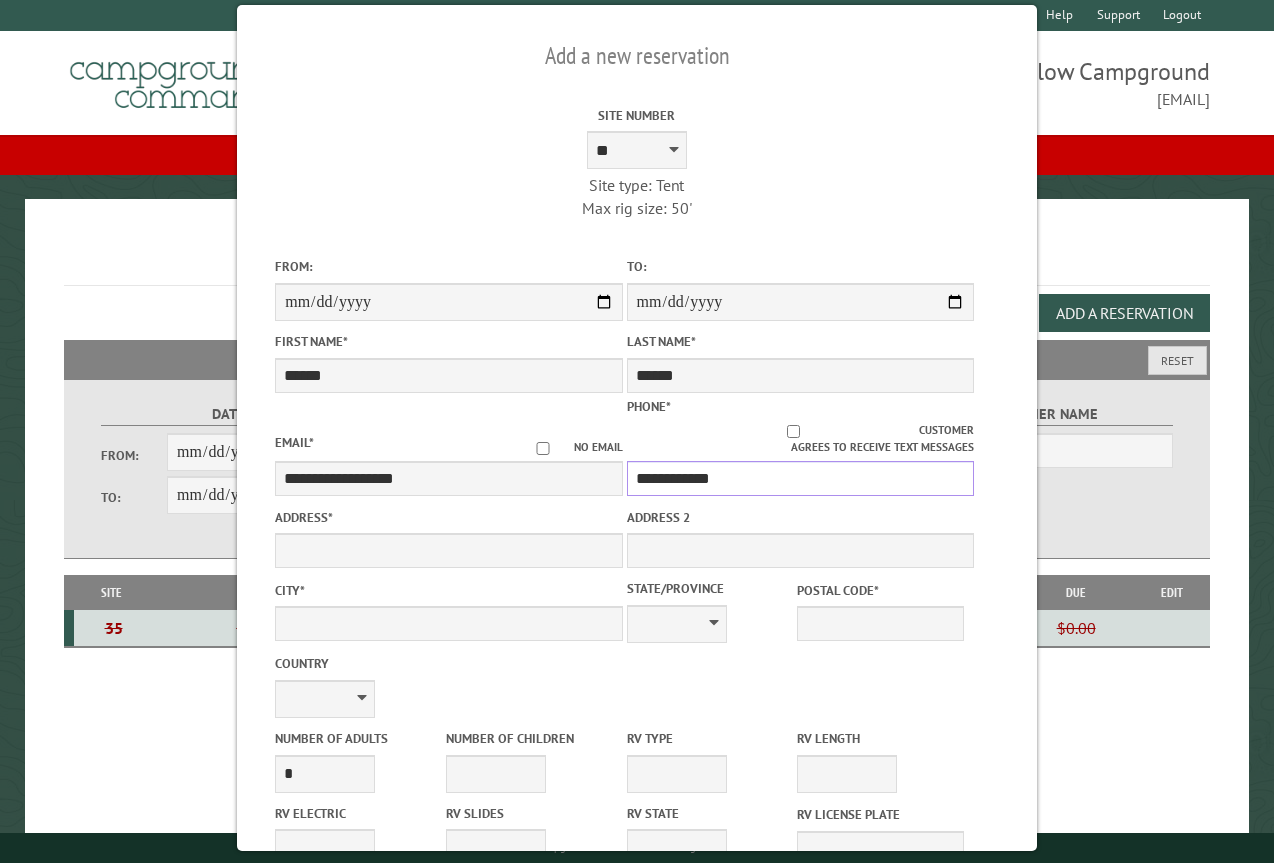 type on "**********" 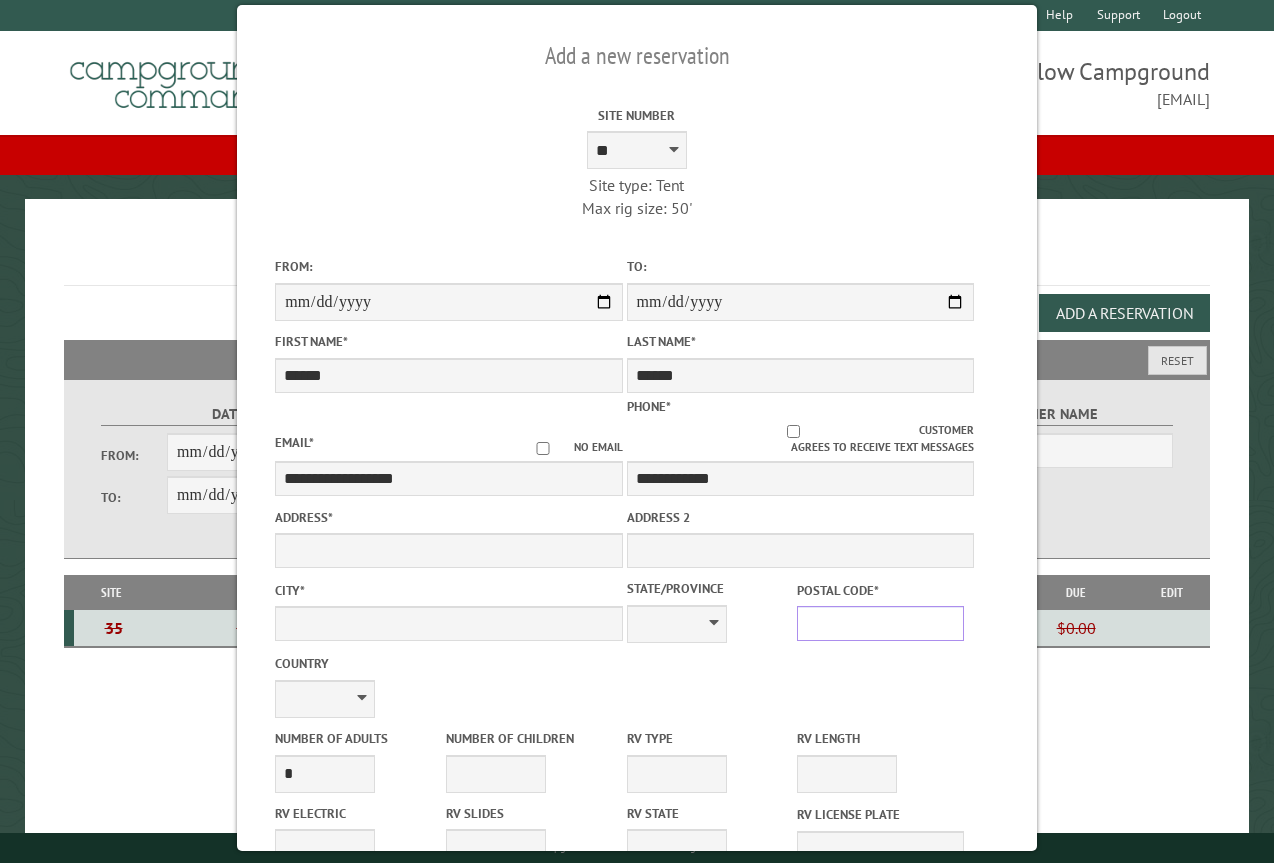 click on "Postal Code *" at bounding box center (880, 623) 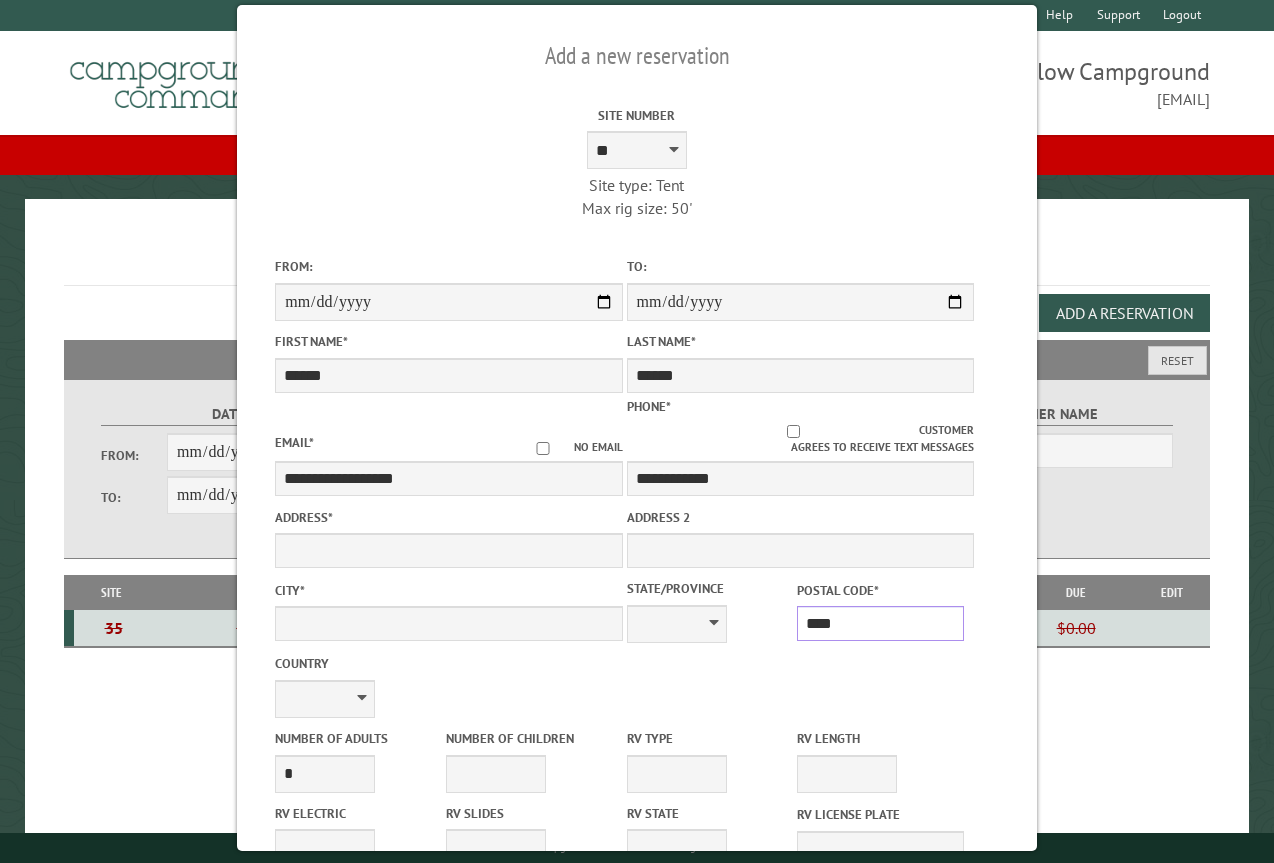 type on "*****" 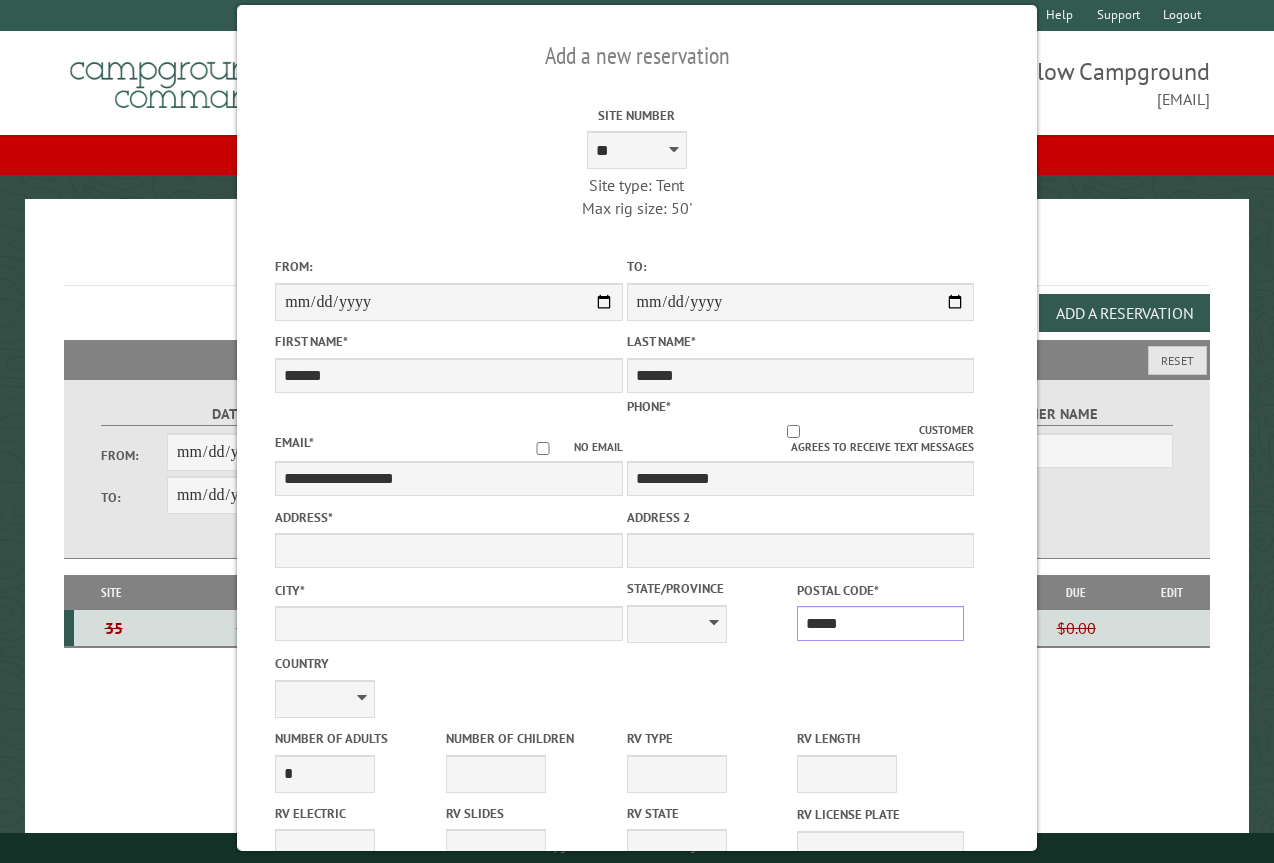 type on "**********" 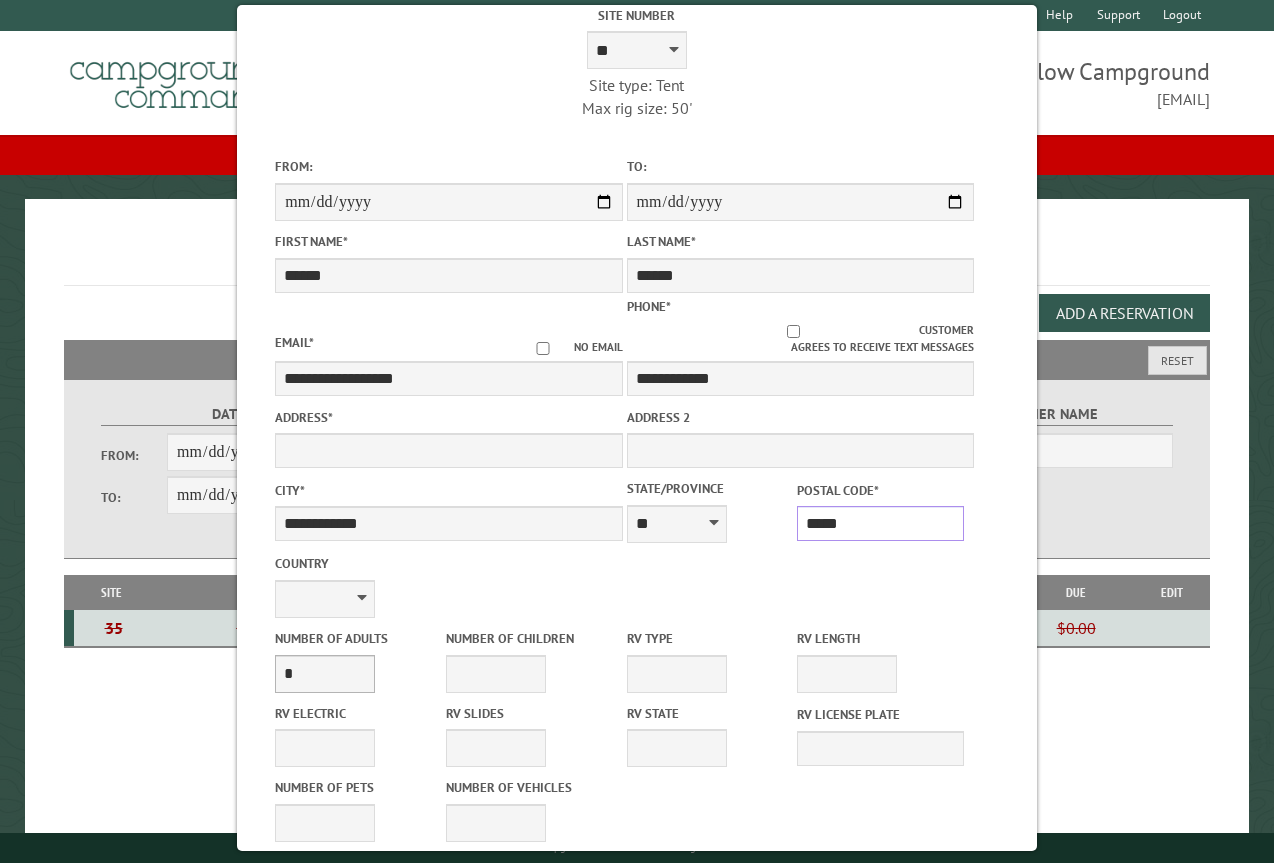 scroll, scrollTop: 200, scrollLeft: 0, axis: vertical 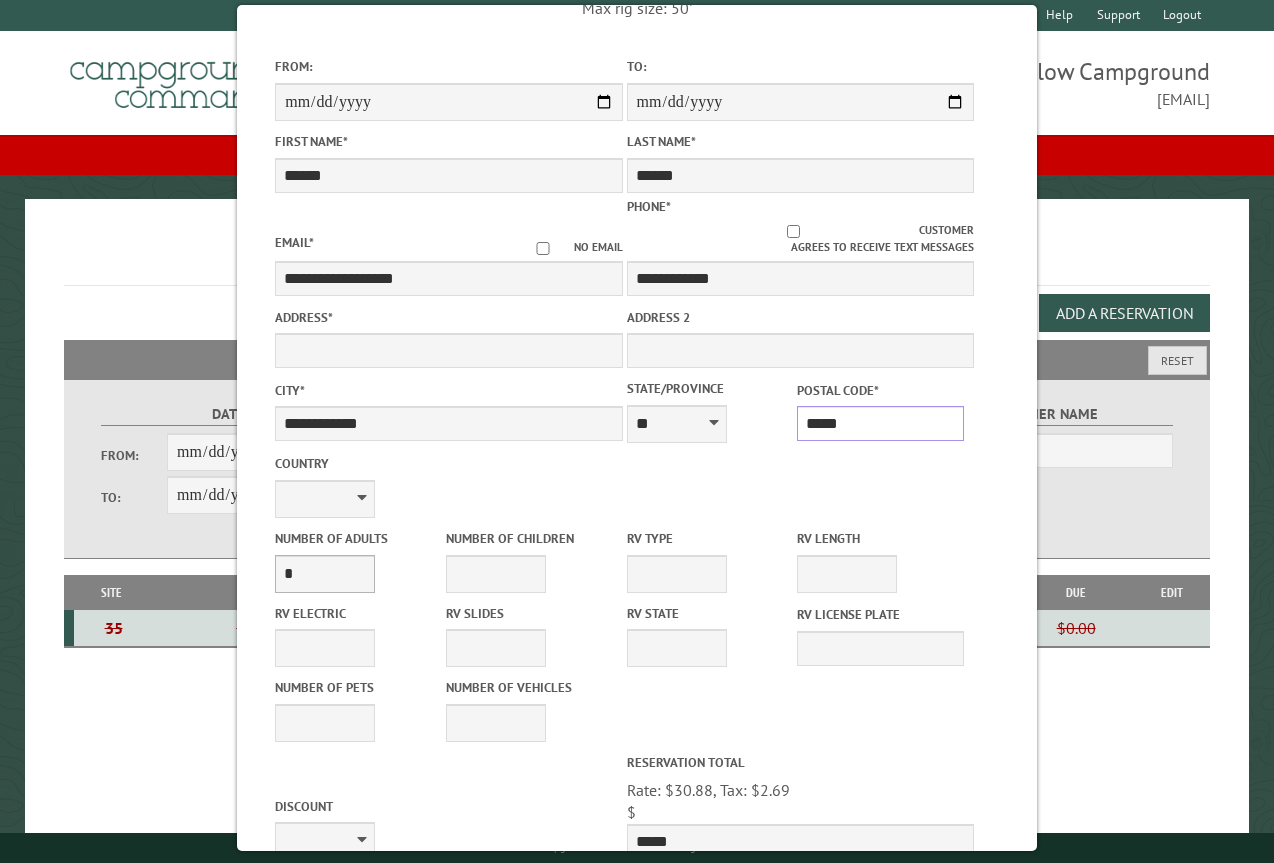 type on "*****" 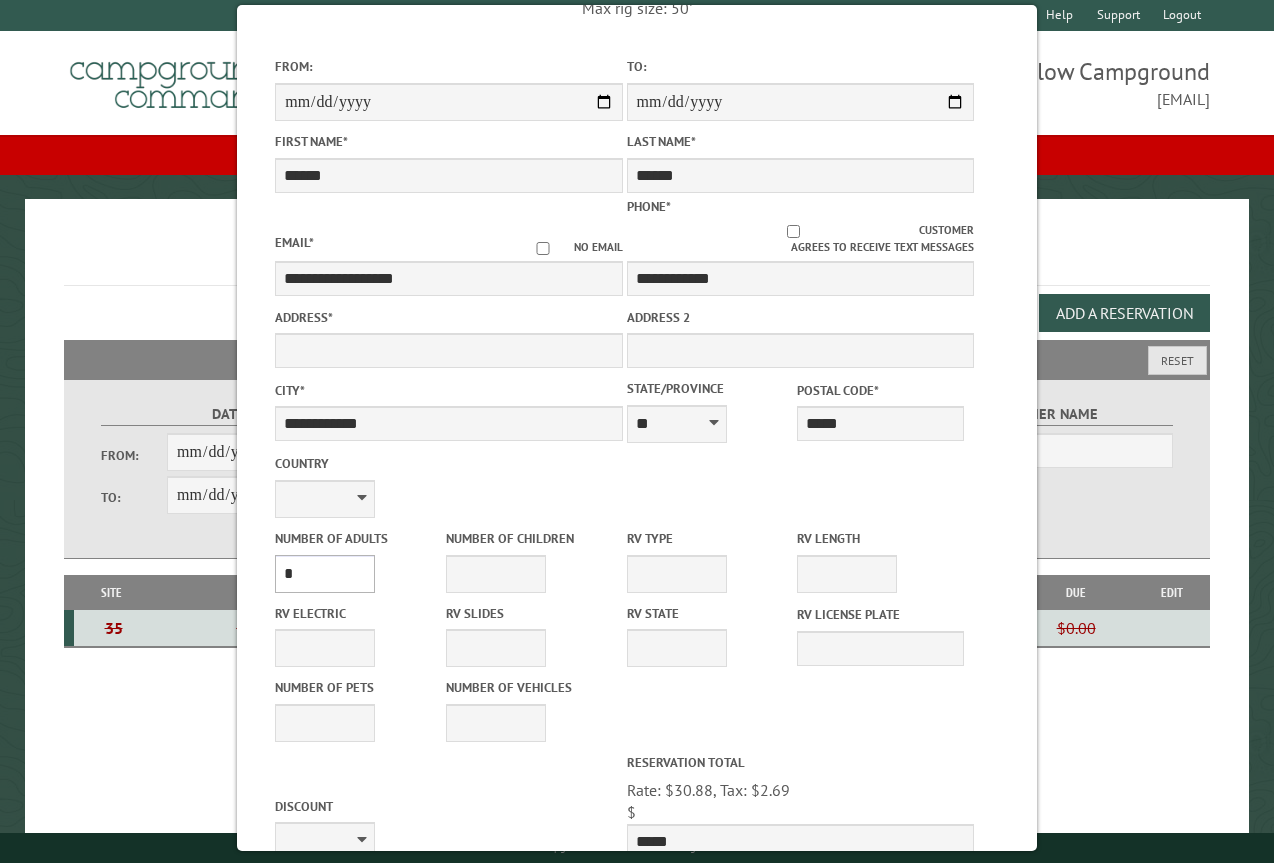 click on "* * * * * * * * * * **" at bounding box center (325, 574) 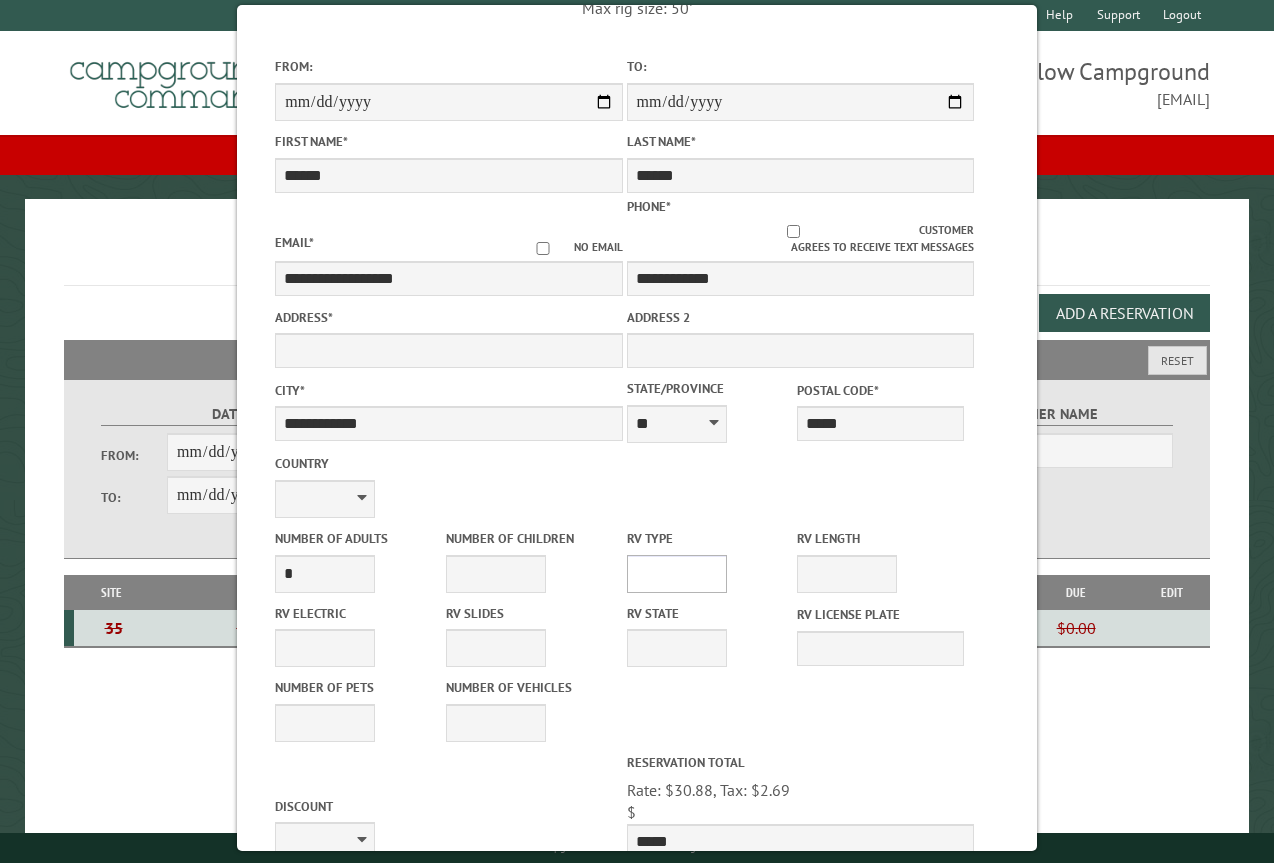 click on "**********" at bounding box center [677, 574] 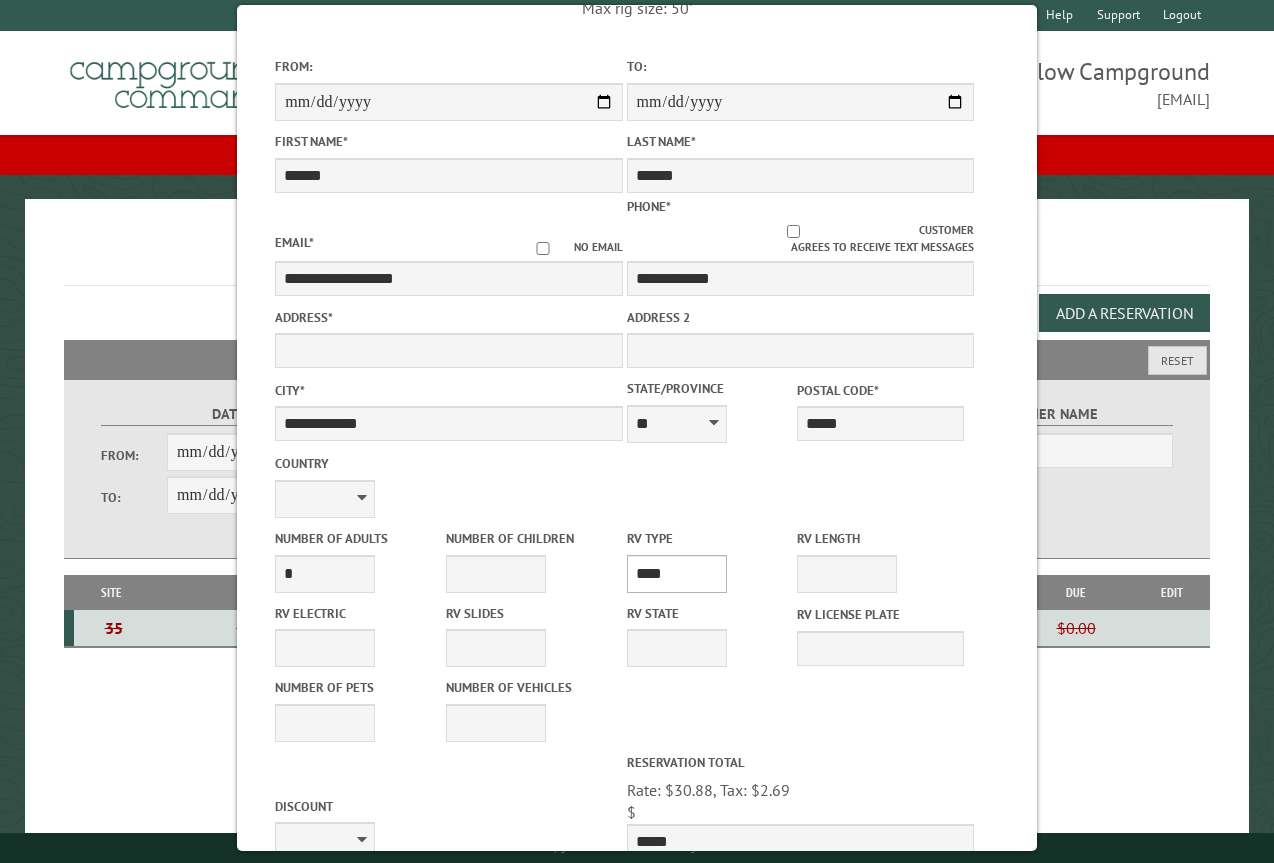 click on "**********" at bounding box center (677, 574) 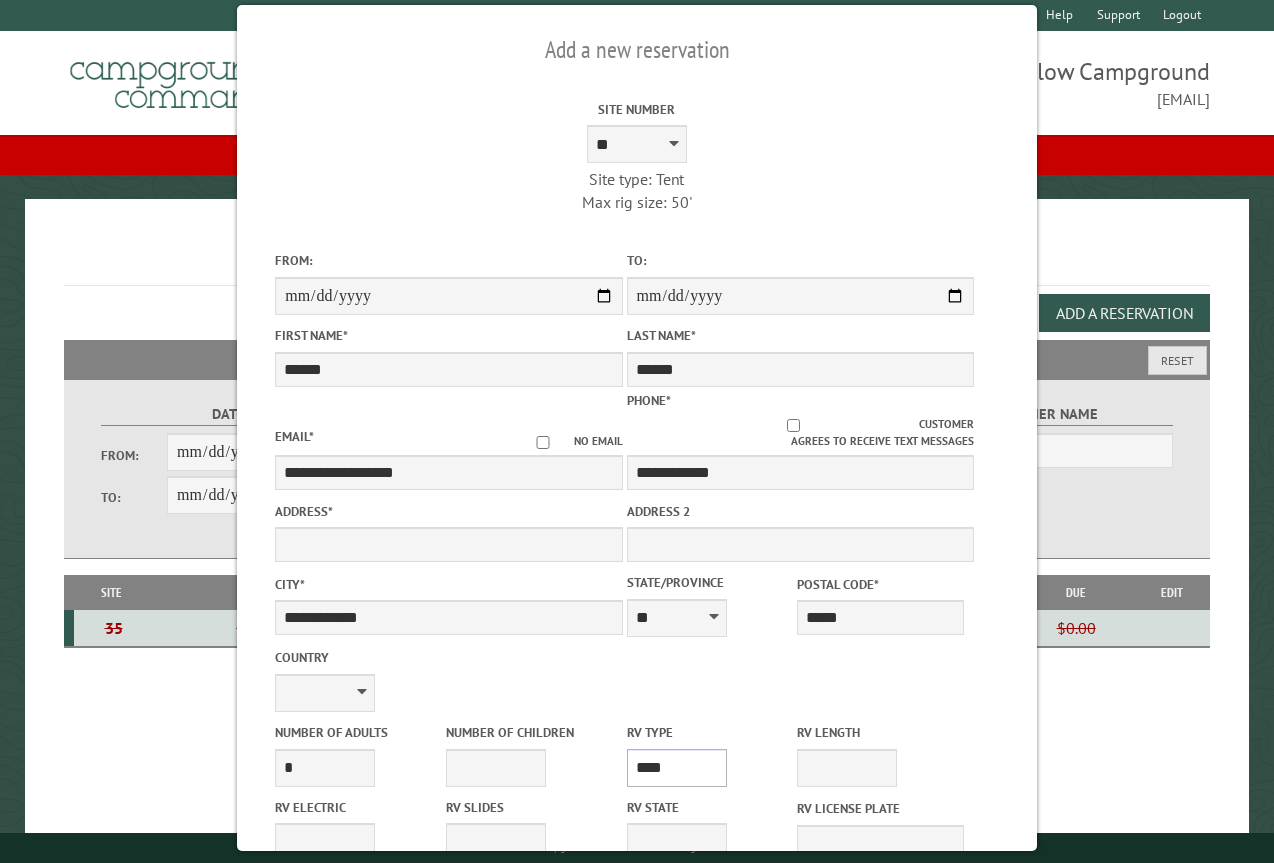 scroll, scrollTop: 0, scrollLeft: 0, axis: both 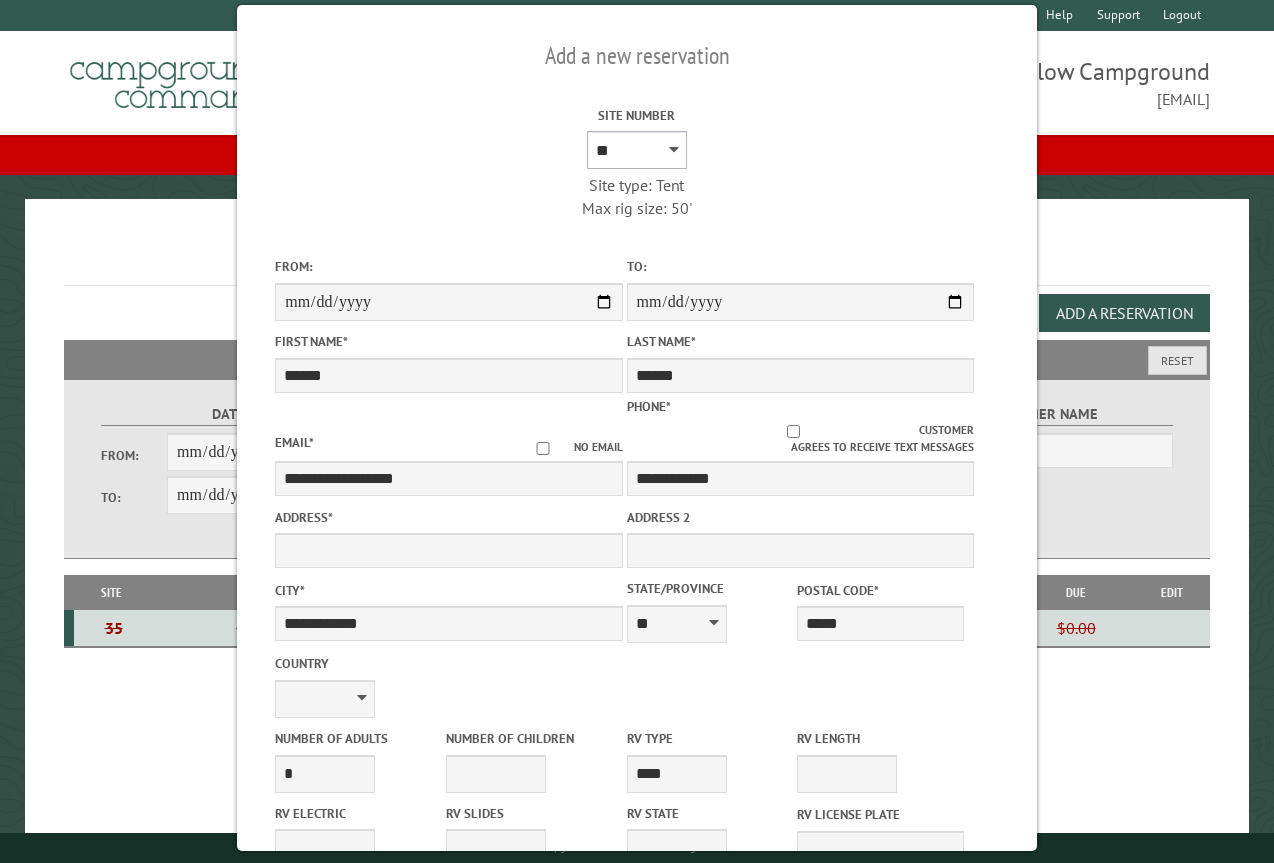 click on "* * * * * * * * * ** *** *** ** ** ** ** ** ** ** ** ** ** *** *** ** ** ** ** ** ** ** ** ** ** *** *** ** ** ** ** ** ** ** ** *** *** ** ** ** ** ** ** *** *** ** ** ** ** ** *** ** ** ** ** ** ** ** ** ** ** ** ** ** ** ** ** ** ** ** ** ** ** ** ** **" at bounding box center [637, 150] 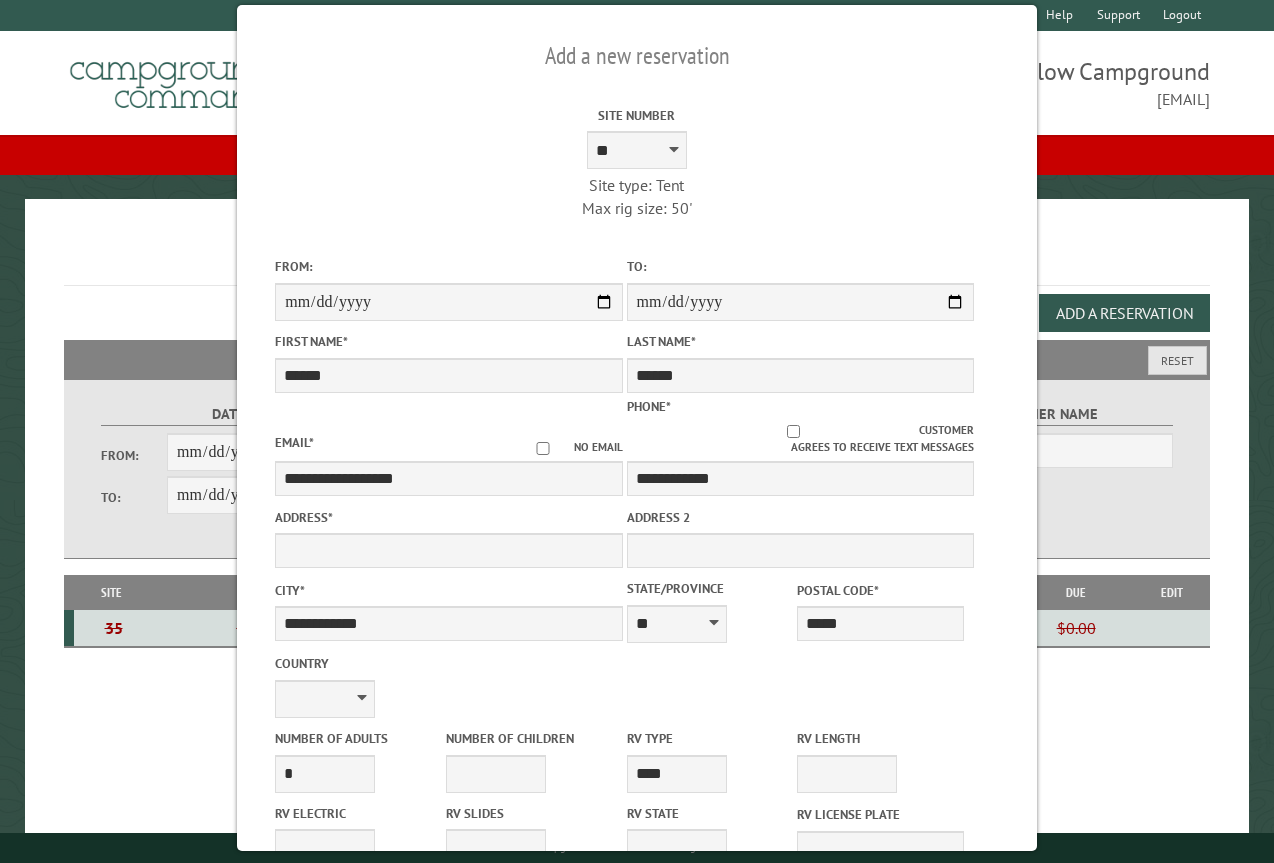 click on "Site Number
* * * * * * * * * ** *** *** ** ** ** ** ** ** ** ** ** ** *** *** ** ** ** ** ** ** ** ** ** ** *** *** ** ** ** ** ** ** ** ** *** *** ** ** ** ** ** ** *** *** ** ** ** ** ** *** ** ** ** ** ** ** ** ** ** ** ** ** ** ** ** ** ** ** ** ** ** ** ** ** **
Site type: Tent
Max rig size: 50'
Min stay days: 1" at bounding box center (637, 159) 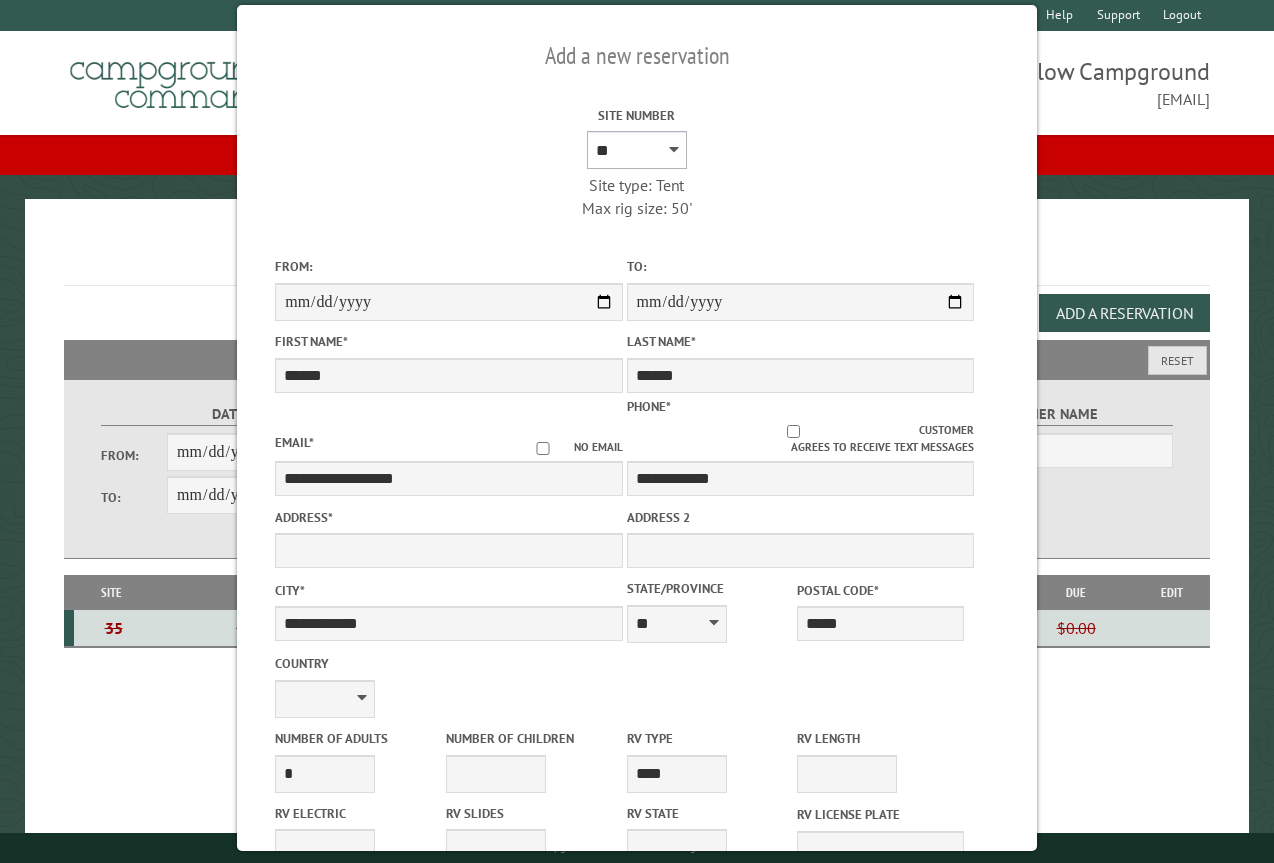 click on "* * * * * * * * * ** *** *** ** ** ** ** ** ** ** ** ** ** *** *** ** ** ** ** ** ** ** ** ** ** *** *** ** ** ** ** ** ** ** ** *** *** ** ** ** ** ** ** *** *** ** ** ** ** ** *** ** ** ** ** ** ** ** ** ** ** ** ** ** ** ** ** ** ** ** ** ** ** ** ** **" at bounding box center [637, 150] 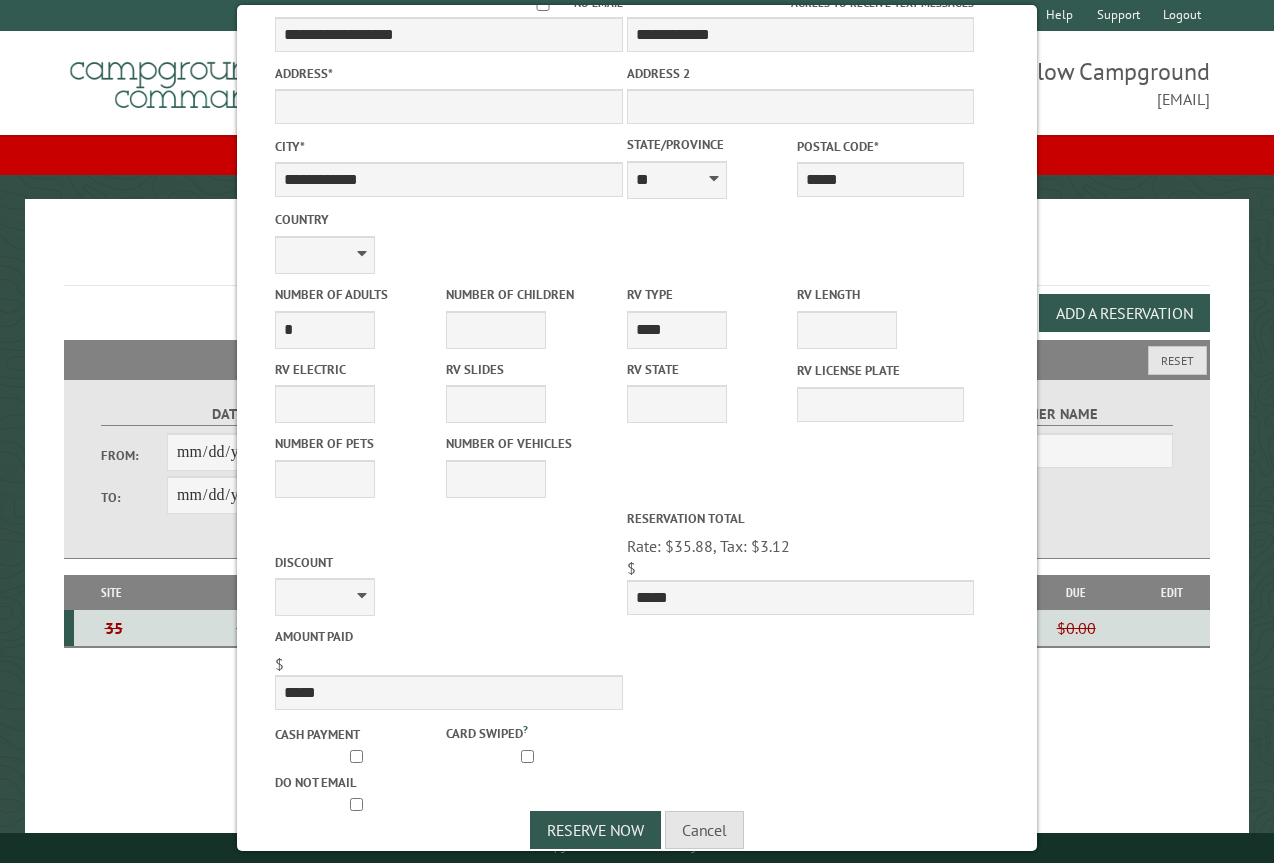 scroll, scrollTop: 467, scrollLeft: 0, axis: vertical 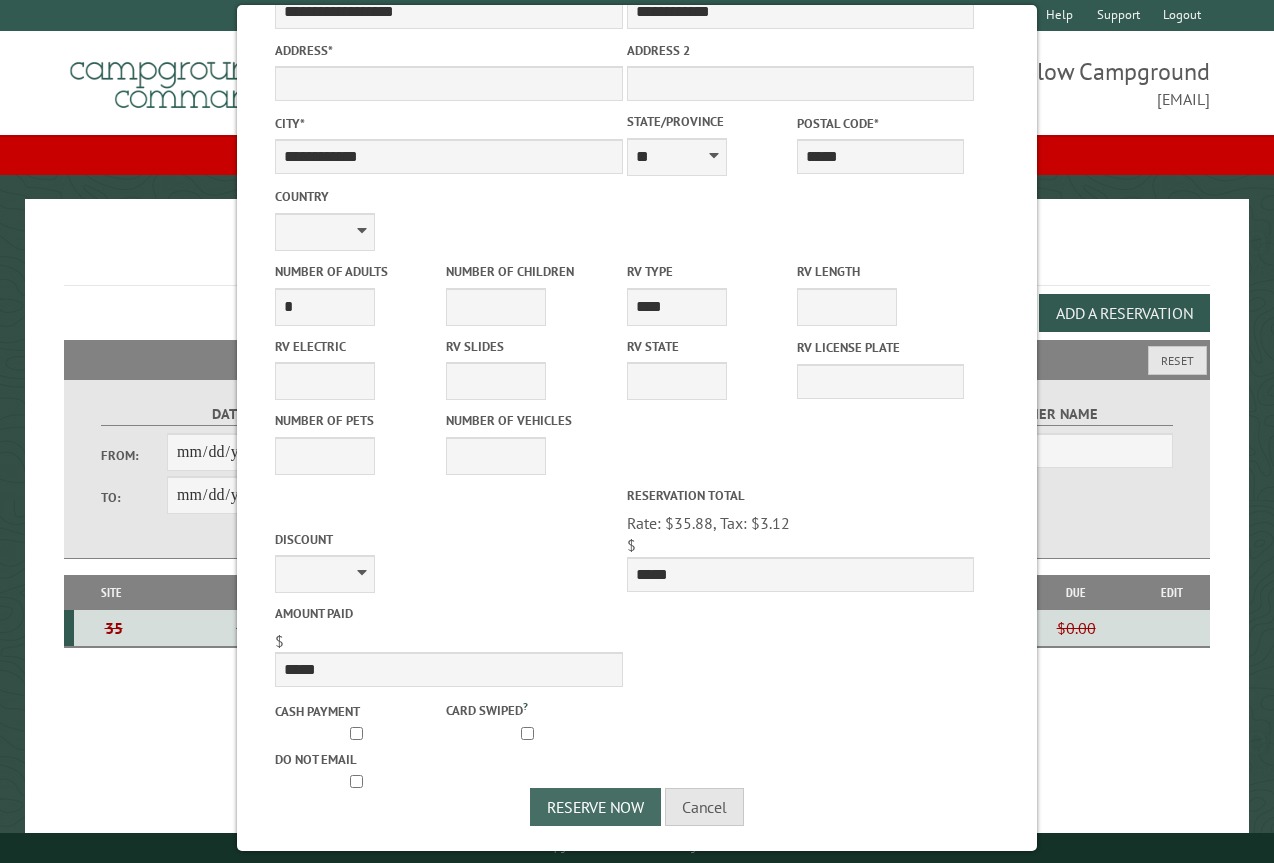 click on "Reserve Now" at bounding box center (595, 807) 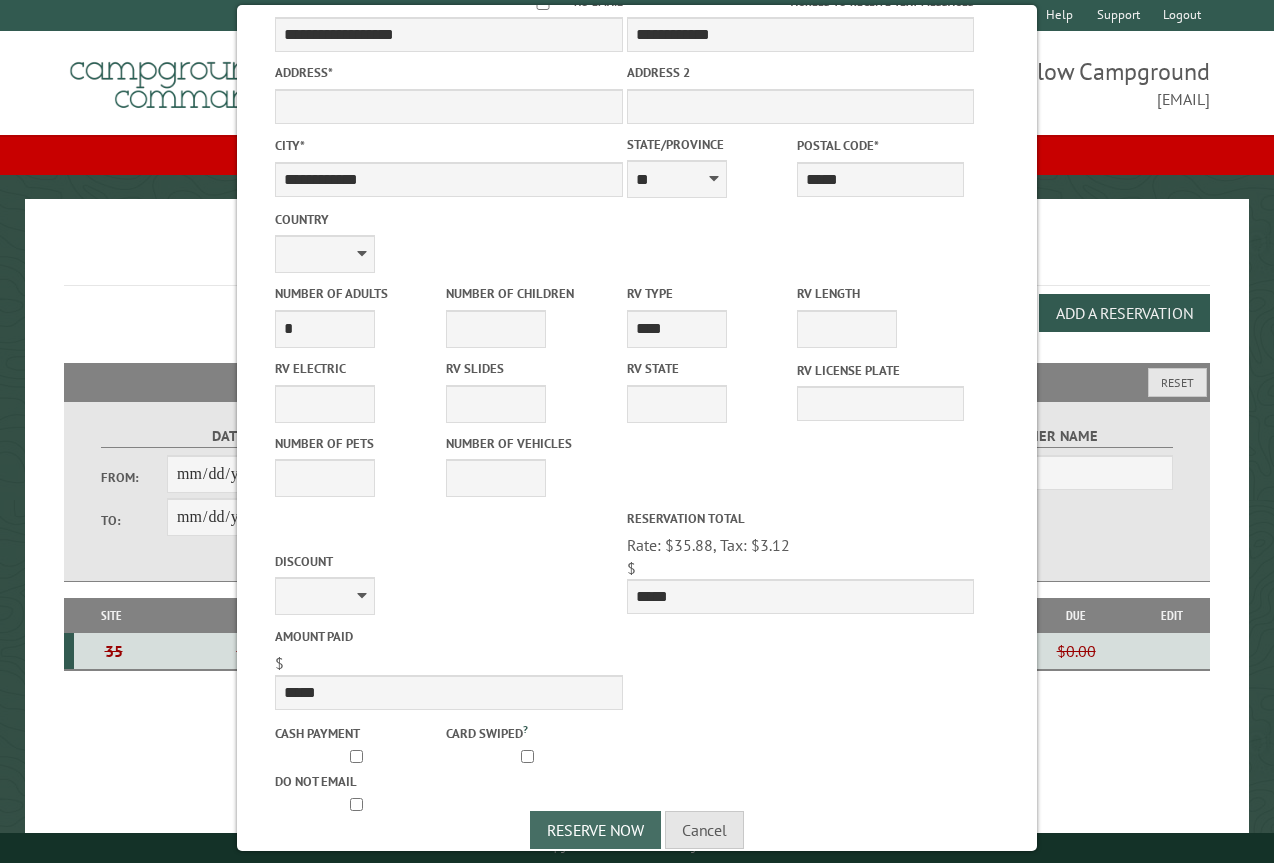 scroll, scrollTop: 489, scrollLeft: 0, axis: vertical 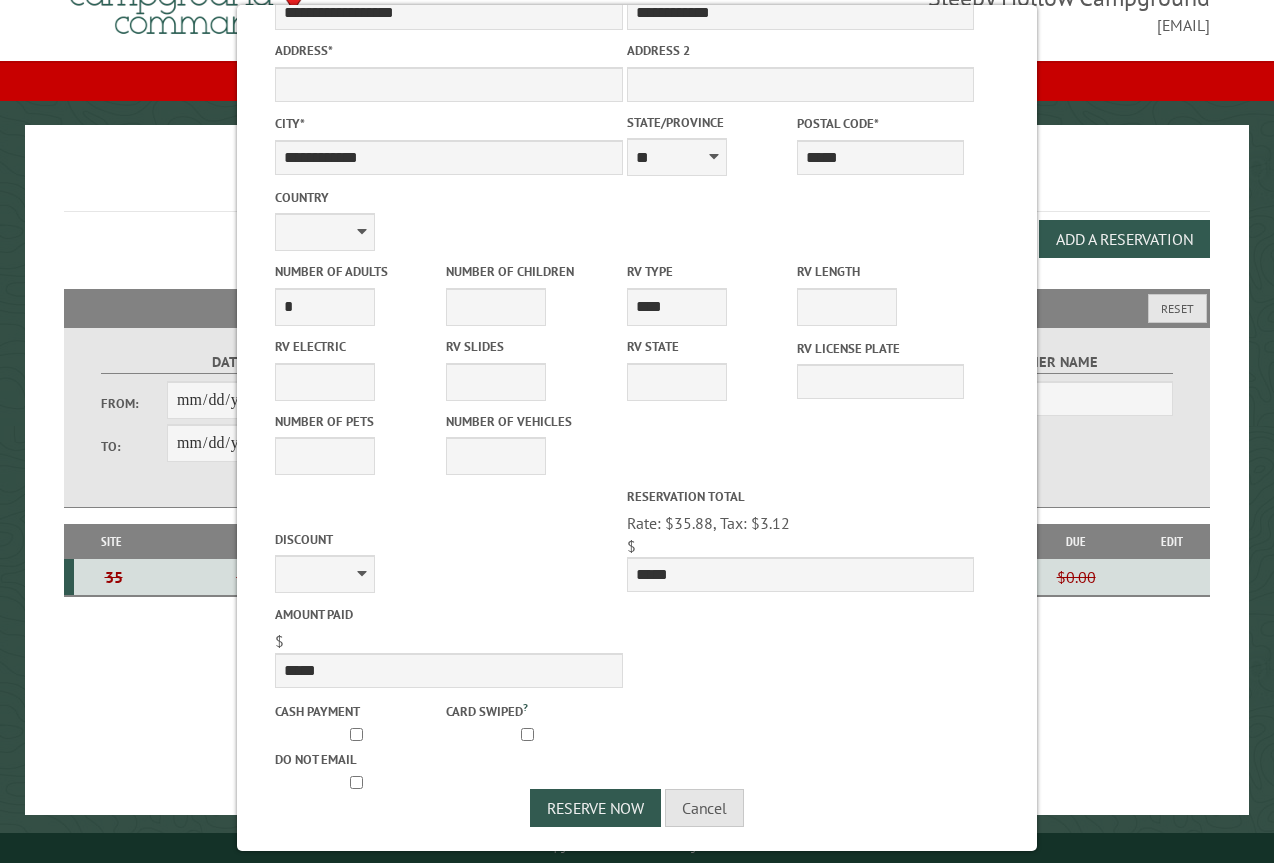 click on "Amount paid" at bounding box center (448, 614) 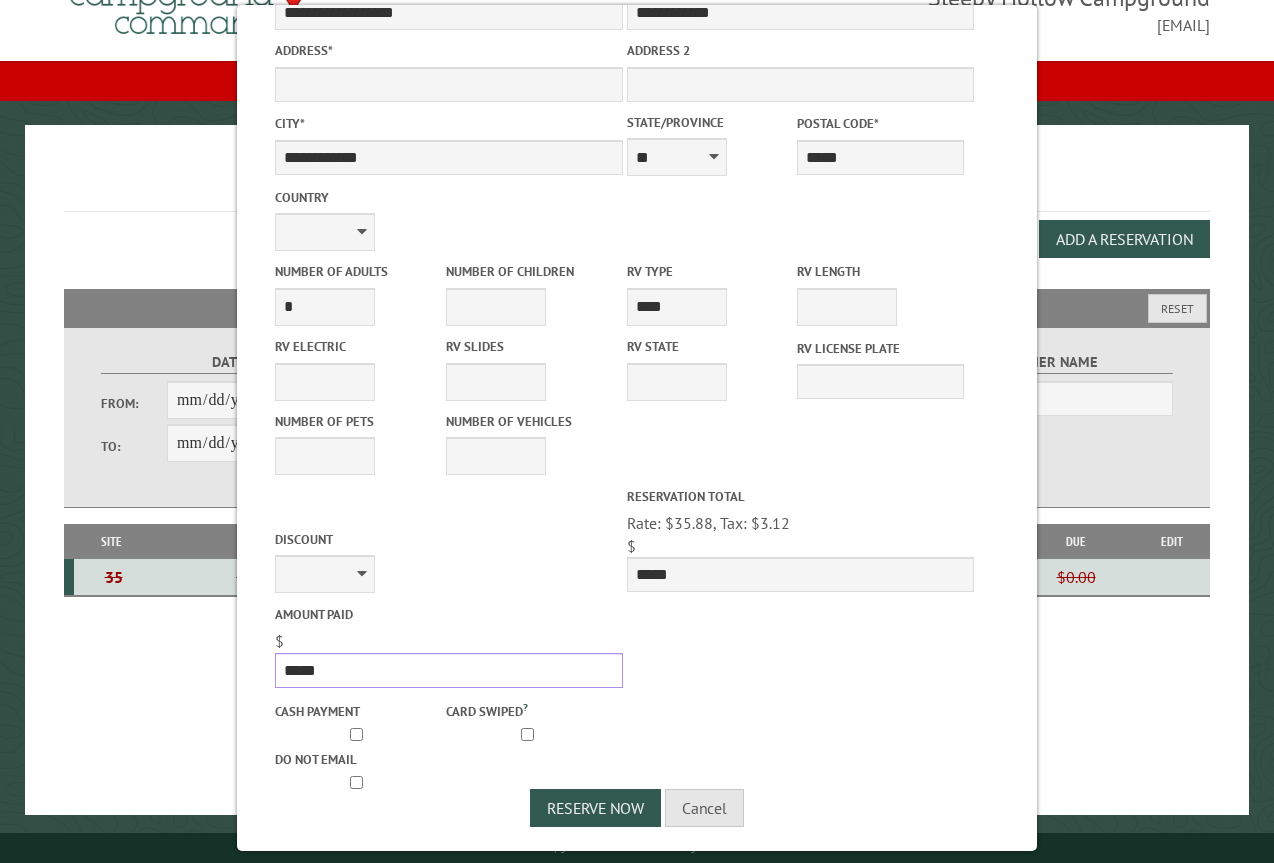 click on "*****" at bounding box center [448, 670] 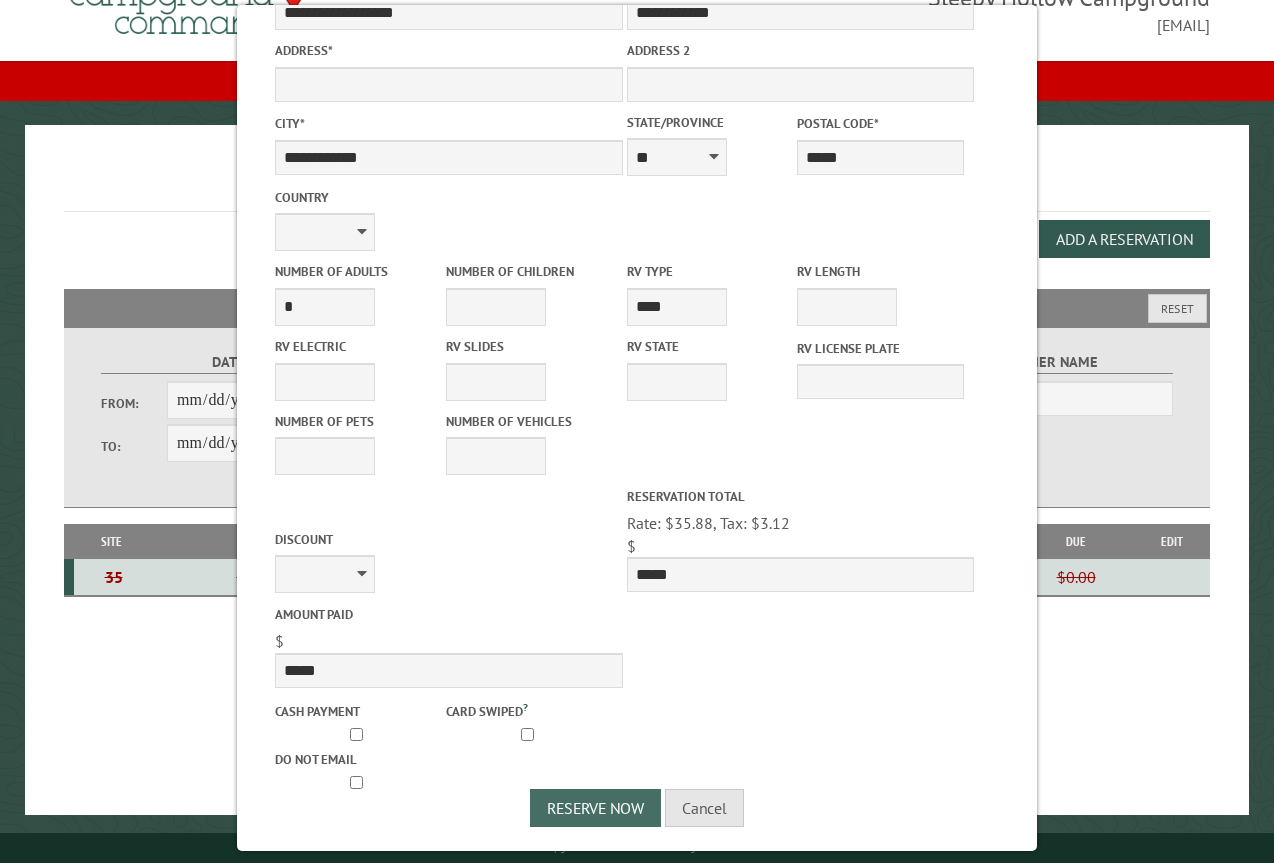 click on "Reserve Now" at bounding box center [595, 808] 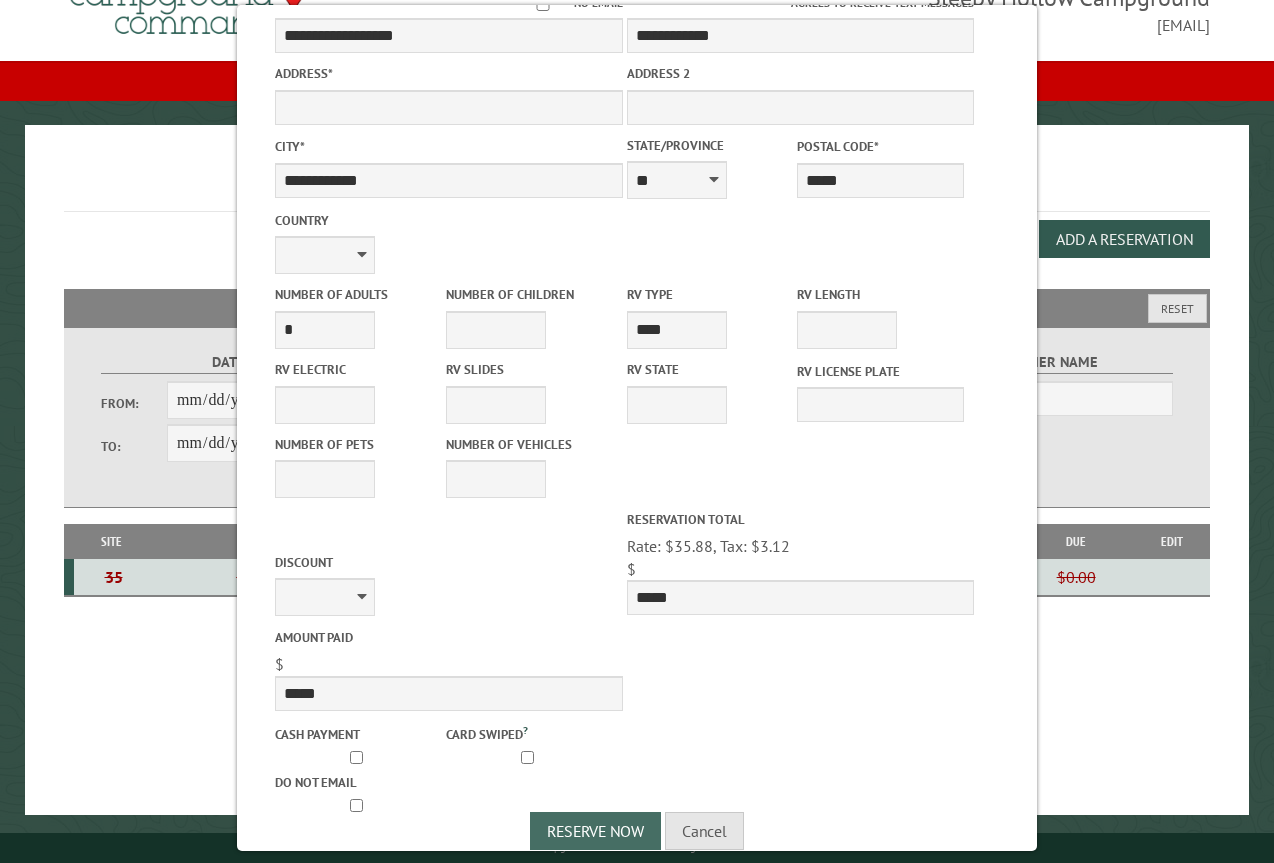 scroll, scrollTop: 489, scrollLeft: 0, axis: vertical 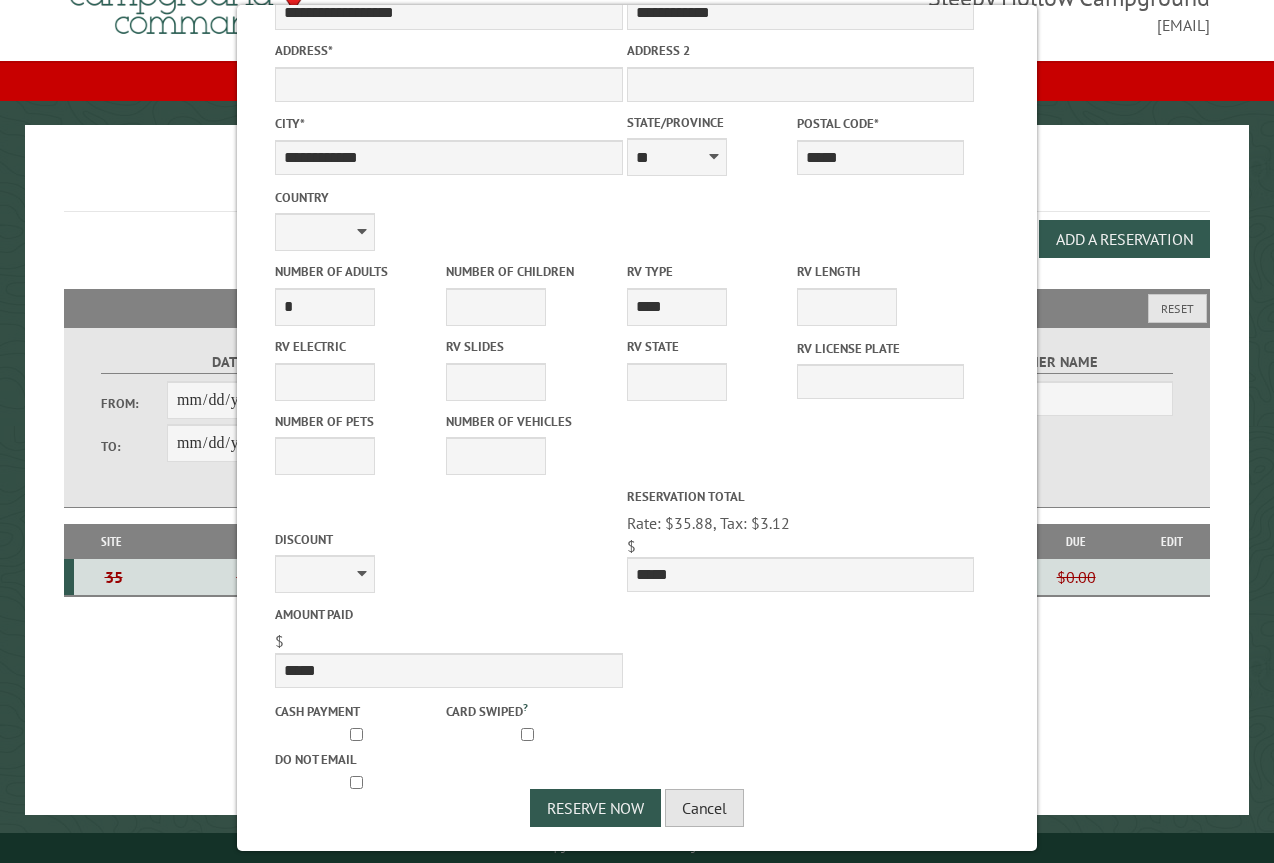 click on "Cancel" at bounding box center (704, 808) 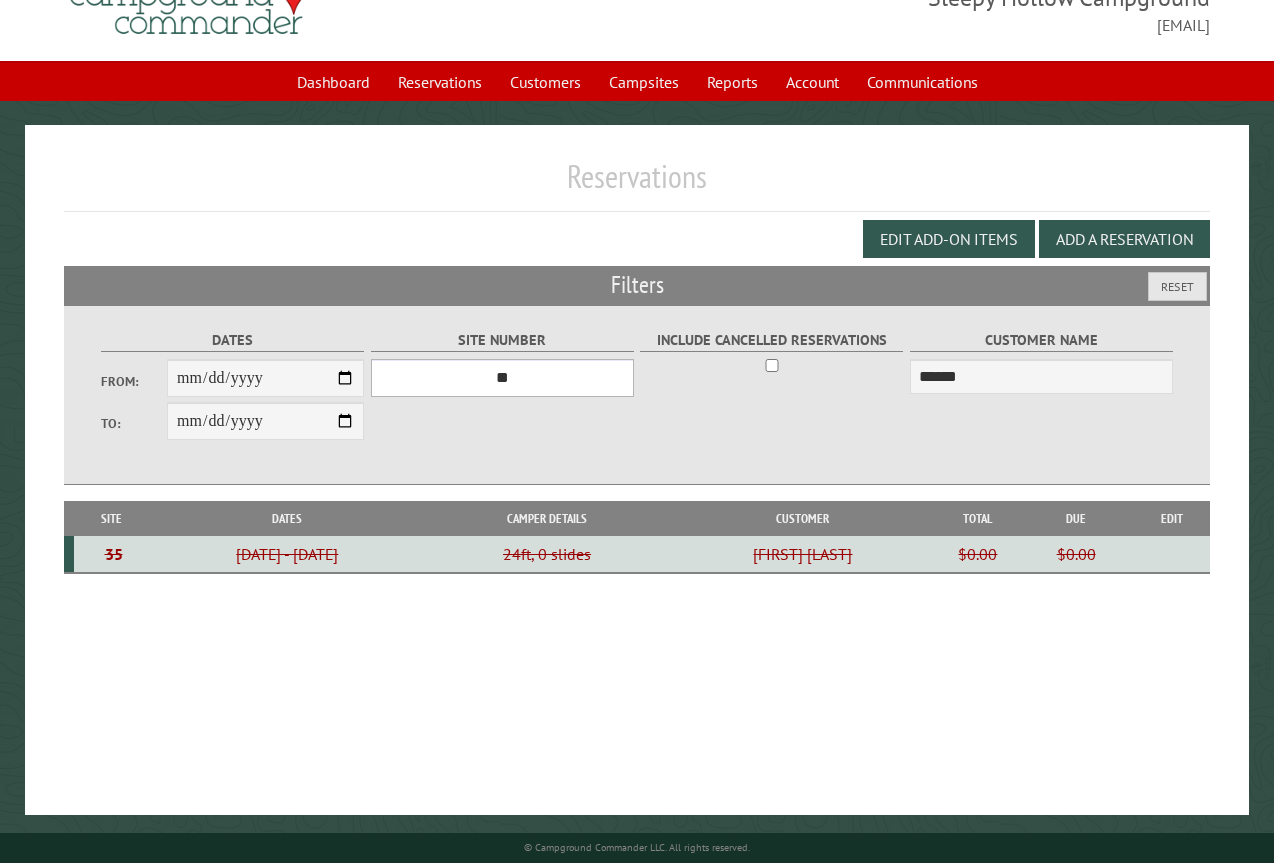 click on "*** * * * * * * * * * ** *** *** ** ** ** ** ** ** ** ** ** ** *** *** ** ** ** ** ** ** ** ** ** ** *** *** ** ** ** ** ** ** ** ** *** *** ** ** ** ** ** ** *** *** ** ** ** ** ** *** ** ** ** ** ** ** ** ** ** ** ** ** ** ** ** ** ** ** ** ** ** ** ** ** **" at bounding box center [502, 378] 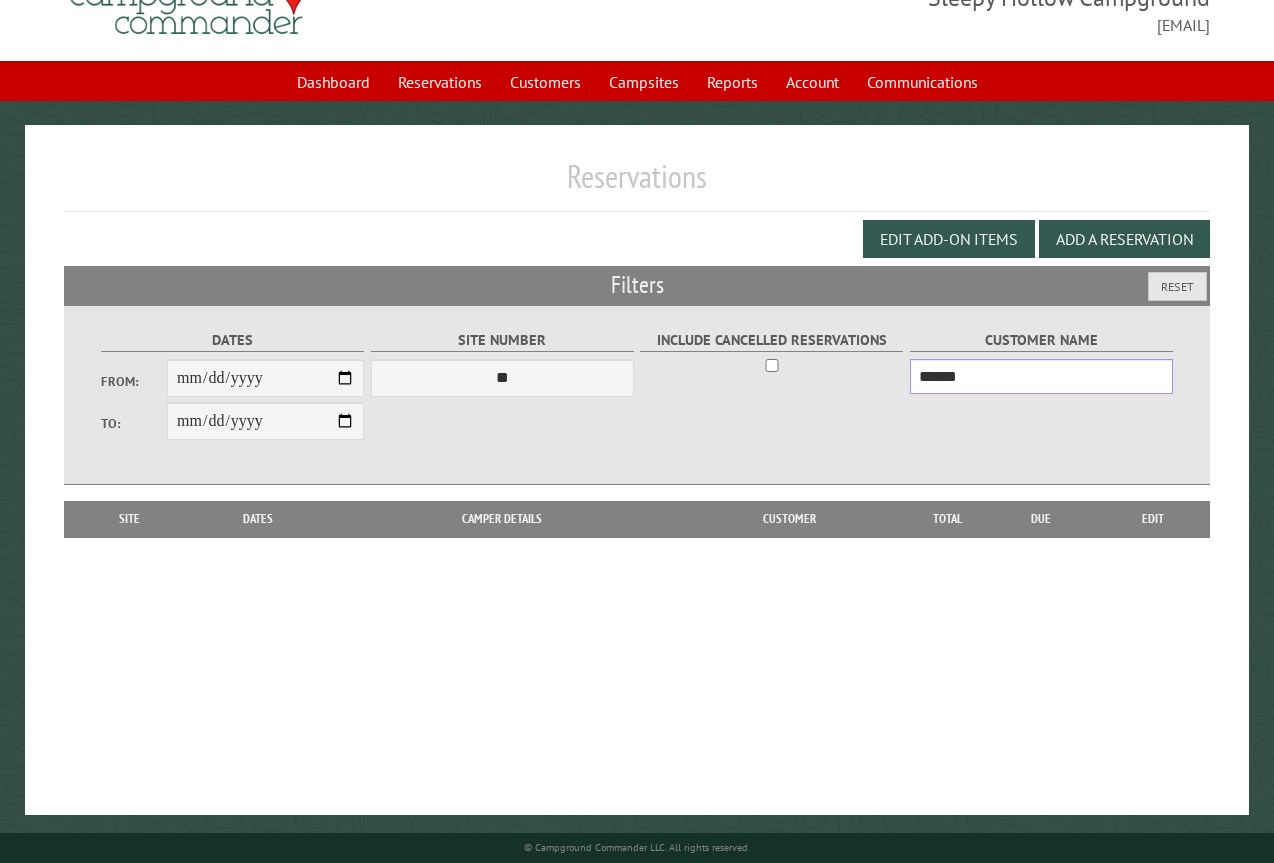 drag, startPoint x: 1000, startPoint y: 379, endPoint x: 854, endPoint y: 348, distance: 149.25482 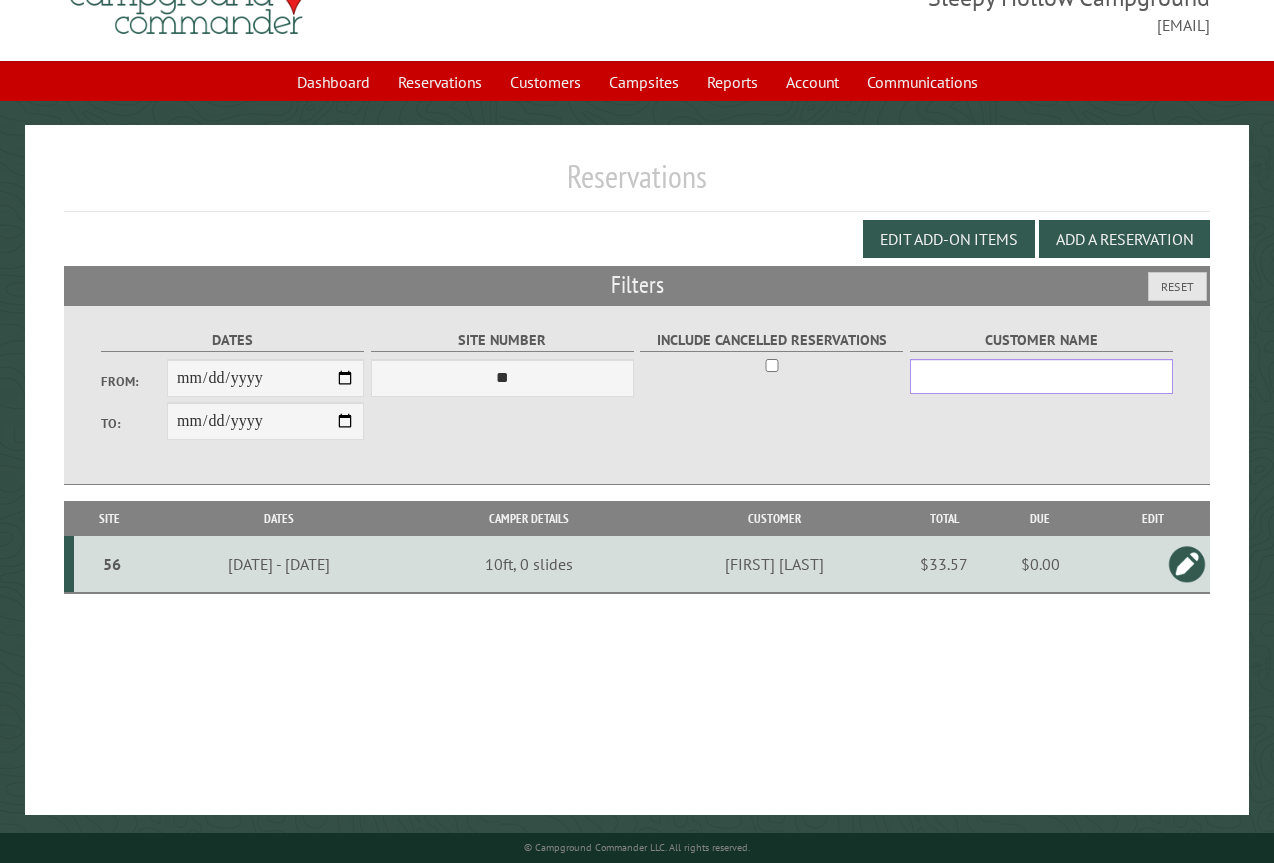 type 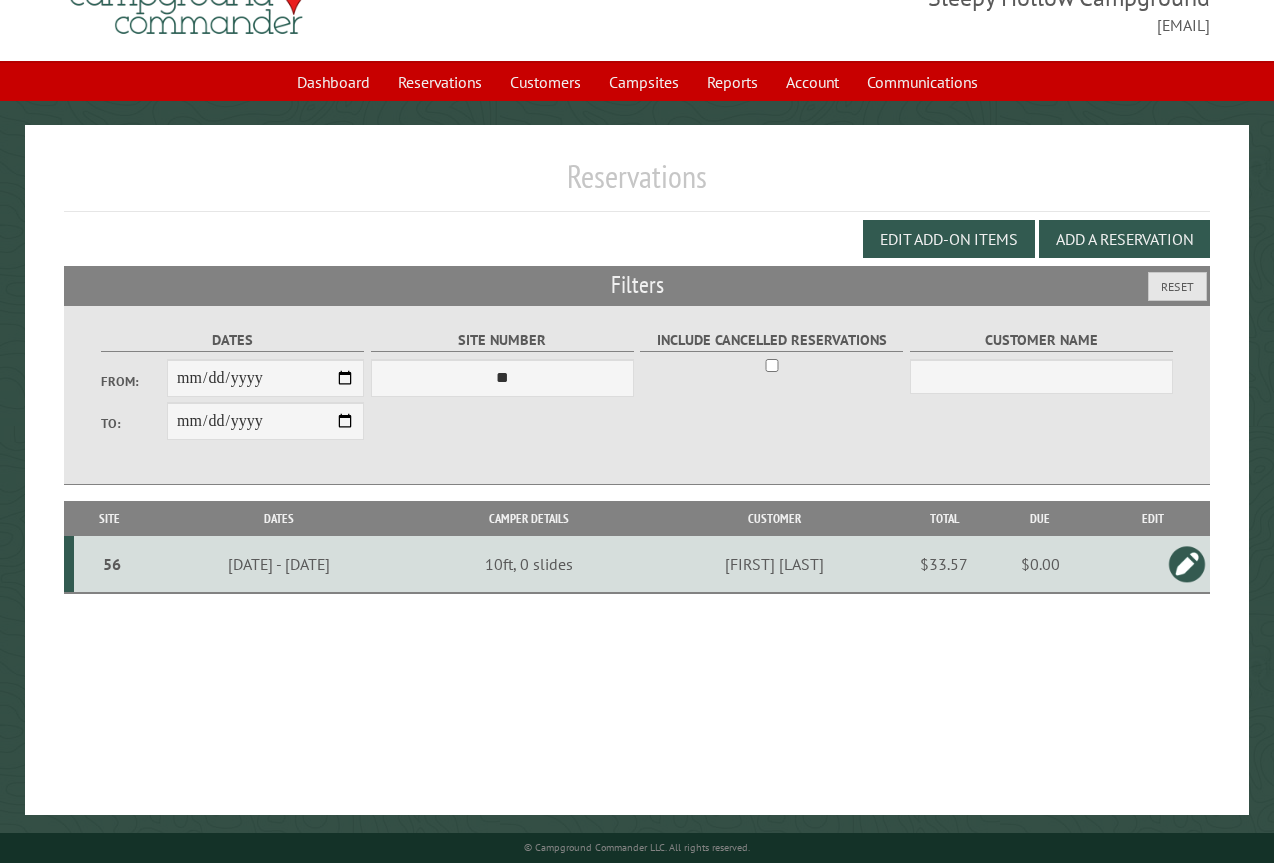 click at bounding box center [1187, 564] 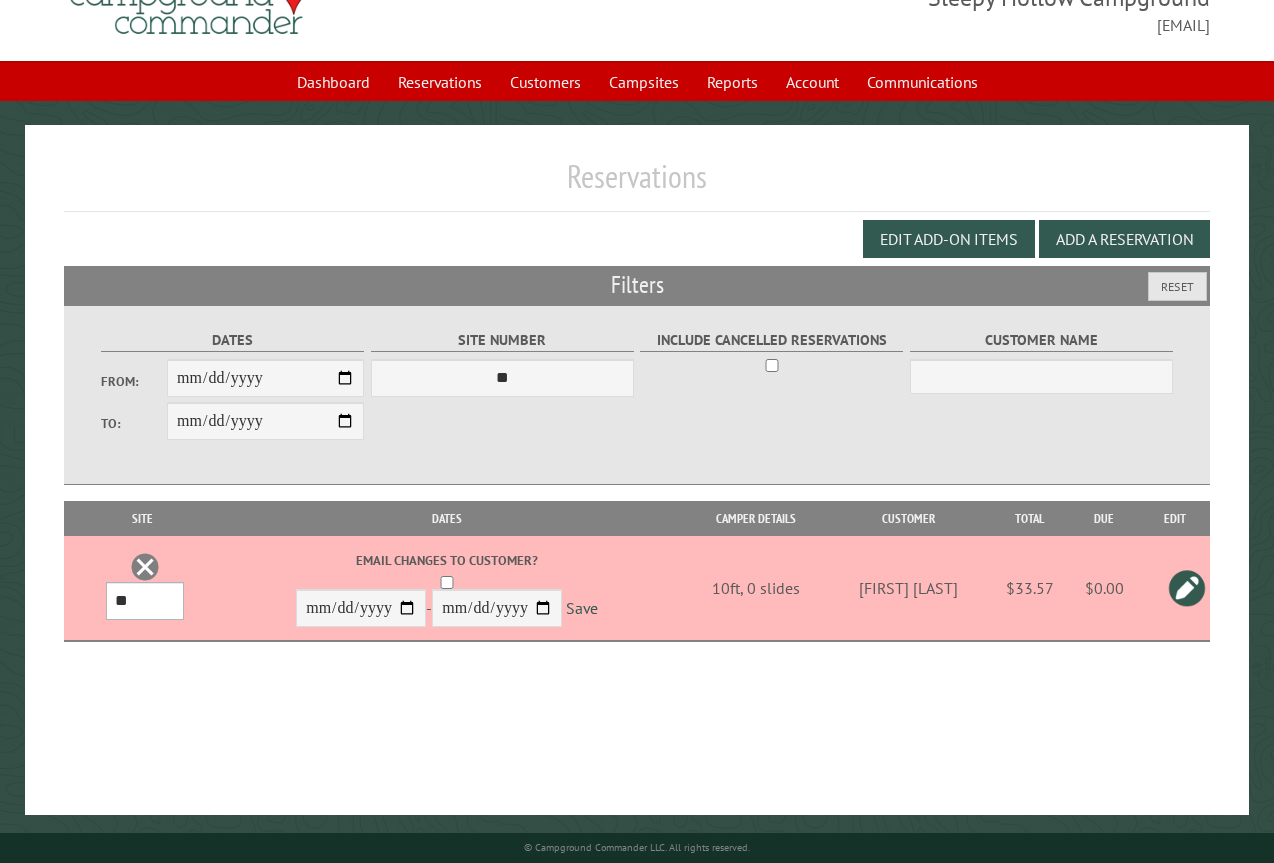 click on "*** * * * * * * * * * ** *** *** ** ** ** ** ** ** ** ** ** ** *** *** ** ** ** ** ** ** ** ** ** ** *** *** ** ** ** ** ** ** ** ** *** *** ** ** ** ** ** ** *** *** ** ** ** ** ** *** ** ** ** ** ** ** ** ** ** ** ** ** ** ** ** ** ** ** ** ** ** ** ** ** **" at bounding box center [145, 601] 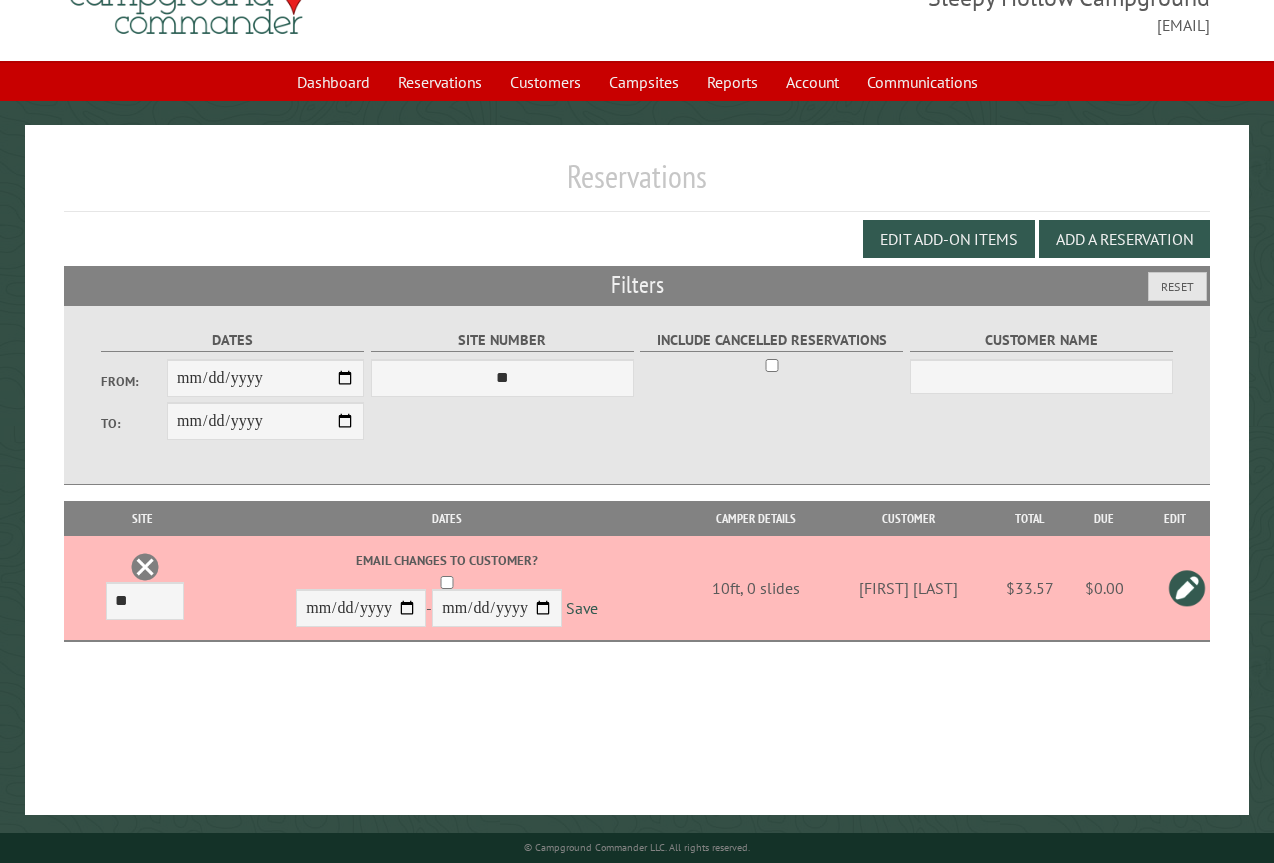 drag, startPoint x: 110, startPoint y: 602, endPoint x: 99, endPoint y: 522, distance: 80.75271 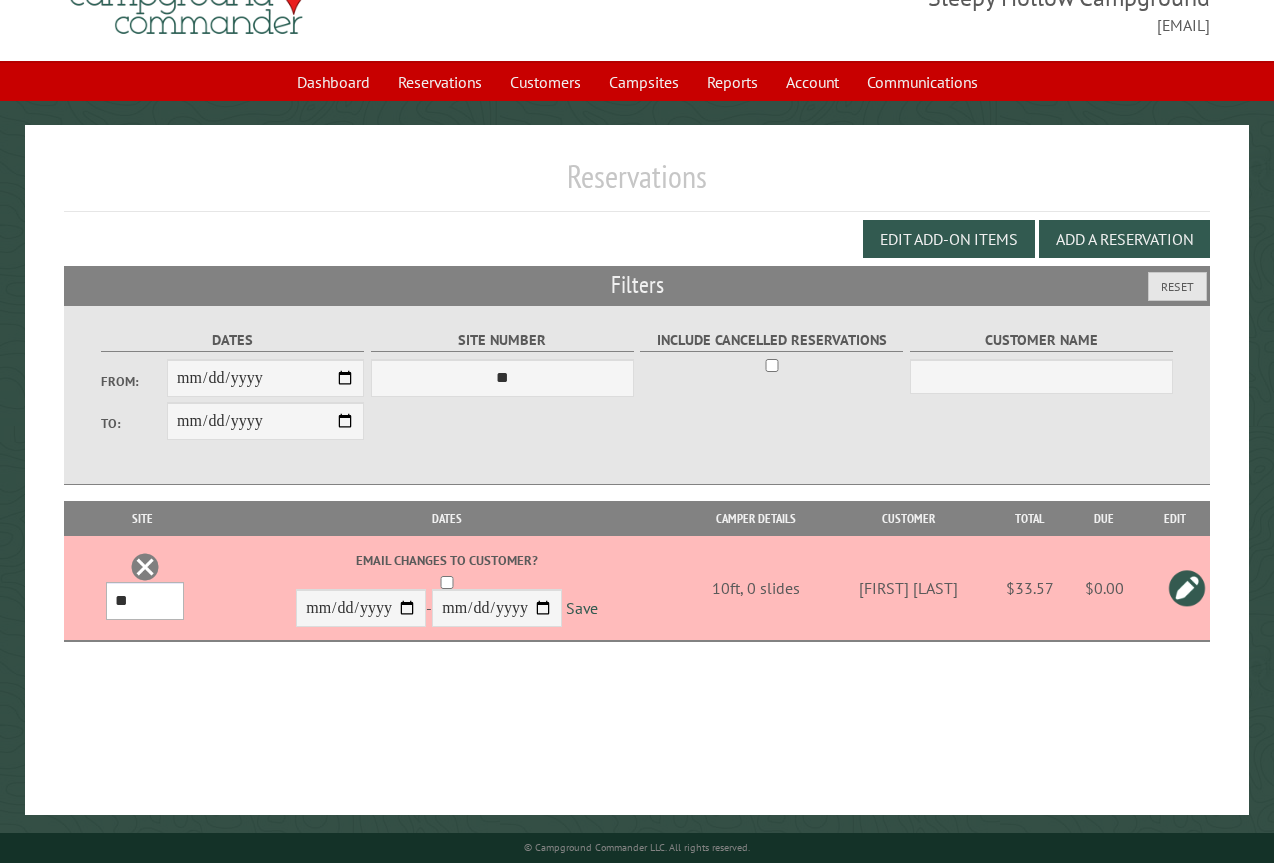 click on "*** * * * * * * * * * ** *** *** ** ** ** ** ** ** ** ** ** ** *** *** ** ** ** ** ** ** ** ** ** ** *** *** ** ** ** ** ** ** ** ** *** *** ** ** ** ** ** ** *** *** ** ** ** ** ** *** ** ** ** ** ** ** ** ** ** ** ** ** ** ** ** ** ** ** ** ** ** ** ** ** **" at bounding box center (145, 601) 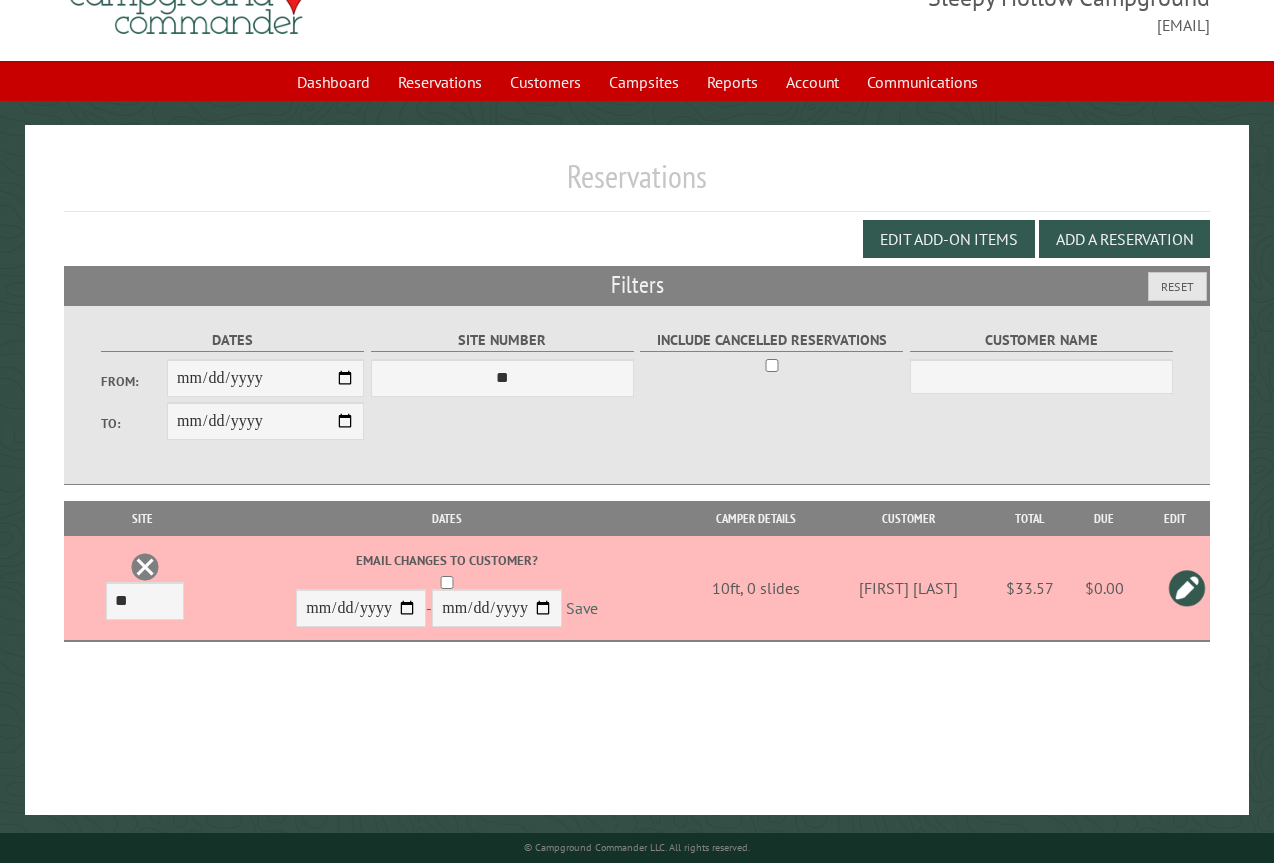 click on "Save" at bounding box center [582, 609] 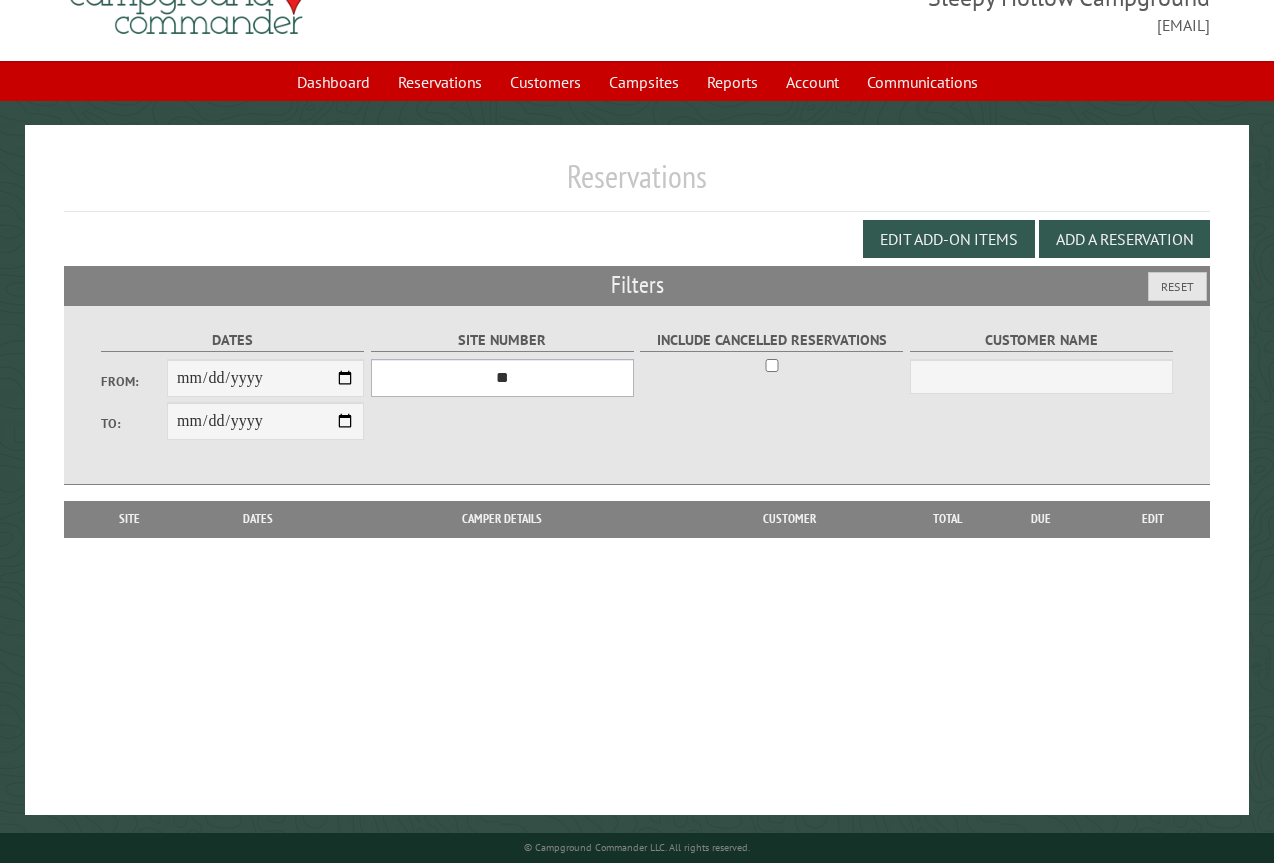 click on "*** * * * * * * * * * ** *** *** ** ** ** ** ** ** ** ** ** ** *** *** ** ** ** ** ** ** ** ** ** ** *** *** ** ** ** ** ** ** ** ** *** *** ** ** ** ** ** ** *** *** ** ** ** ** ** *** ** ** ** ** ** ** ** ** ** ** ** ** ** ** ** ** ** ** ** ** ** ** ** ** **" at bounding box center (502, 378) 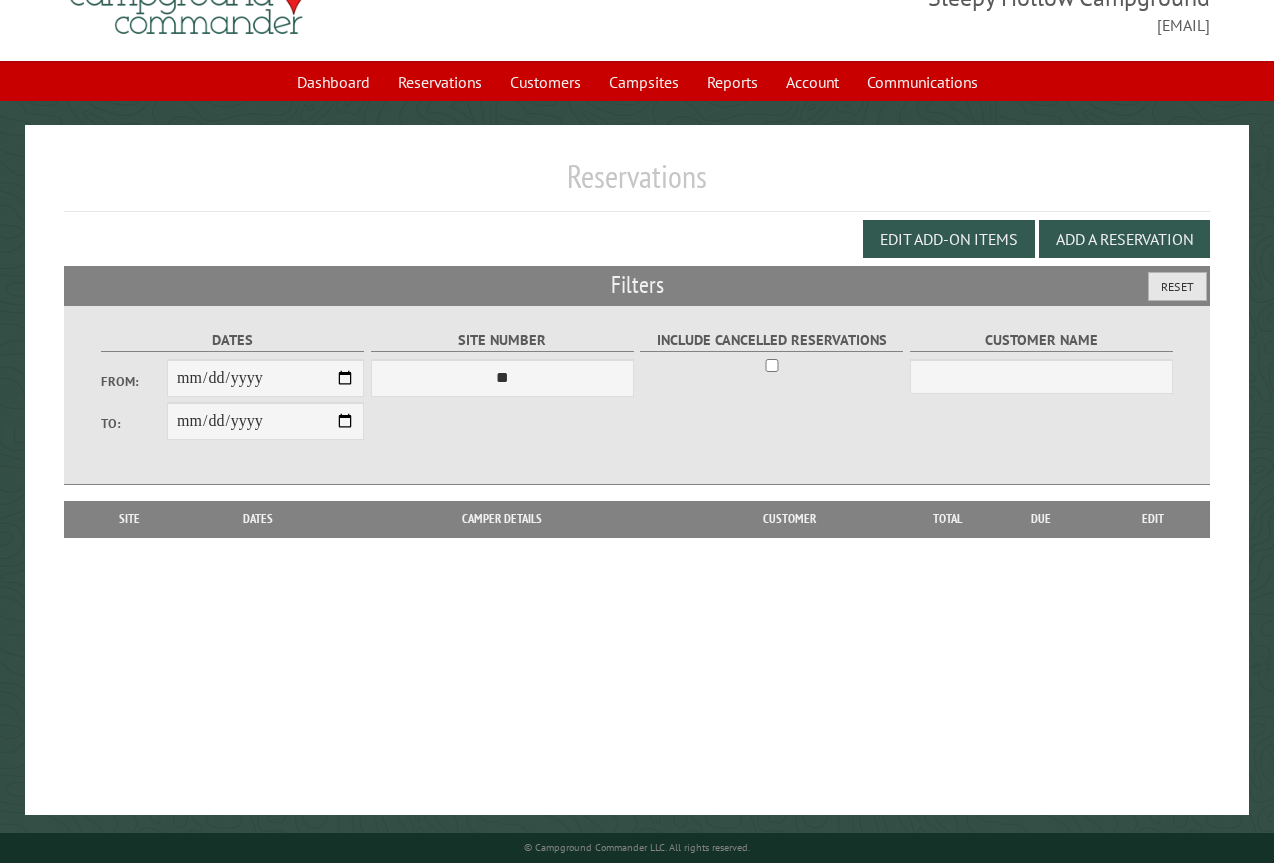 click on "Reset" at bounding box center [1177, 286] 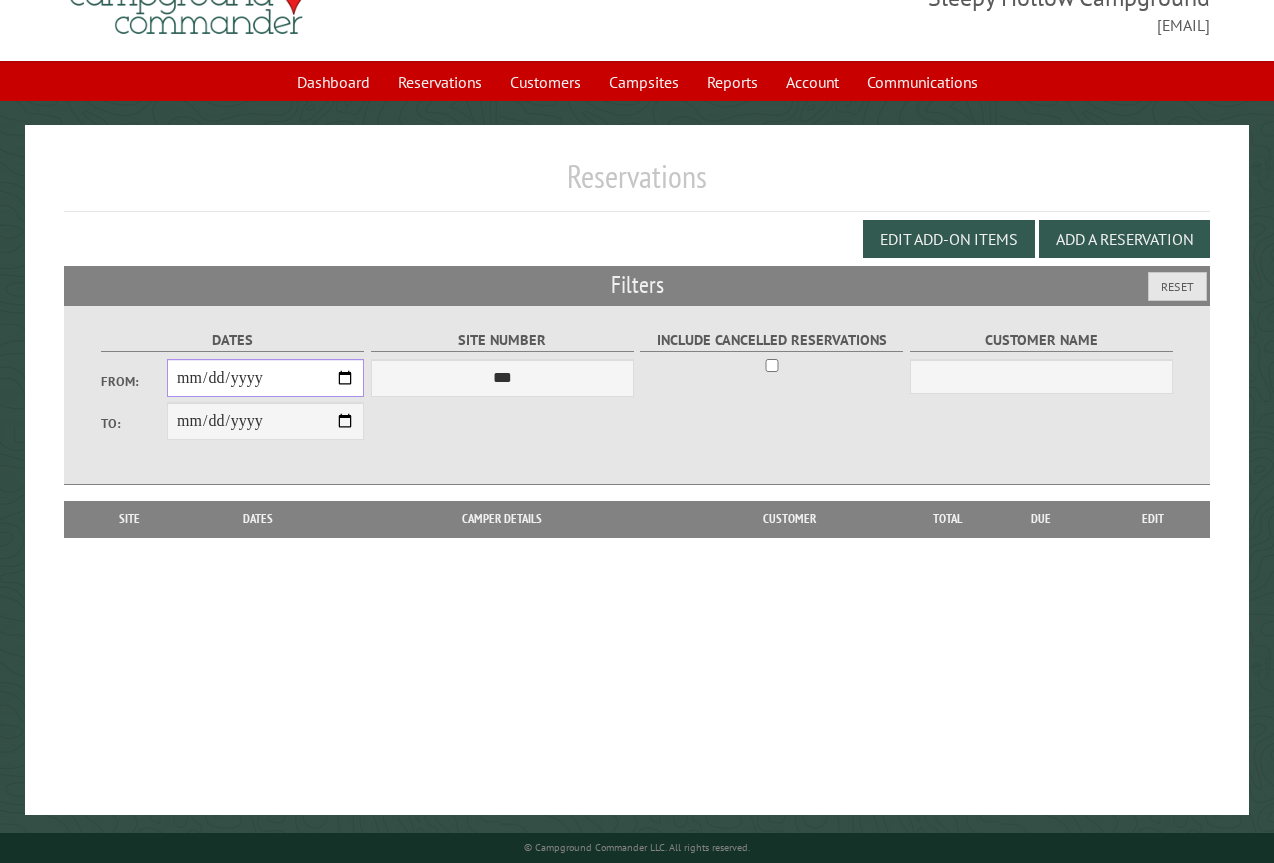 click on "From:" at bounding box center (265, 378) 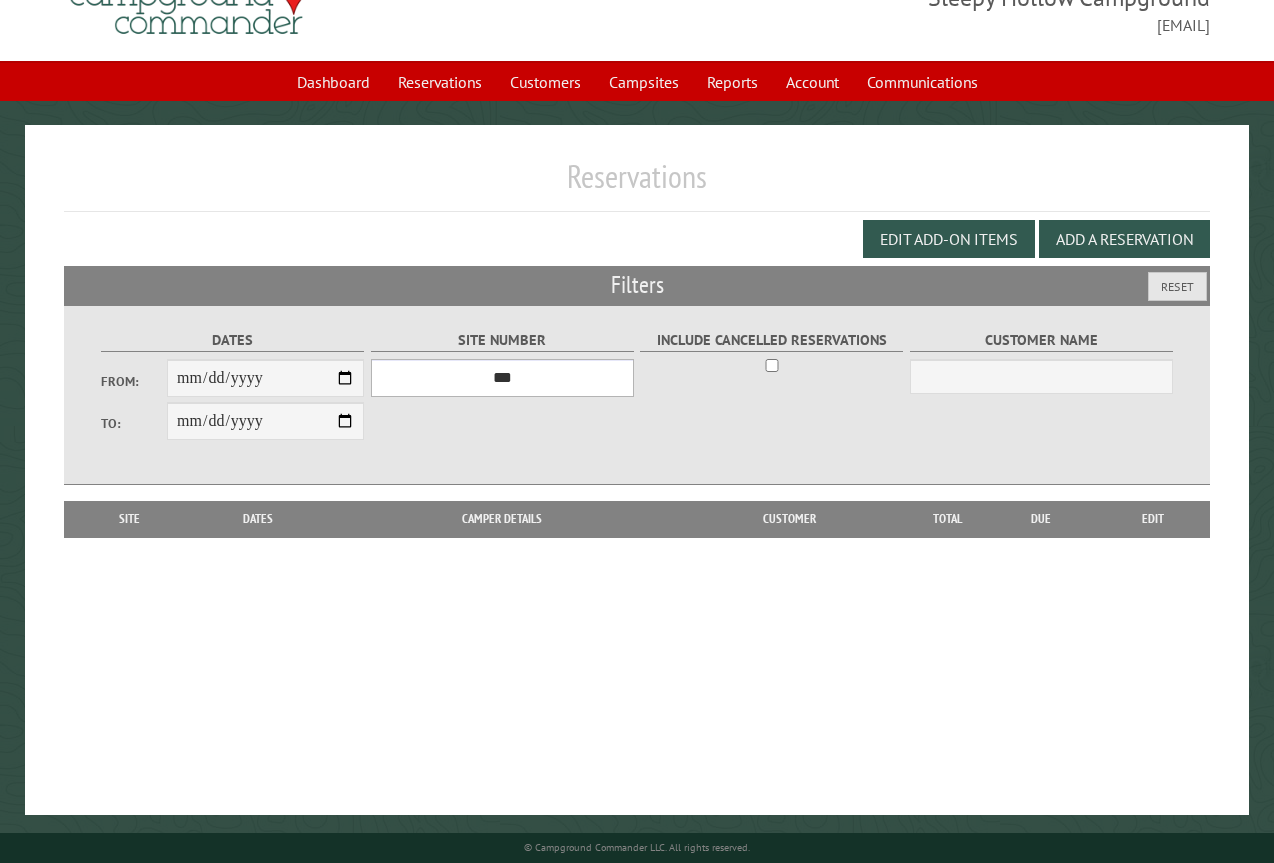click on "*** * * * * * * * * * ** *** *** ** ** ** ** ** ** ** ** ** ** *** *** ** ** ** ** ** ** ** ** ** ** *** *** ** ** ** ** ** ** ** ** *** *** ** ** ** ** ** ** *** *** ** ** ** ** ** *** ** ** ** ** ** ** ** ** ** ** ** ** ** ** ** ** ** ** ** ** ** ** ** ** **" at bounding box center (502, 378) 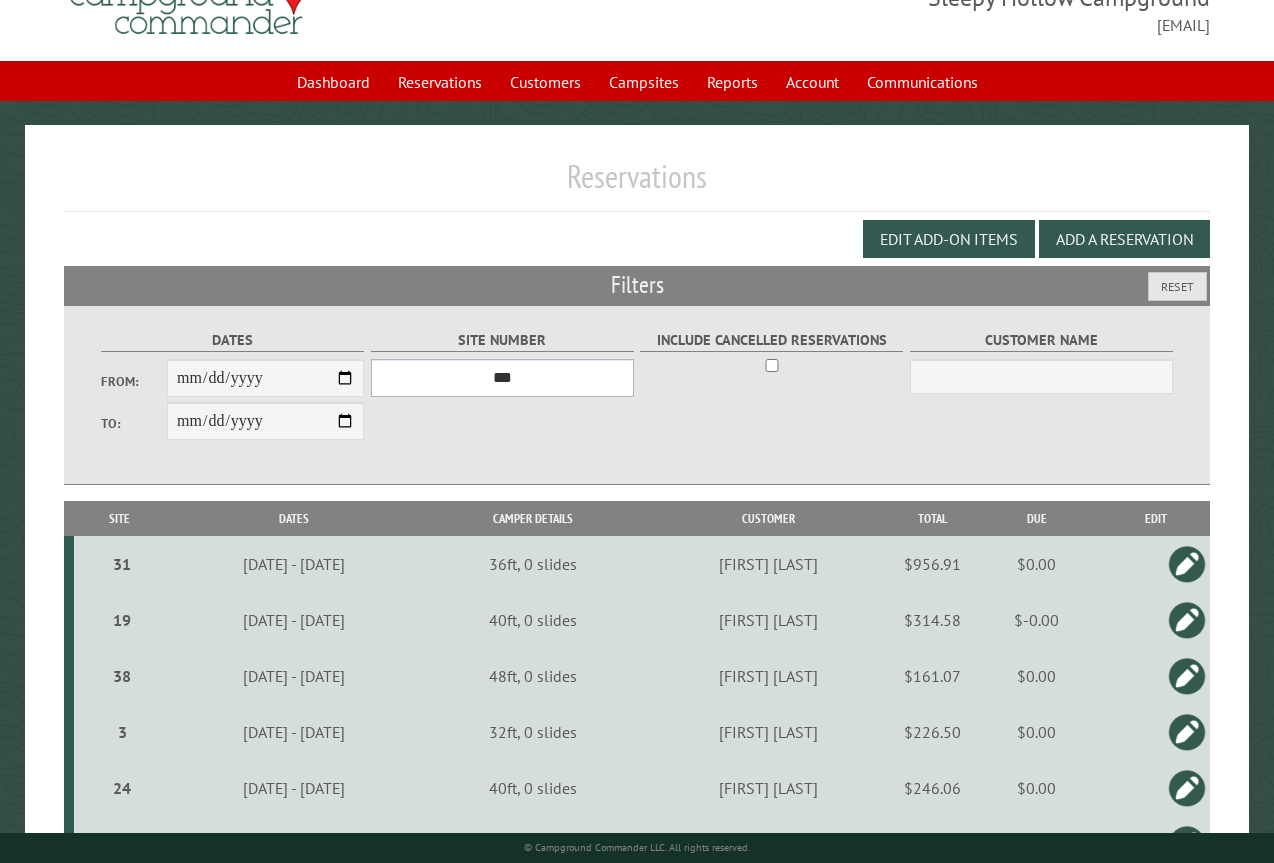 select on "**" 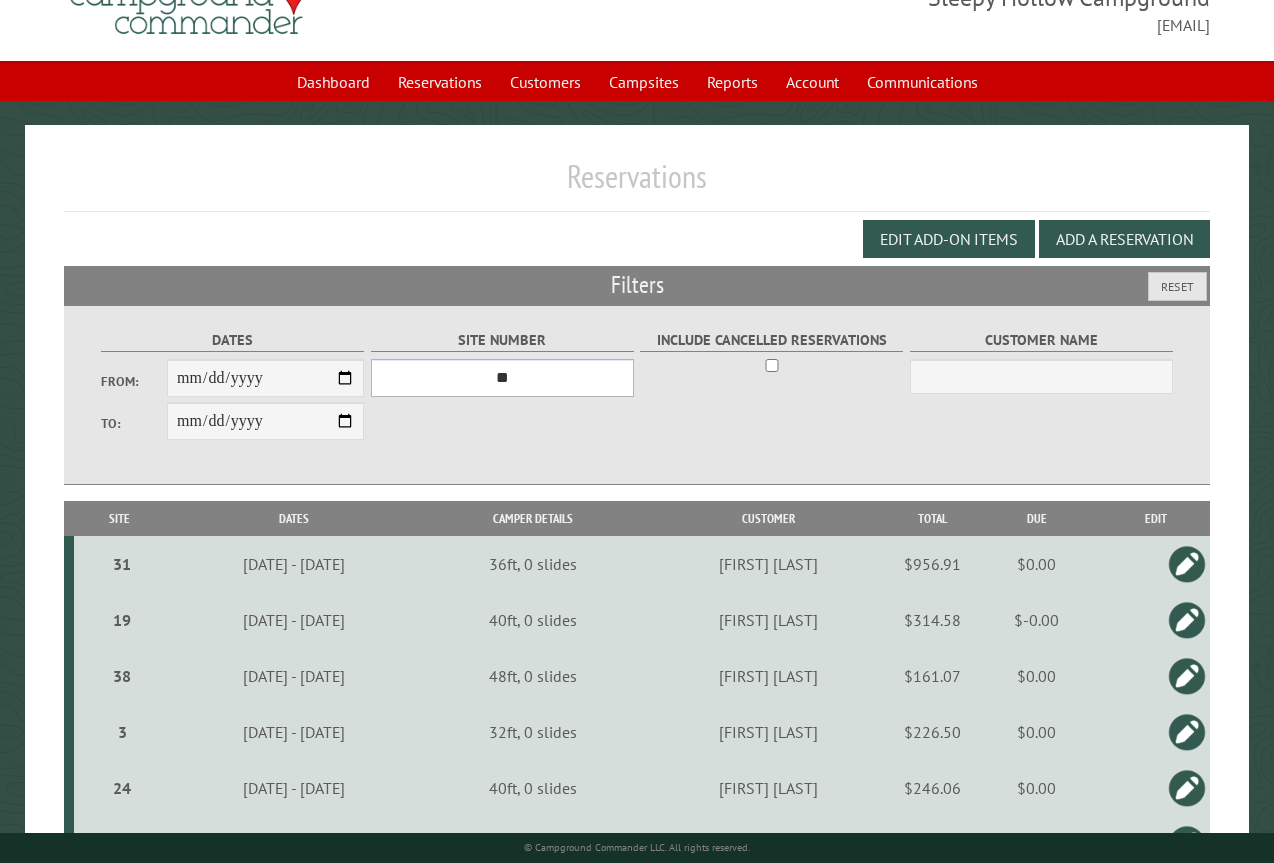 click on "*** * * * * * * * * * ** *** *** ** ** ** ** ** ** ** ** ** ** *** *** ** ** ** ** ** ** ** ** ** ** *** *** ** ** ** ** ** ** ** ** *** *** ** ** ** ** ** ** *** *** ** ** ** ** ** *** ** ** ** ** ** ** ** ** ** ** ** ** ** ** ** ** ** ** ** ** ** ** ** ** **" at bounding box center (502, 378) 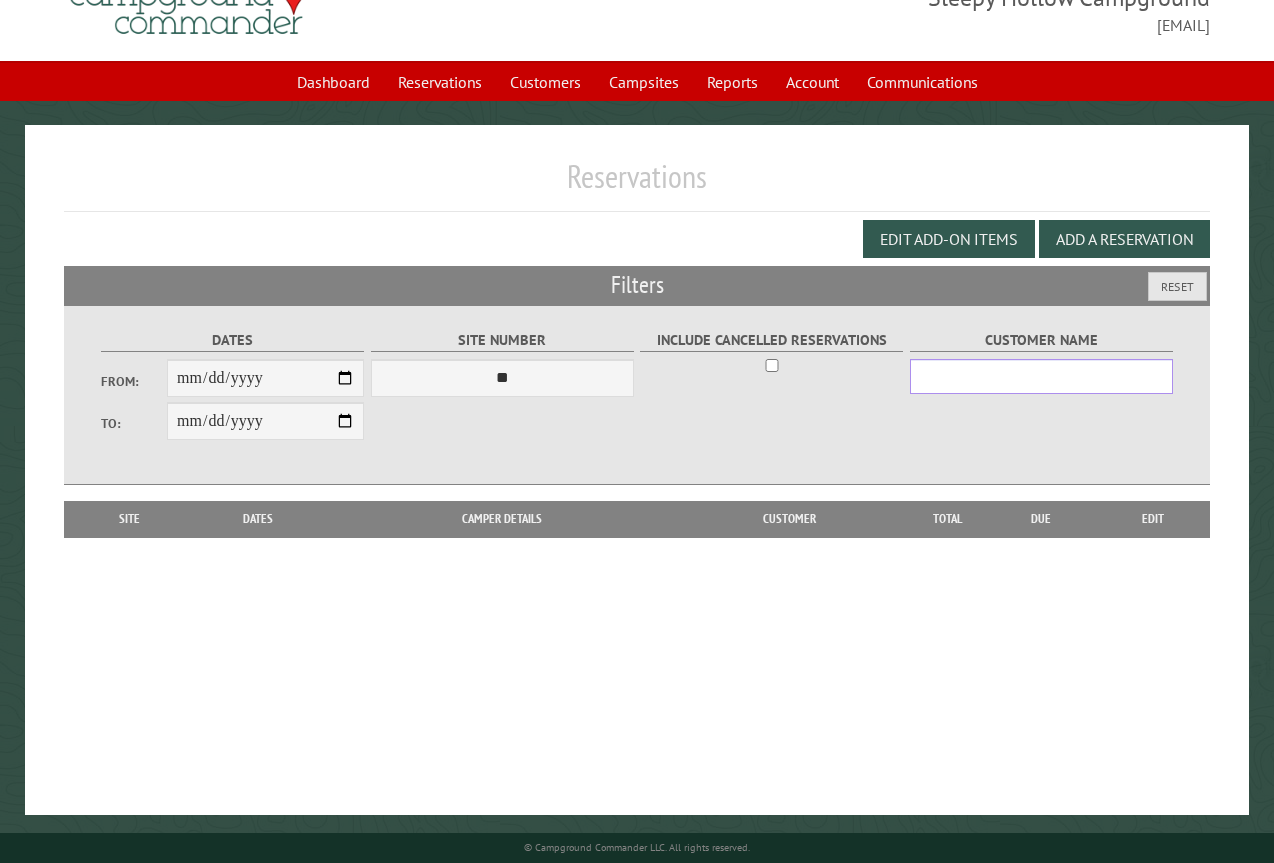 click on "Customer Name" at bounding box center [1041, 376] 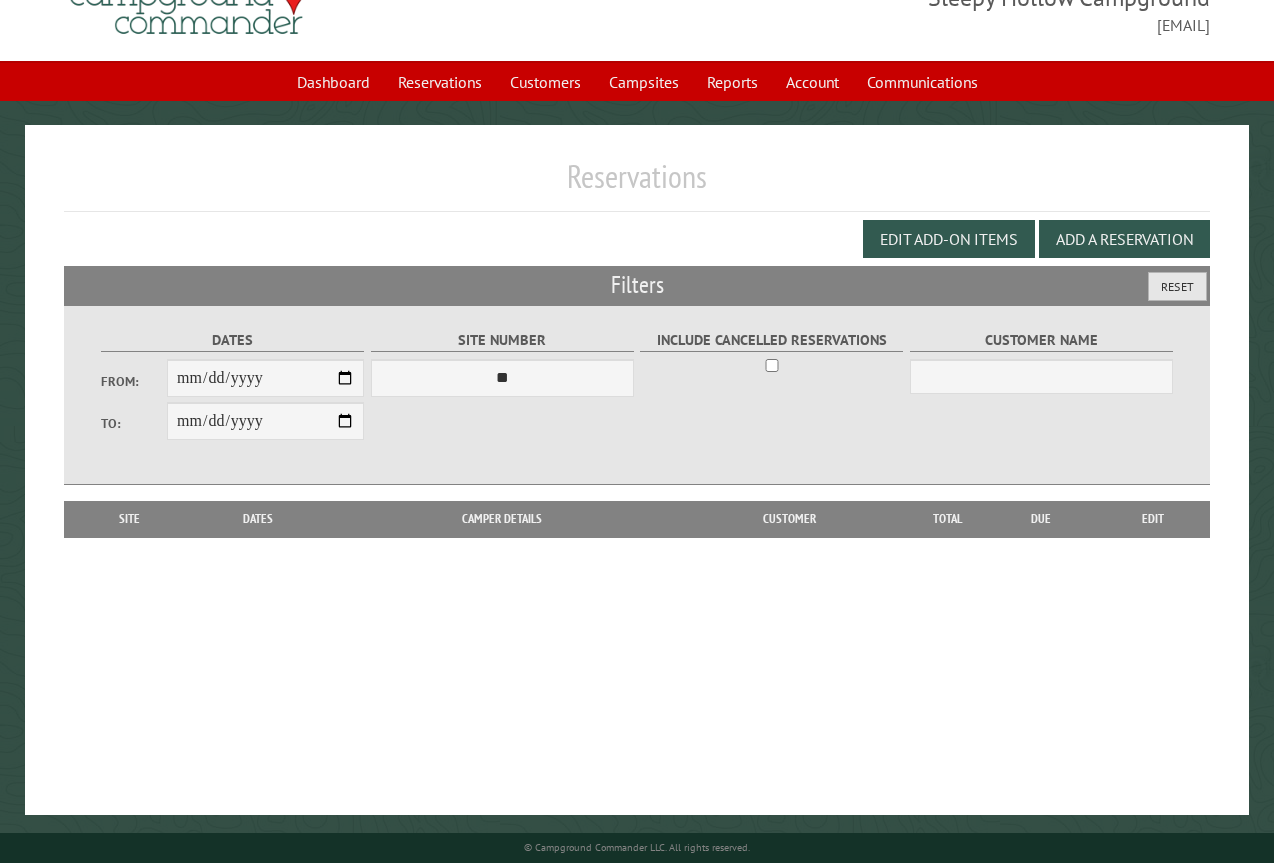 click on "Reset" at bounding box center [1177, 286] 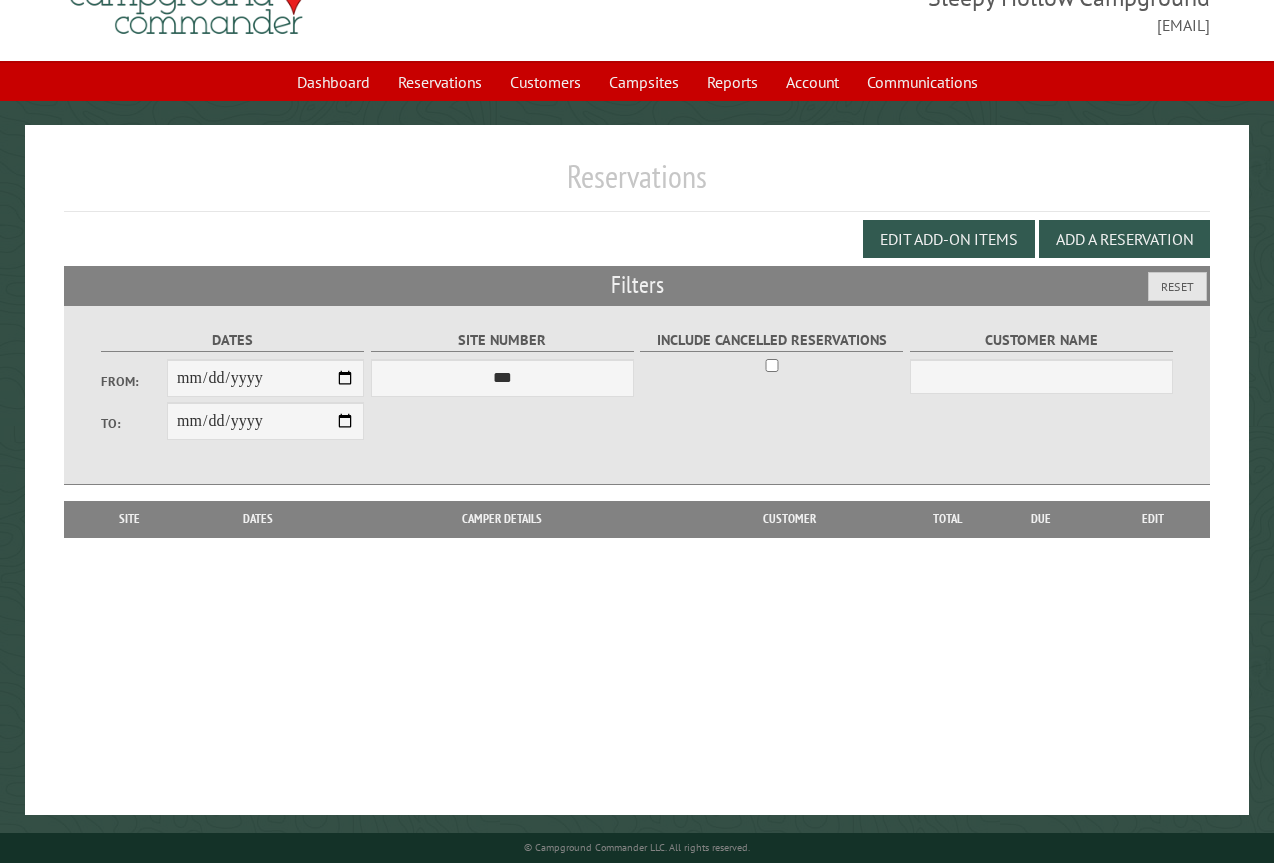click on "Reservations" at bounding box center (637, 184) 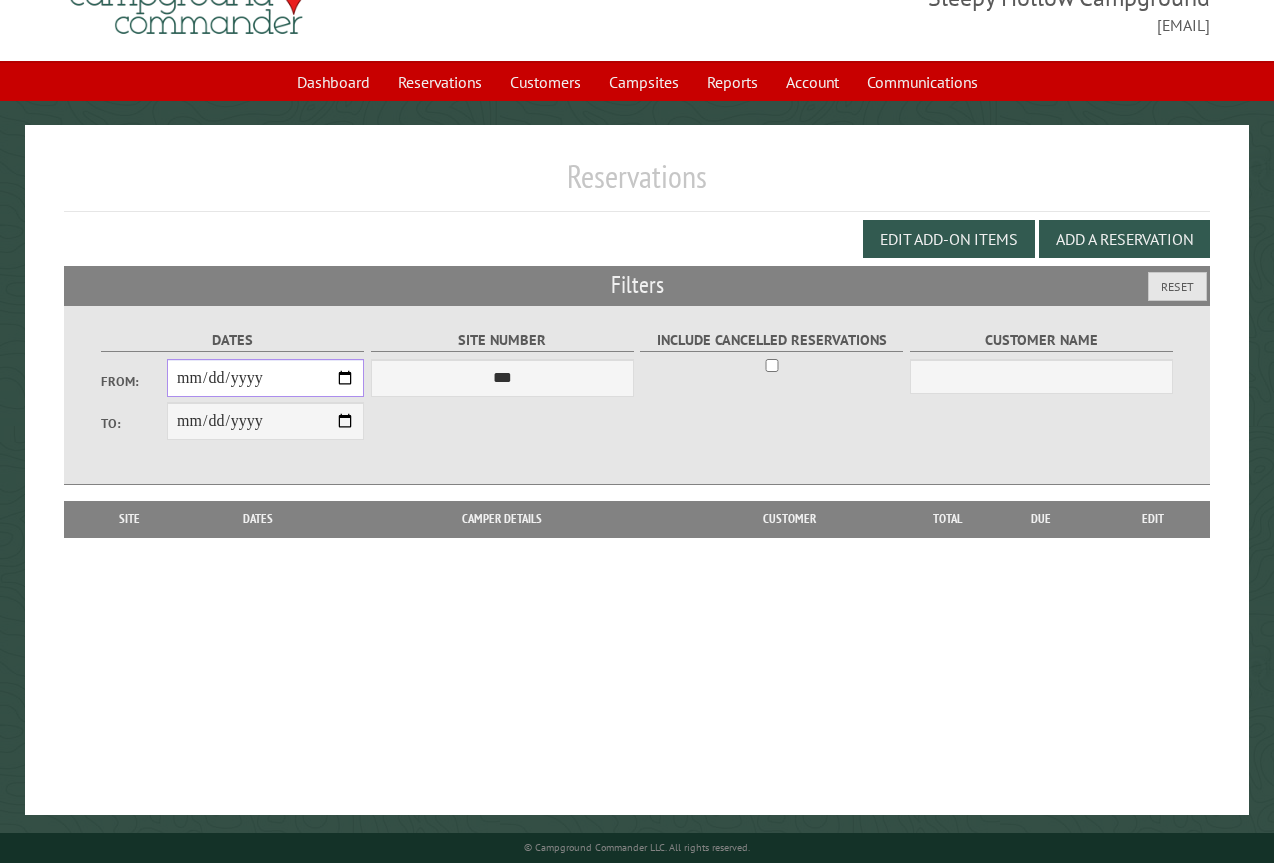 click on "From:" at bounding box center [265, 378] 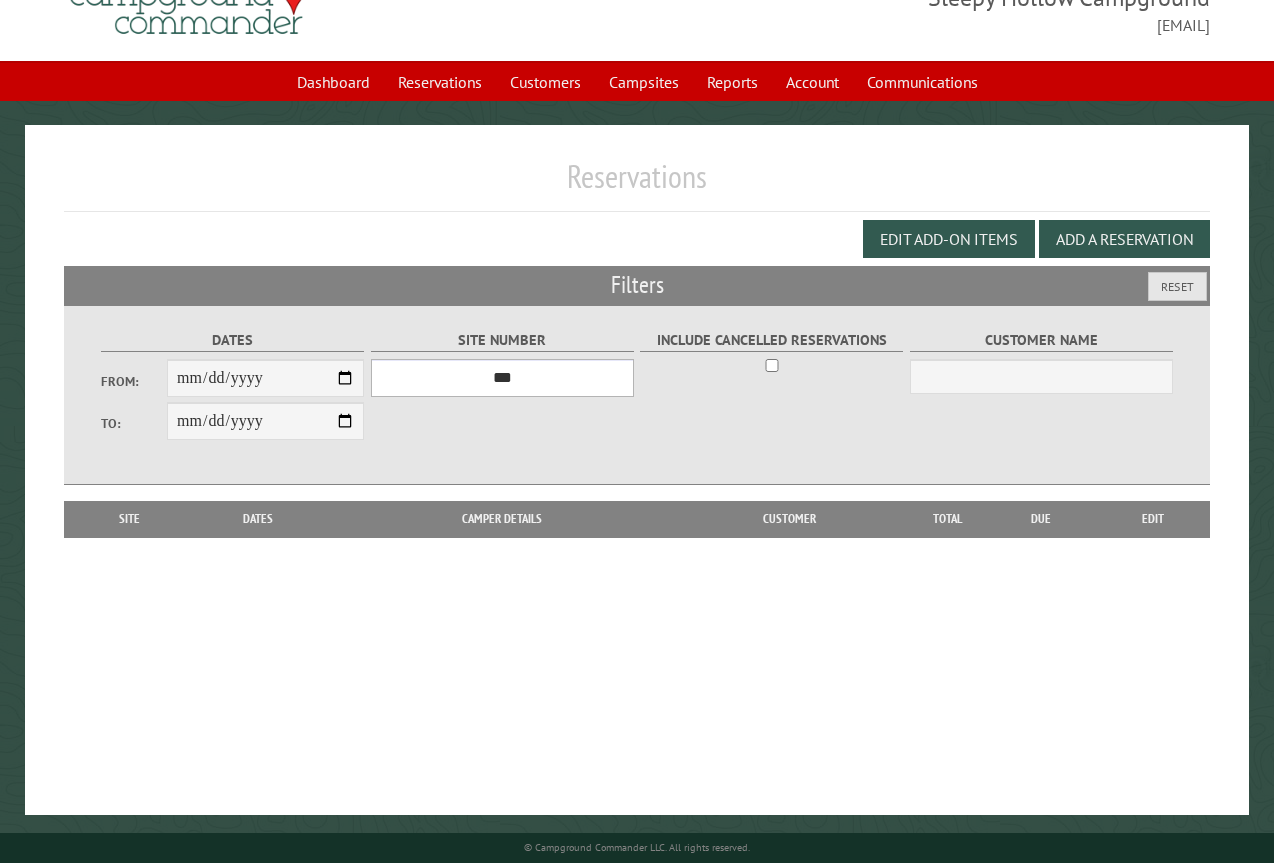 click on "*** * * * * * * * * * ** *** *** ** ** ** ** ** ** ** ** ** ** *** *** ** ** ** ** ** ** ** ** ** ** *** *** ** ** ** ** ** ** ** ** *** *** ** ** ** ** ** ** *** *** ** ** ** ** ** *** ** ** ** ** ** ** ** ** ** ** ** ** ** ** ** ** ** ** ** ** ** ** ** ** **" at bounding box center (502, 378) 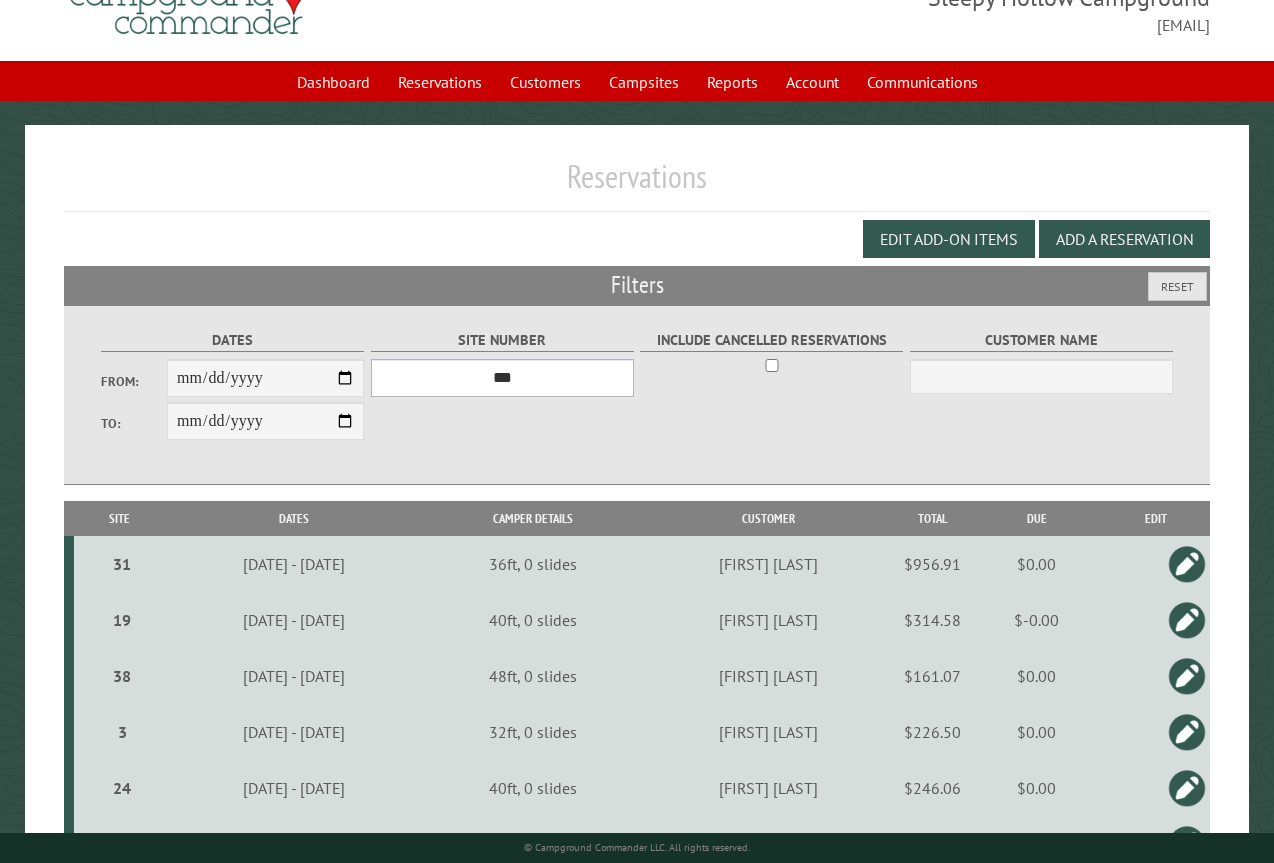 select on "**" 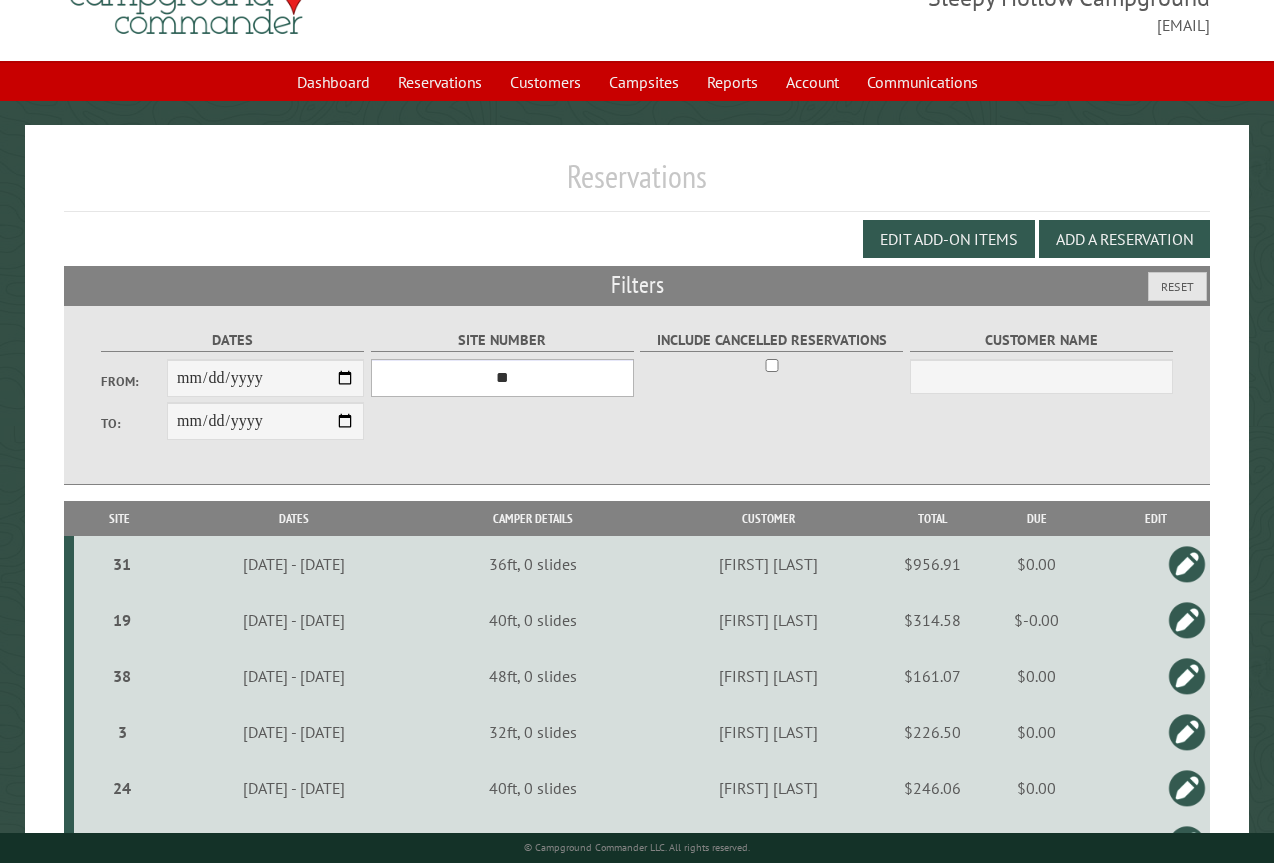 click on "*** * * * * * * * * * ** *** *** ** ** ** ** ** ** ** ** ** ** *** *** ** ** ** ** ** ** ** ** ** ** *** *** ** ** ** ** ** ** ** ** *** *** ** ** ** ** ** ** *** *** ** ** ** ** ** *** ** ** ** ** ** ** ** ** ** ** ** ** ** ** ** ** ** ** ** ** ** ** ** ** **" at bounding box center [502, 378] 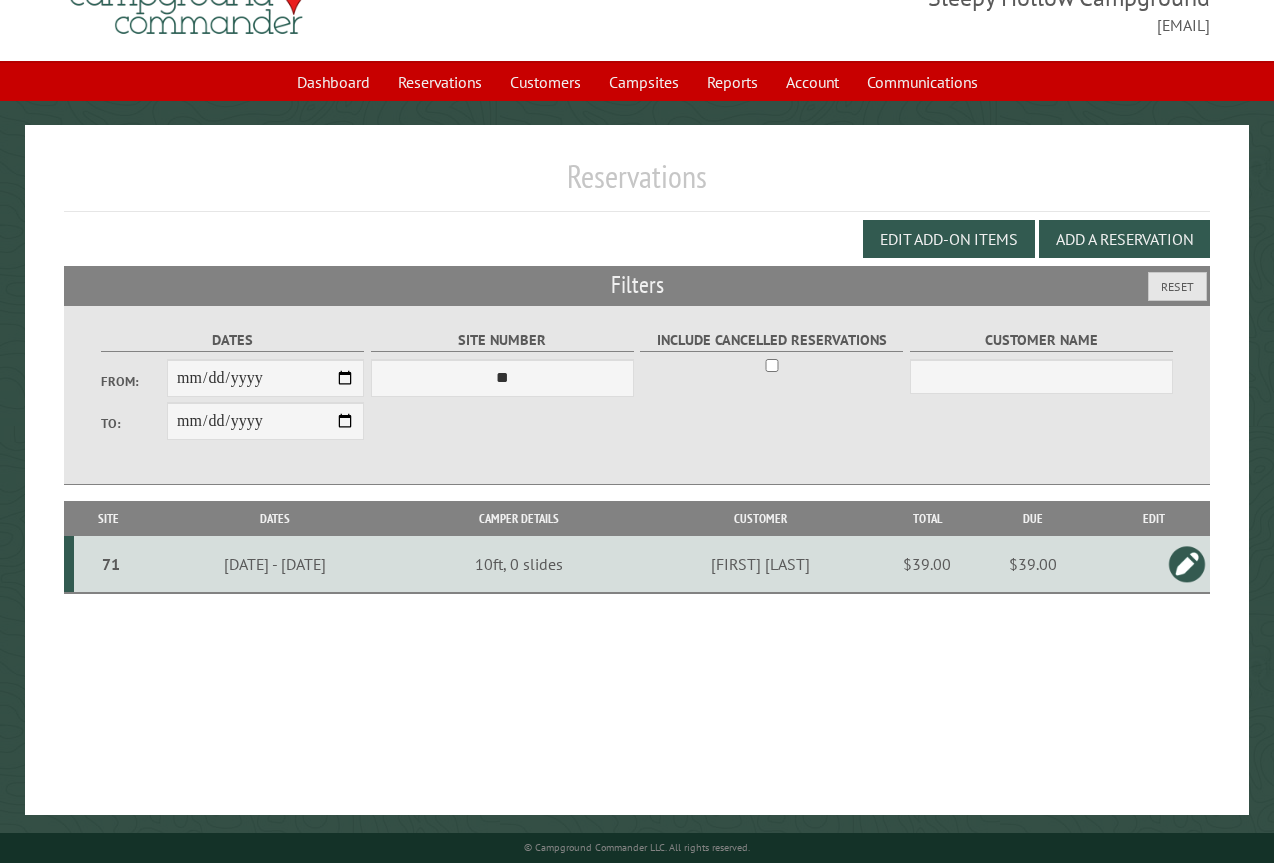 click on "$39.00" at bounding box center [1032, 564] 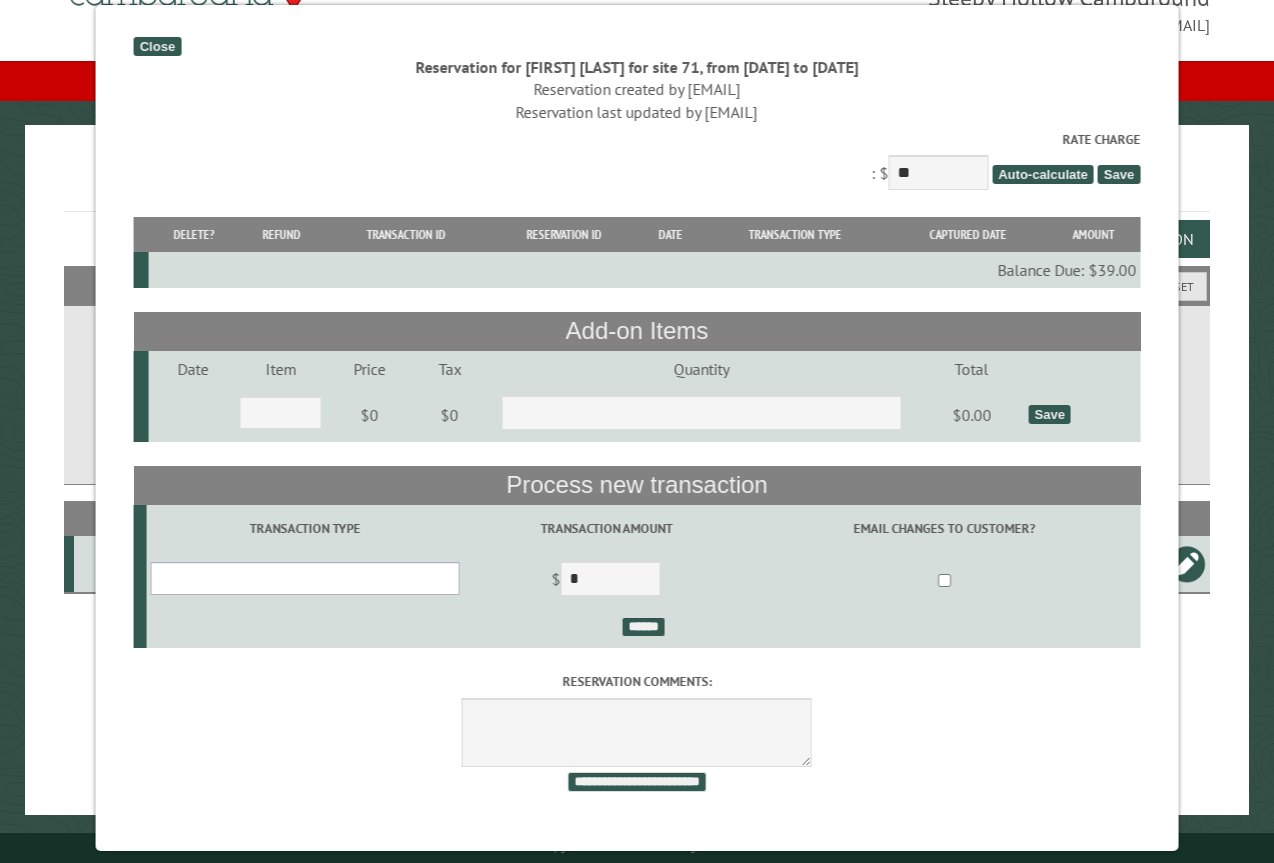click on "**********" at bounding box center (305, 578) 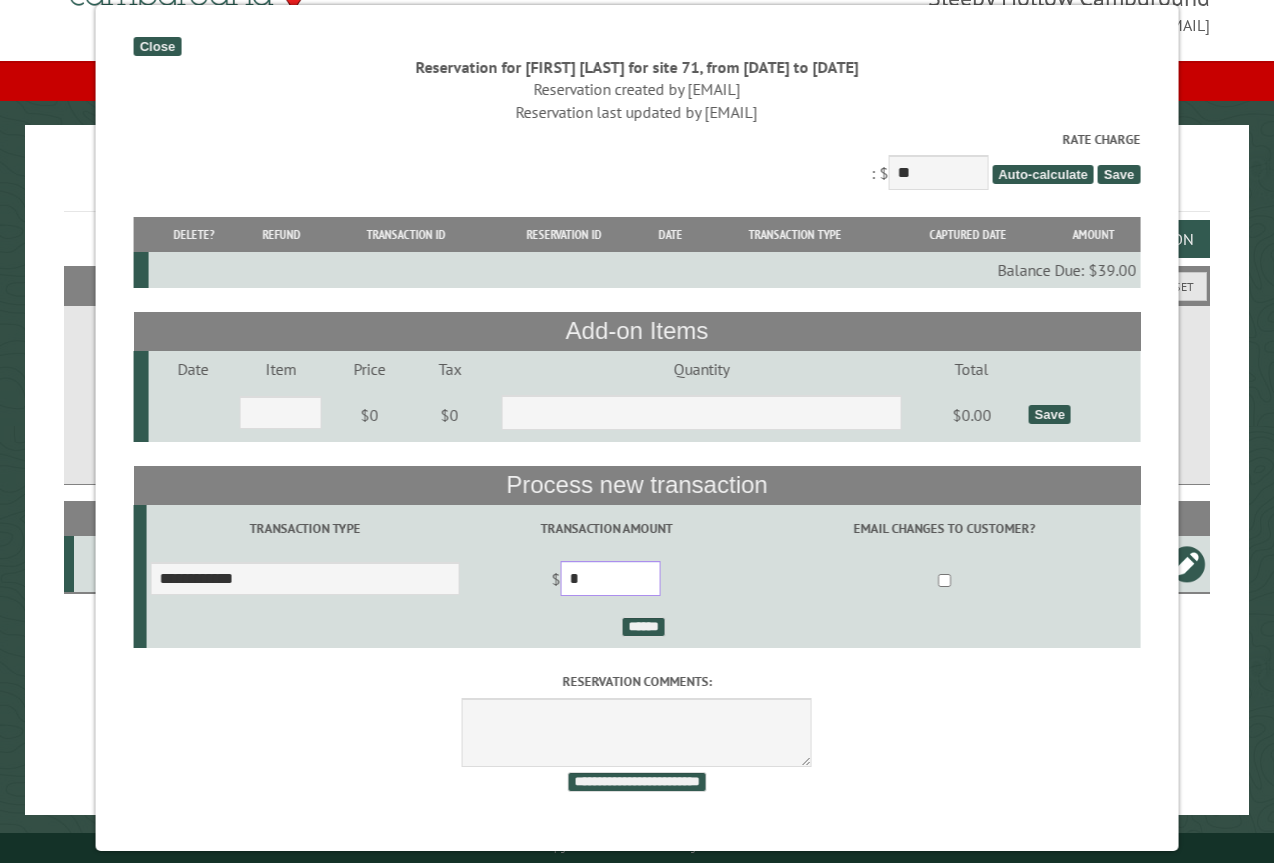 drag, startPoint x: 635, startPoint y: 586, endPoint x: 546, endPoint y: 591, distance: 89.140335 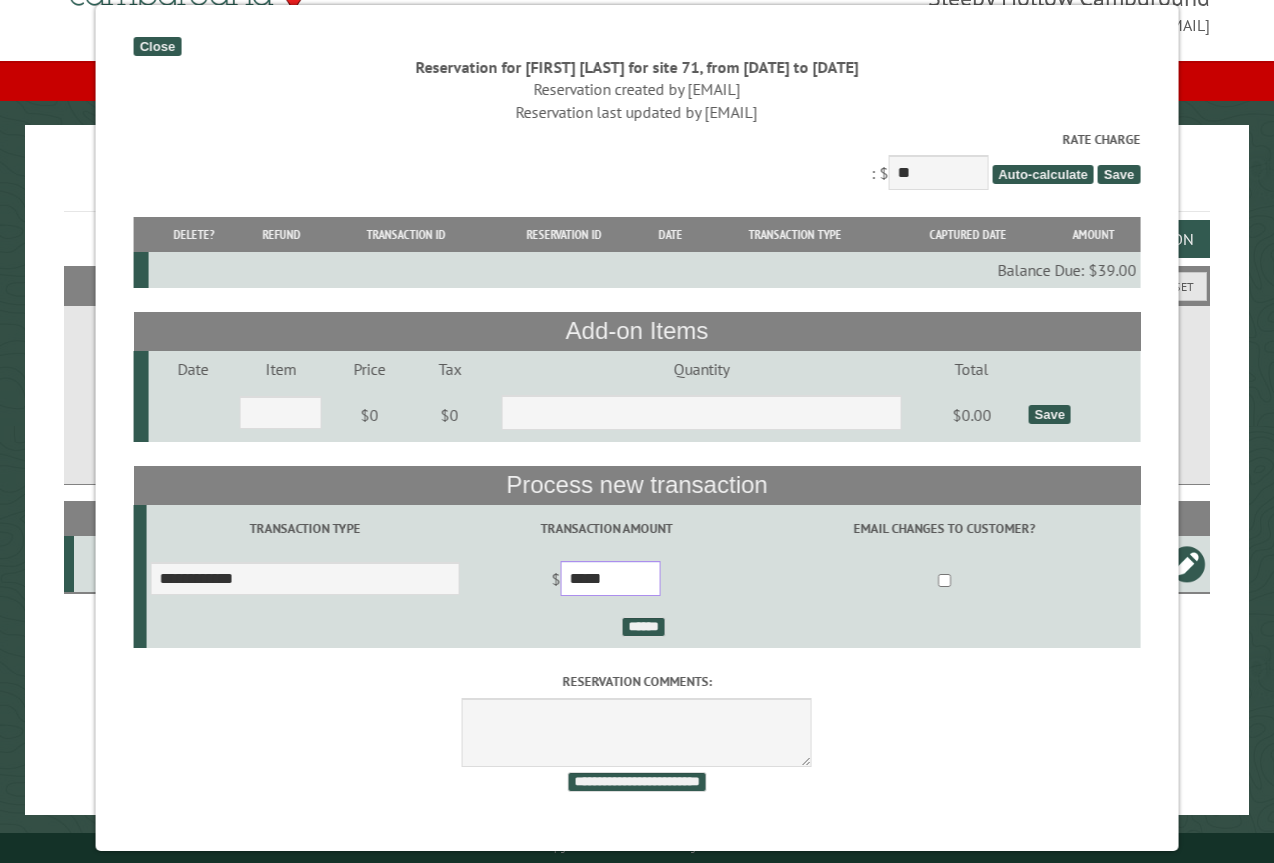 type on "*****" 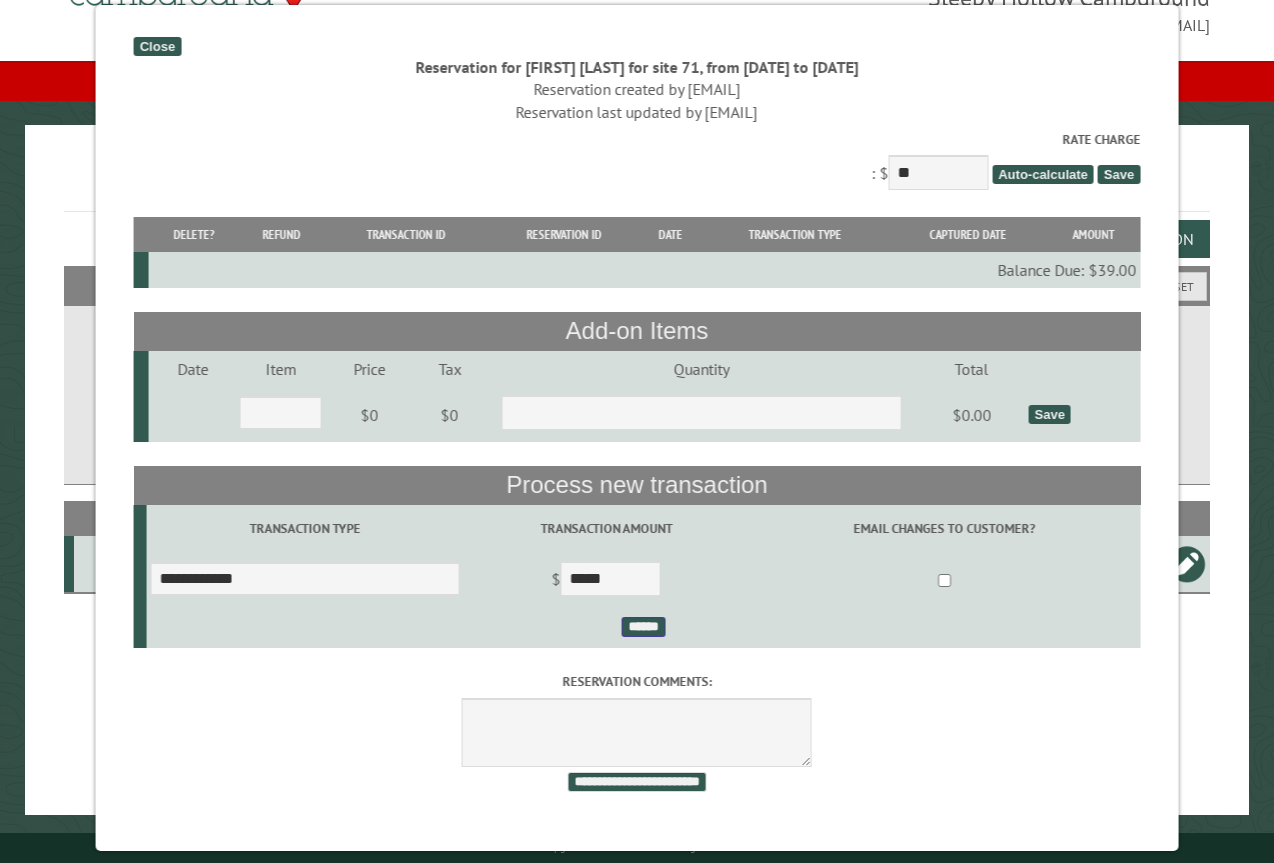 click on "******" at bounding box center (644, 627) 